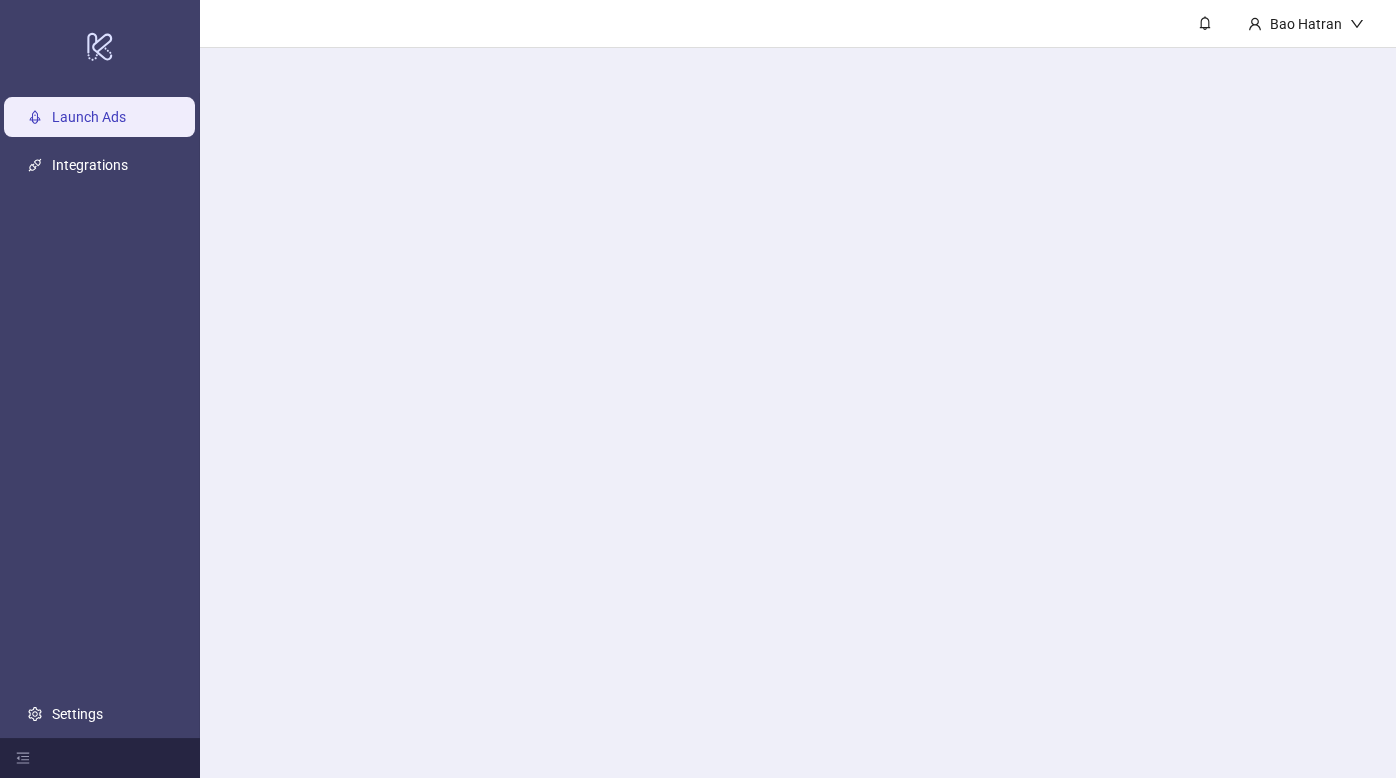 scroll, scrollTop: 0, scrollLeft: 0, axis: both 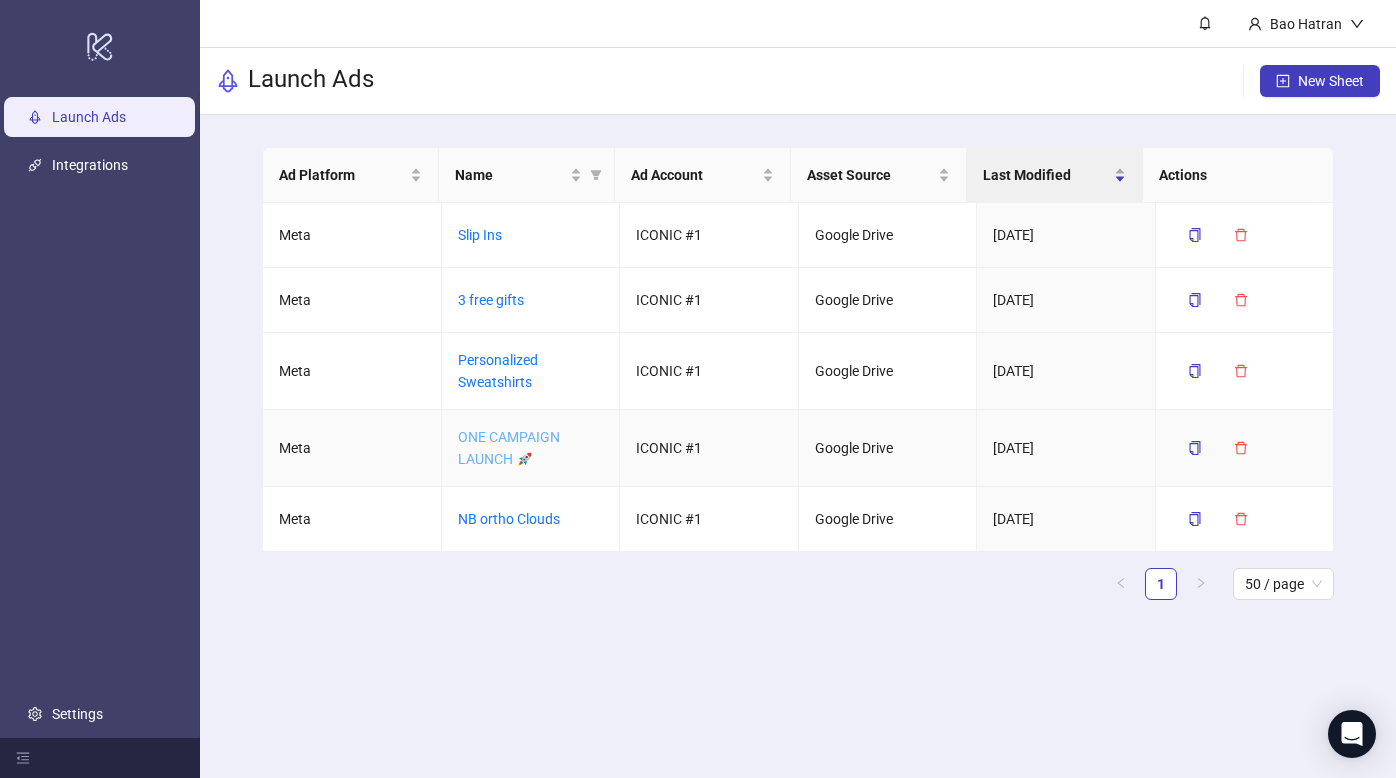 click on "ONE CAMPAIGN LAUNCH 🚀" at bounding box center [509, 448] 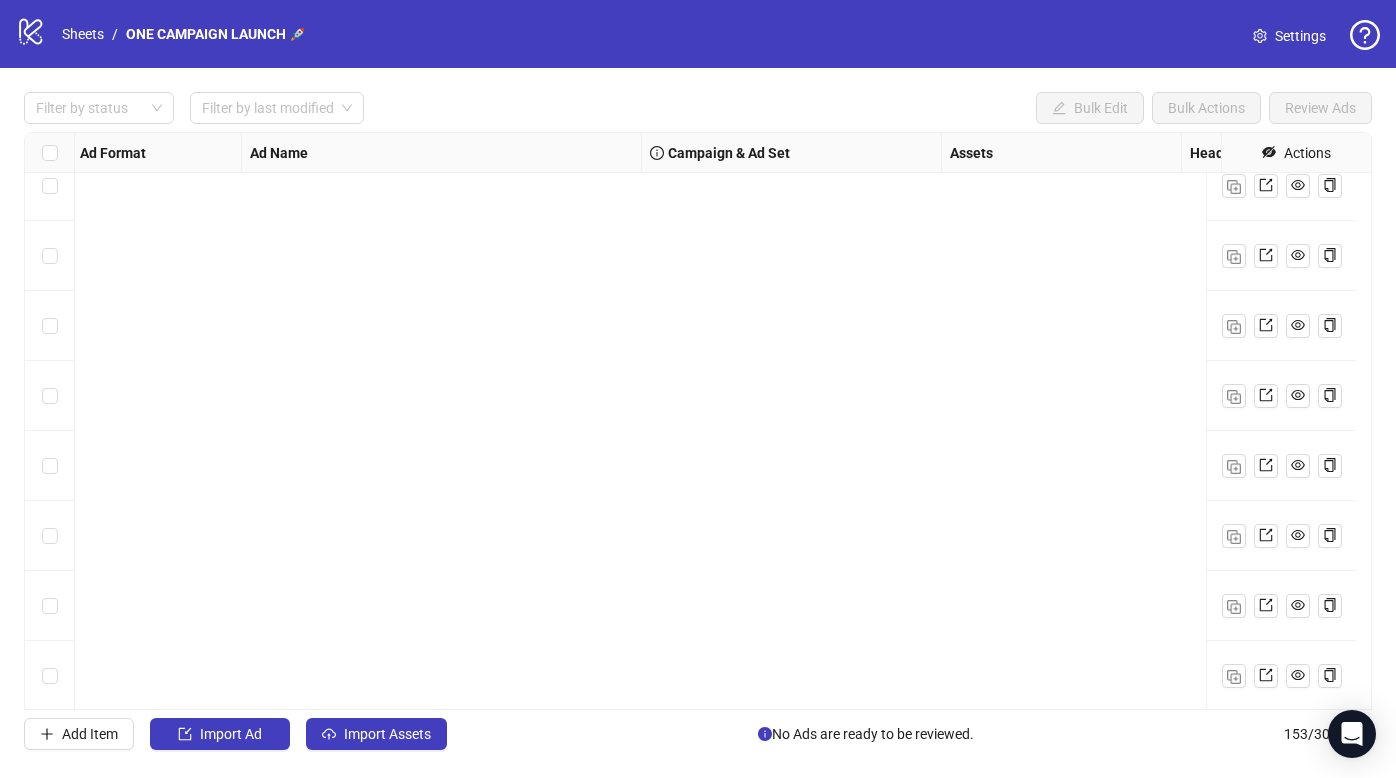 scroll, scrollTop: 10189, scrollLeft: 3, axis: both 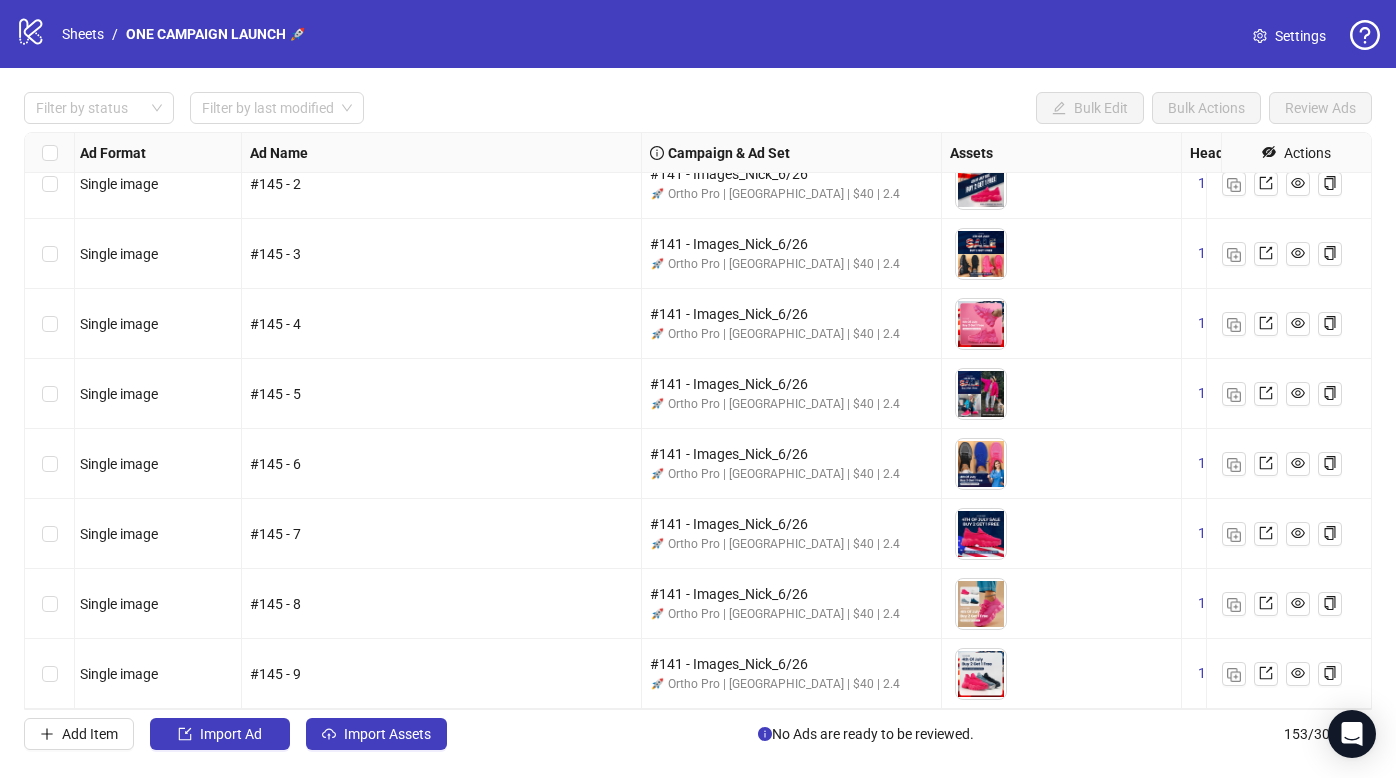 click on "No Ads are ready to be reviewed." at bounding box center (866, 734) 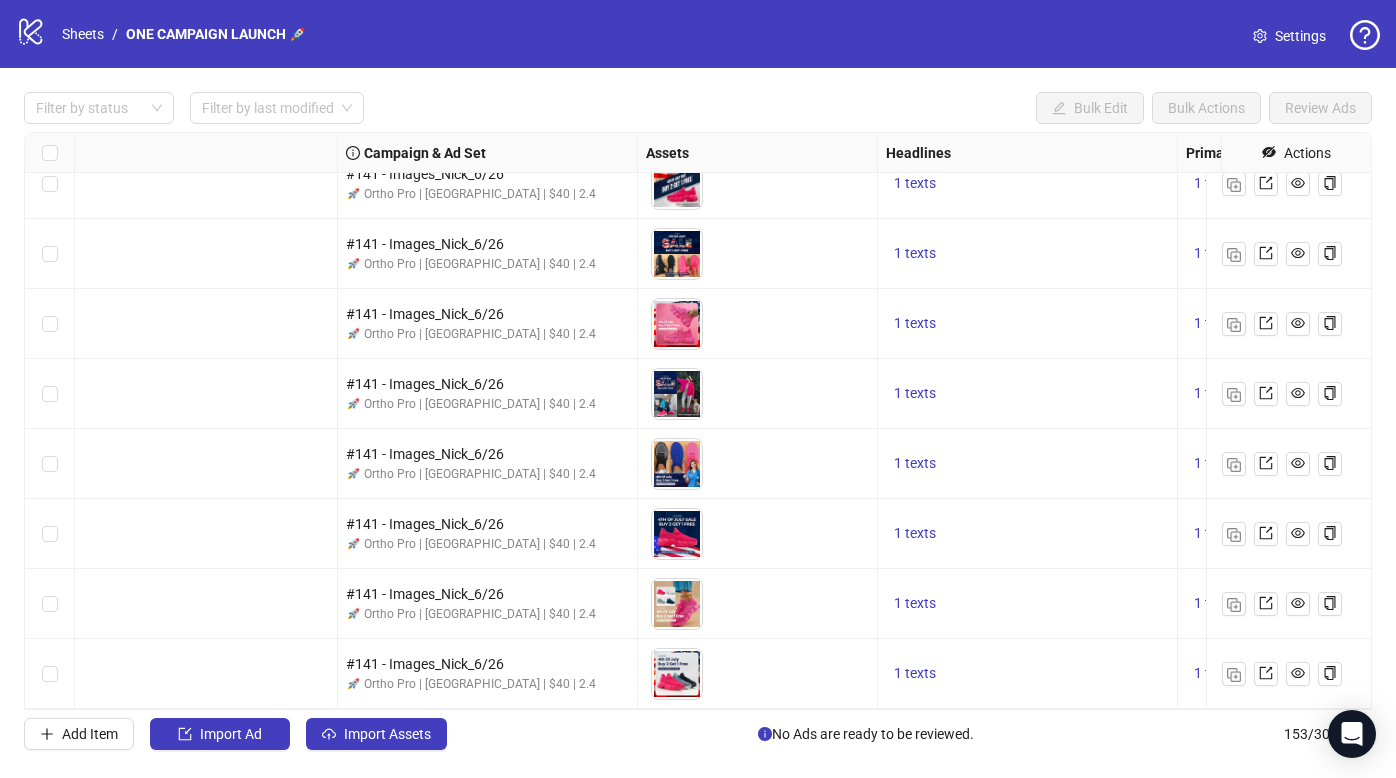 click on "1 texts" at bounding box center [1028, 674] 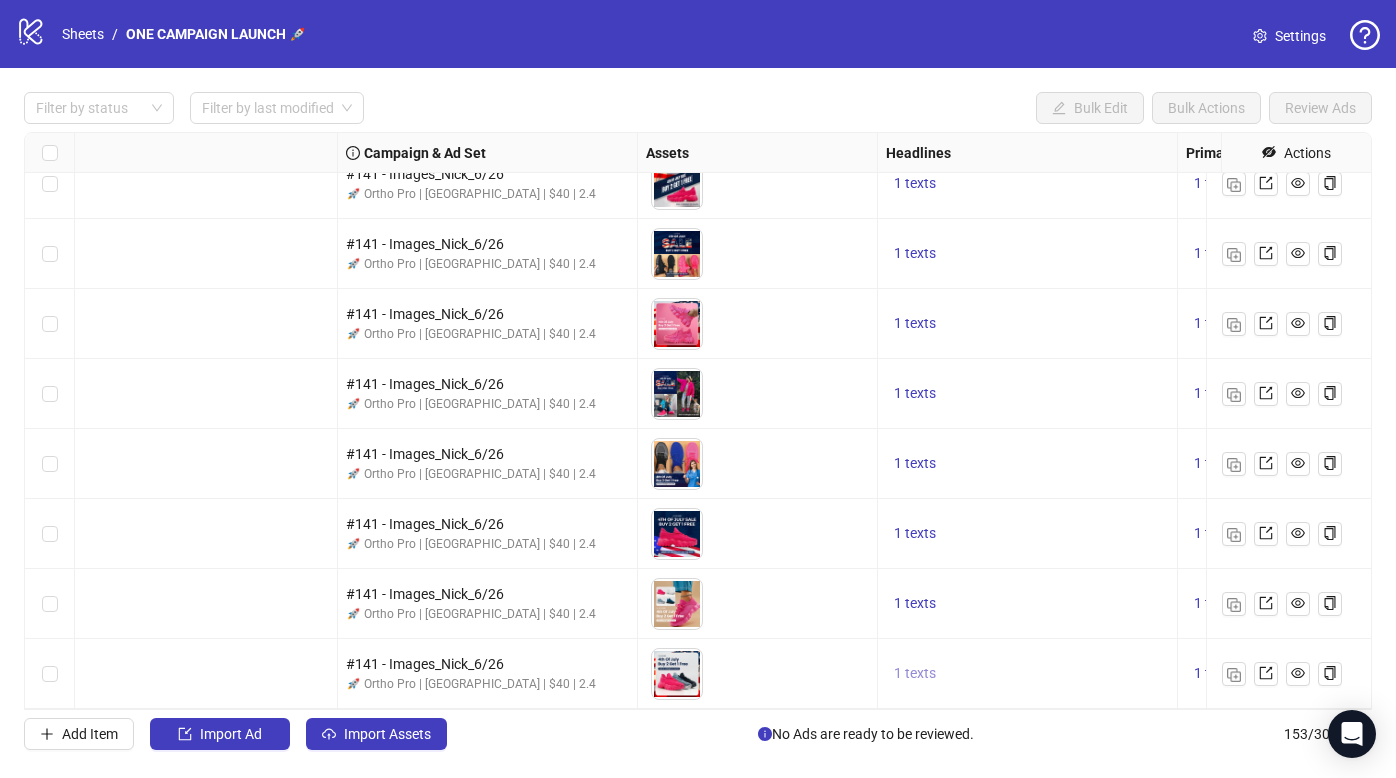 click on "1 texts" at bounding box center [915, 673] 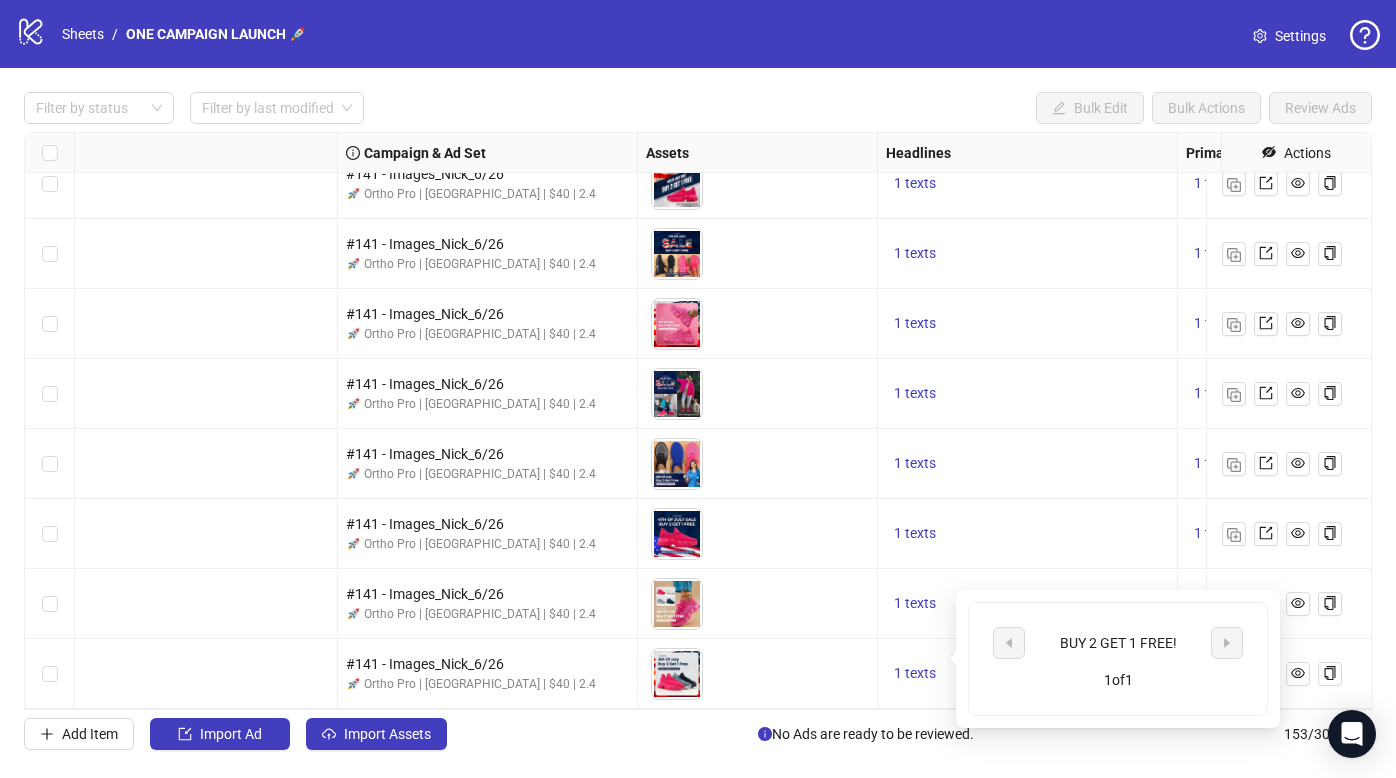 click on "1 texts" at bounding box center (1027, 534) 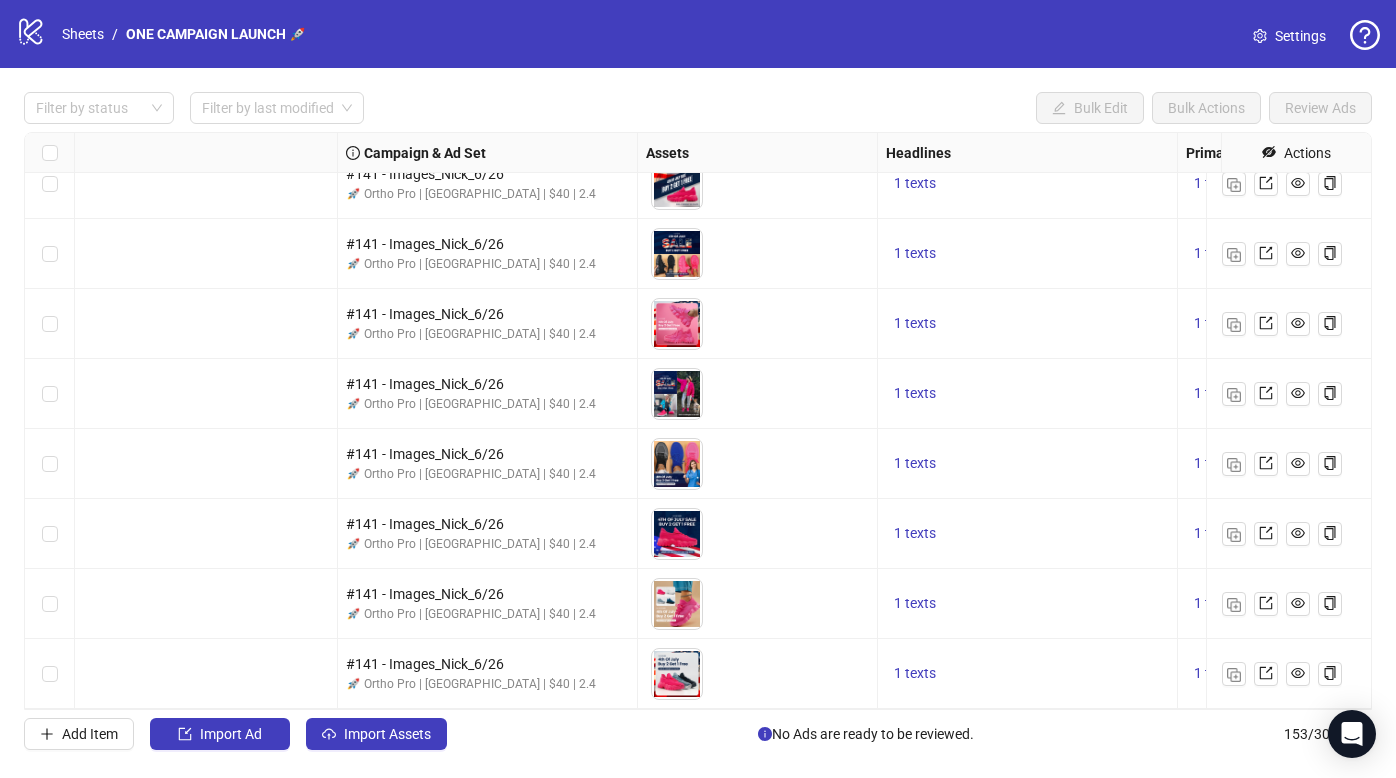 drag, startPoint x: 1109, startPoint y: 504, endPoint x: 1185, endPoint y: 517, distance: 77.10383 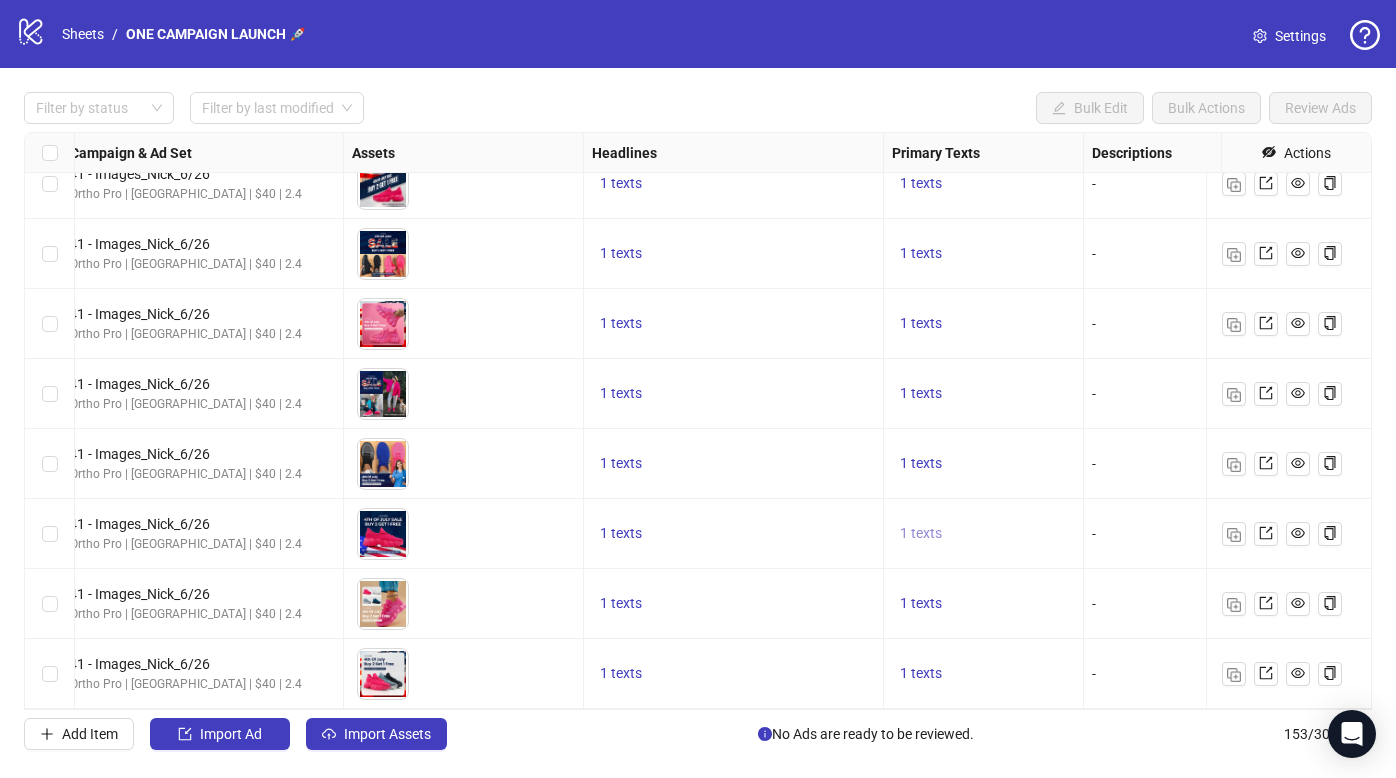 click on "1 texts" at bounding box center (921, 533) 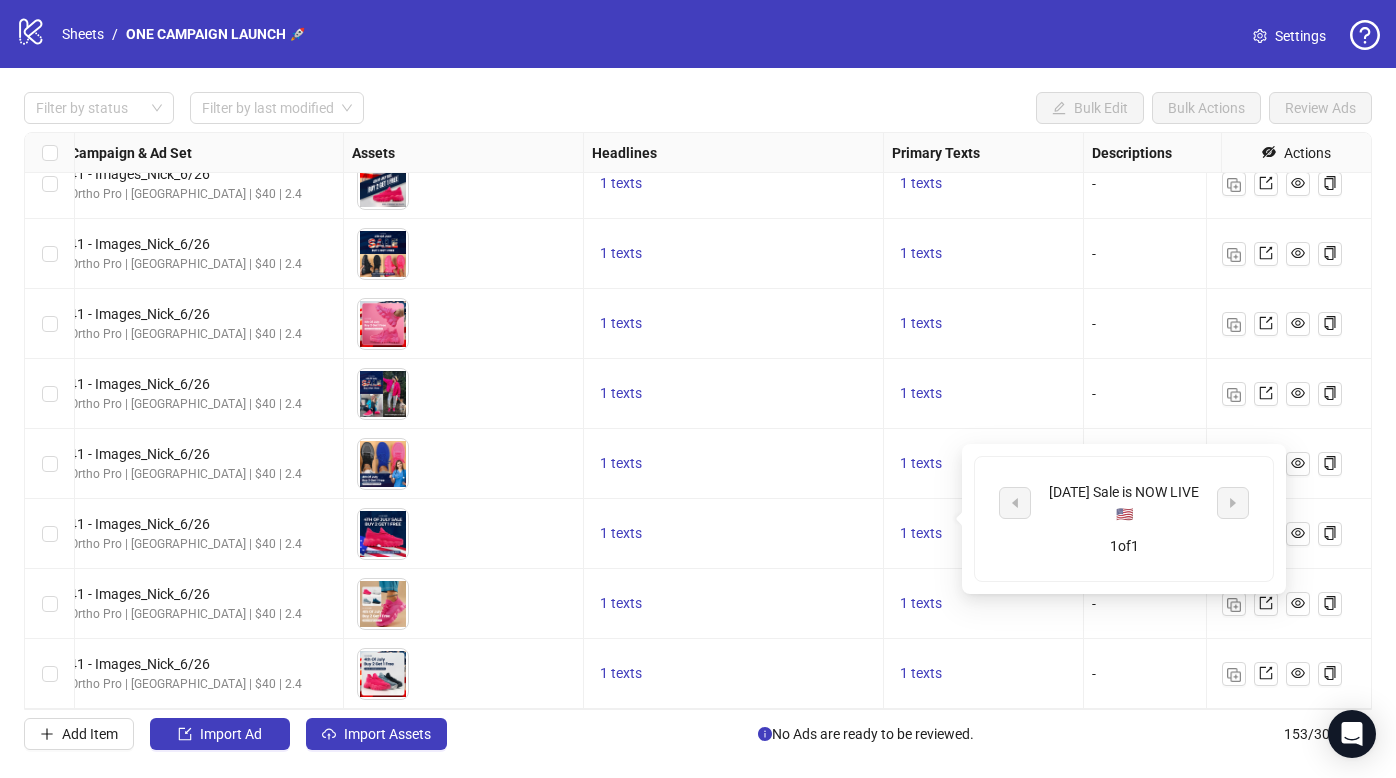 click on "1 texts" at bounding box center [734, 534] 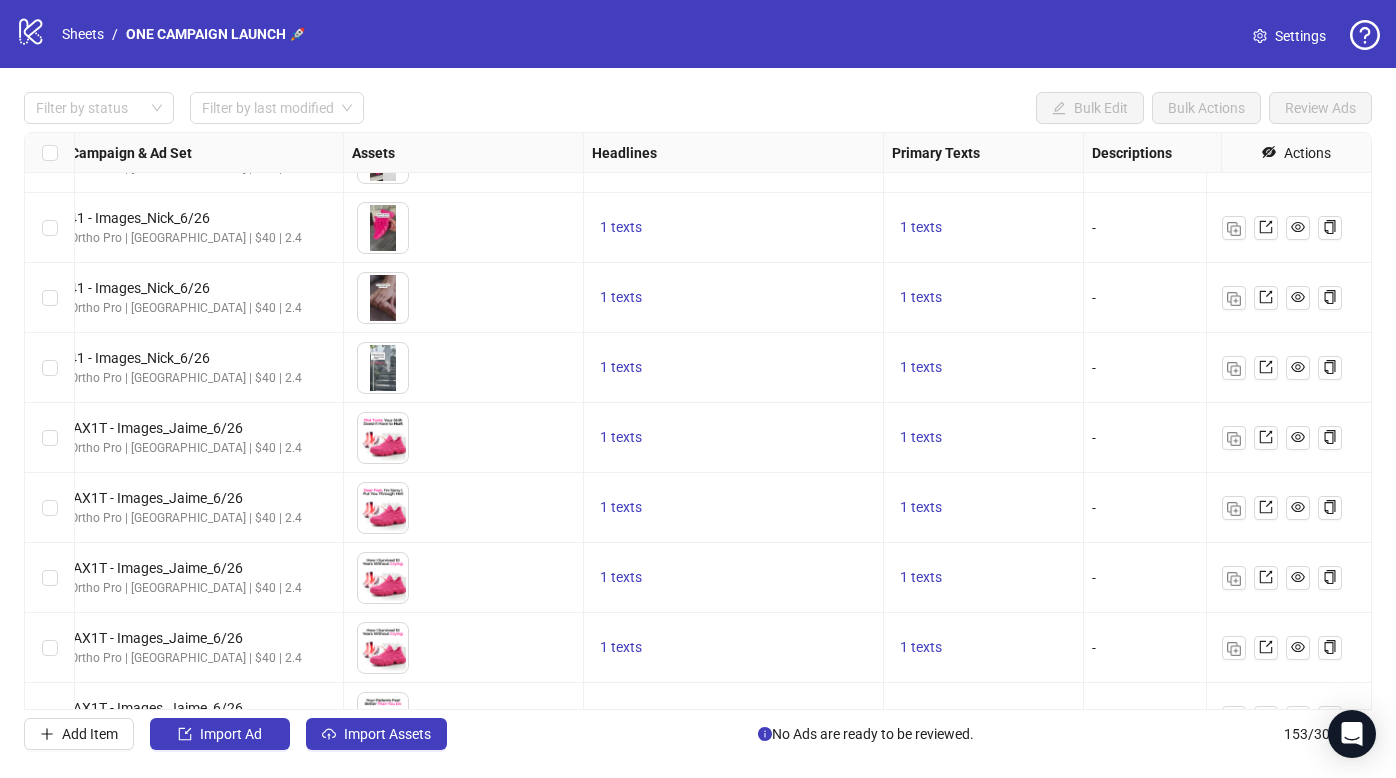 scroll, scrollTop: 8289, scrollLeft: 601, axis: both 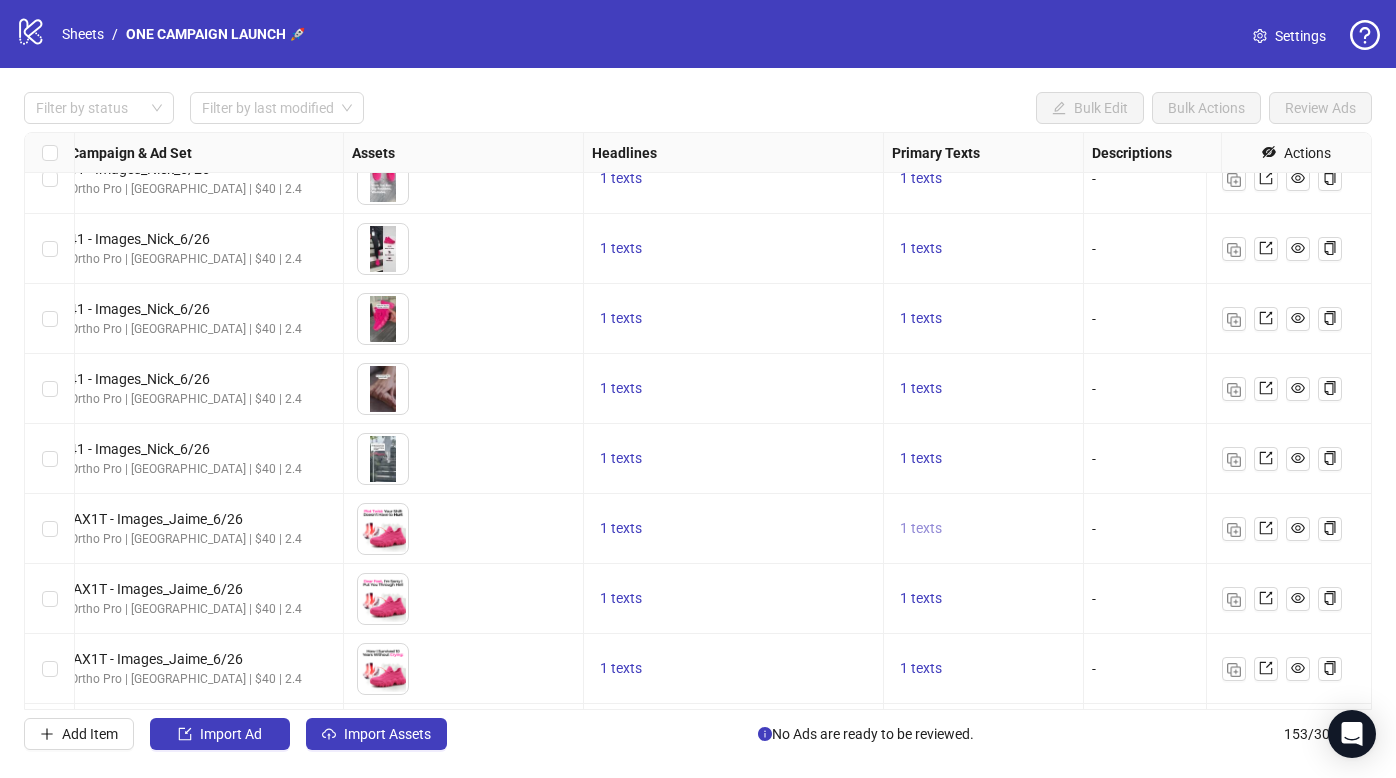 click on "1 texts" at bounding box center [921, 529] 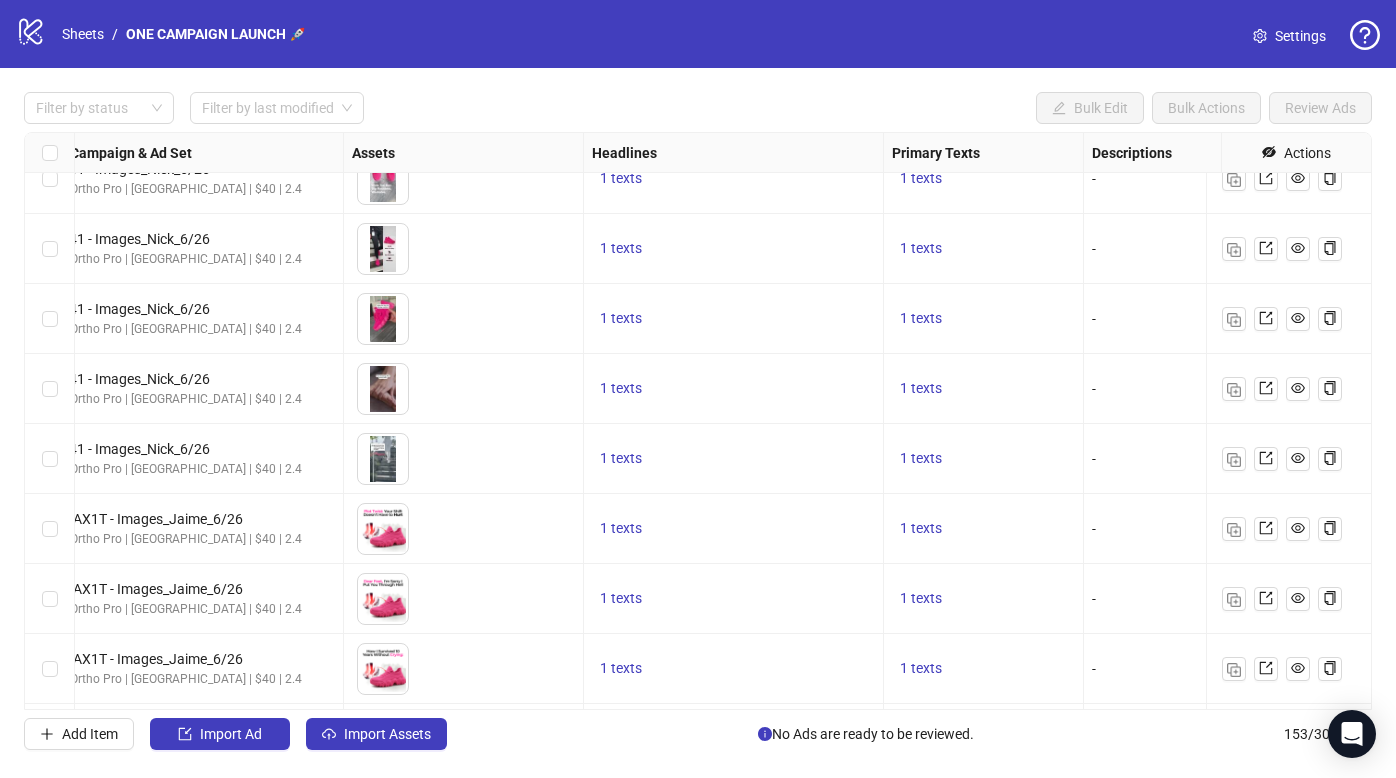 click on "1 texts" at bounding box center (733, 529) 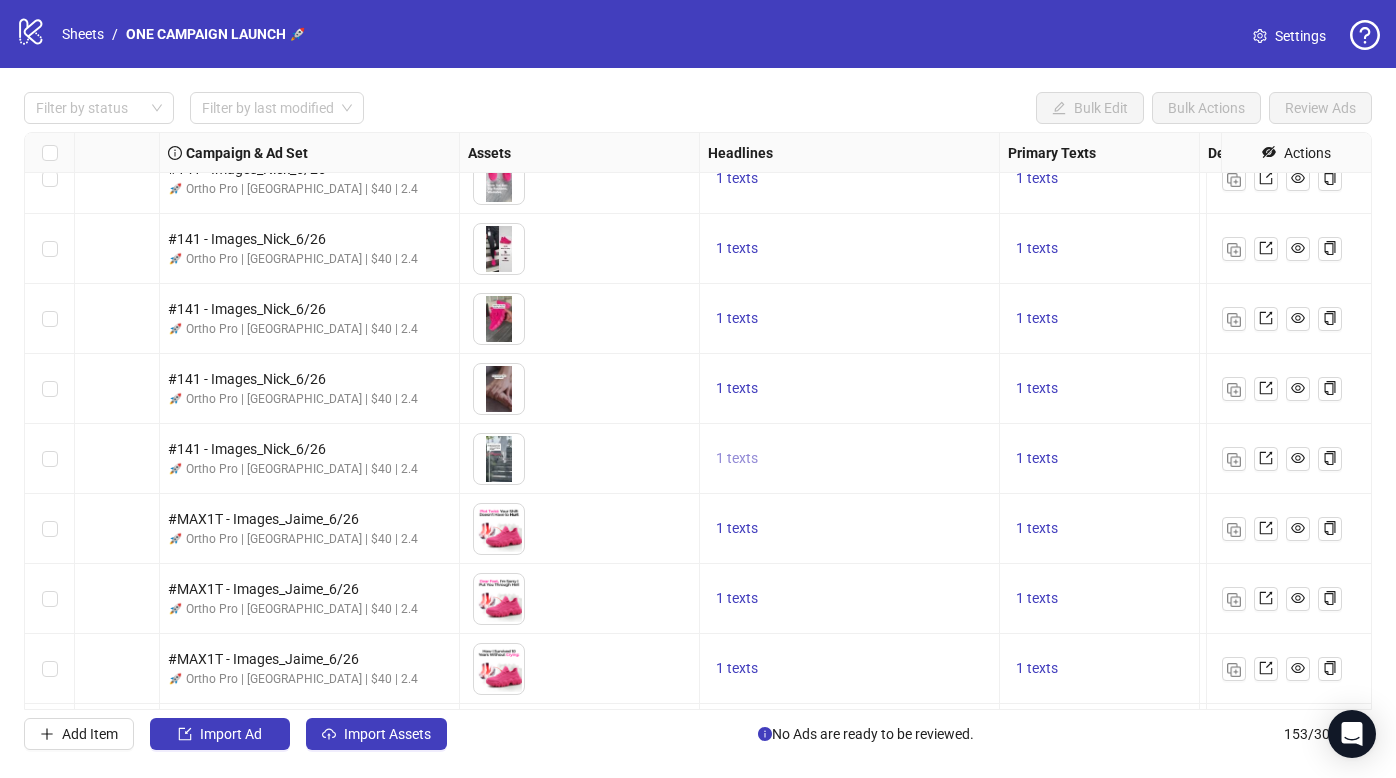 click on "1 texts" at bounding box center (737, 458) 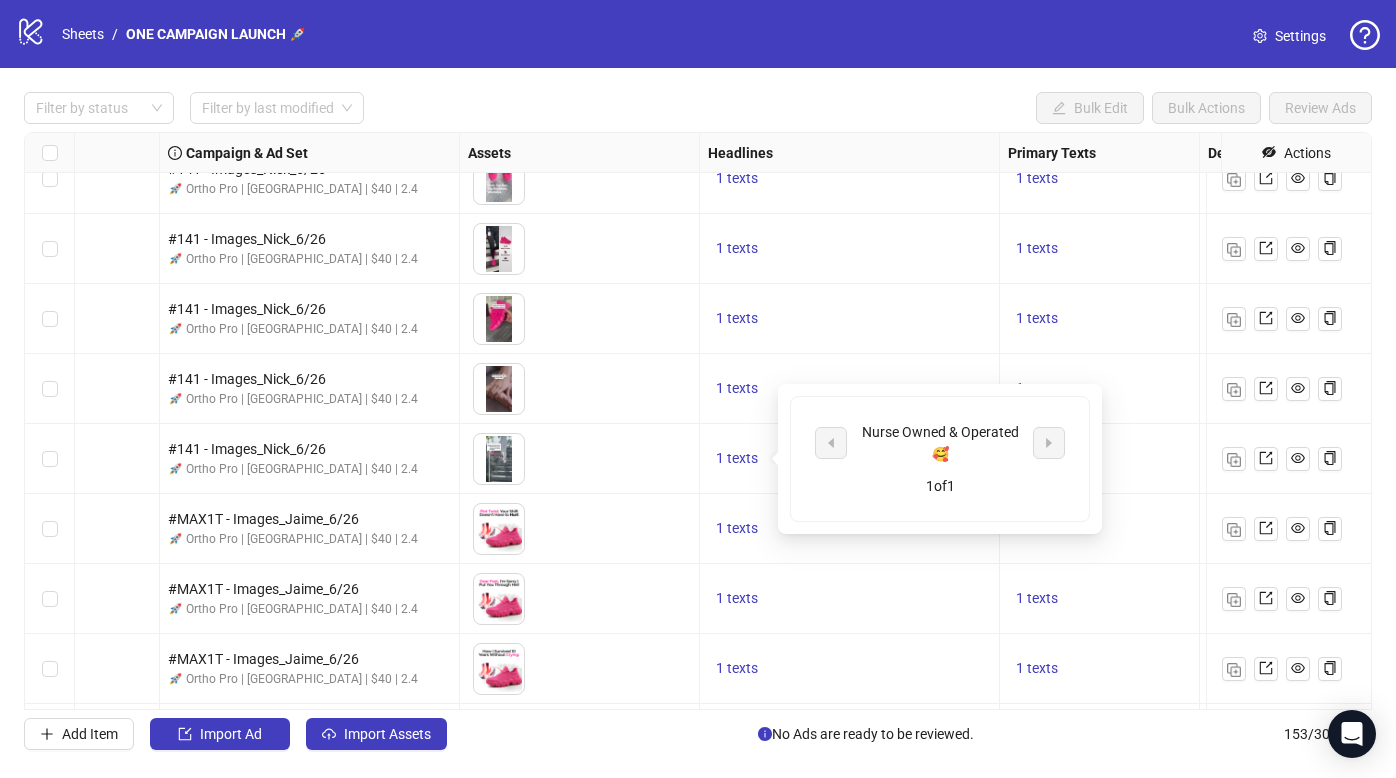 click on "To pick up a draggable item, press the space bar.
While dragging, use the arrow keys to move the item.
Press space again to drop the item in its new position, or press escape to cancel." at bounding box center [579, 459] 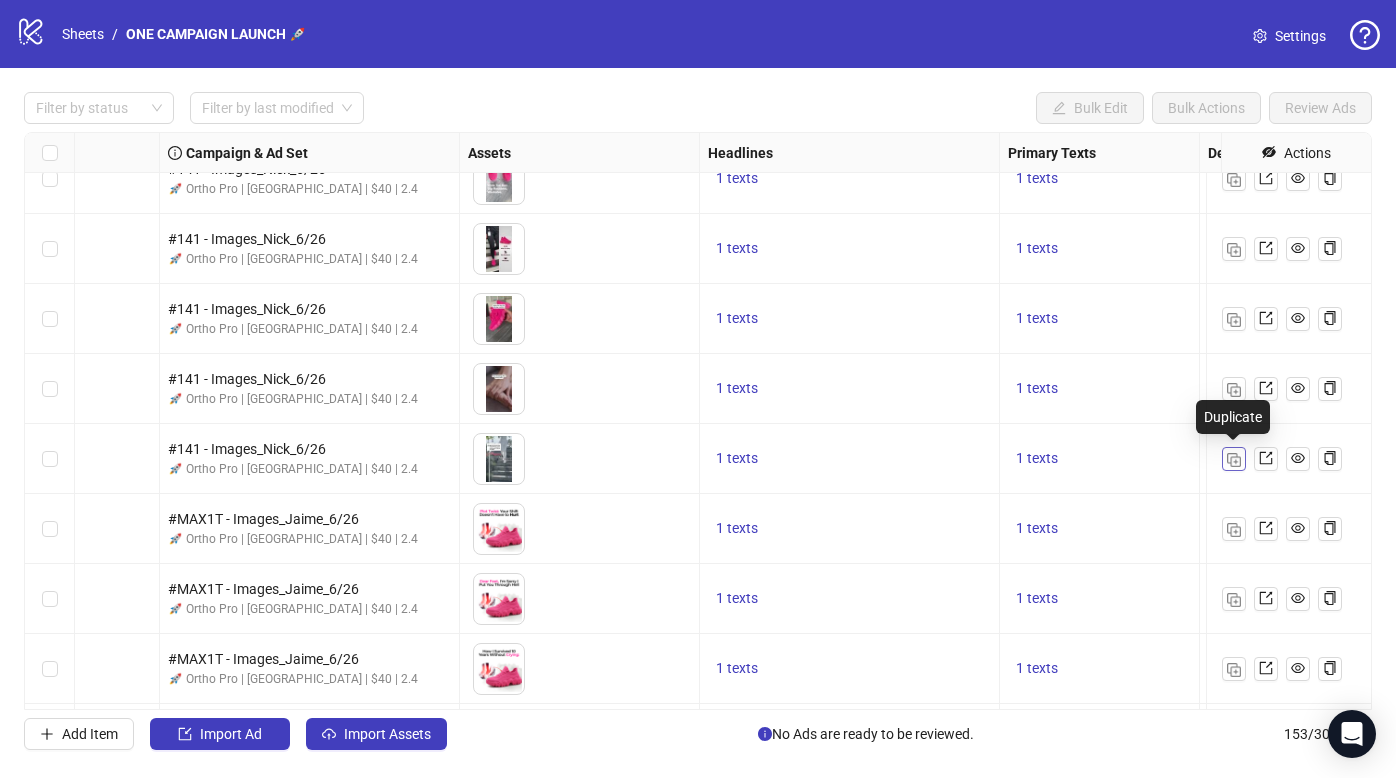 click at bounding box center (1234, 459) 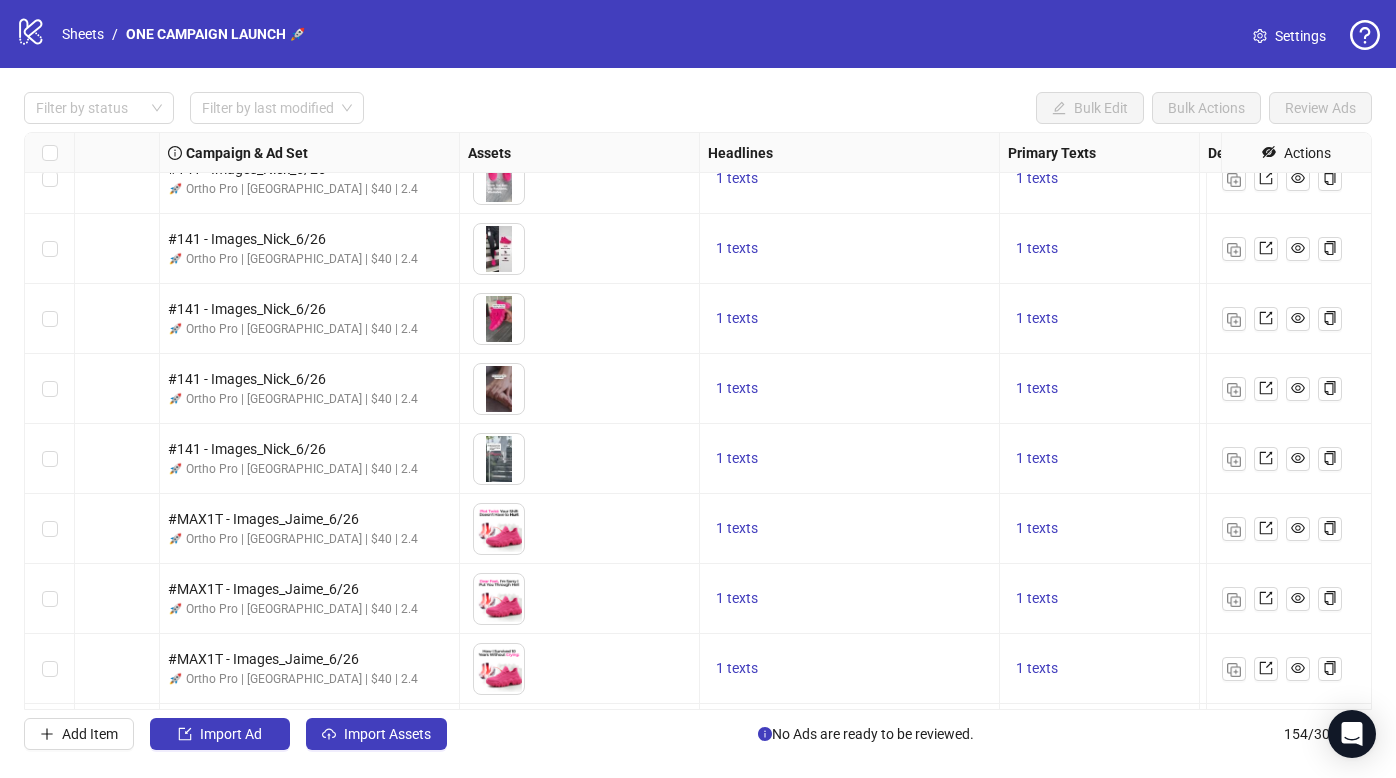 drag, startPoint x: 937, startPoint y: 496, endPoint x: 454, endPoint y: 491, distance: 483.02588 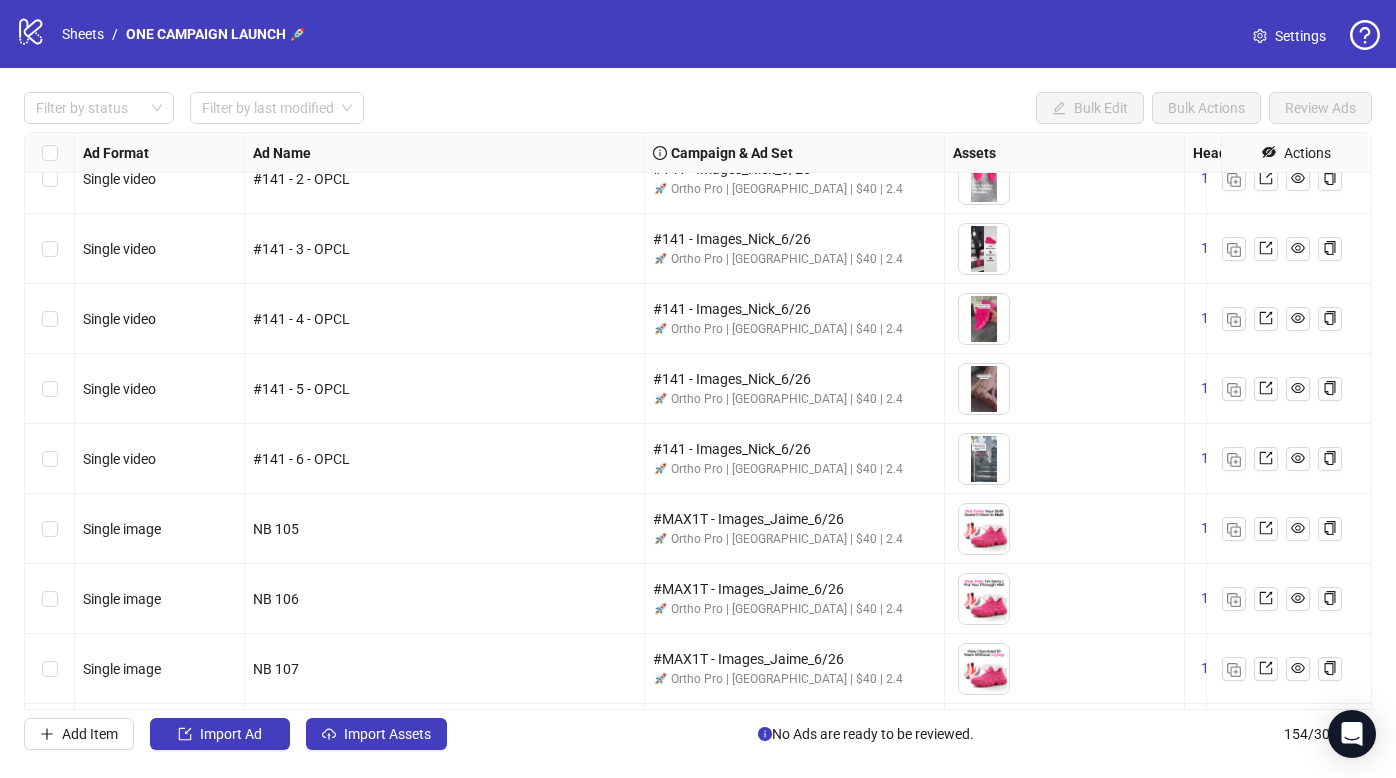drag, startPoint x: 532, startPoint y: 374, endPoint x: 469, endPoint y: 738, distance: 369.41168 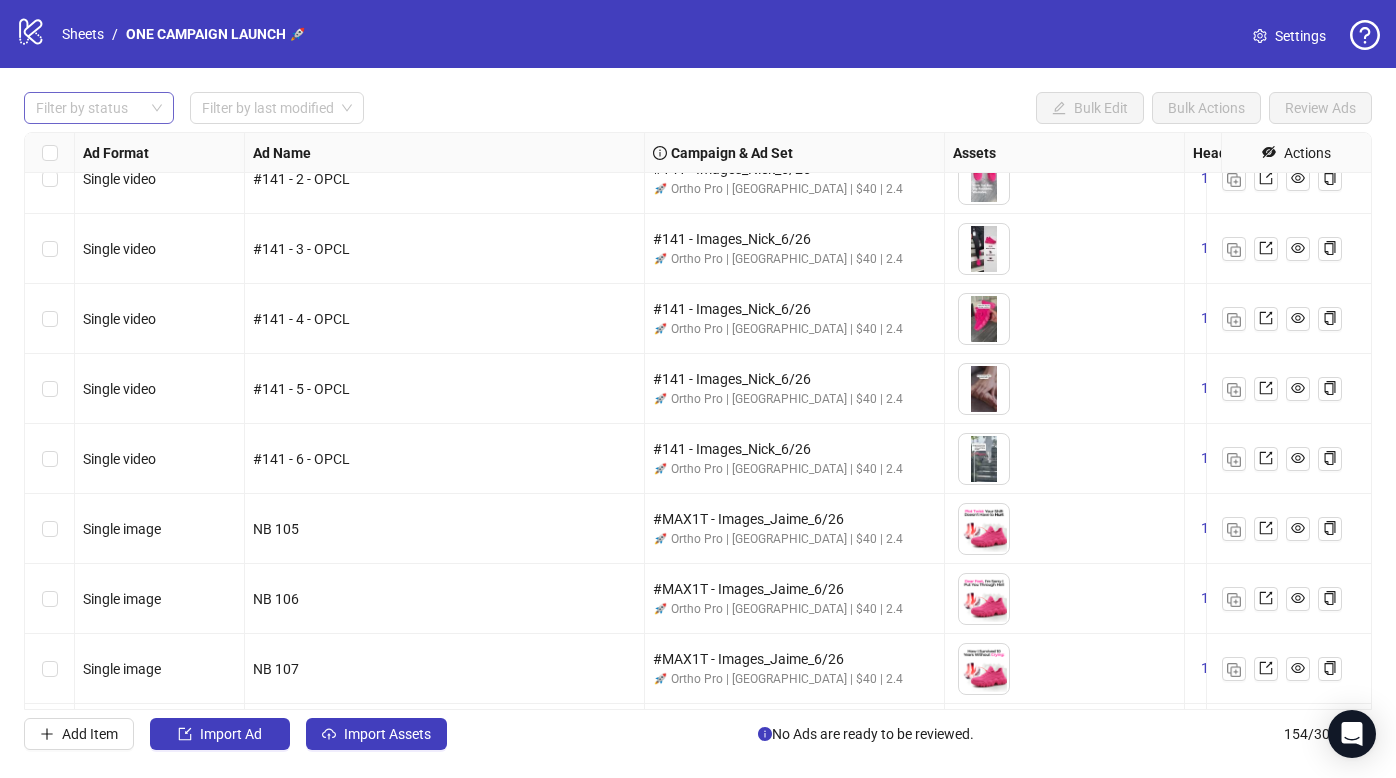 scroll, scrollTop: 8319, scrollLeft: 0, axis: vertical 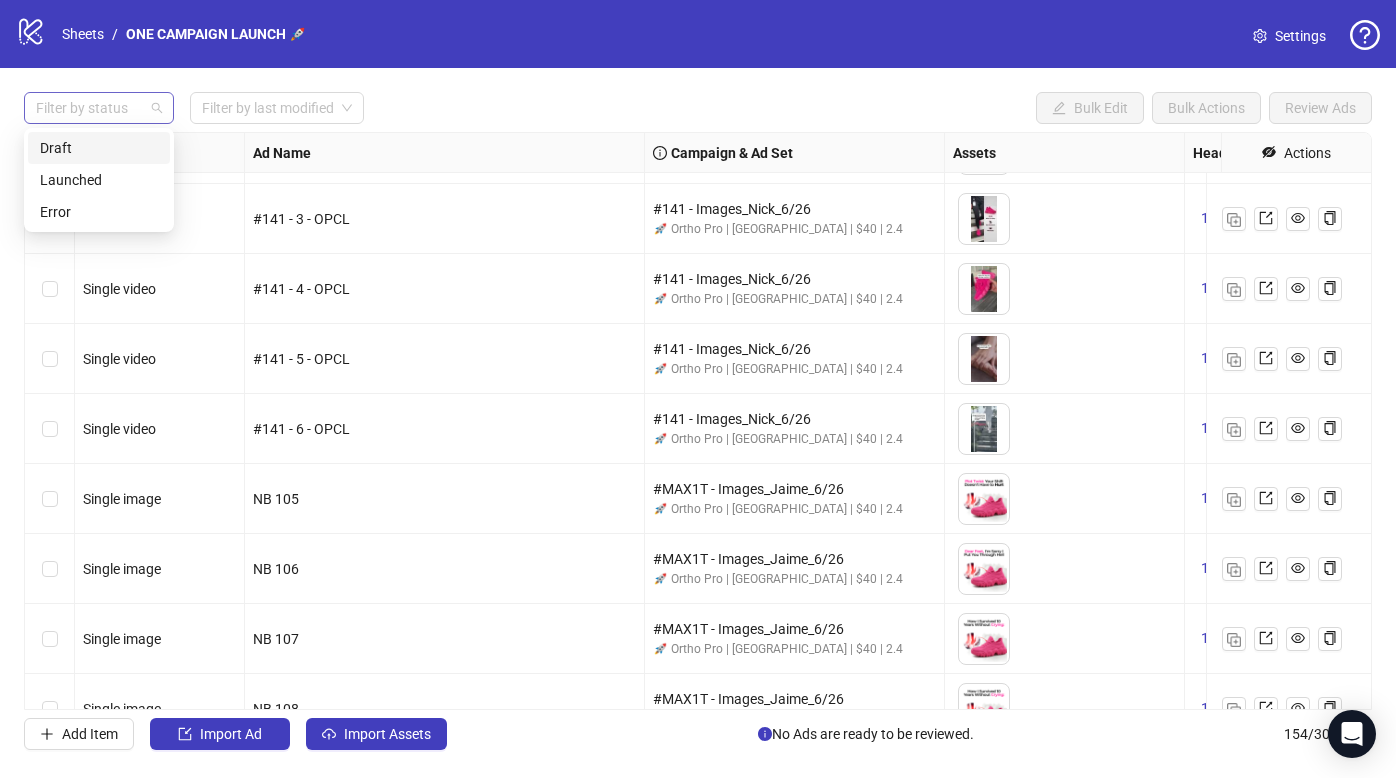 click at bounding box center (88, 108) 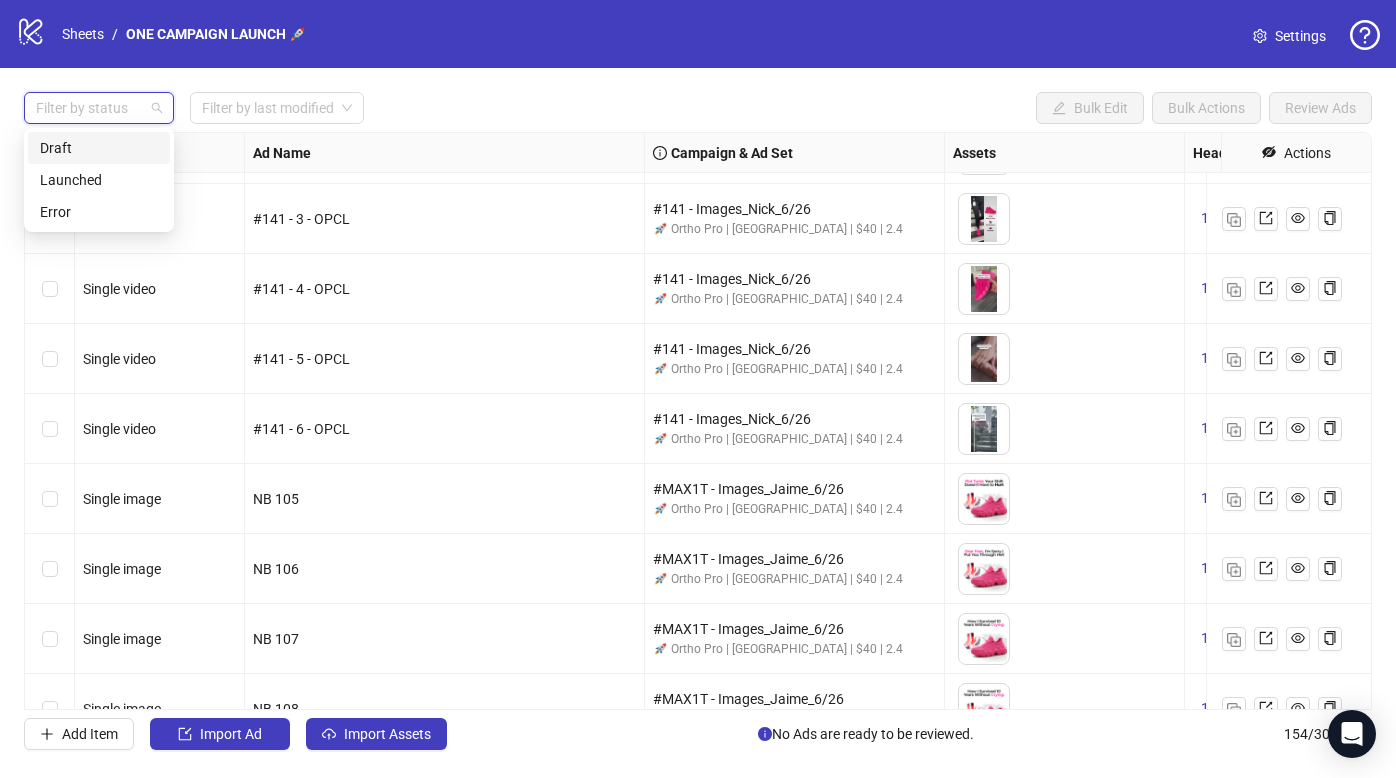 click on "Draft" at bounding box center [99, 148] 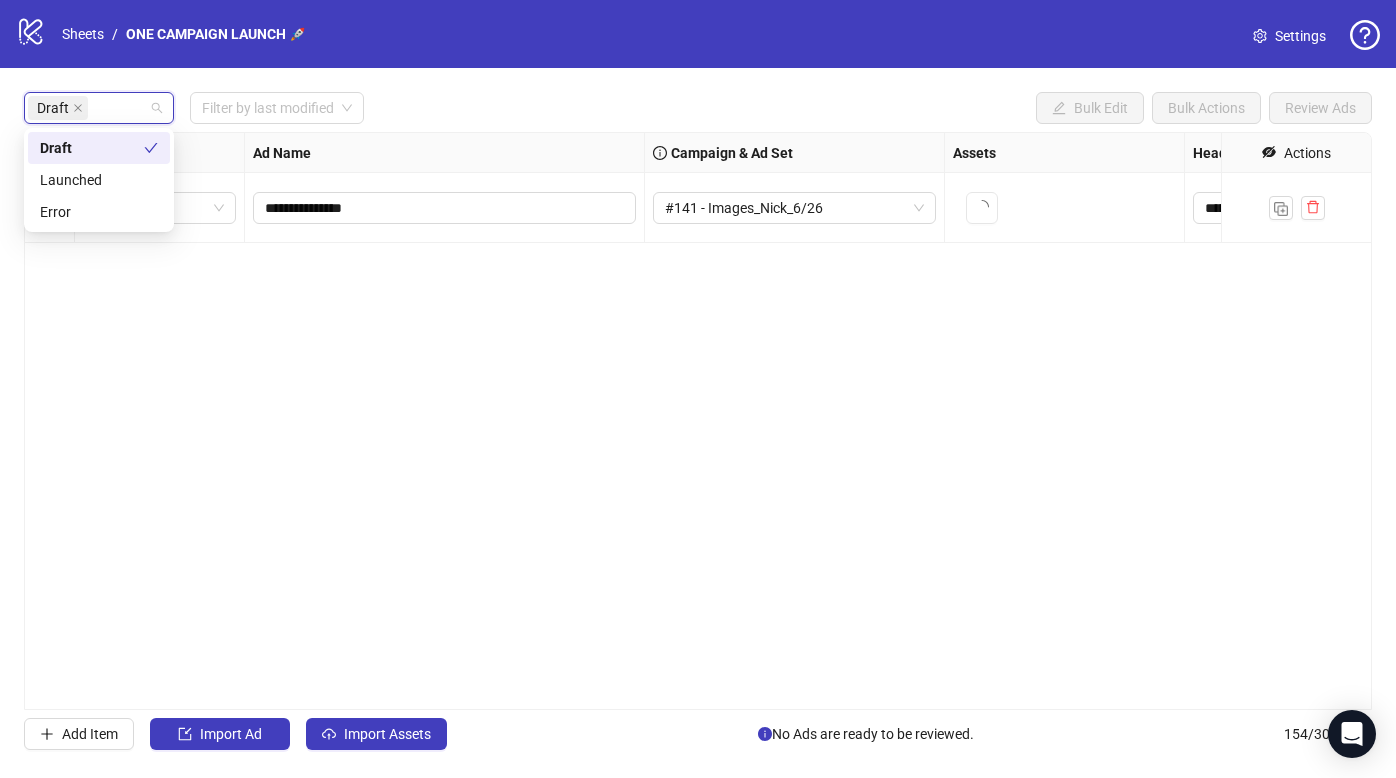 scroll, scrollTop: 0, scrollLeft: 0, axis: both 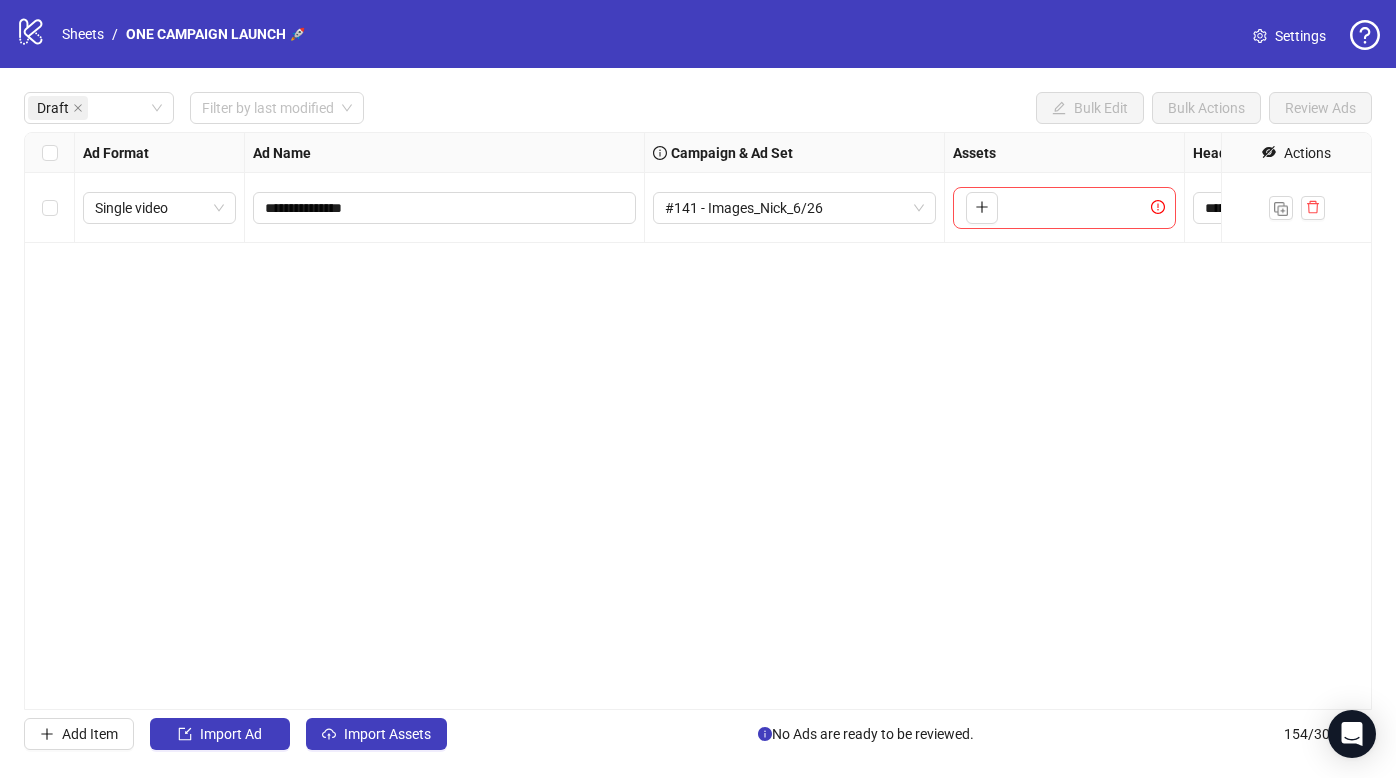click on "**********" at bounding box center (698, 421) 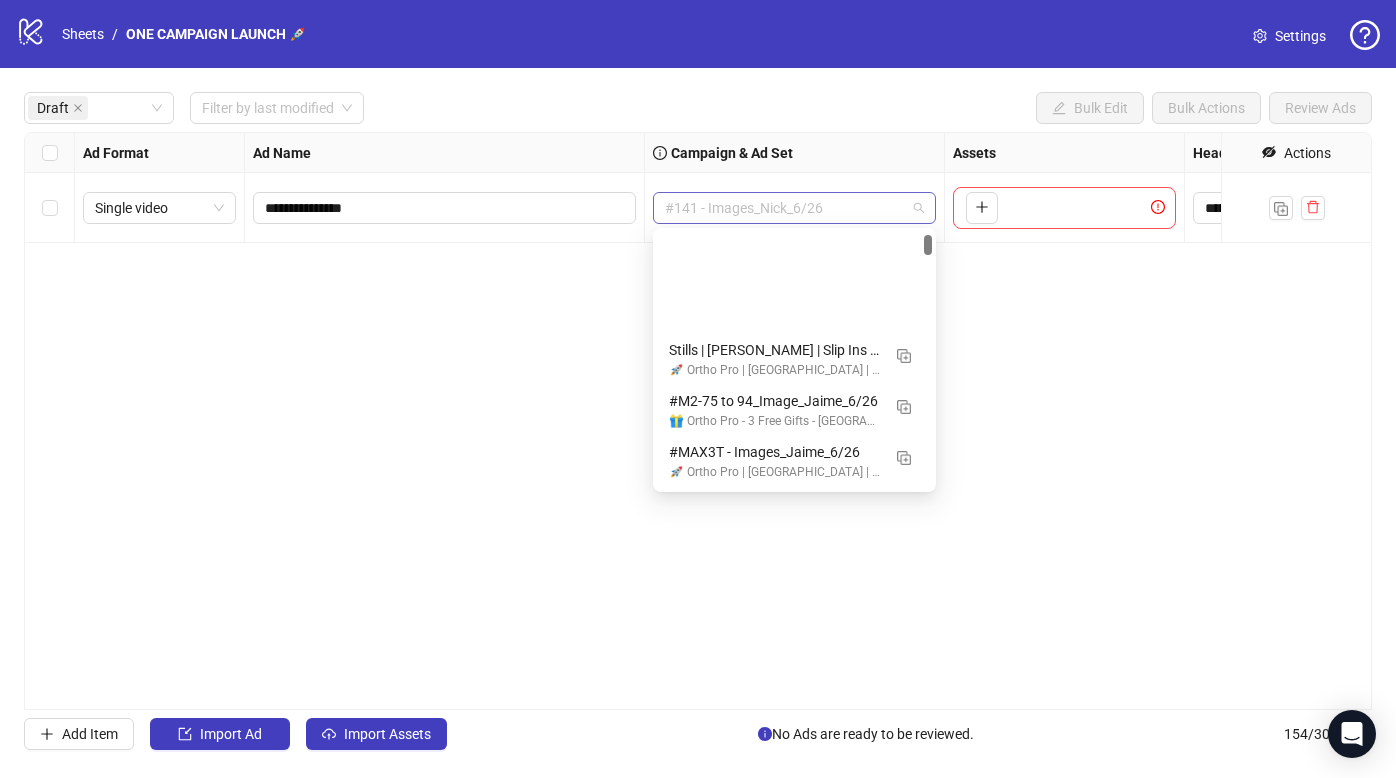 click on "#141 - Images_Nick_6/26" at bounding box center [794, 208] 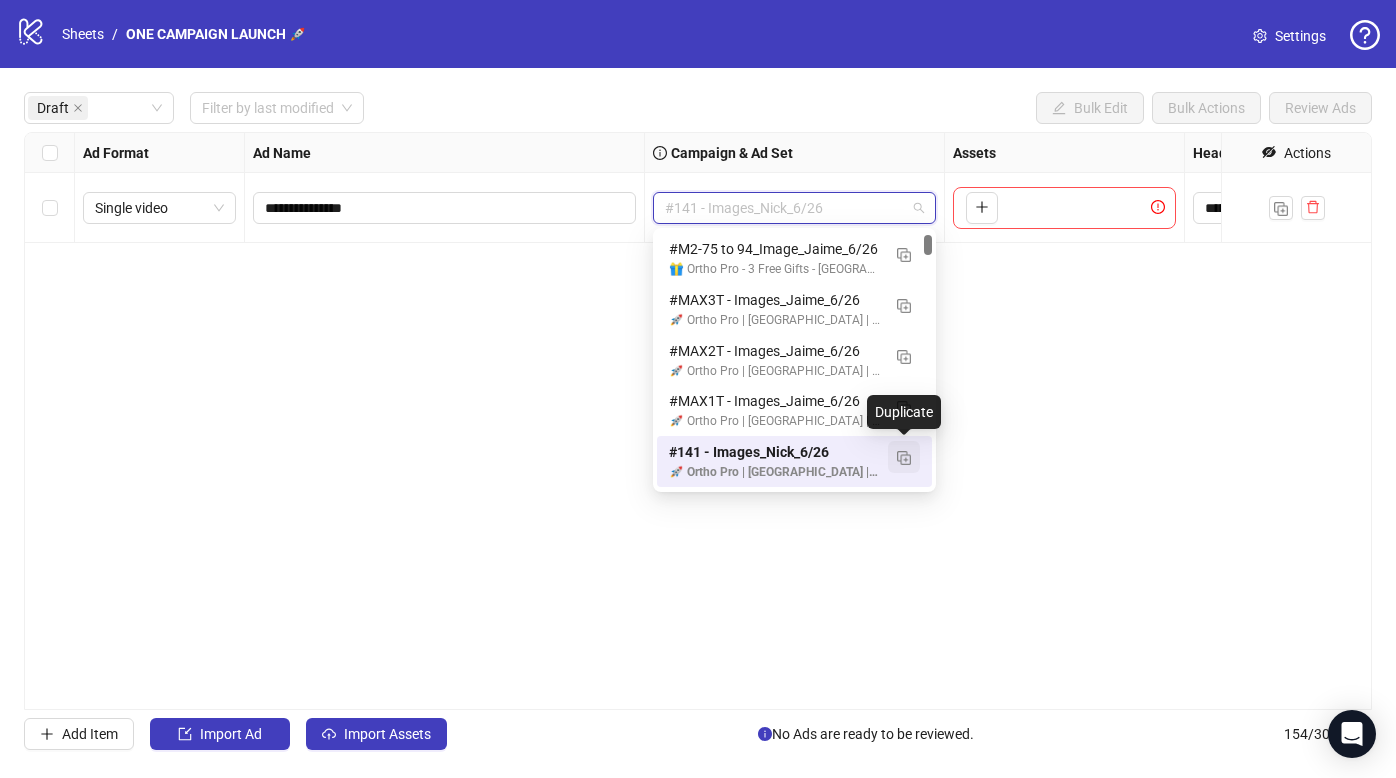 click at bounding box center [904, 458] 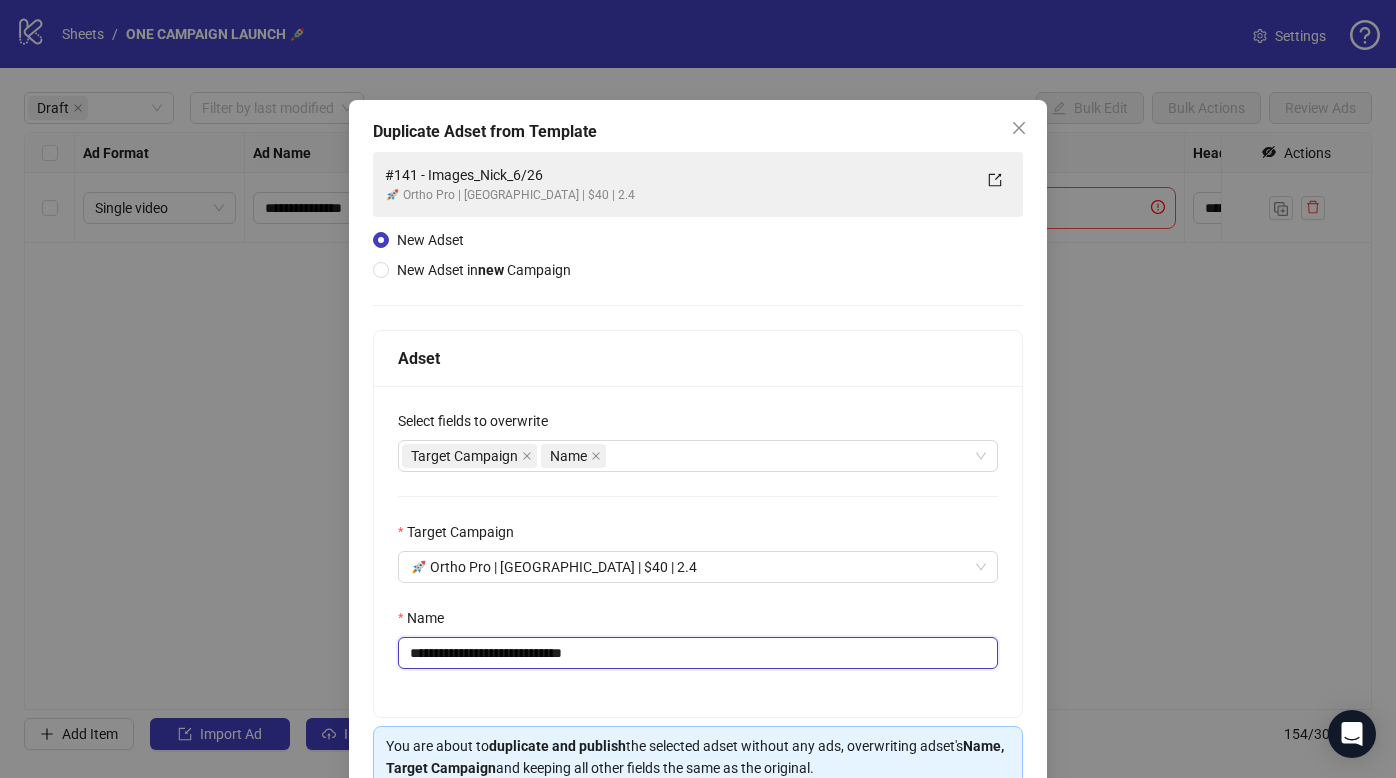 click on "**********" at bounding box center (698, 653) 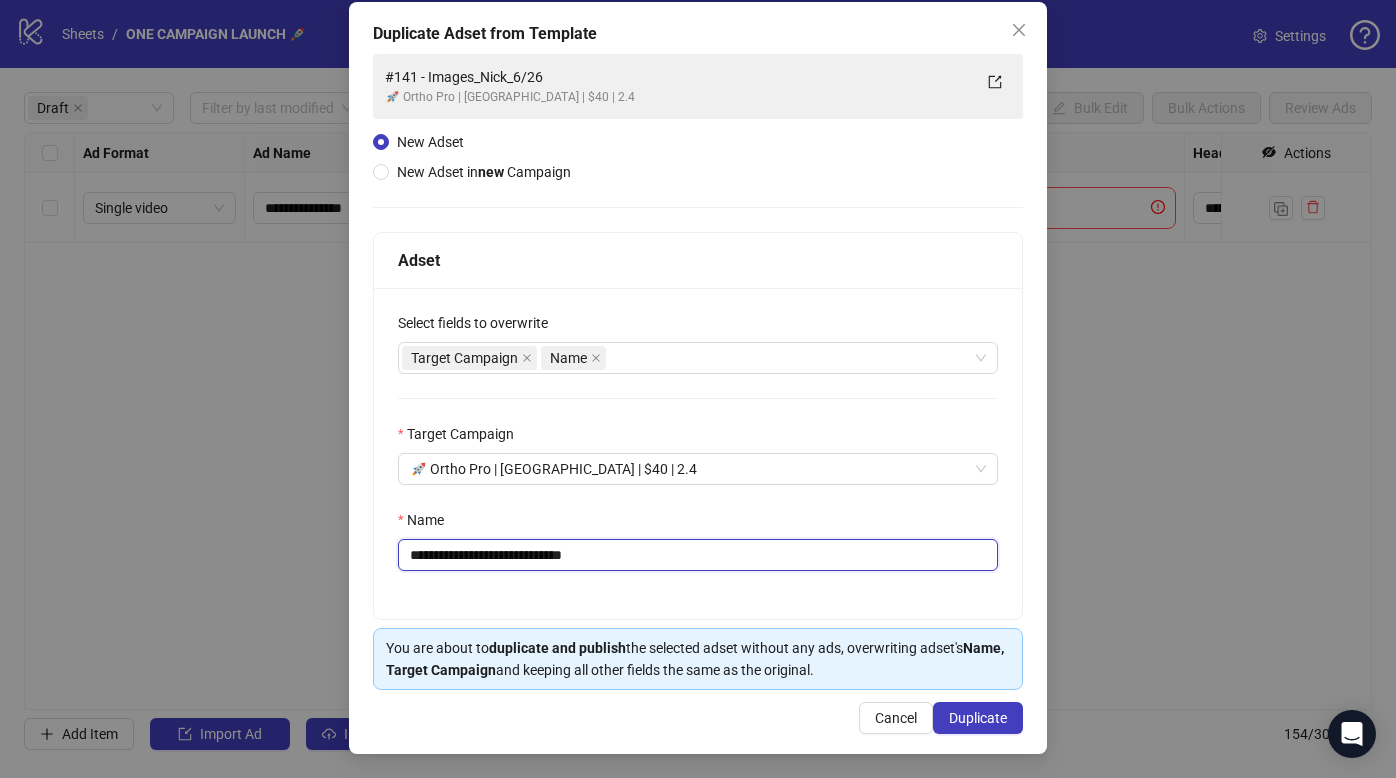 click on "**********" at bounding box center (698, 555) 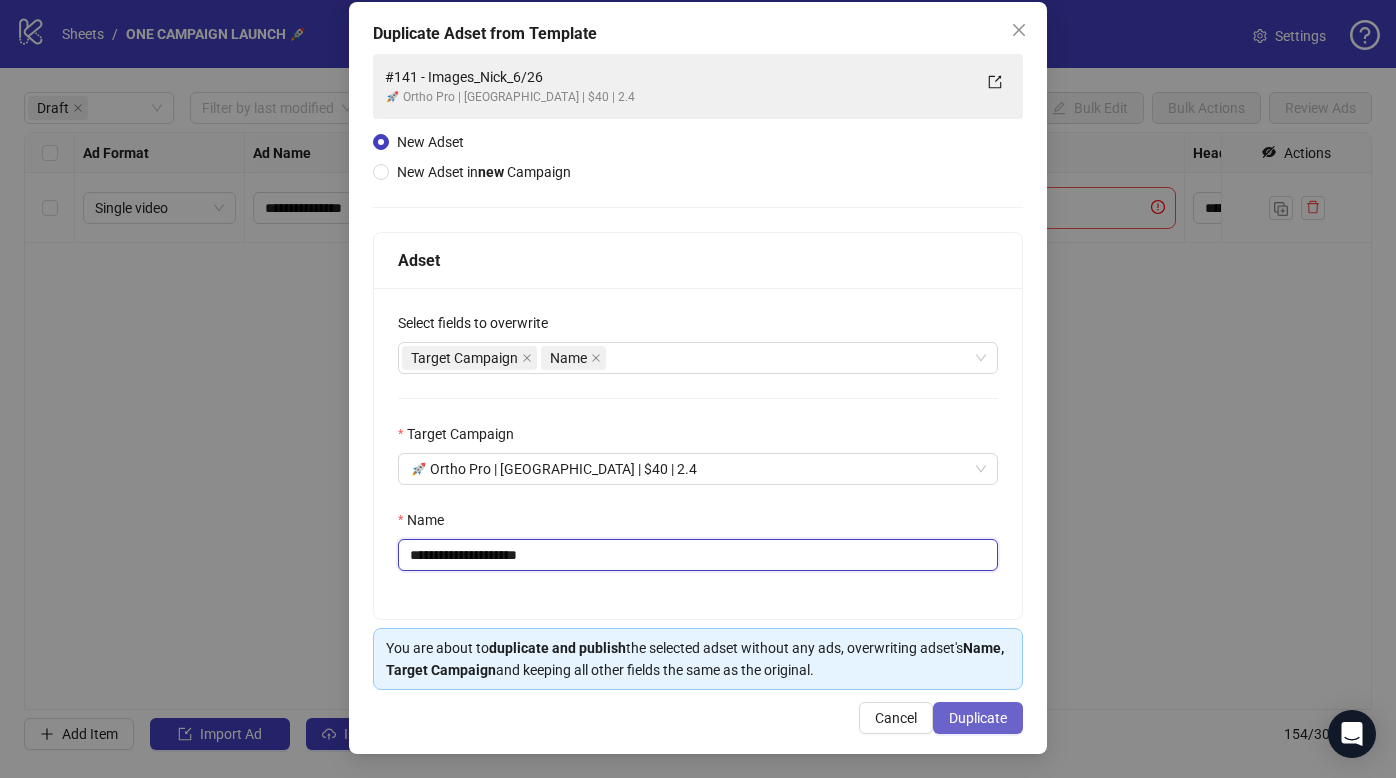 type on "**********" 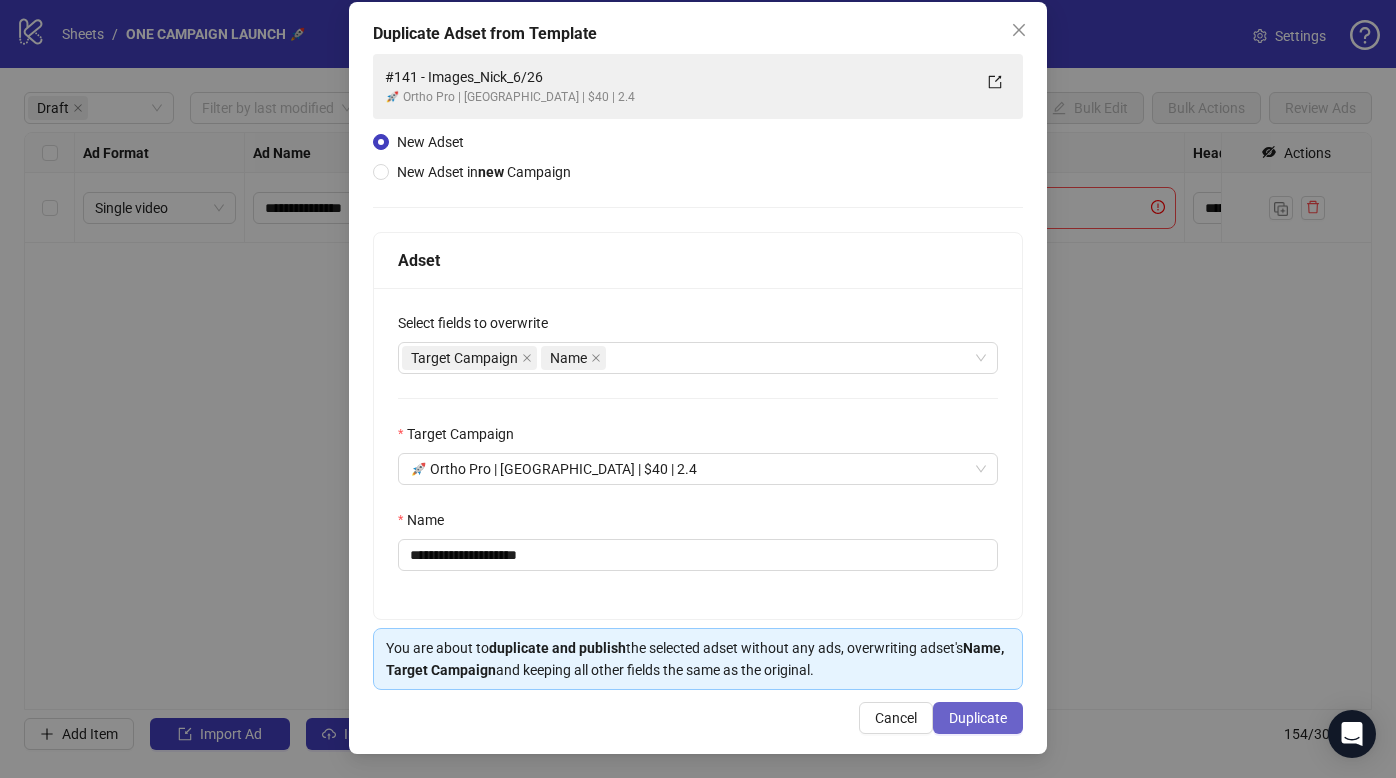 click on "Duplicate" at bounding box center (978, 718) 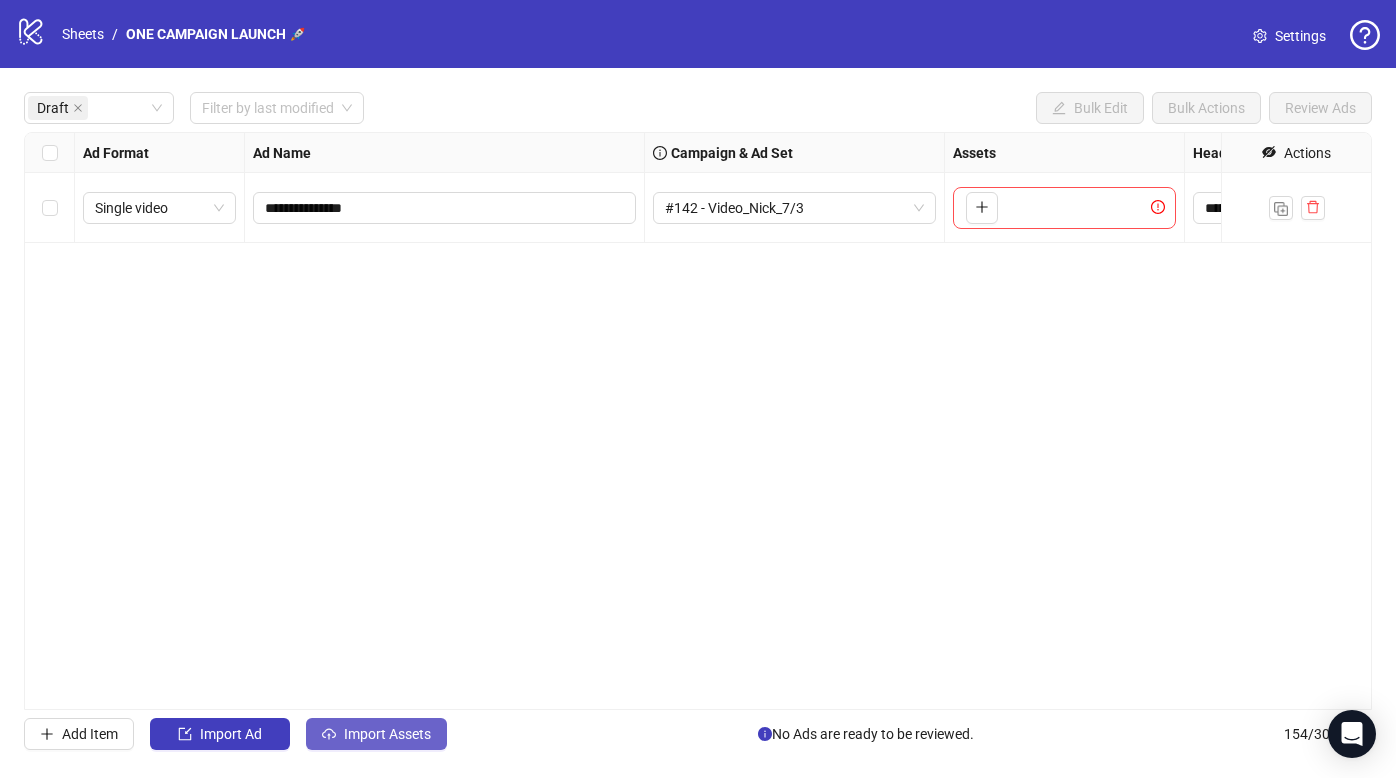 click on "Import Assets" at bounding box center (387, 734) 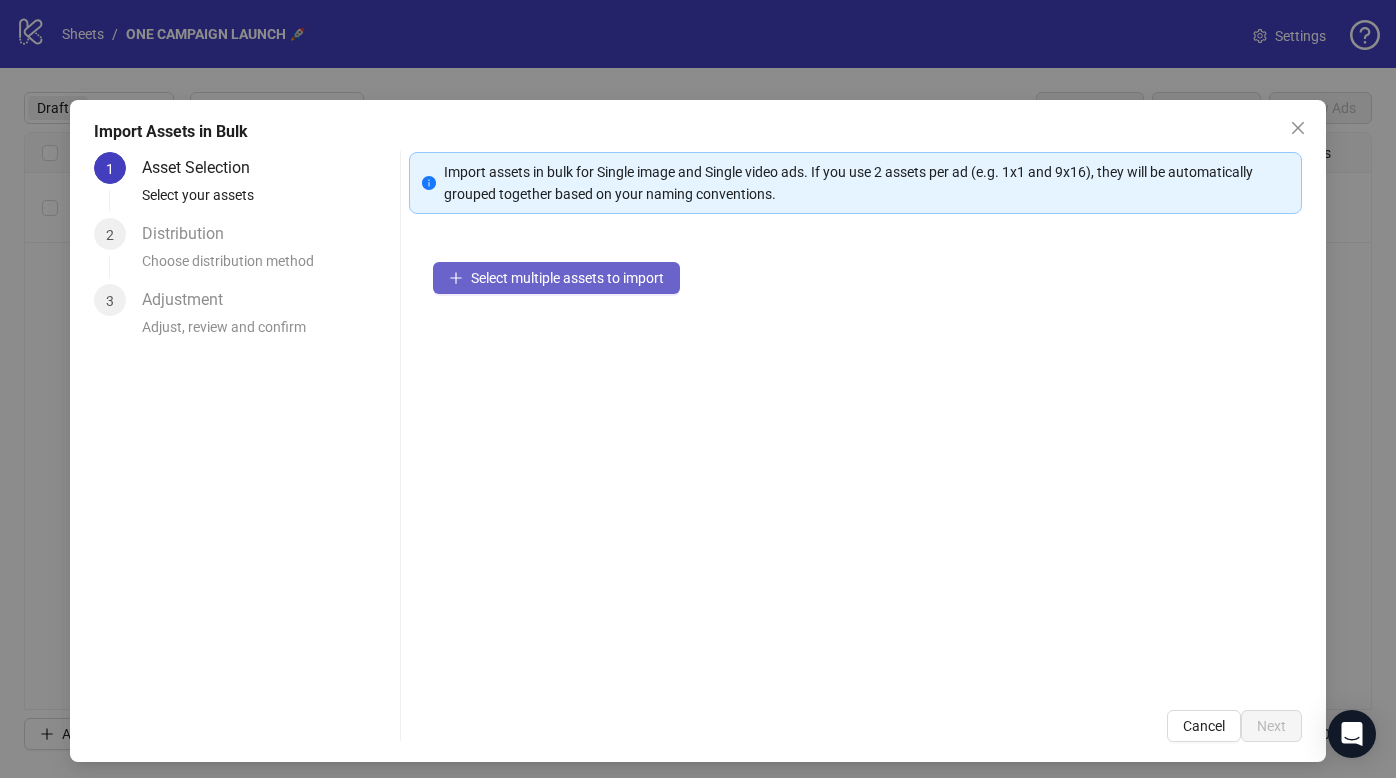 click on "Select multiple assets to import" at bounding box center [567, 278] 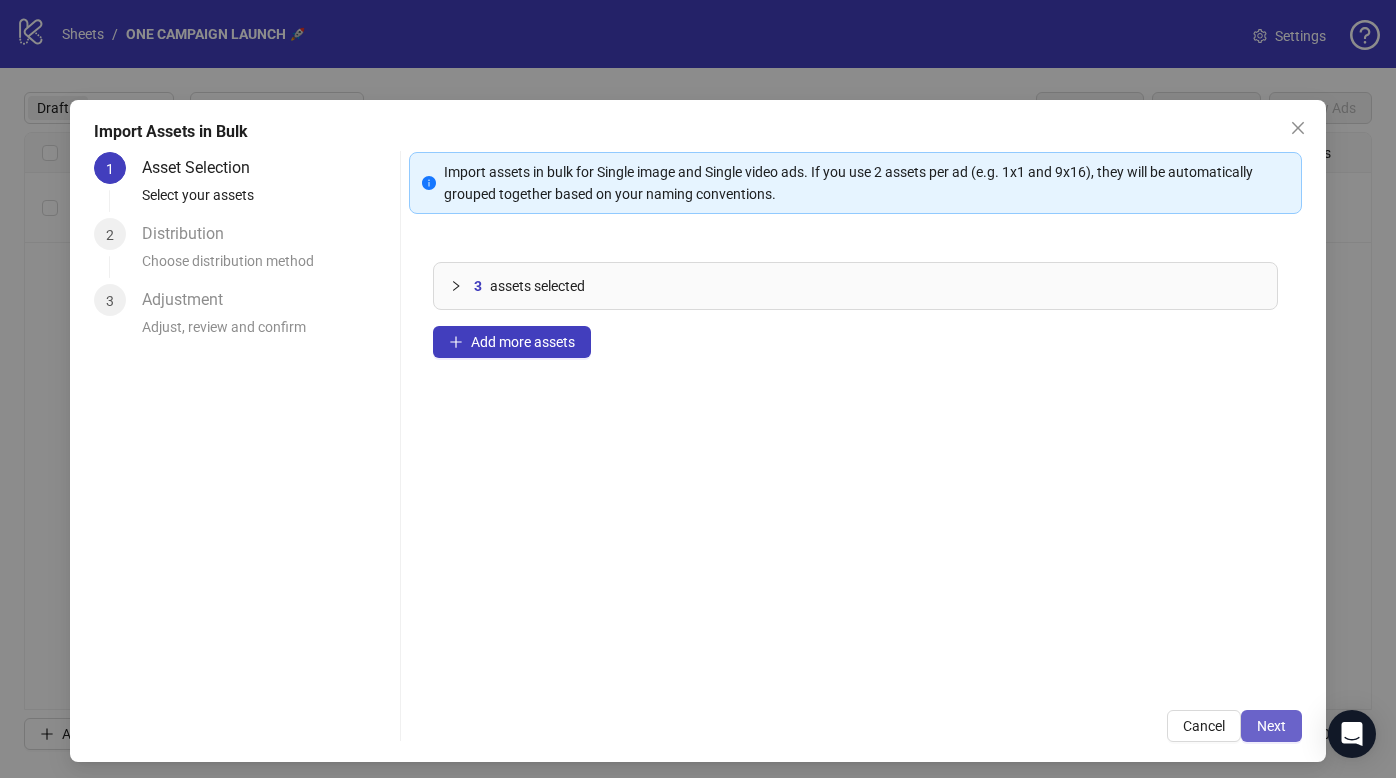 click on "Next" at bounding box center [1271, 726] 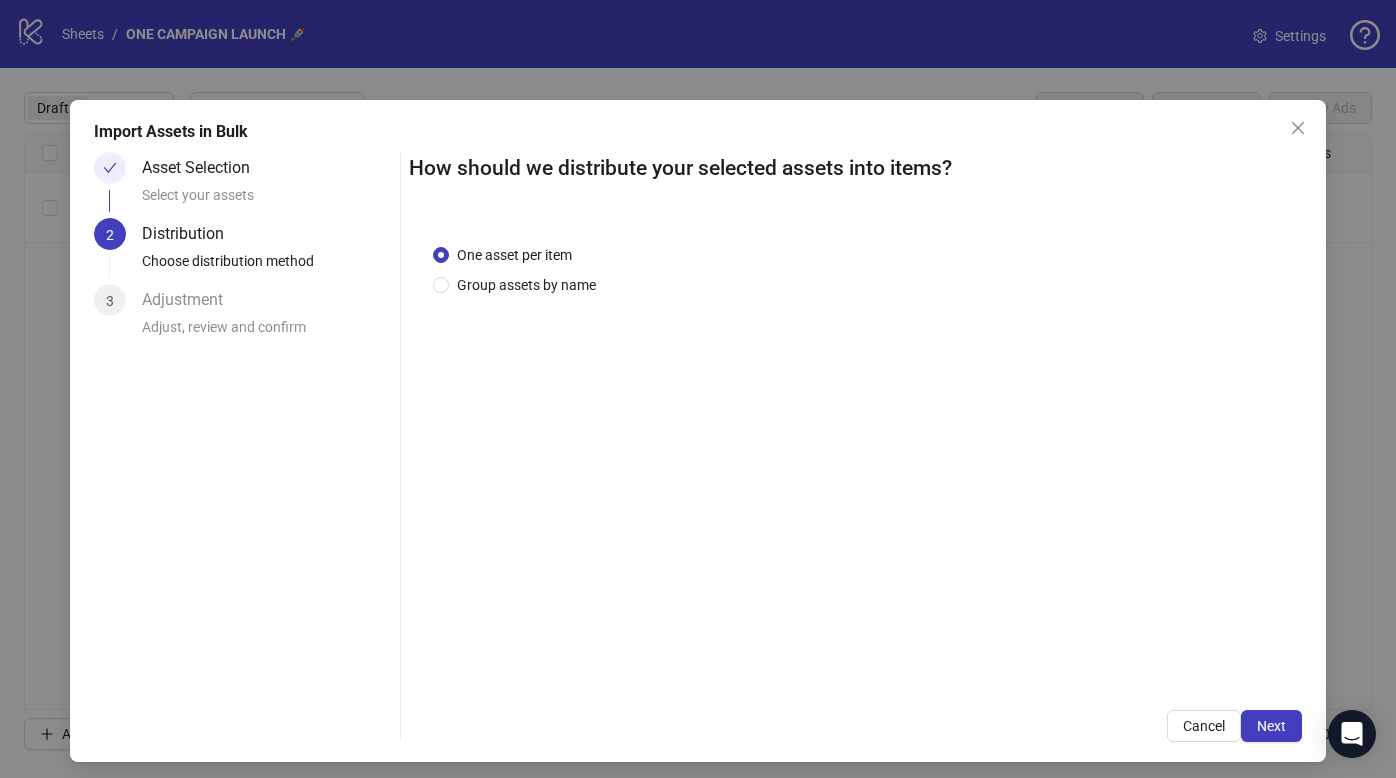 click on "Next" at bounding box center (1271, 726) 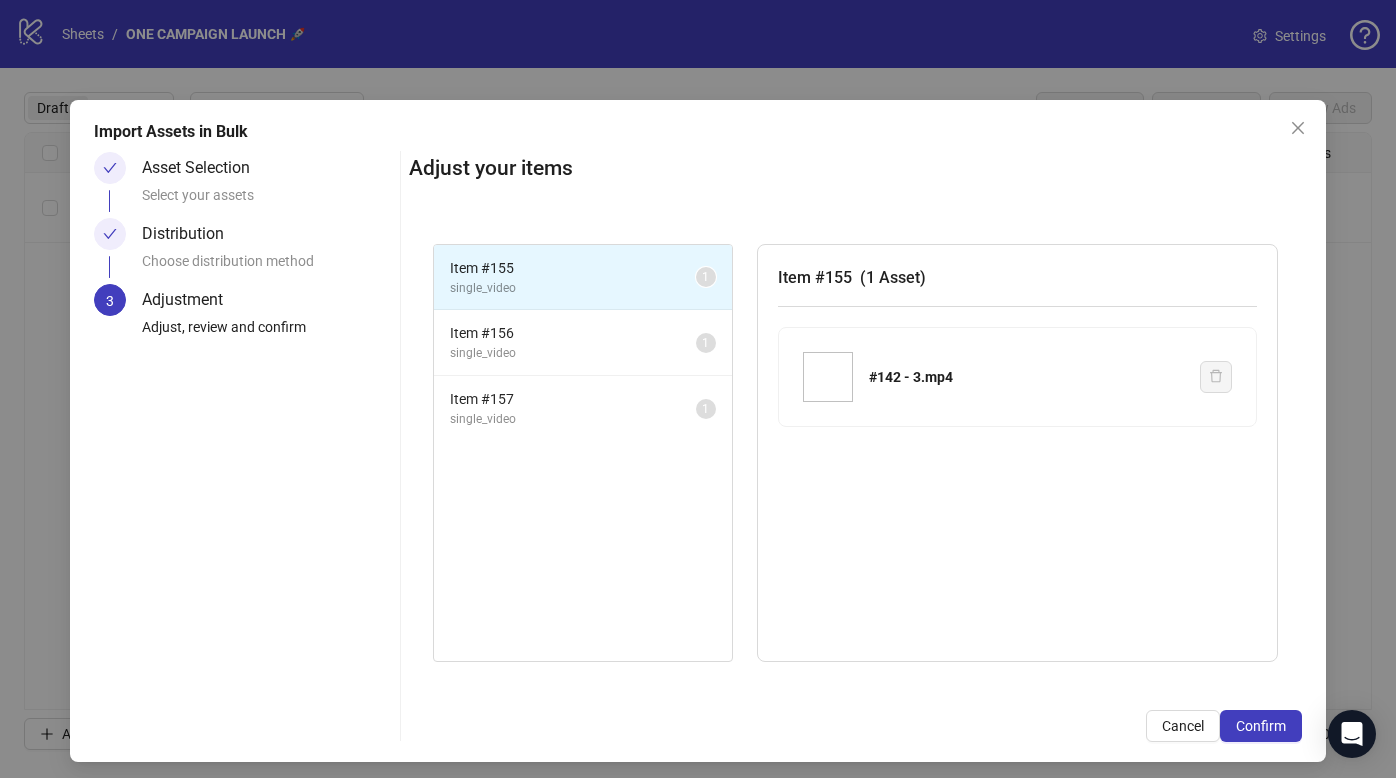 click on "Confirm" at bounding box center [1261, 726] 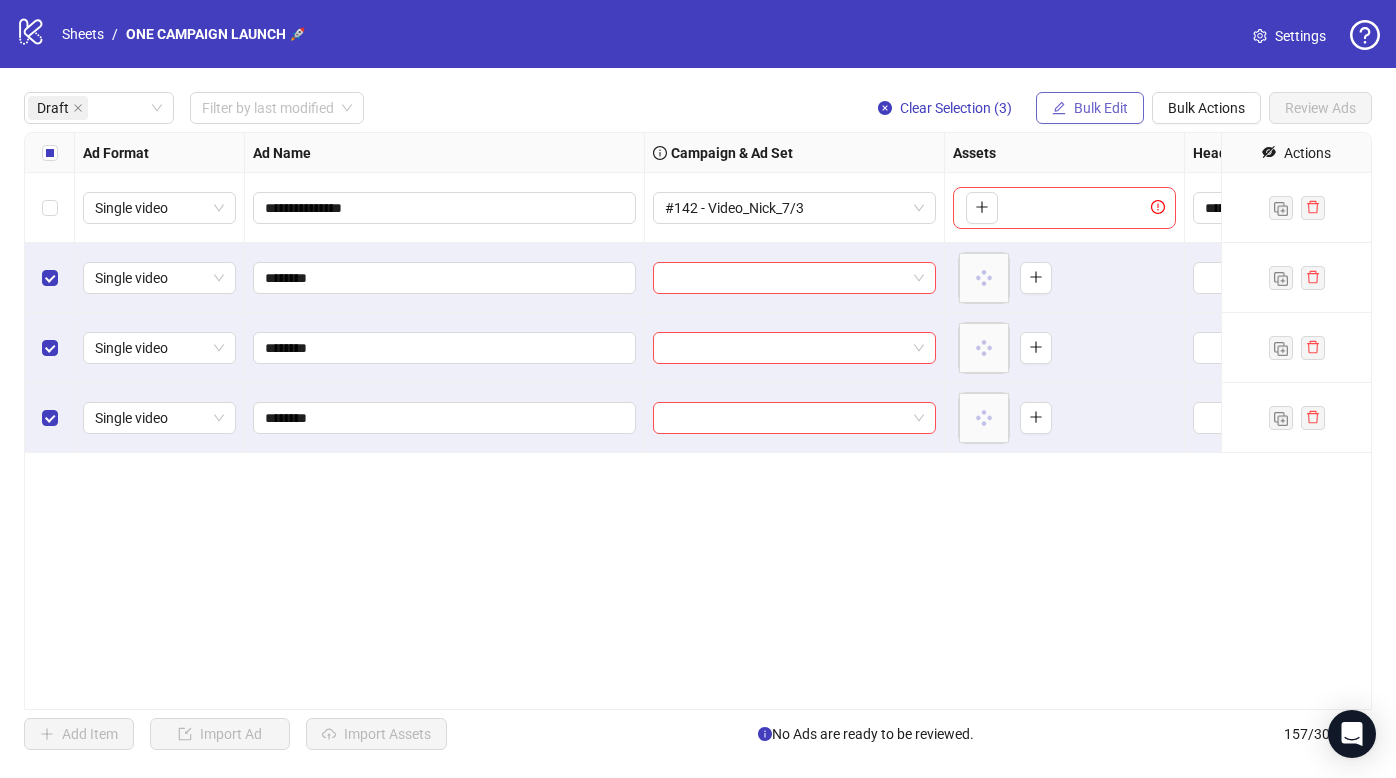 click on "Bulk Edit" at bounding box center [1090, 108] 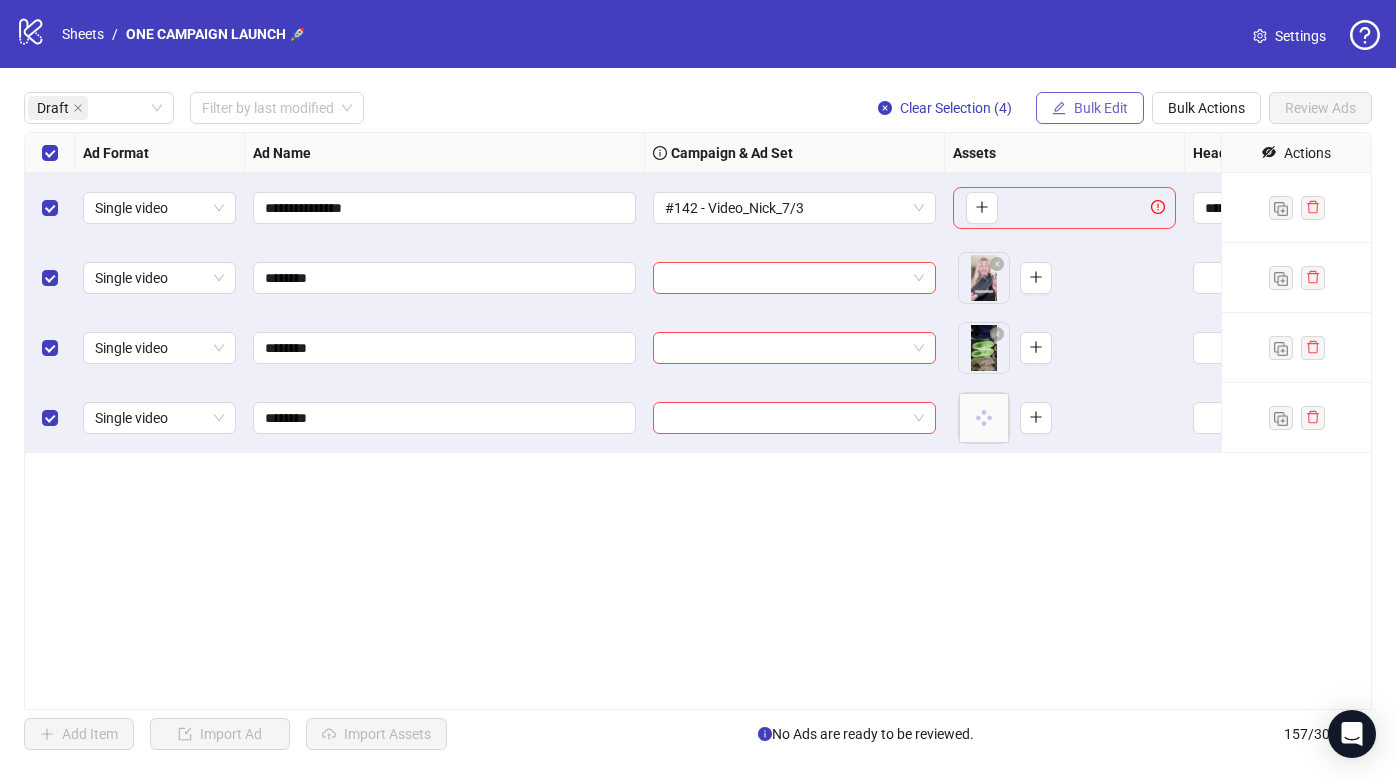 click on "Bulk Edit" at bounding box center [1090, 108] 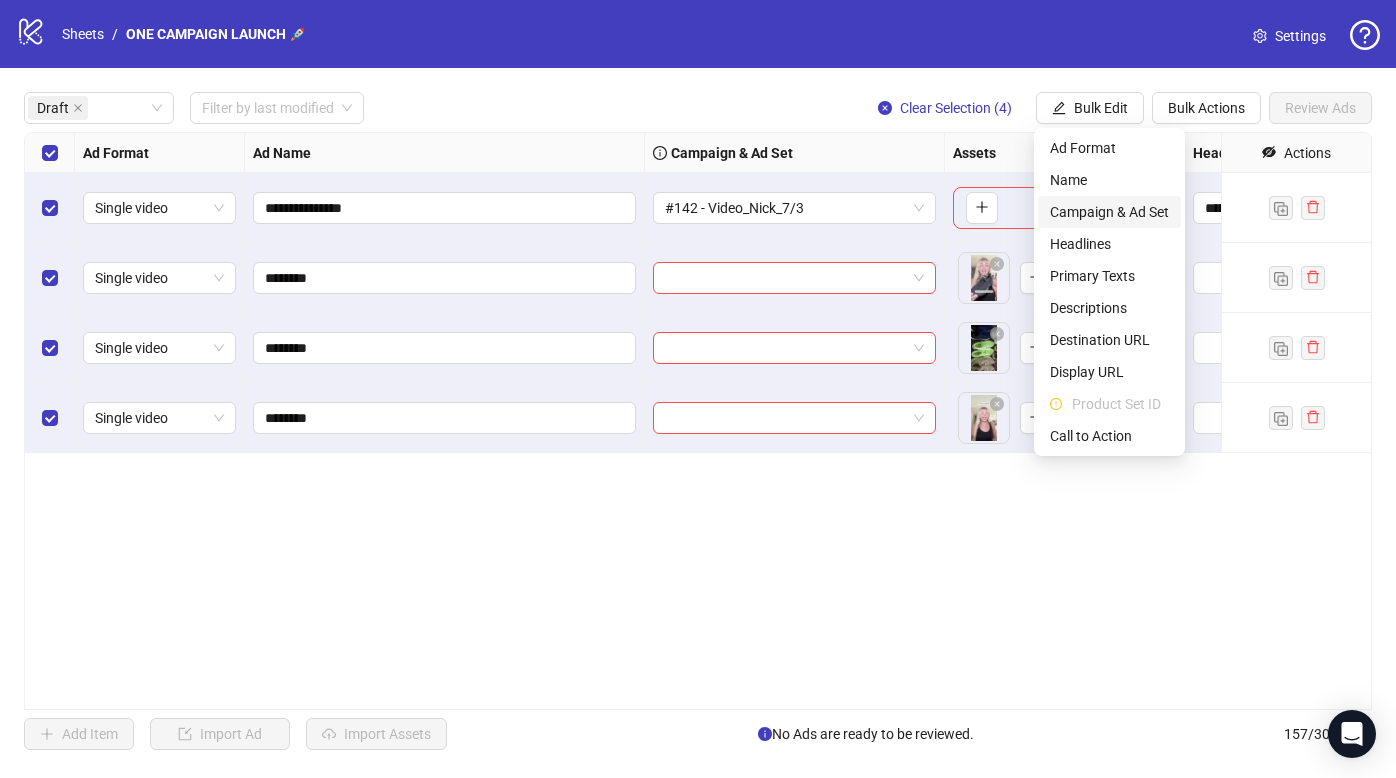 click on "Campaign & Ad Set" at bounding box center (1109, 212) 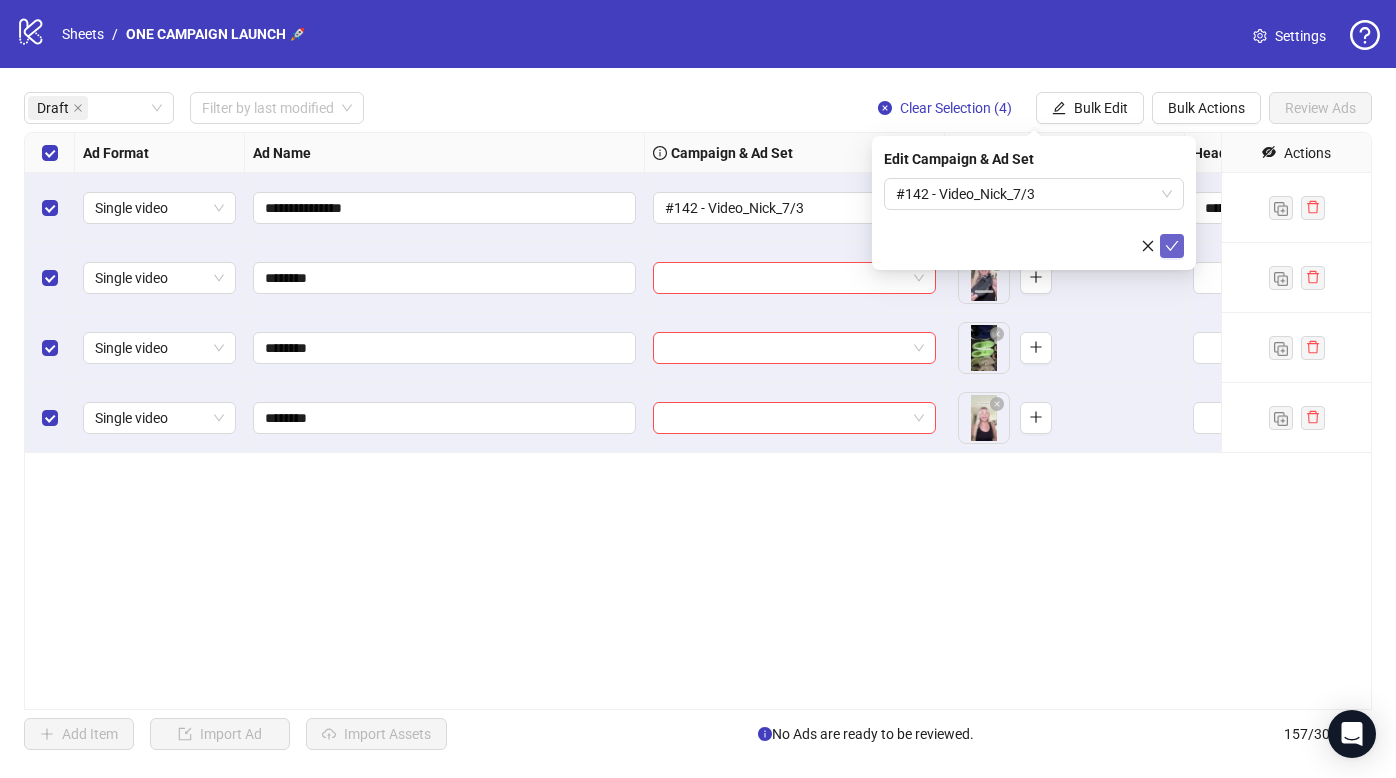 click 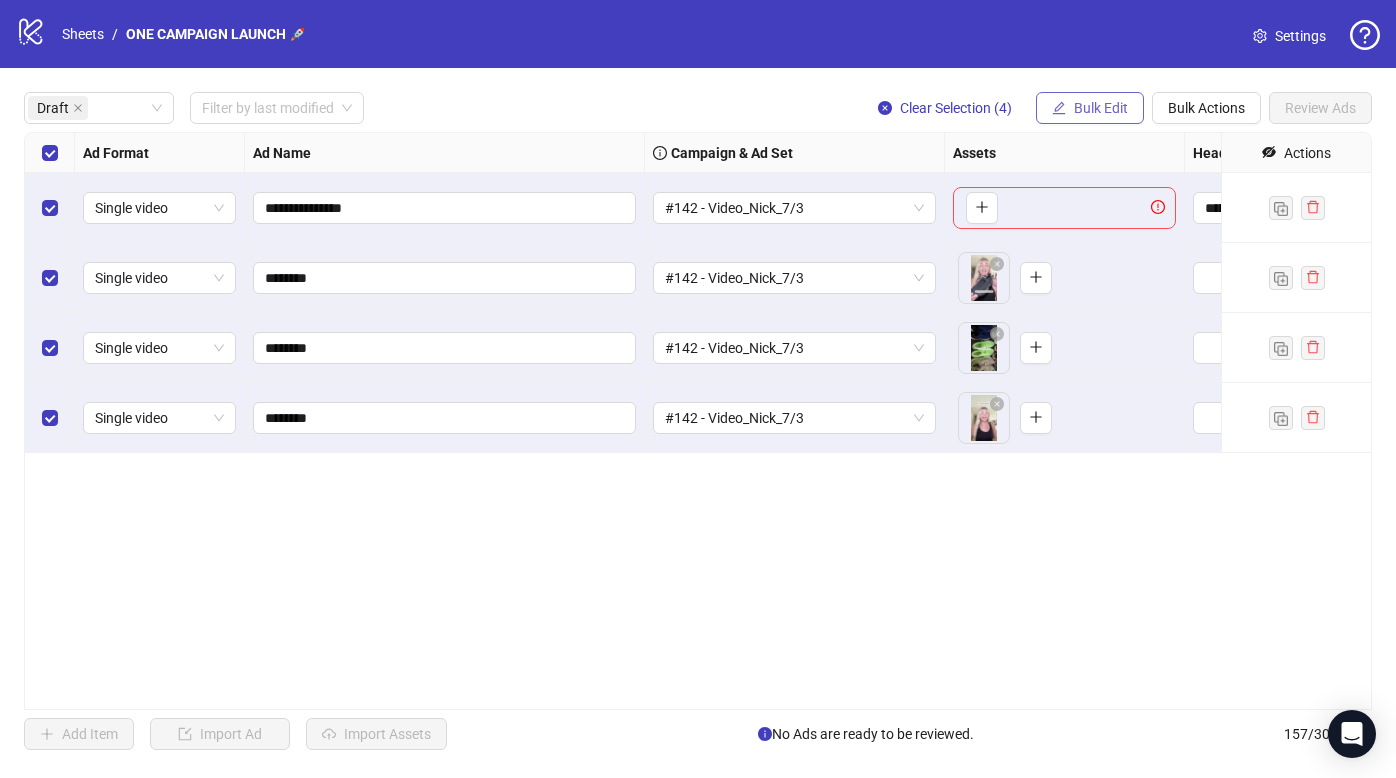 click on "Bulk Edit" at bounding box center (1101, 108) 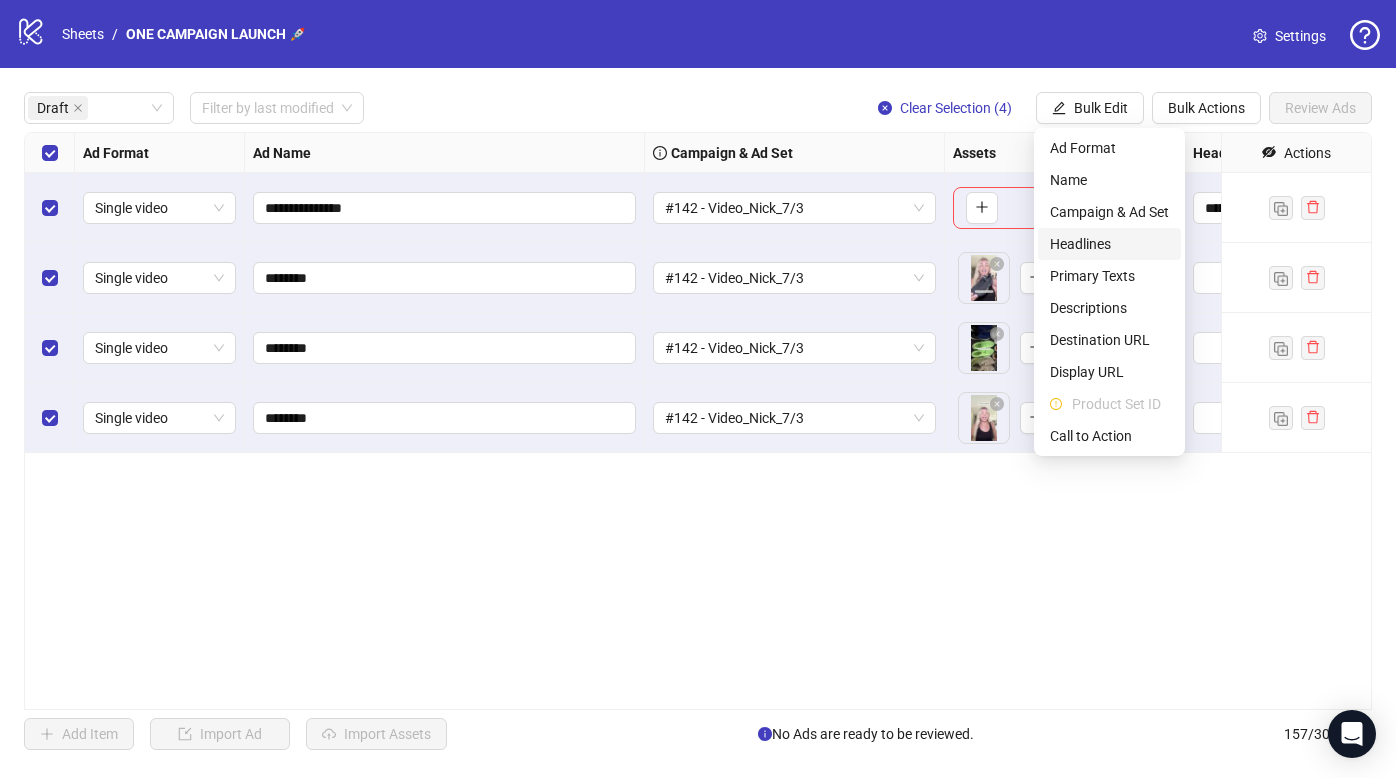 click on "Headlines" at bounding box center (1109, 244) 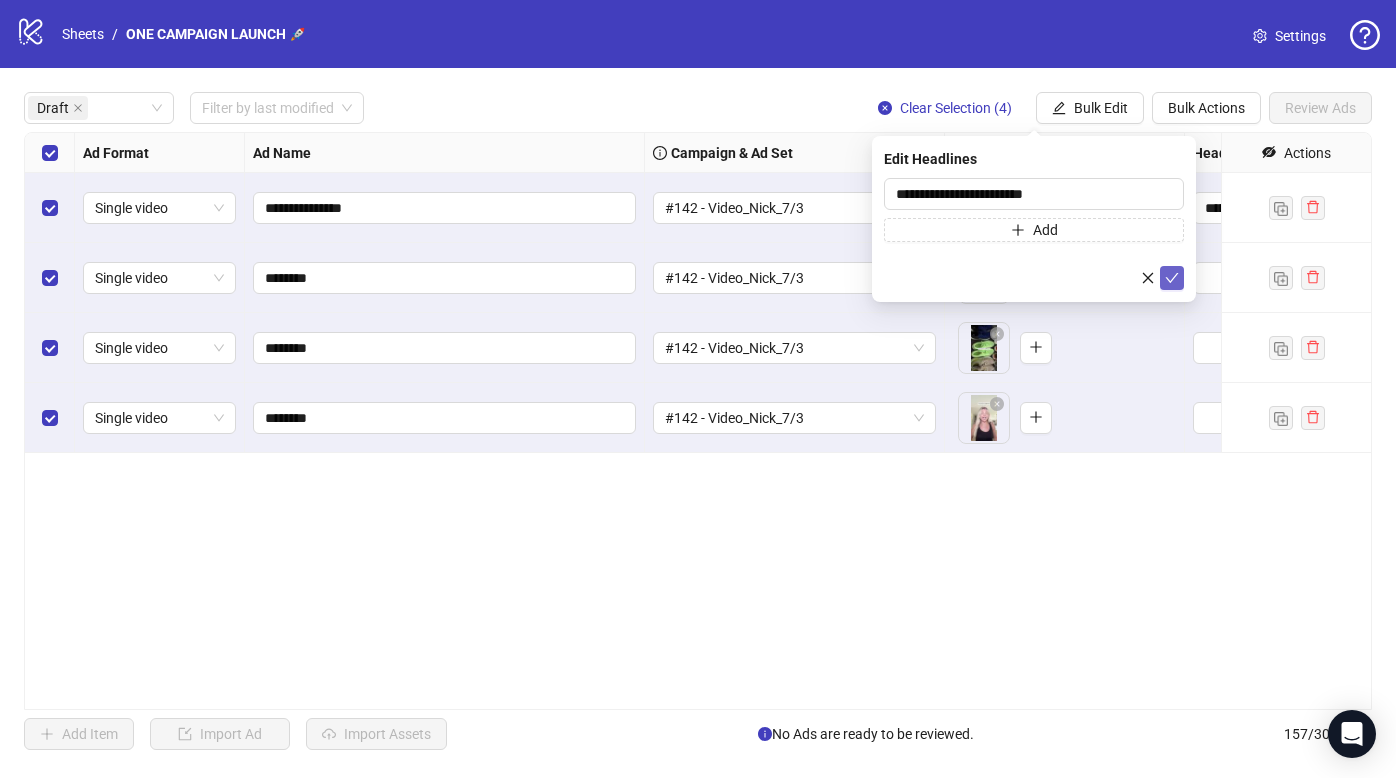 click at bounding box center (1172, 278) 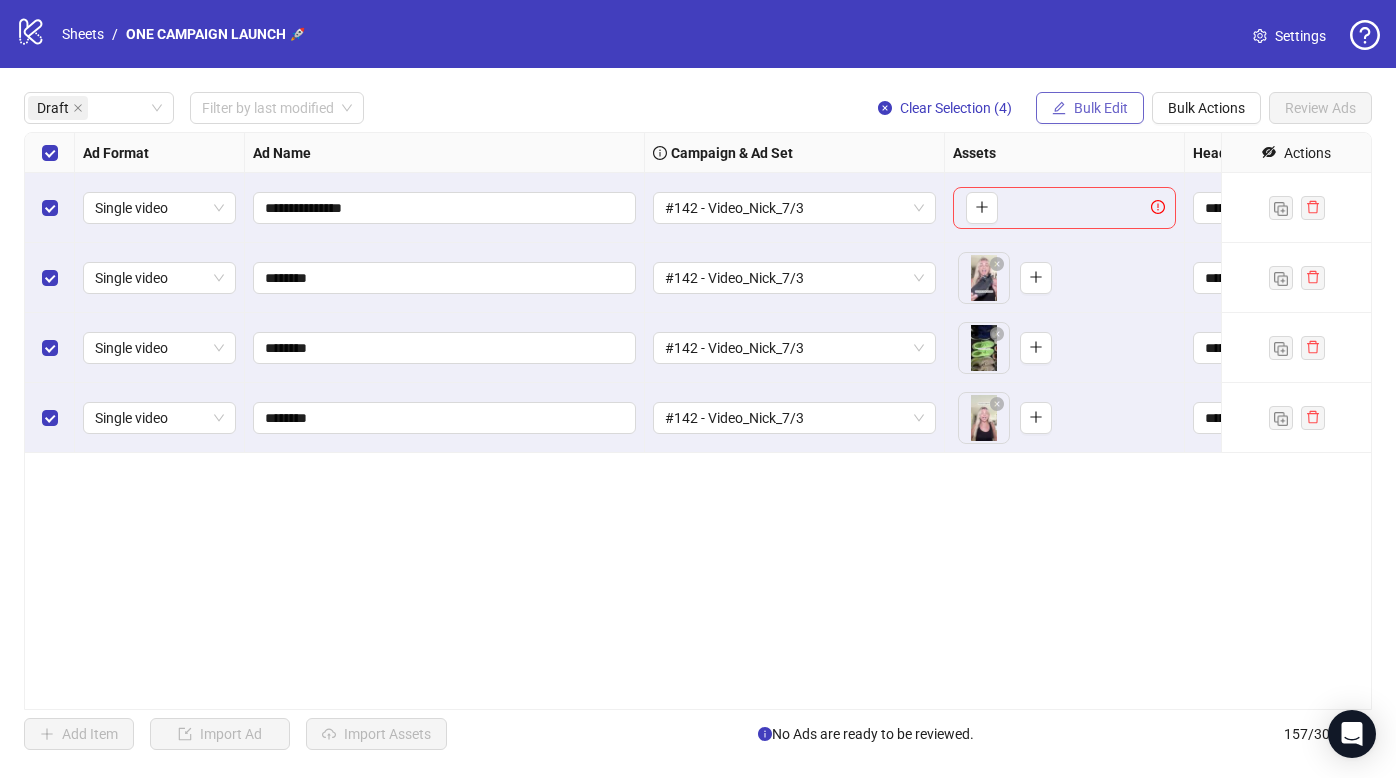 click on "Bulk Edit" at bounding box center (1101, 108) 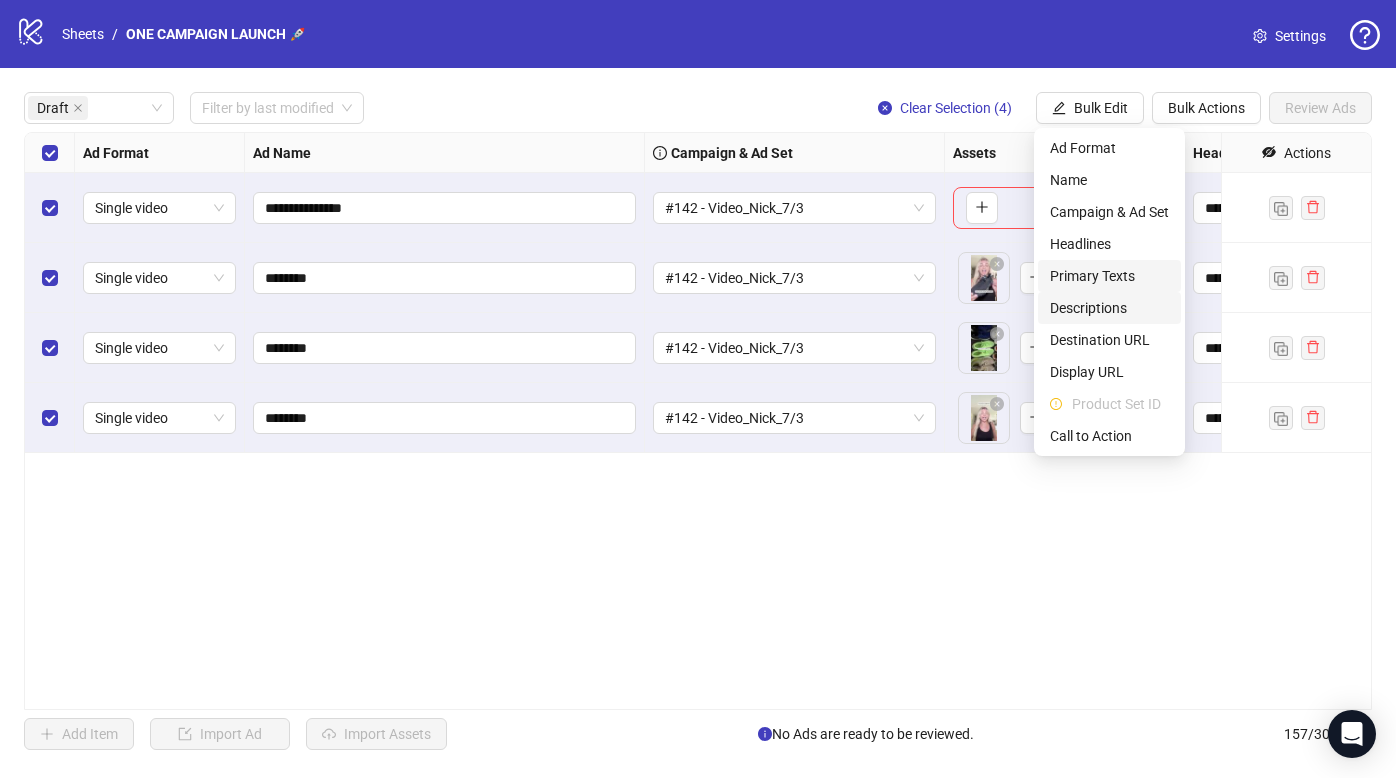click on "Primary Texts" at bounding box center [1109, 276] 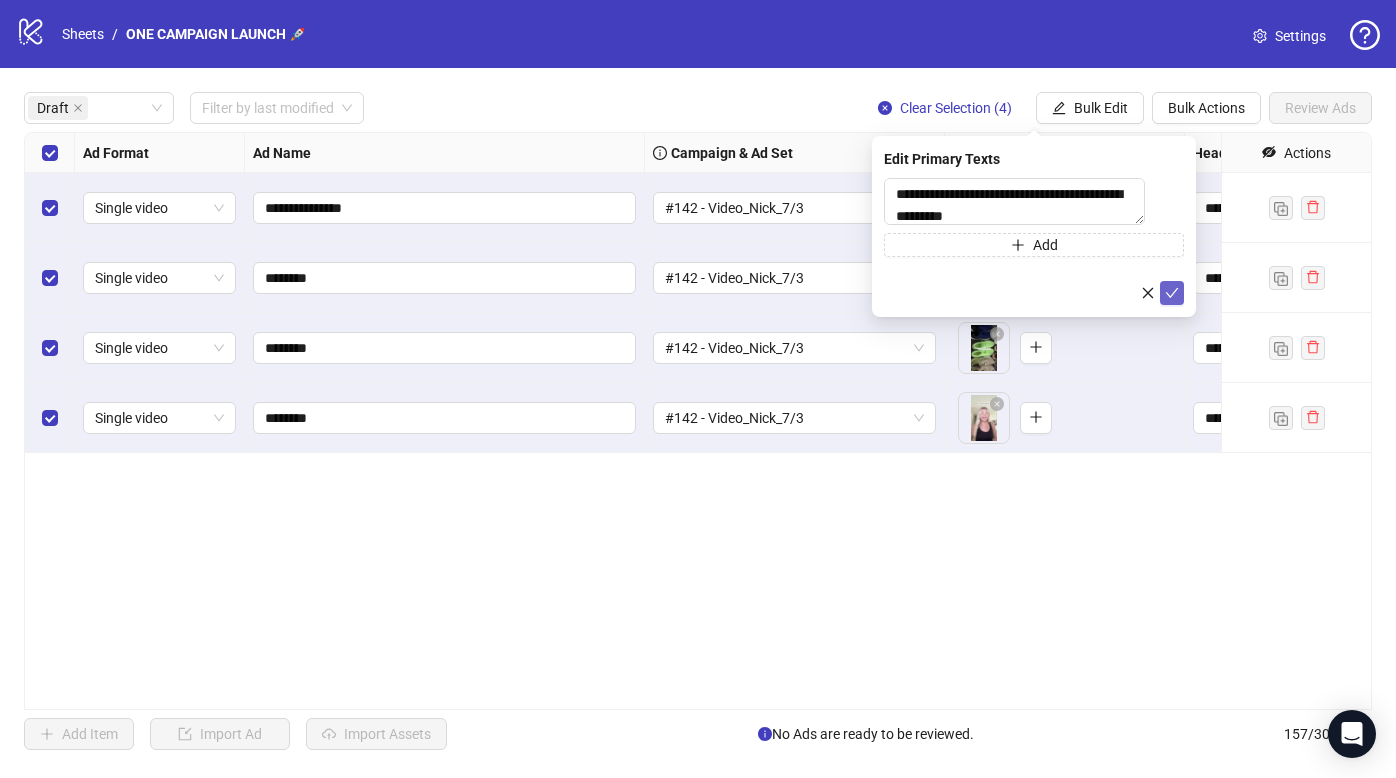click at bounding box center (1172, 293) 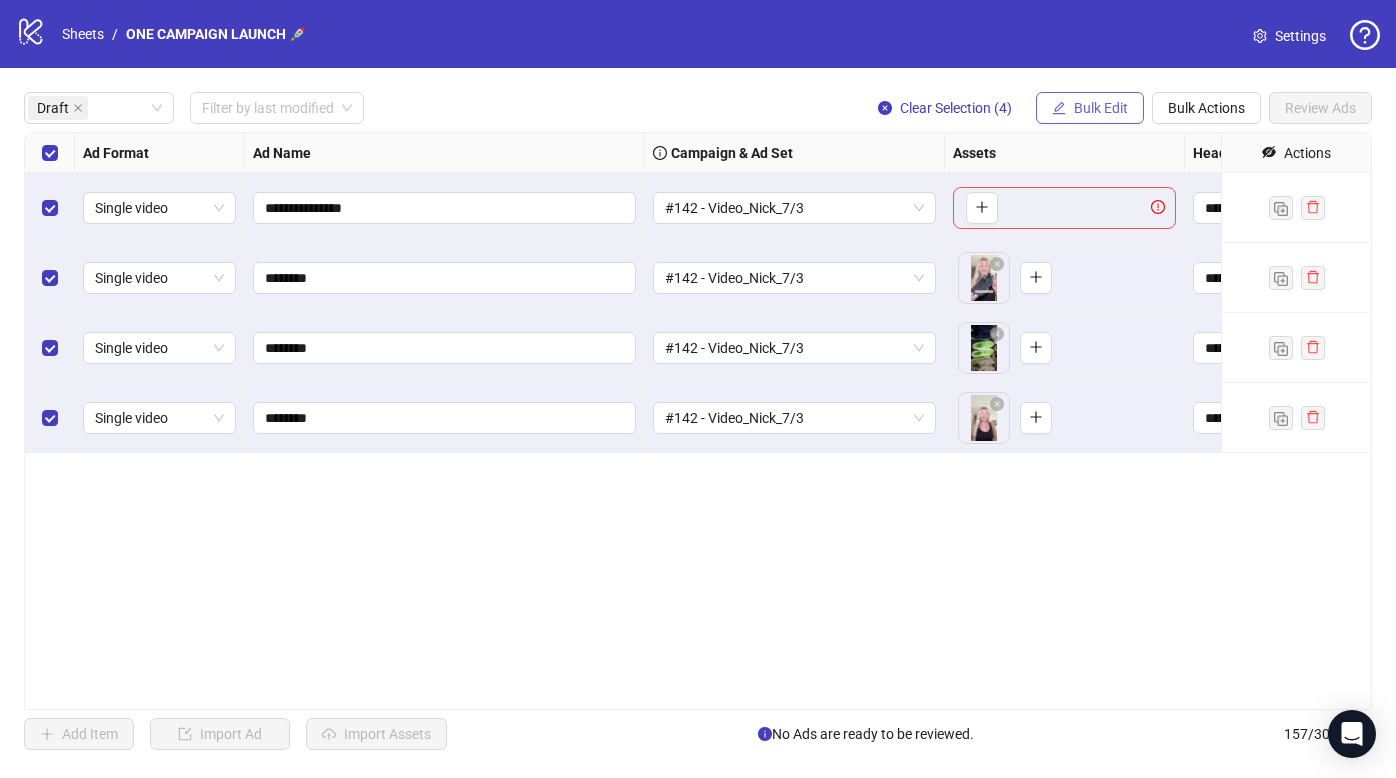 click on "Bulk Edit" at bounding box center [1101, 108] 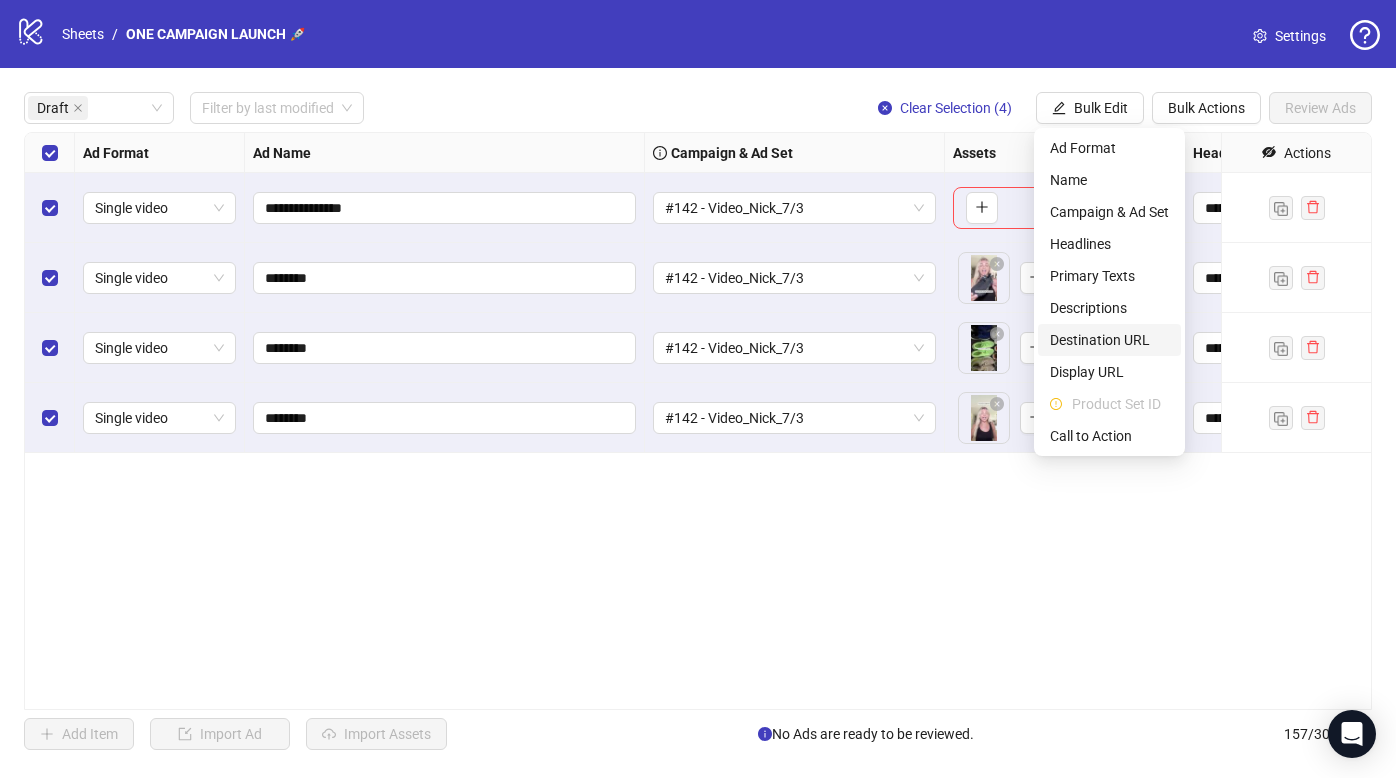 click on "Destination URL" at bounding box center [1109, 340] 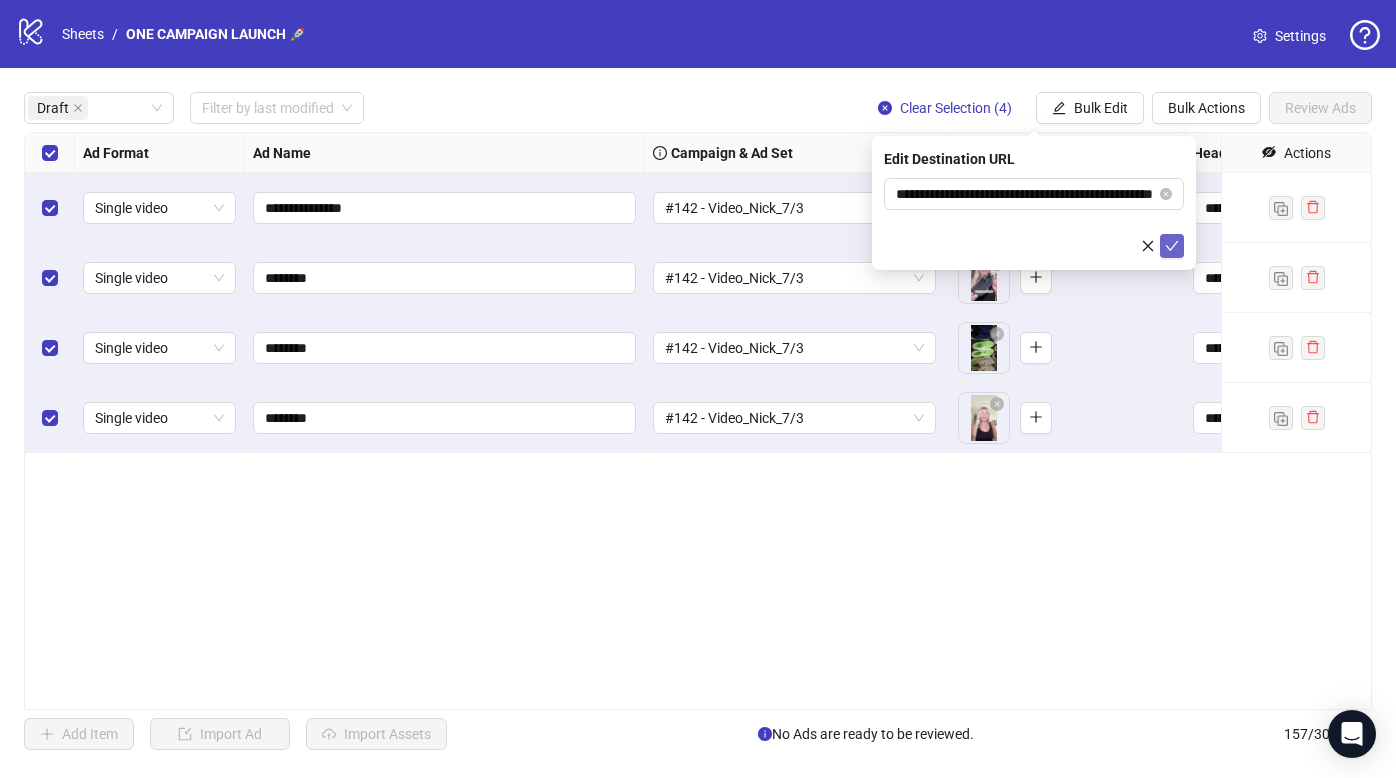 click at bounding box center [1172, 246] 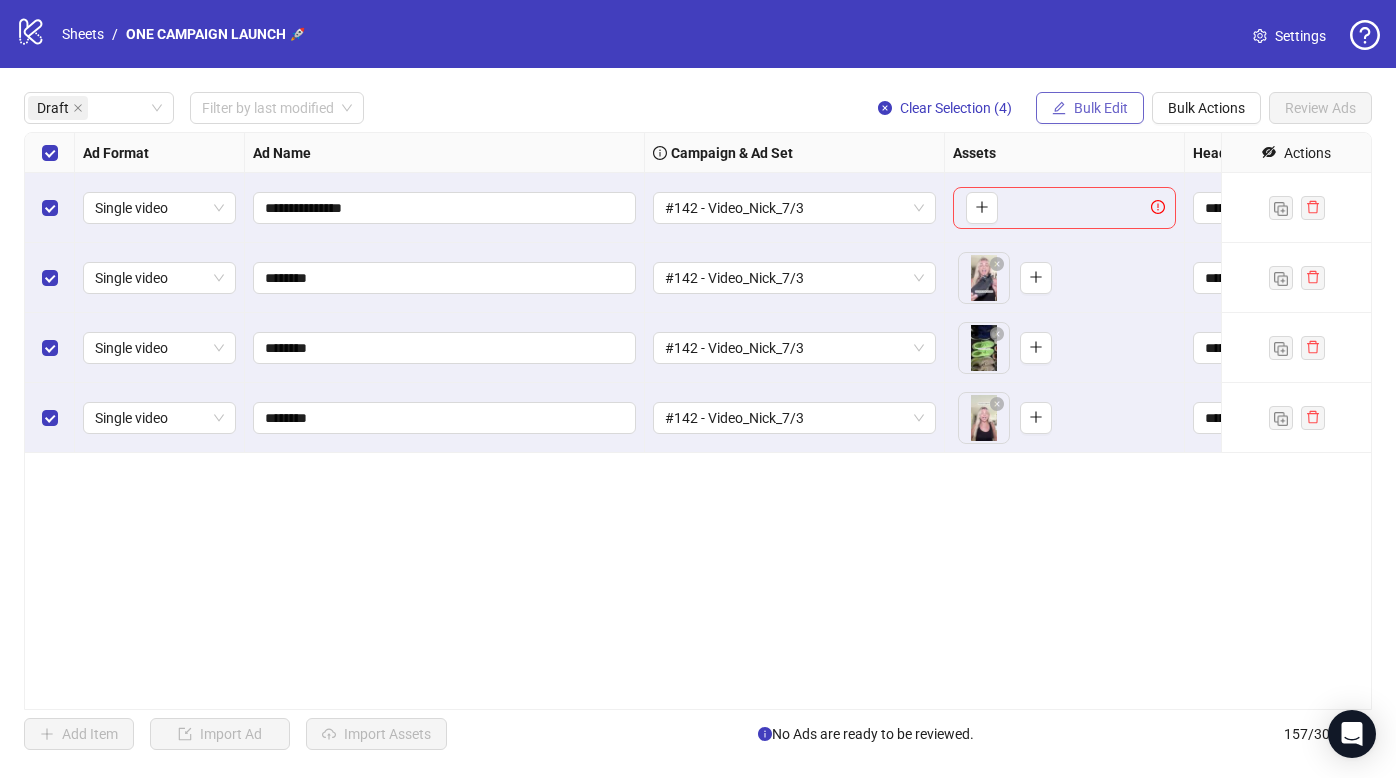 click on "Bulk Edit" at bounding box center [1090, 108] 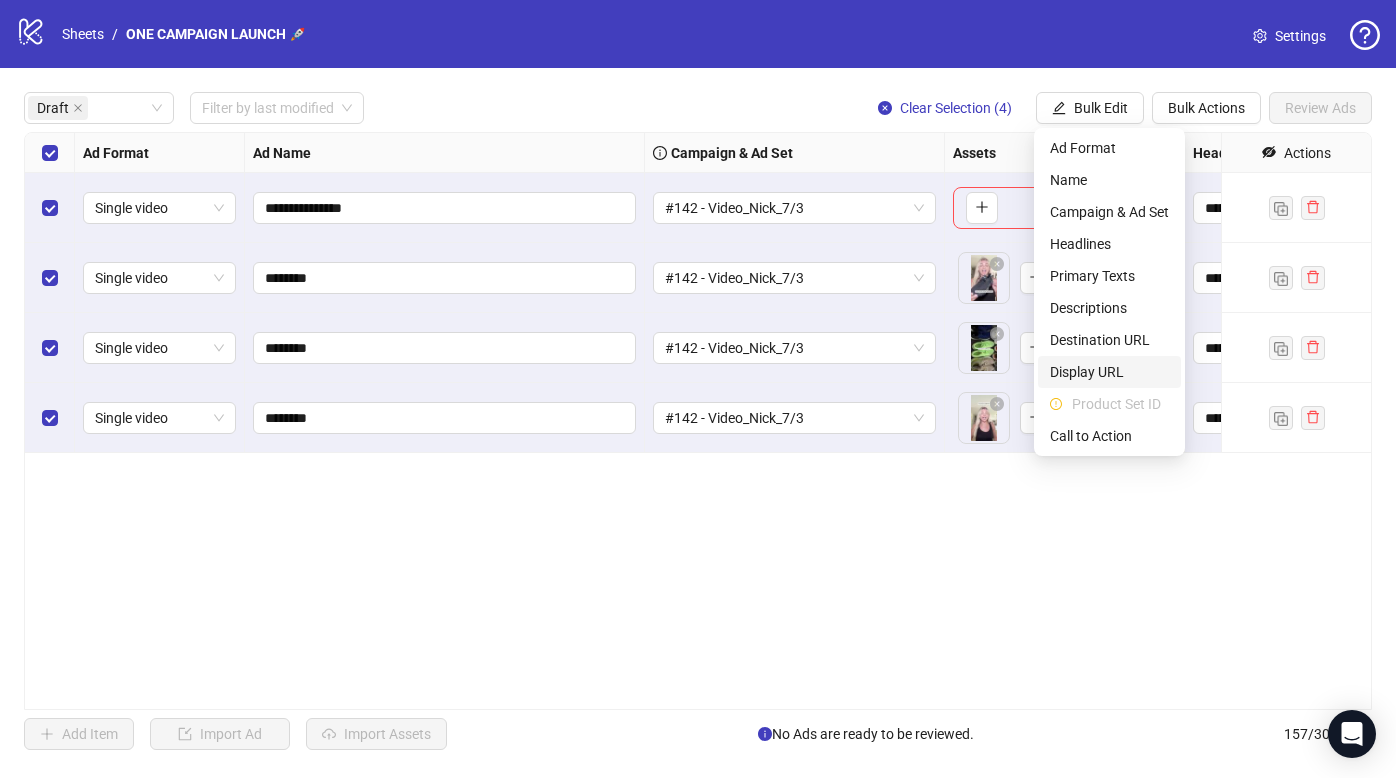 click on "Display URL" at bounding box center (1109, 372) 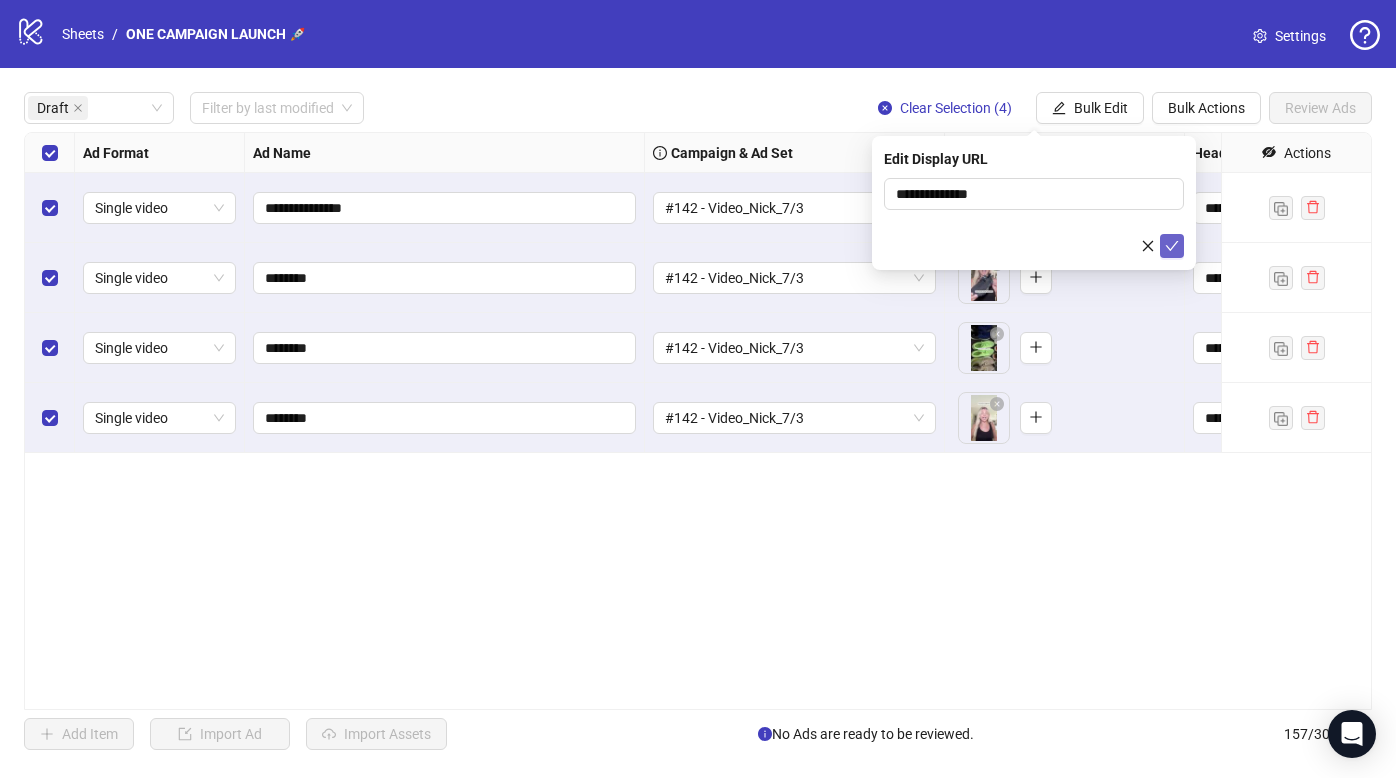 click at bounding box center (1172, 246) 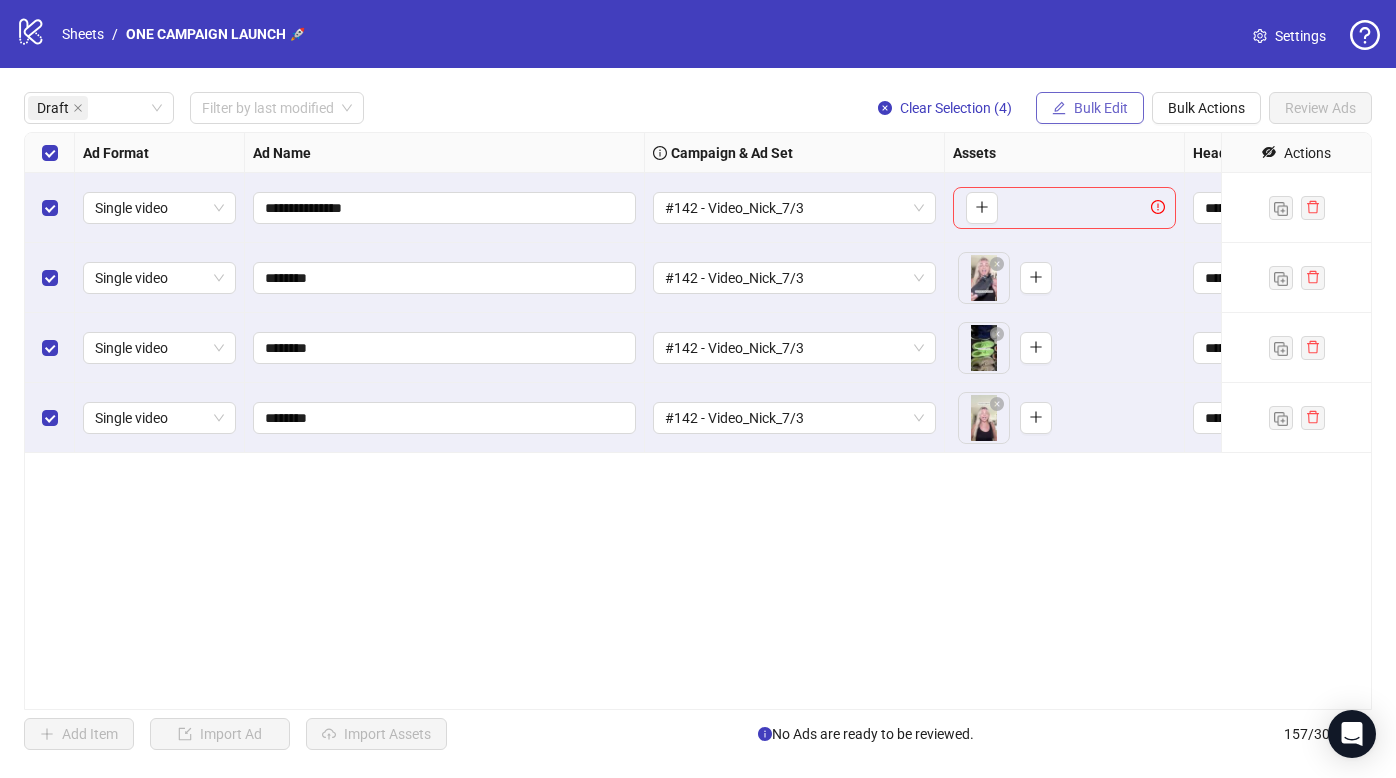 click on "Bulk Edit" at bounding box center [1101, 108] 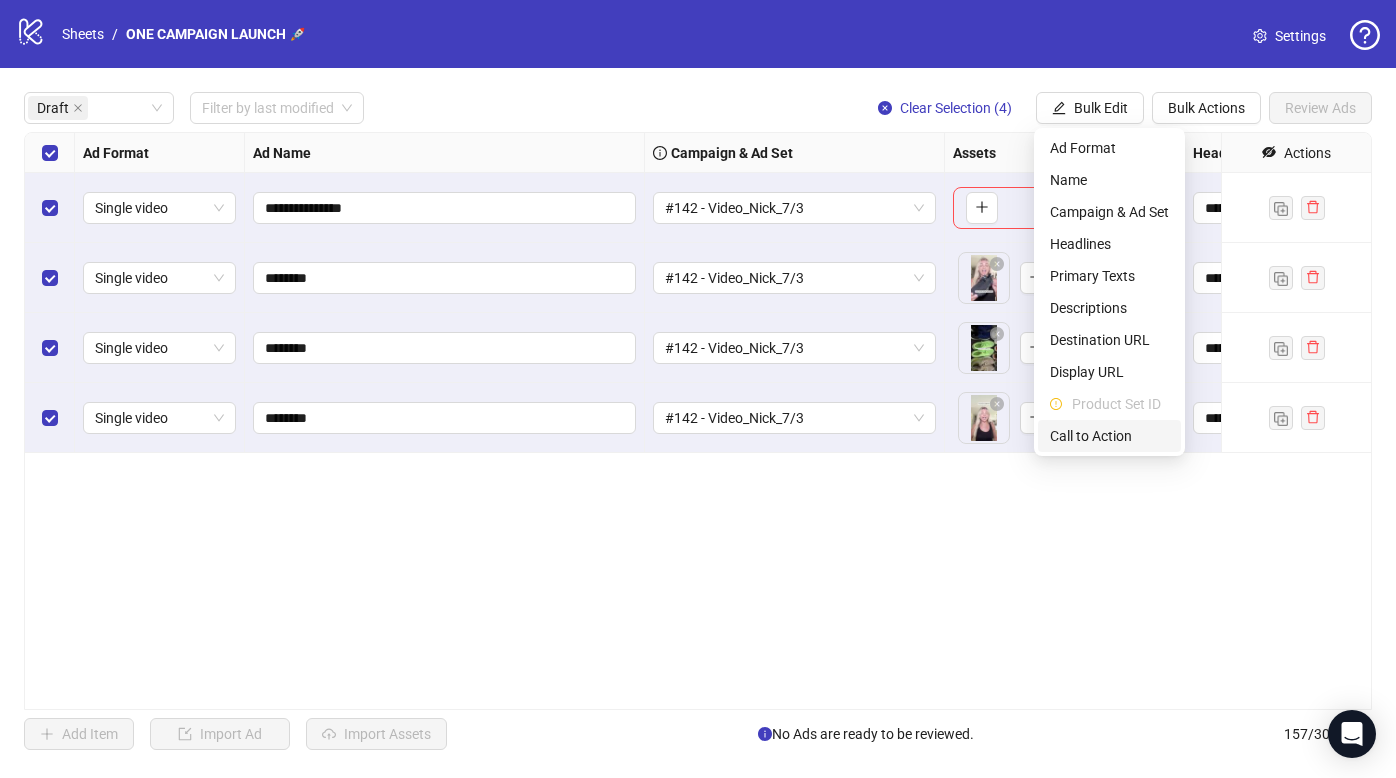 click on "Call to Action" at bounding box center [1109, 436] 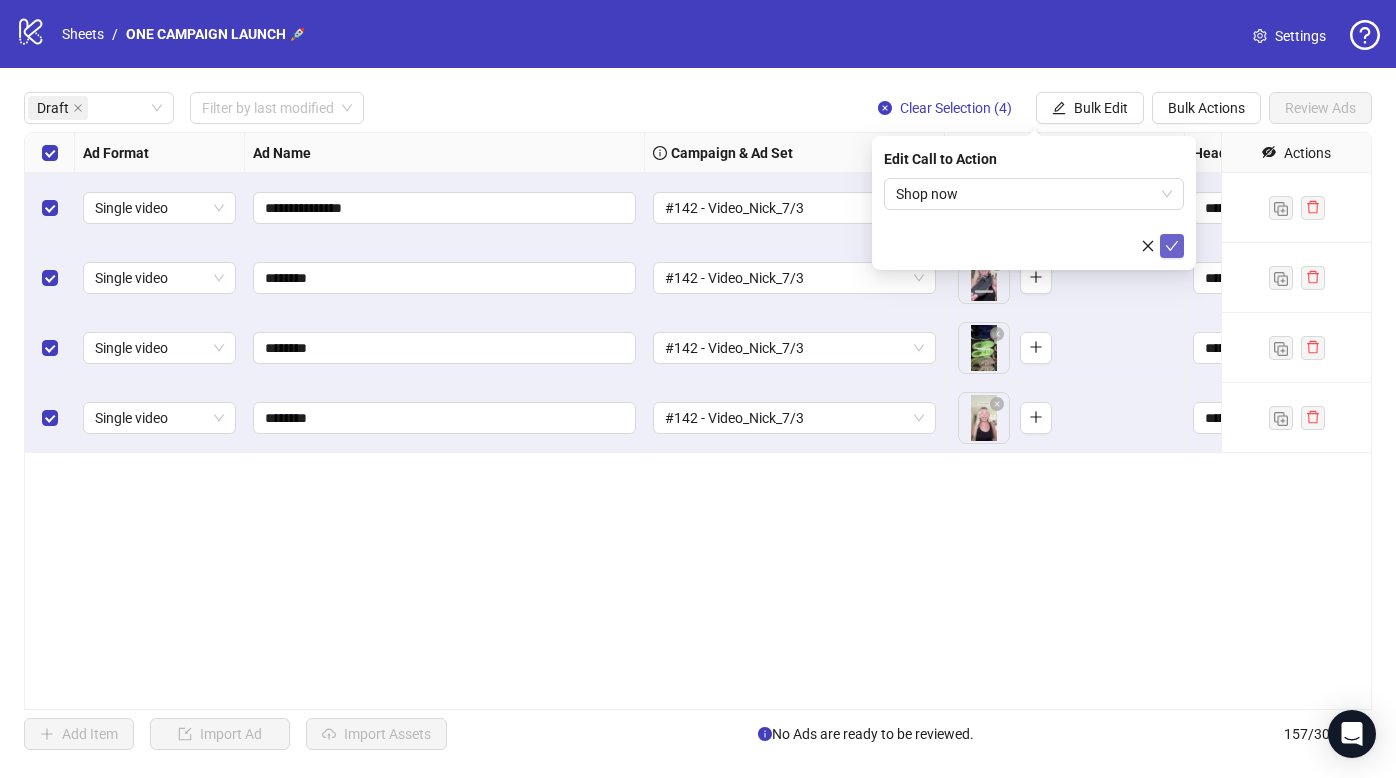 click 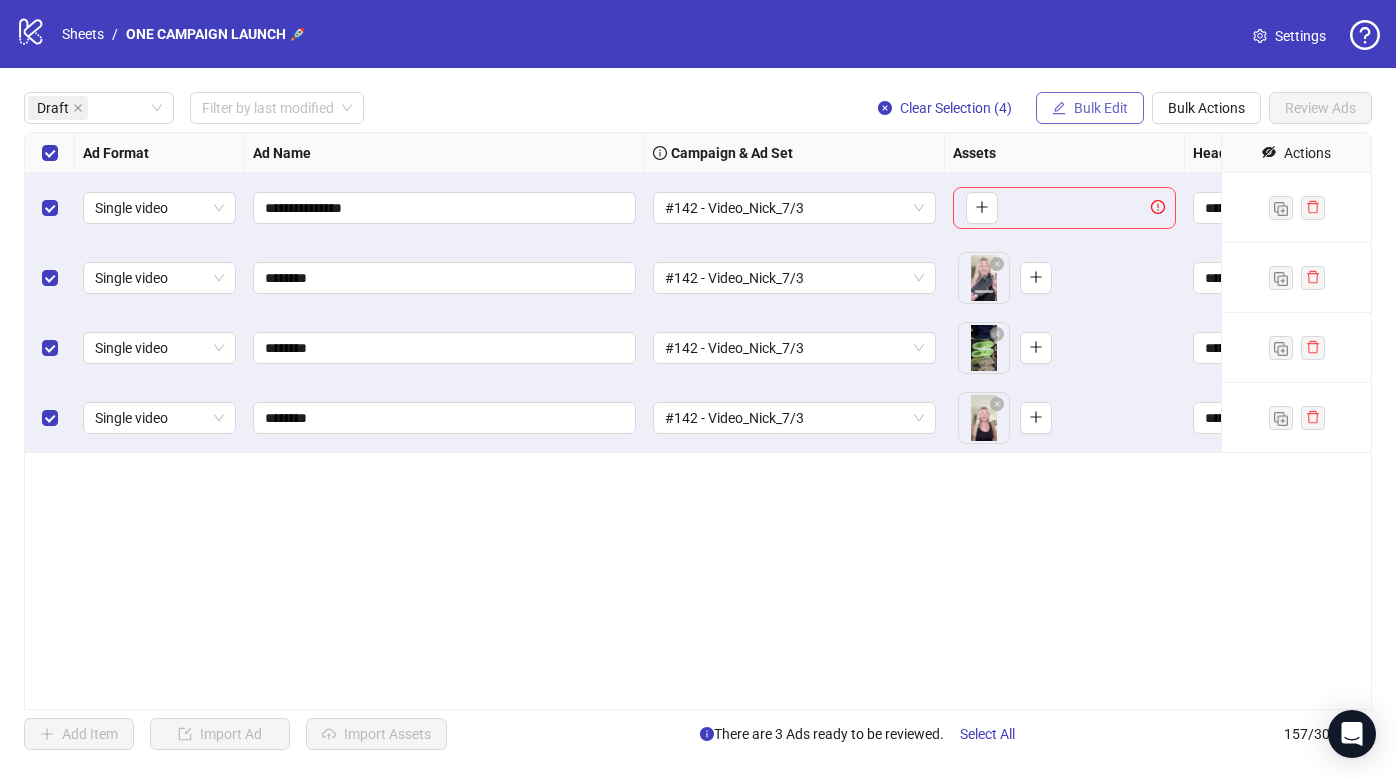 click on "Bulk Edit" at bounding box center (1090, 108) 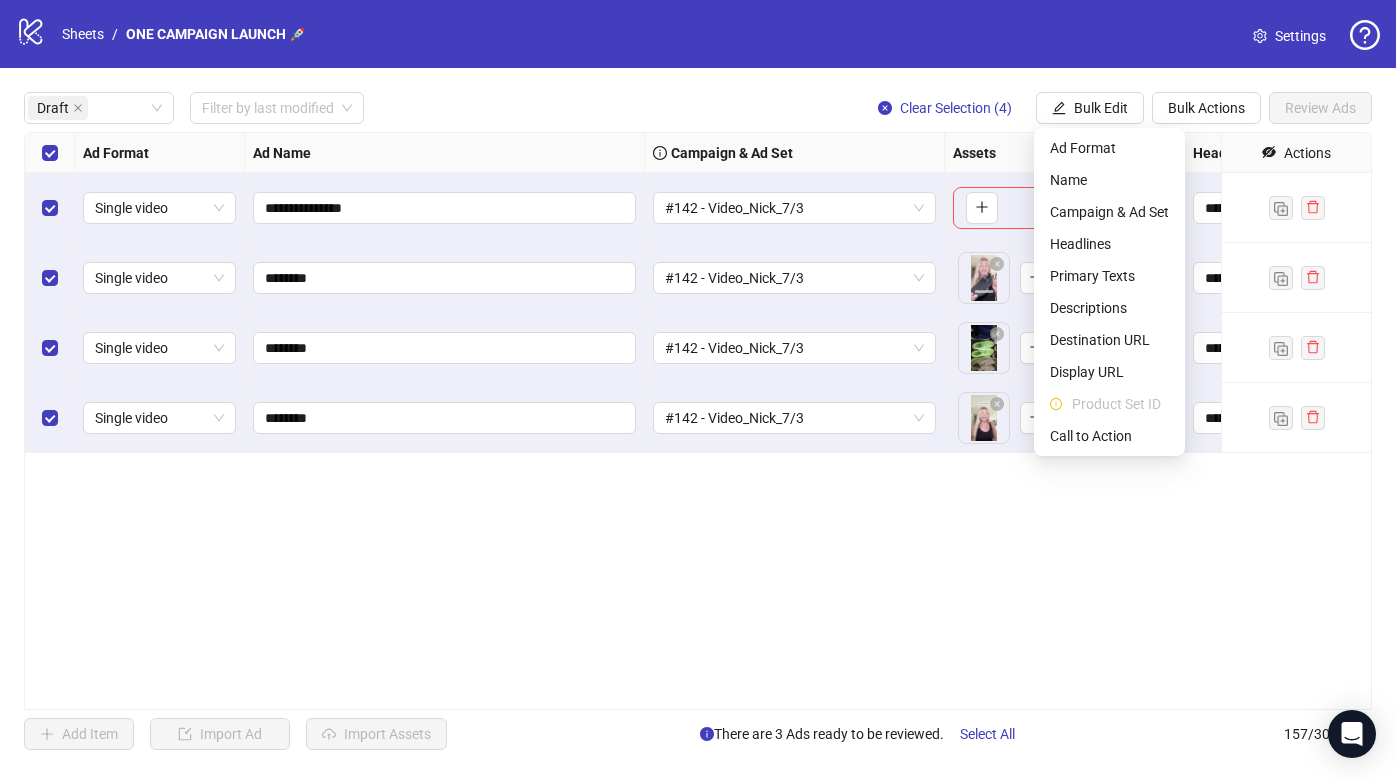 click on "**********" at bounding box center (698, 421) 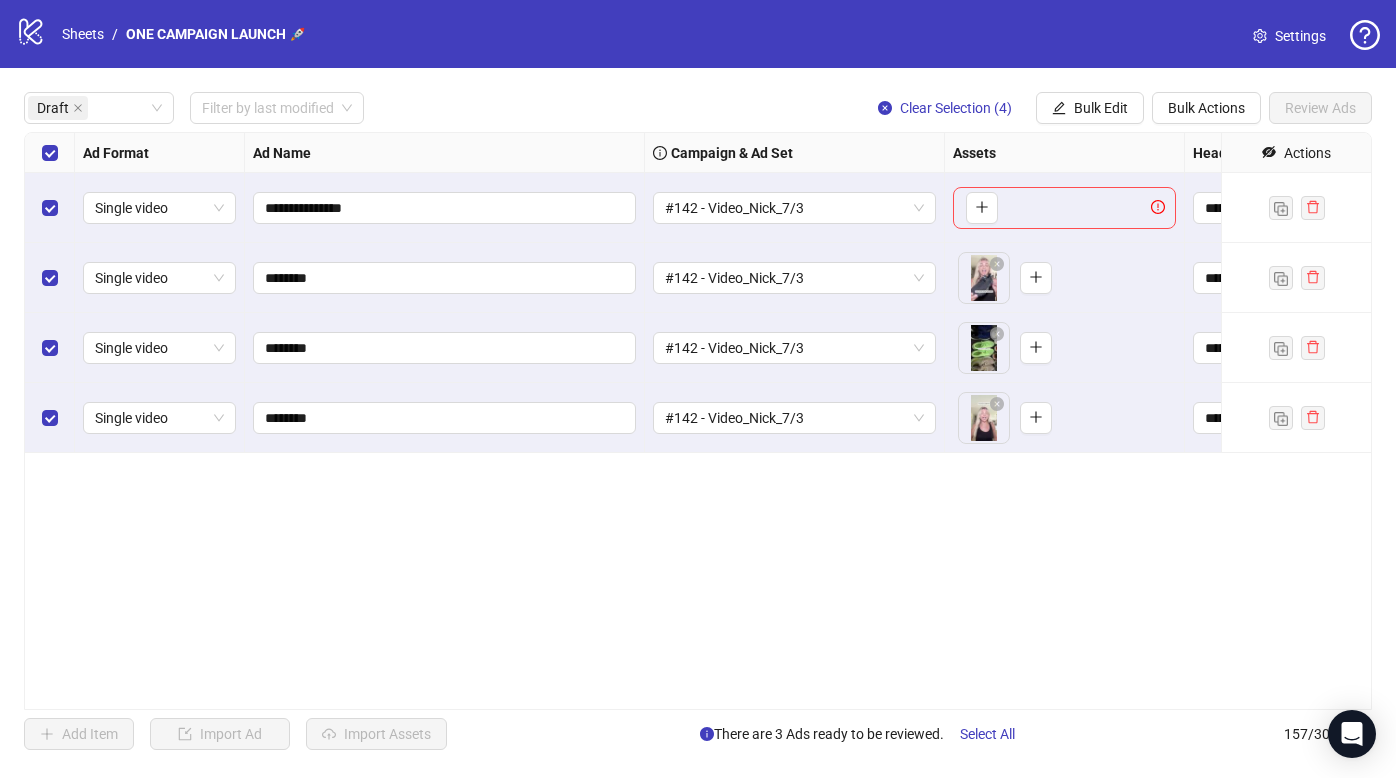 click at bounding box center (50, 208) 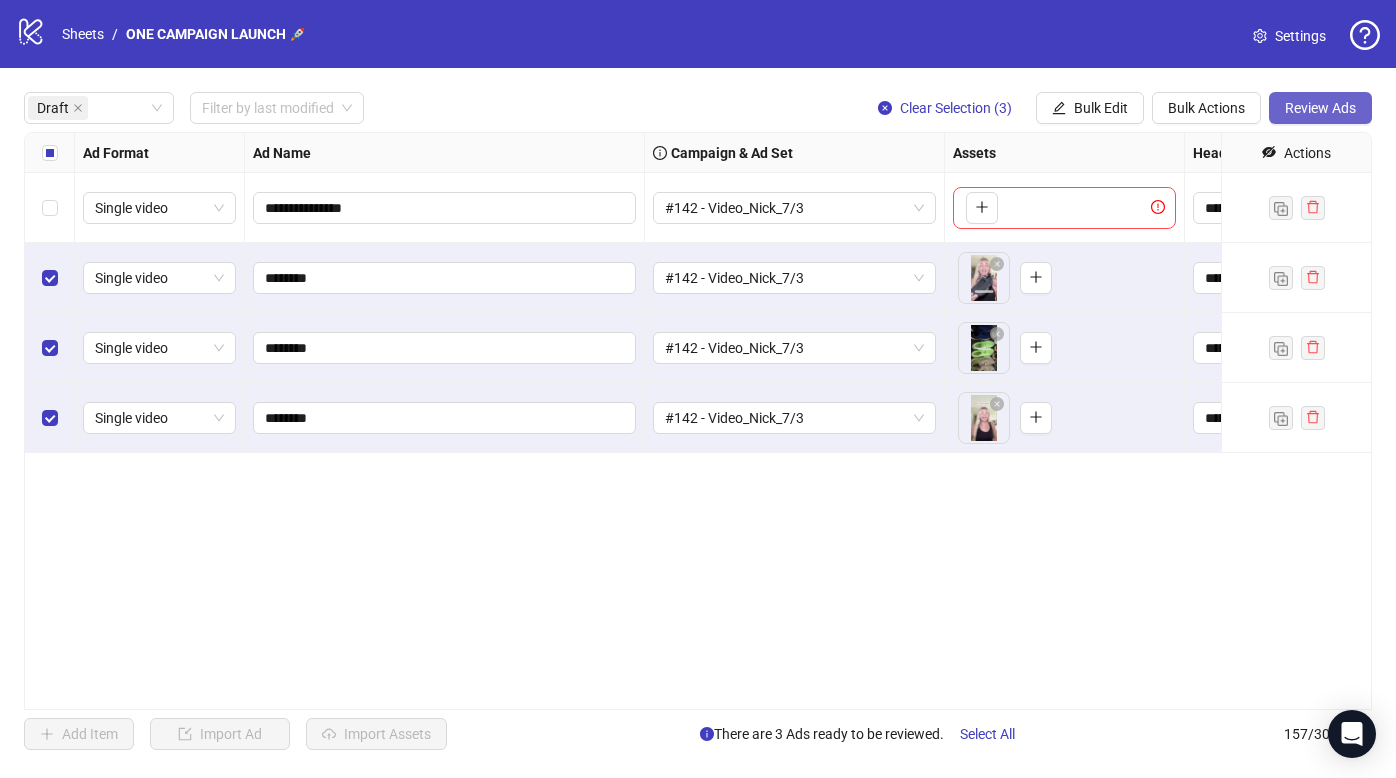 click on "Review Ads" at bounding box center (1320, 108) 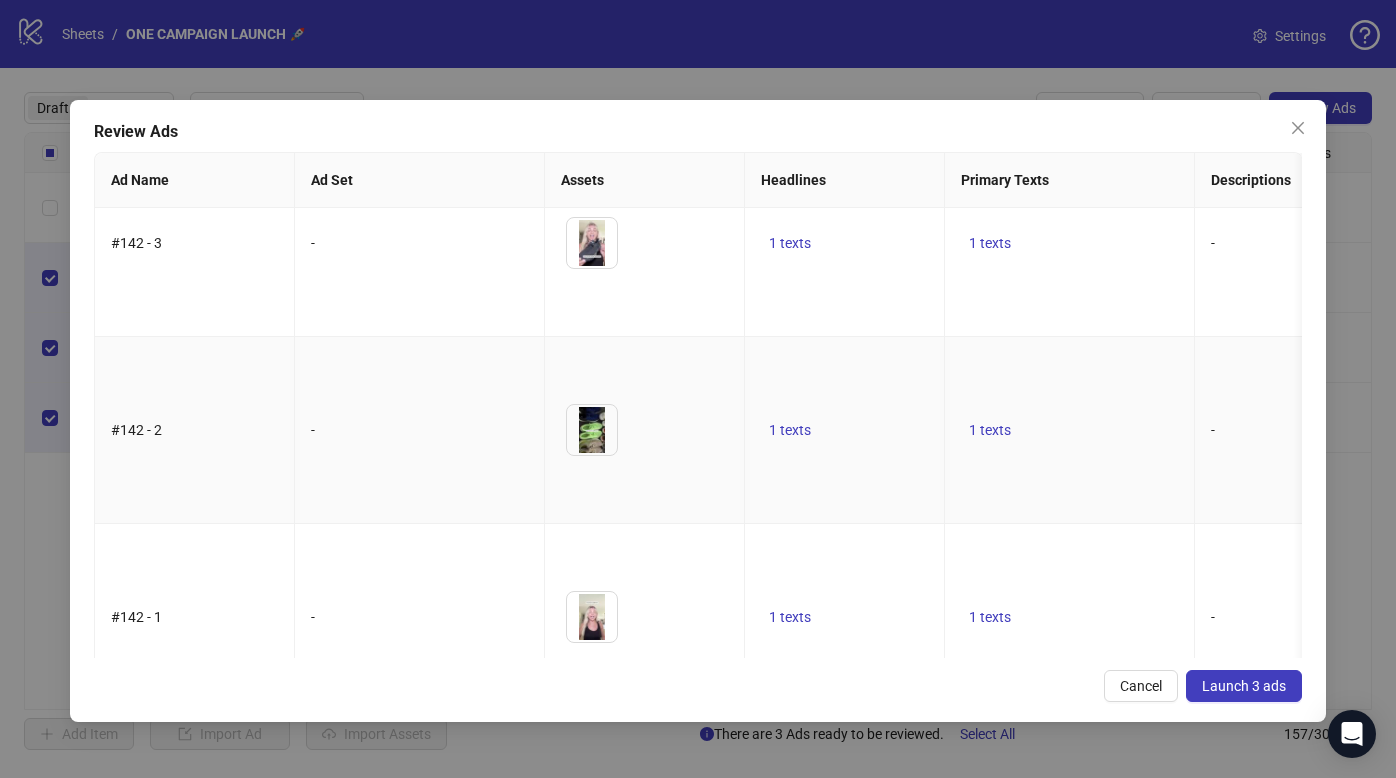 scroll, scrollTop: 60, scrollLeft: 0, axis: vertical 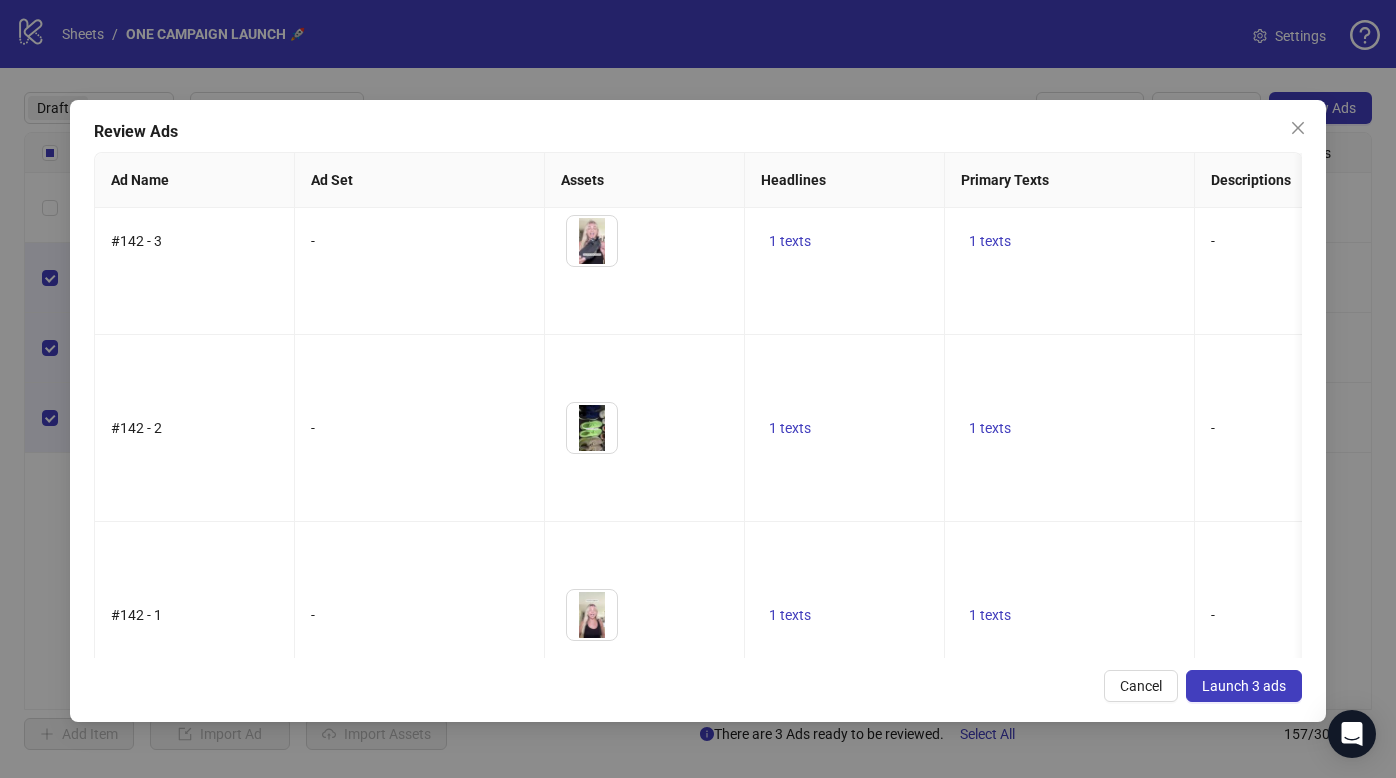 click on "Launch 3 ads" at bounding box center [1244, 686] 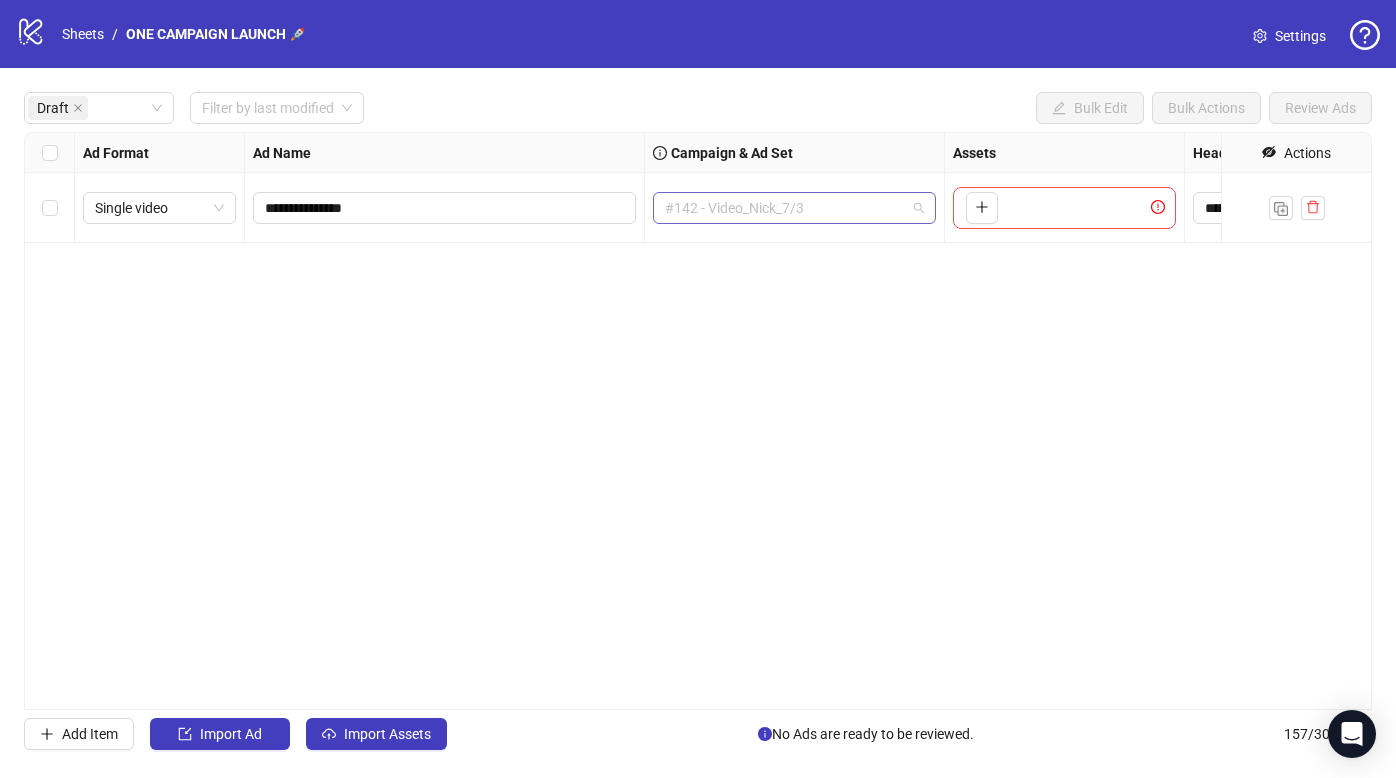 click on "#142 - Video_Nick_7/3" at bounding box center (794, 208) 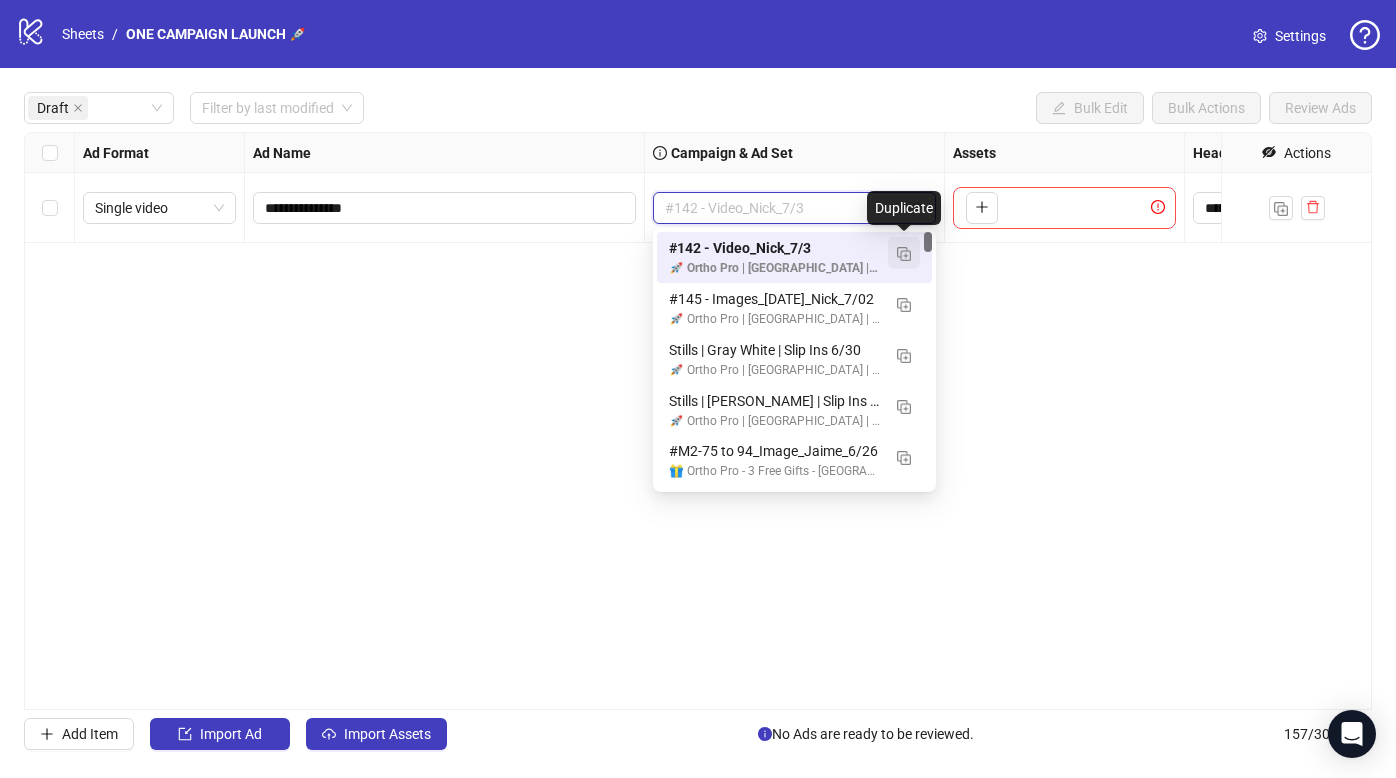 click at bounding box center (904, 254) 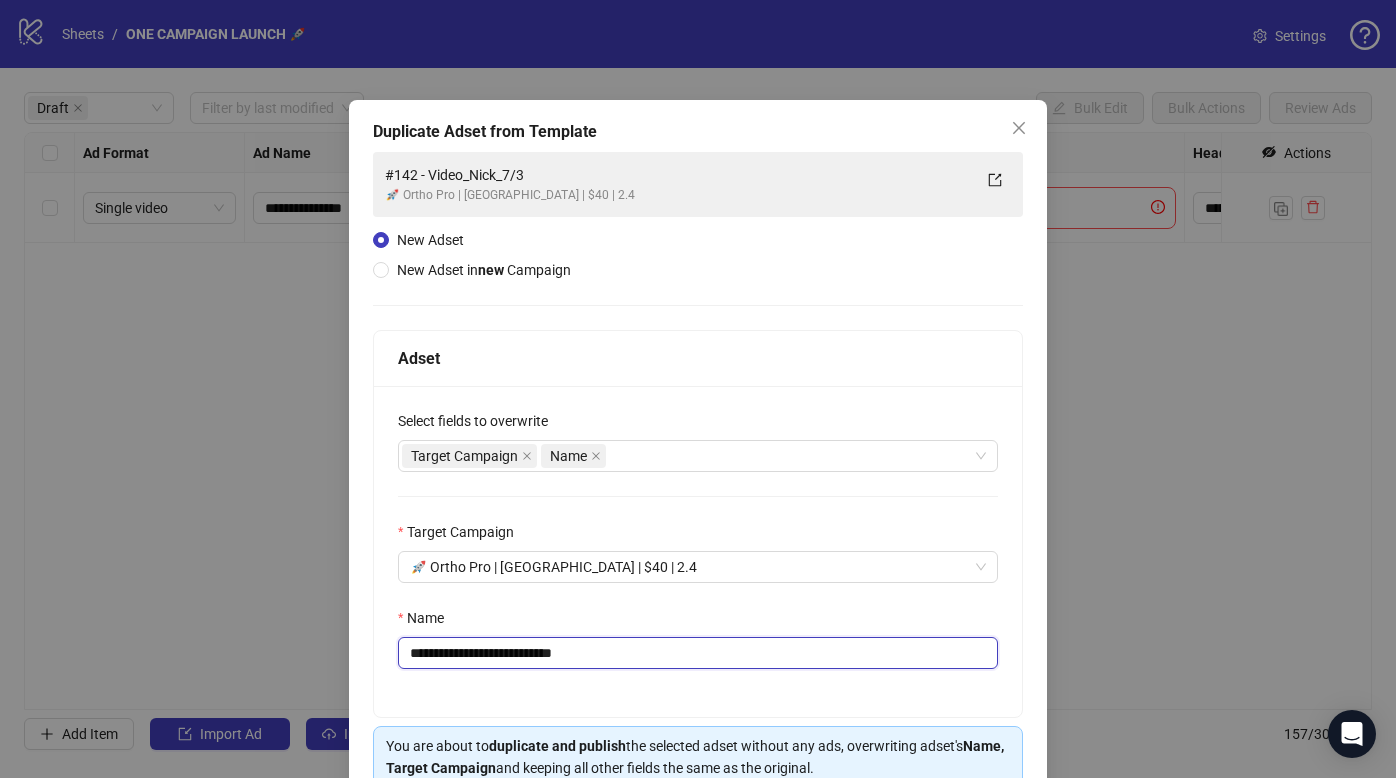 click on "**********" at bounding box center (698, 653) 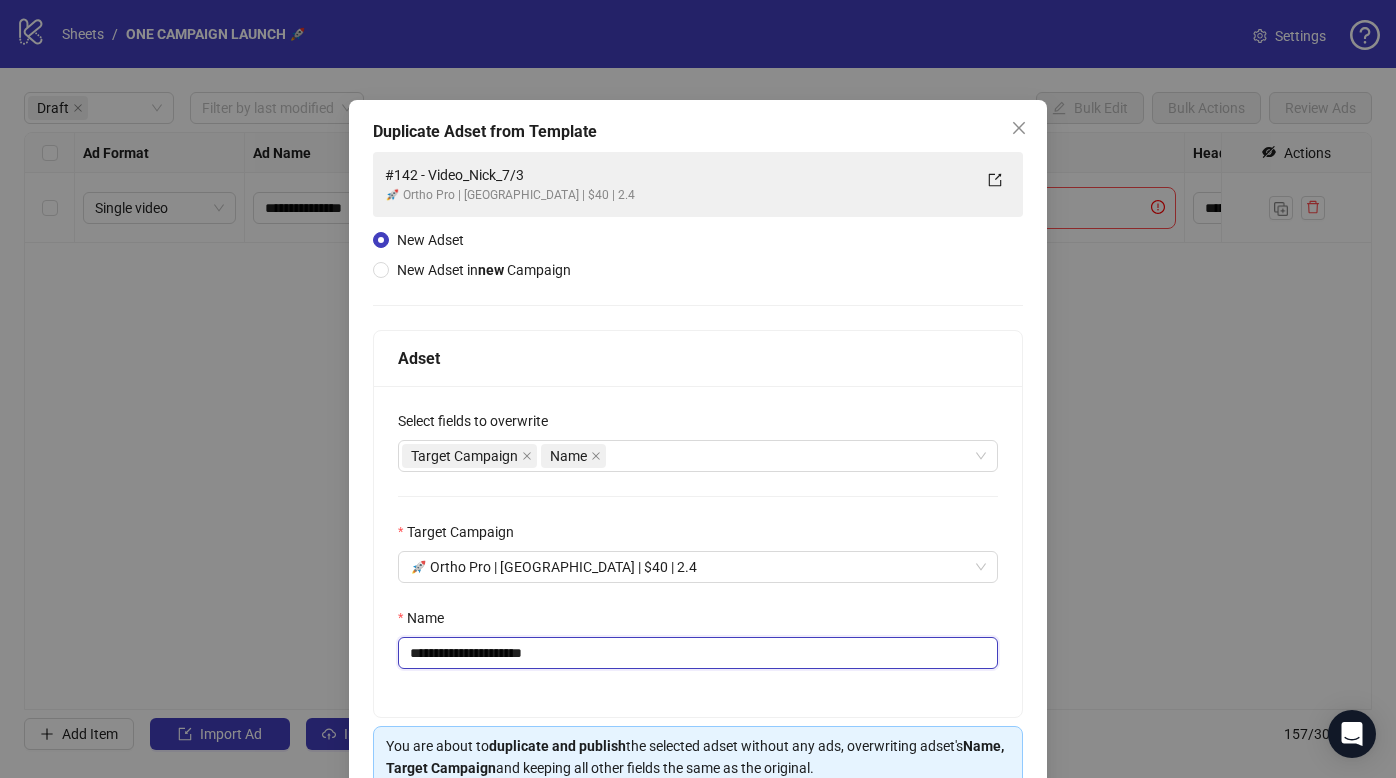 type on "**********" 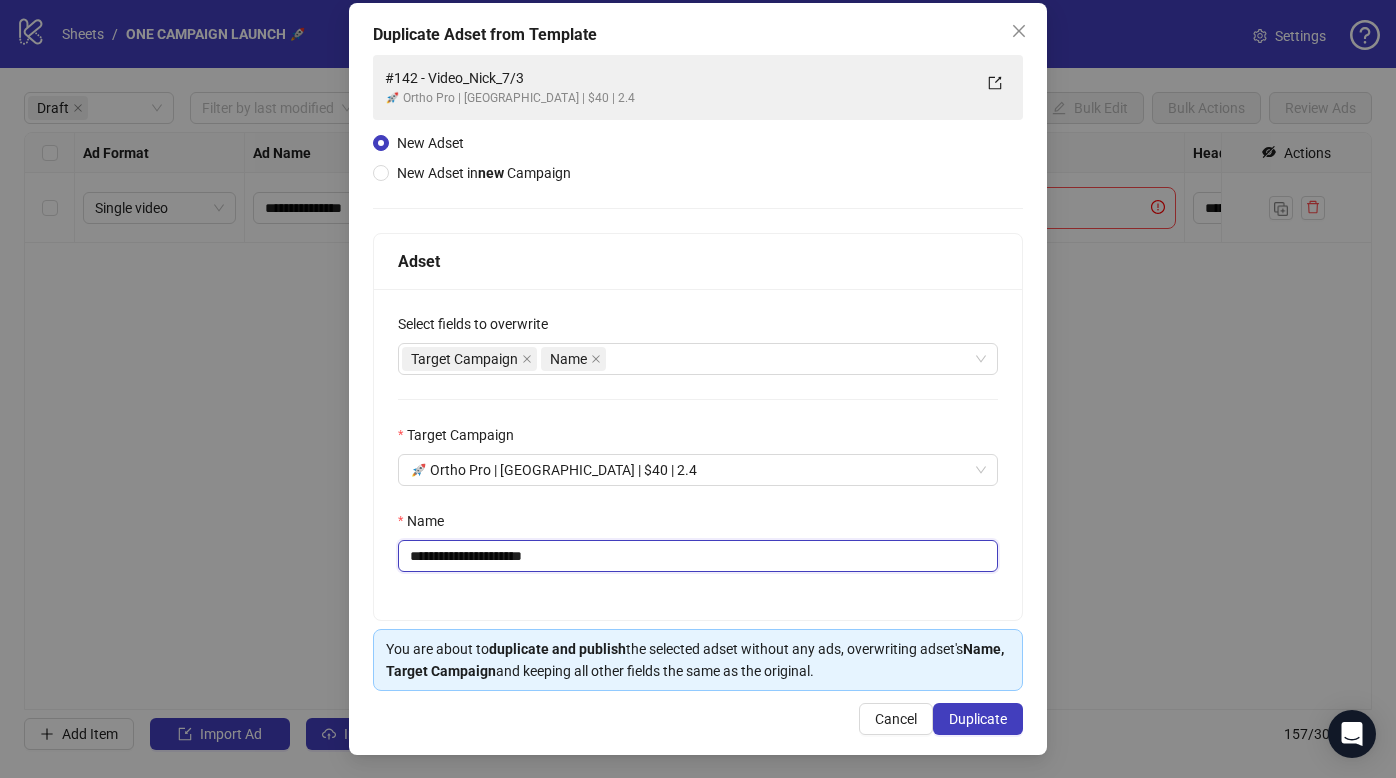 scroll, scrollTop: 98, scrollLeft: 0, axis: vertical 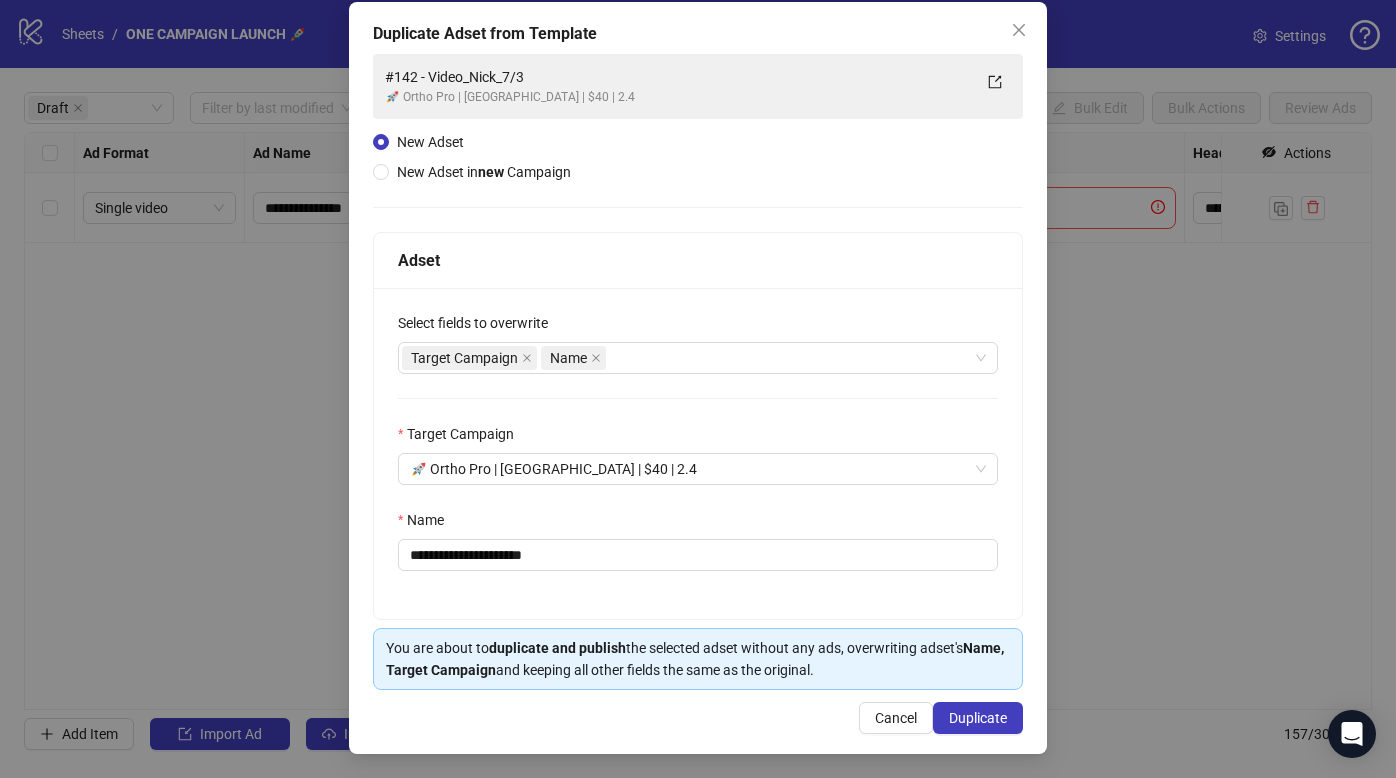 click on "**********" at bounding box center (698, 453) 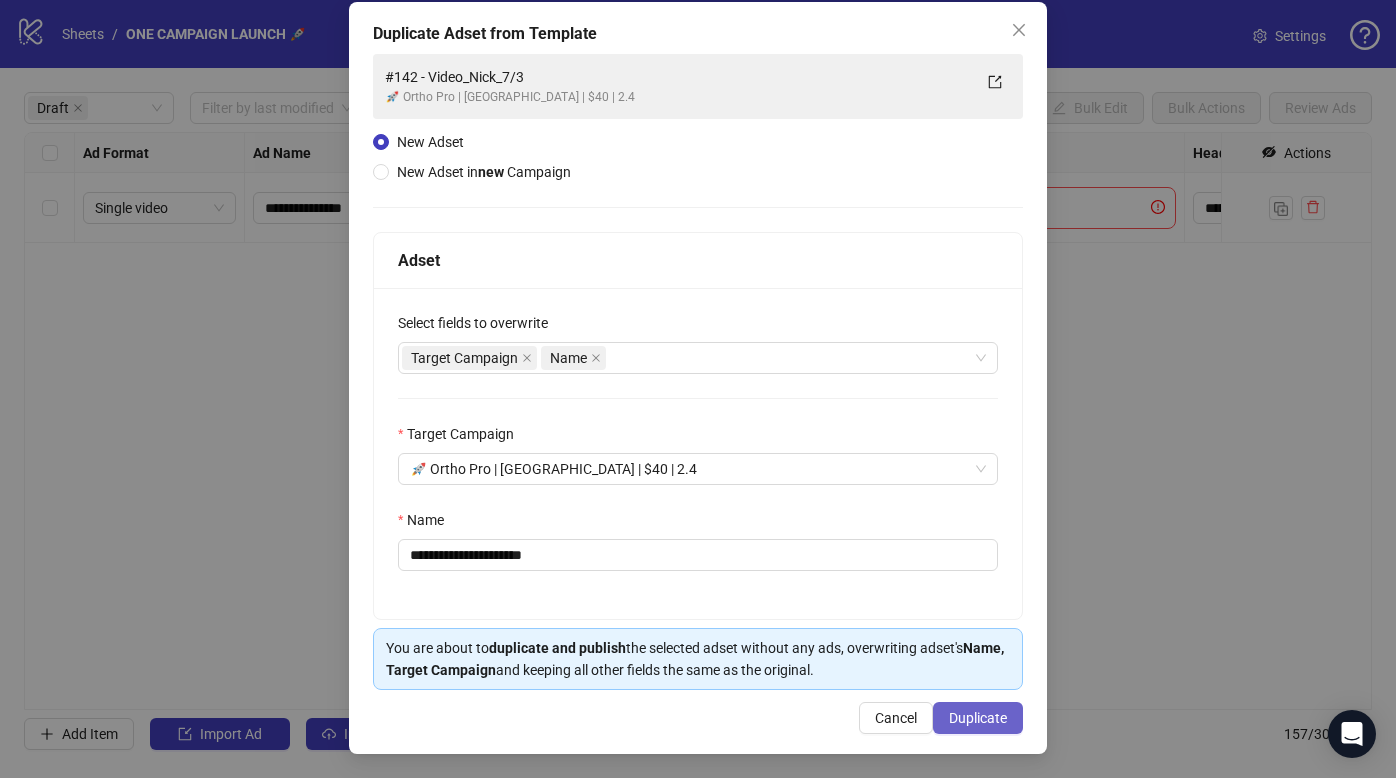 click on "Duplicate" at bounding box center [978, 718] 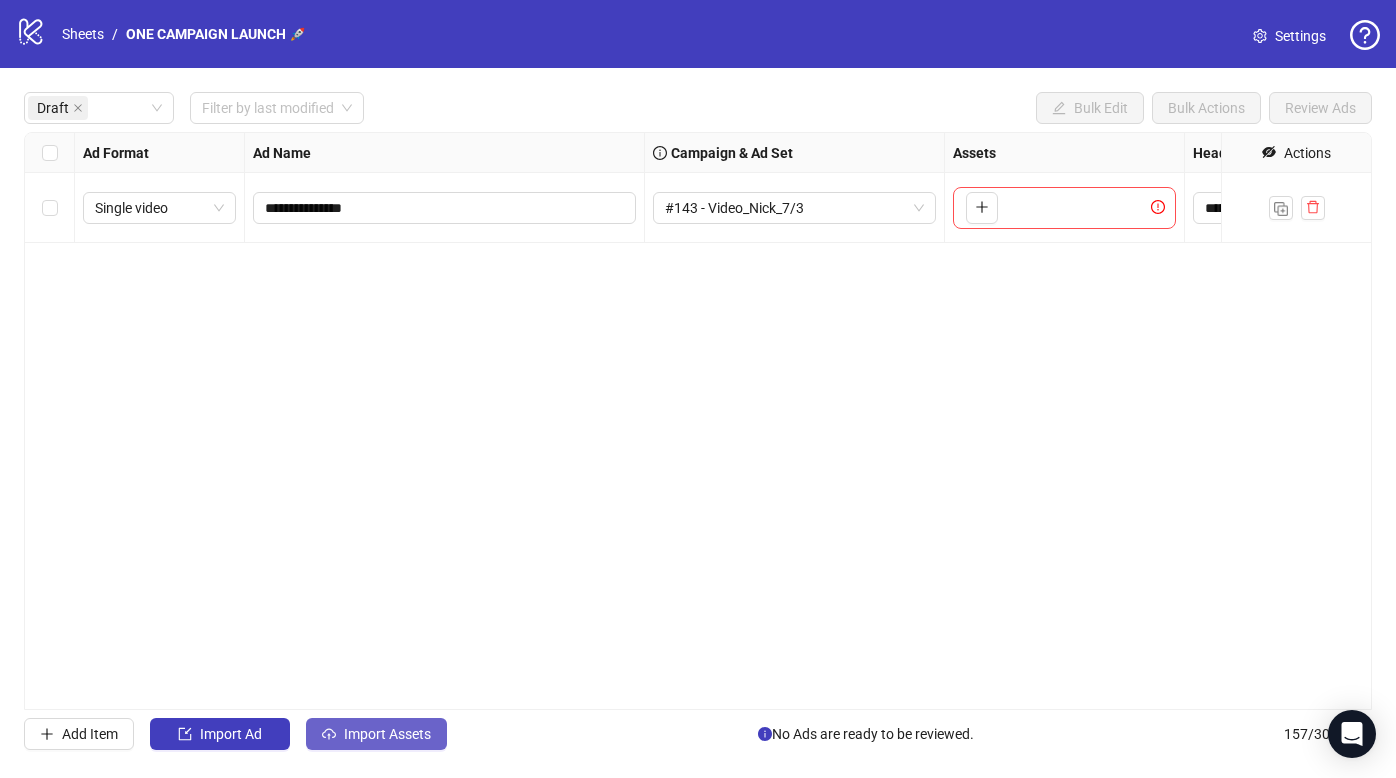 click on "Import Assets" at bounding box center (376, 734) 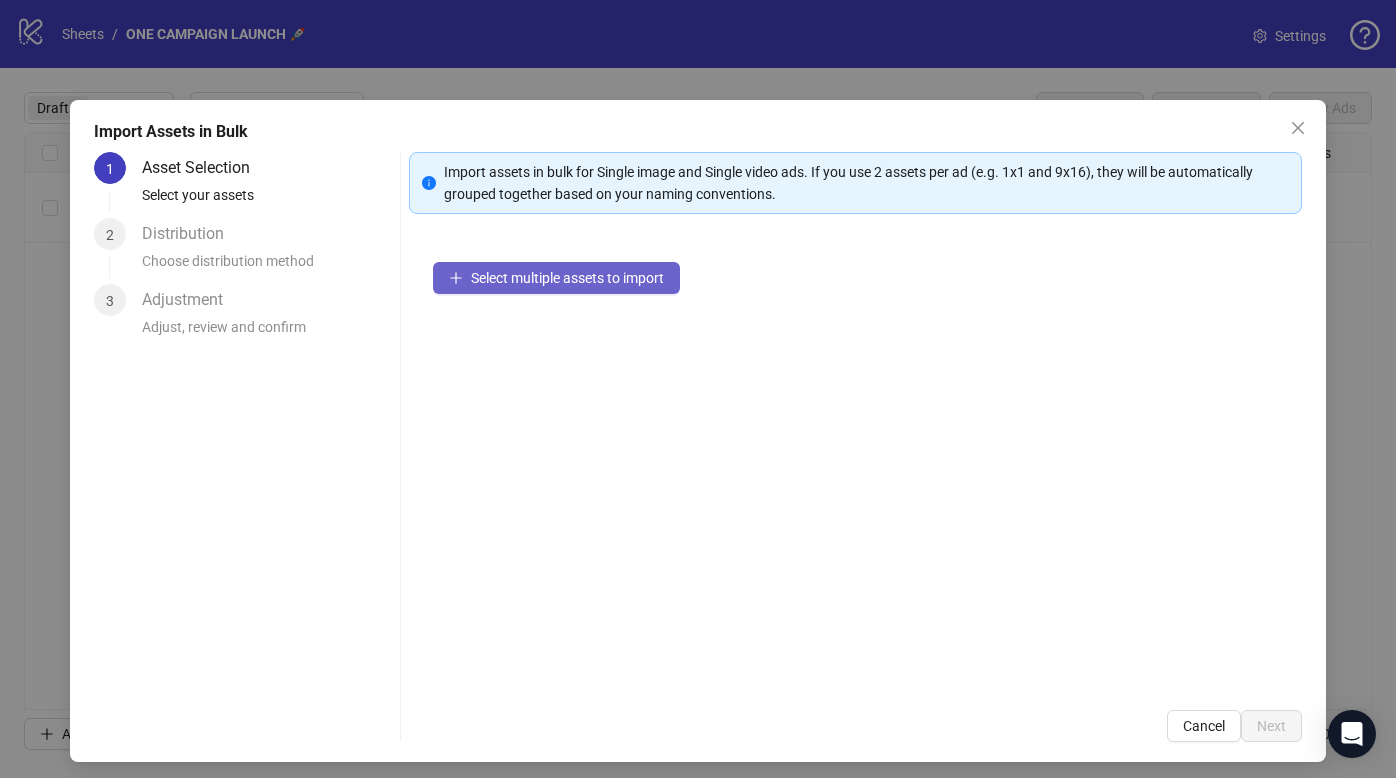 click on "Select multiple assets to import" at bounding box center (556, 278) 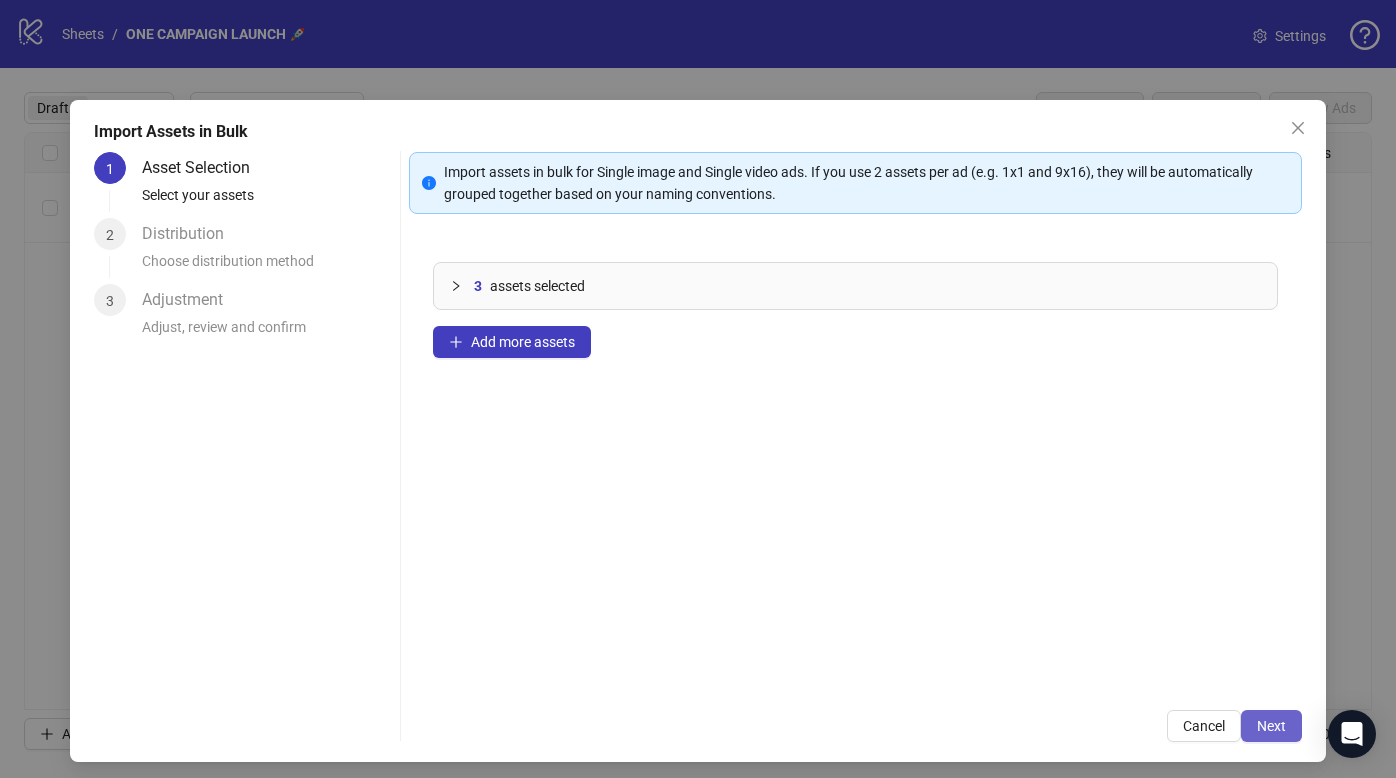 click on "Next" at bounding box center (1271, 726) 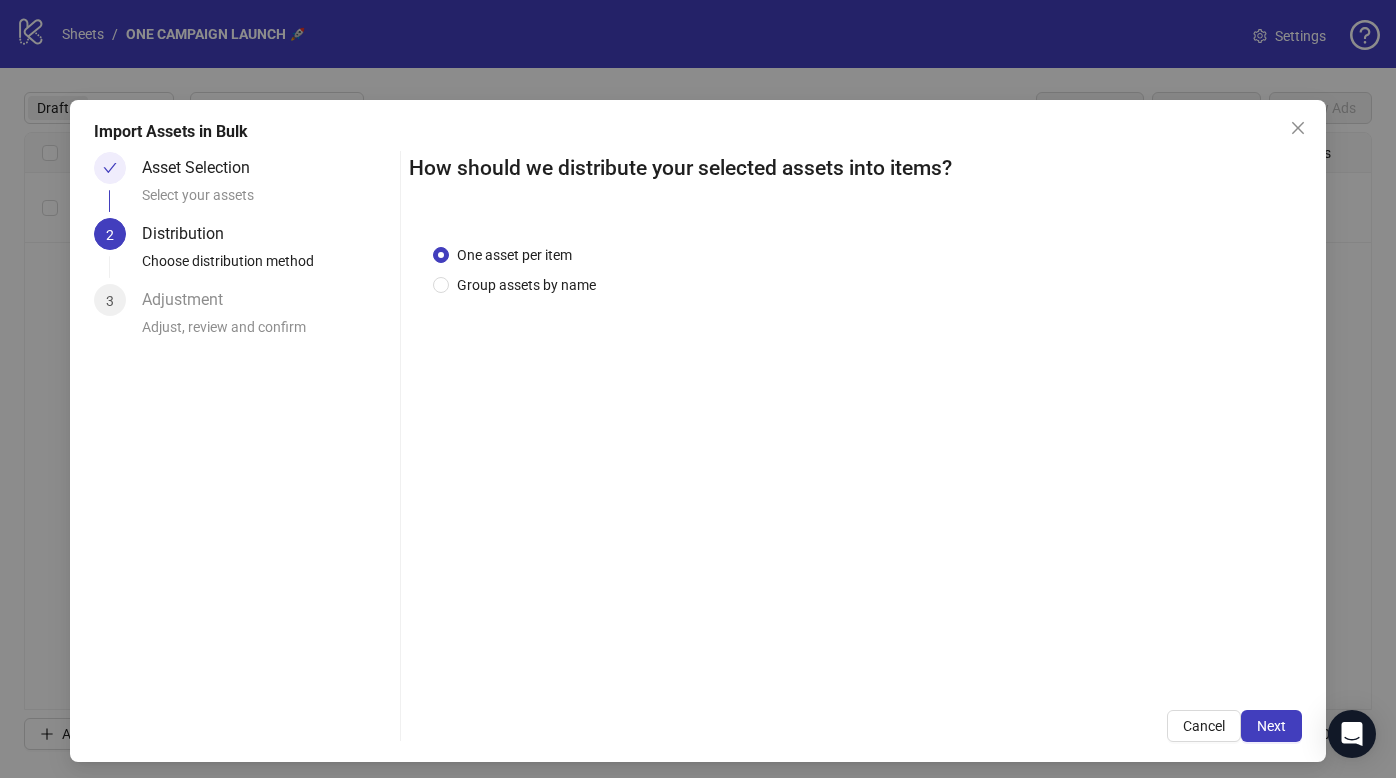 click on "Next" at bounding box center [1271, 726] 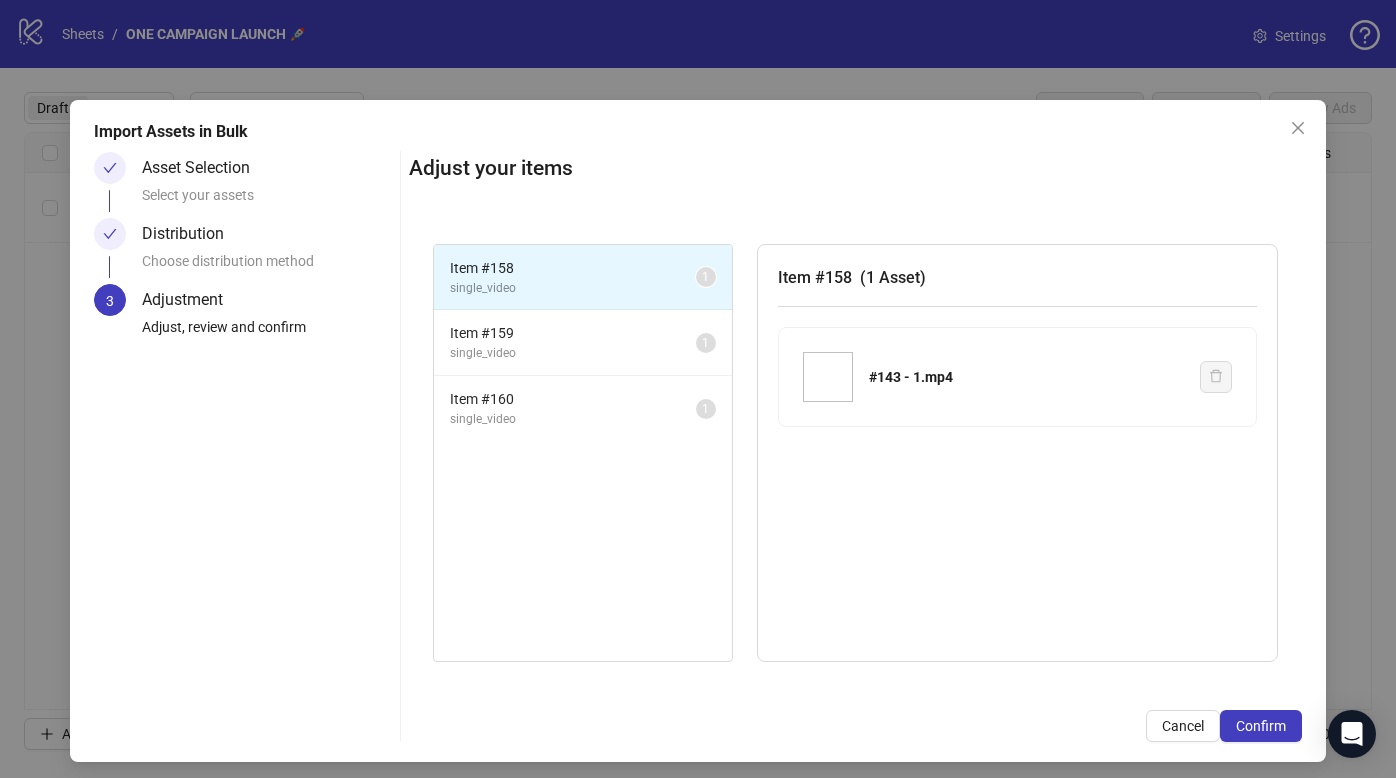 click on "Confirm" at bounding box center (1261, 726) 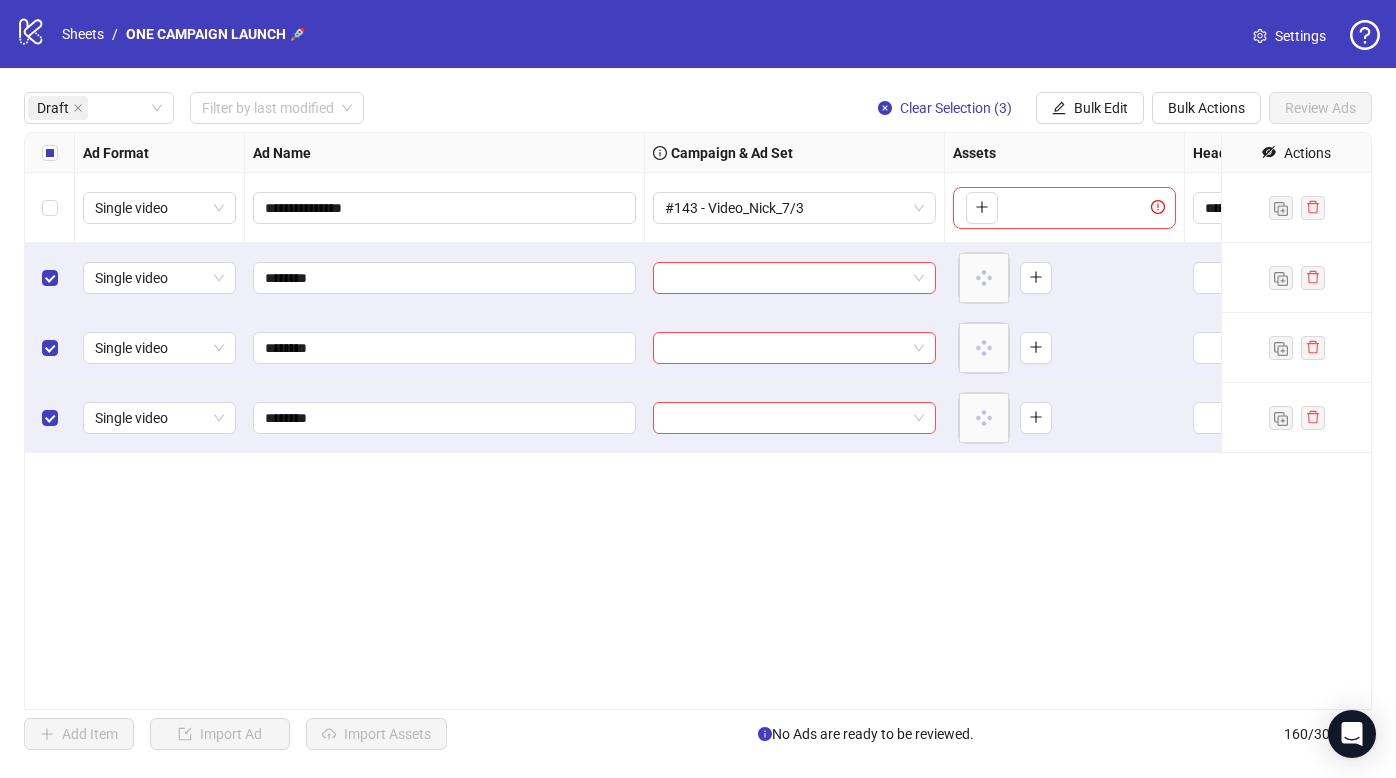 click at bounding box center (50, 208) 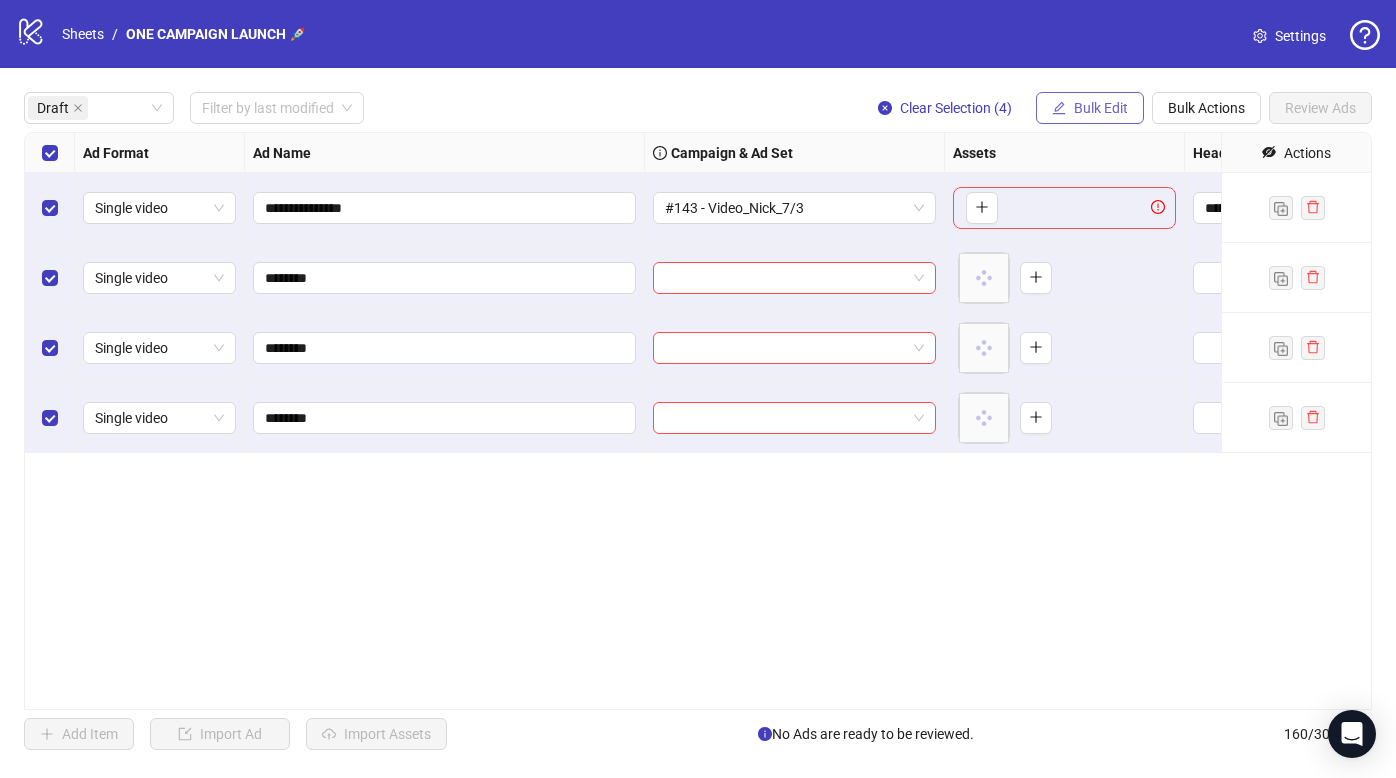 click on "Bulk Edit" at bounding box center (1090, 108) 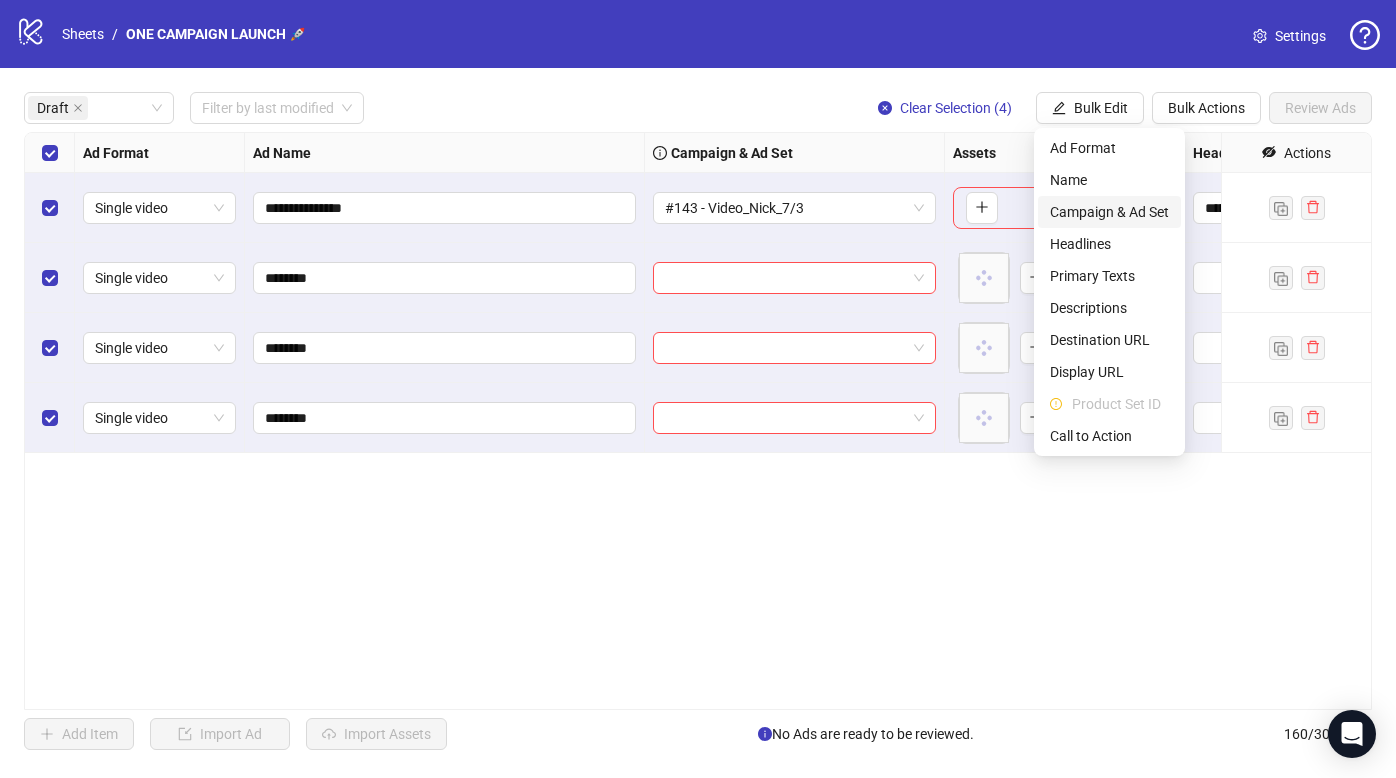click on "Campaign & Ad Set" at bounding box center (1109, 212) 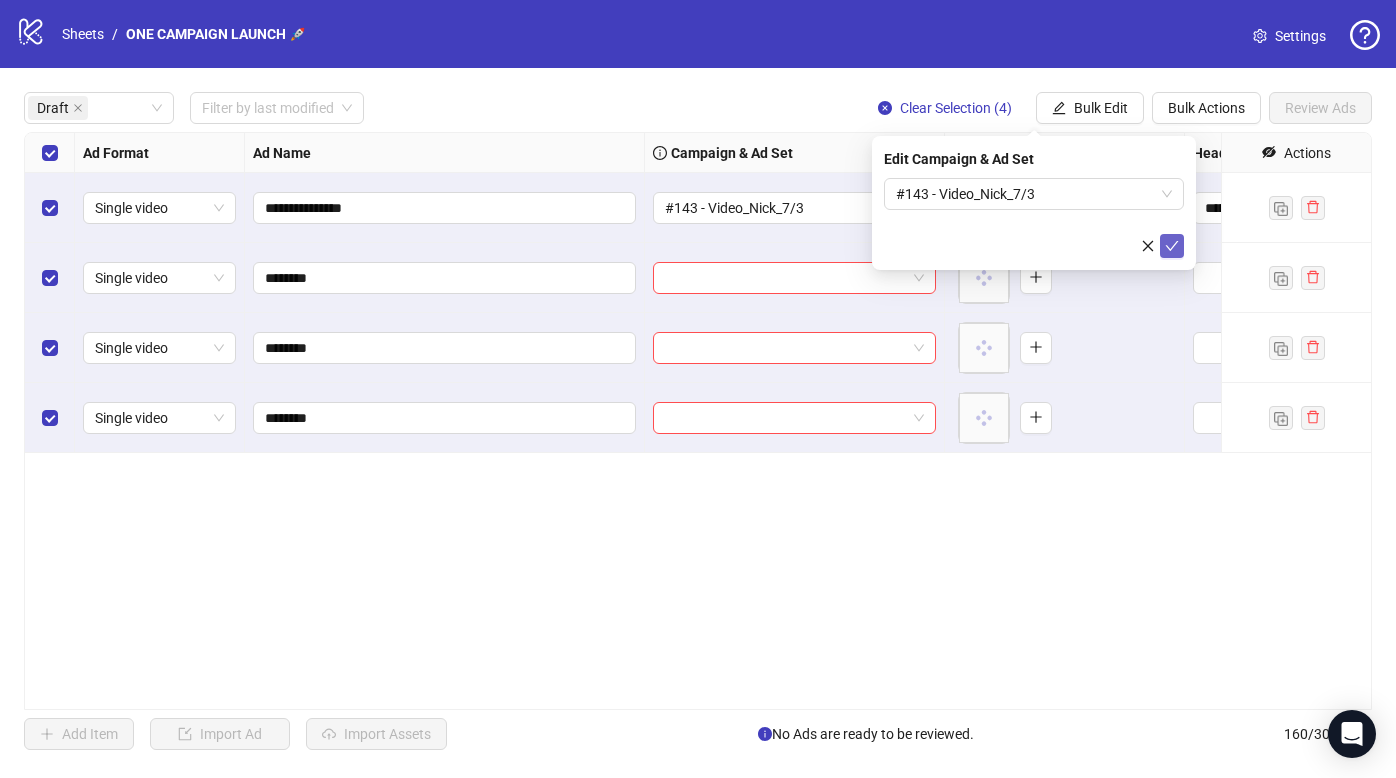 click 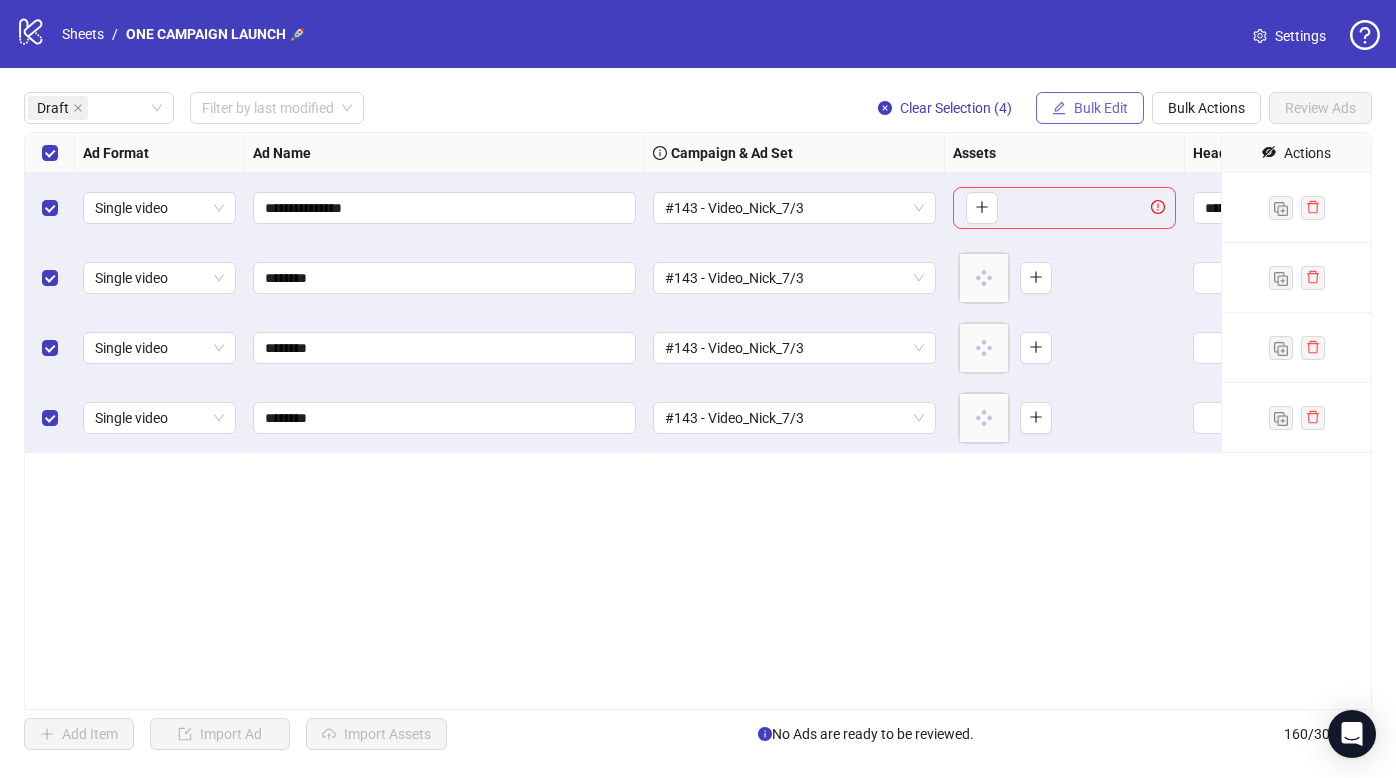 click on "Bulk Edit" at bounding box center [1101, 108] 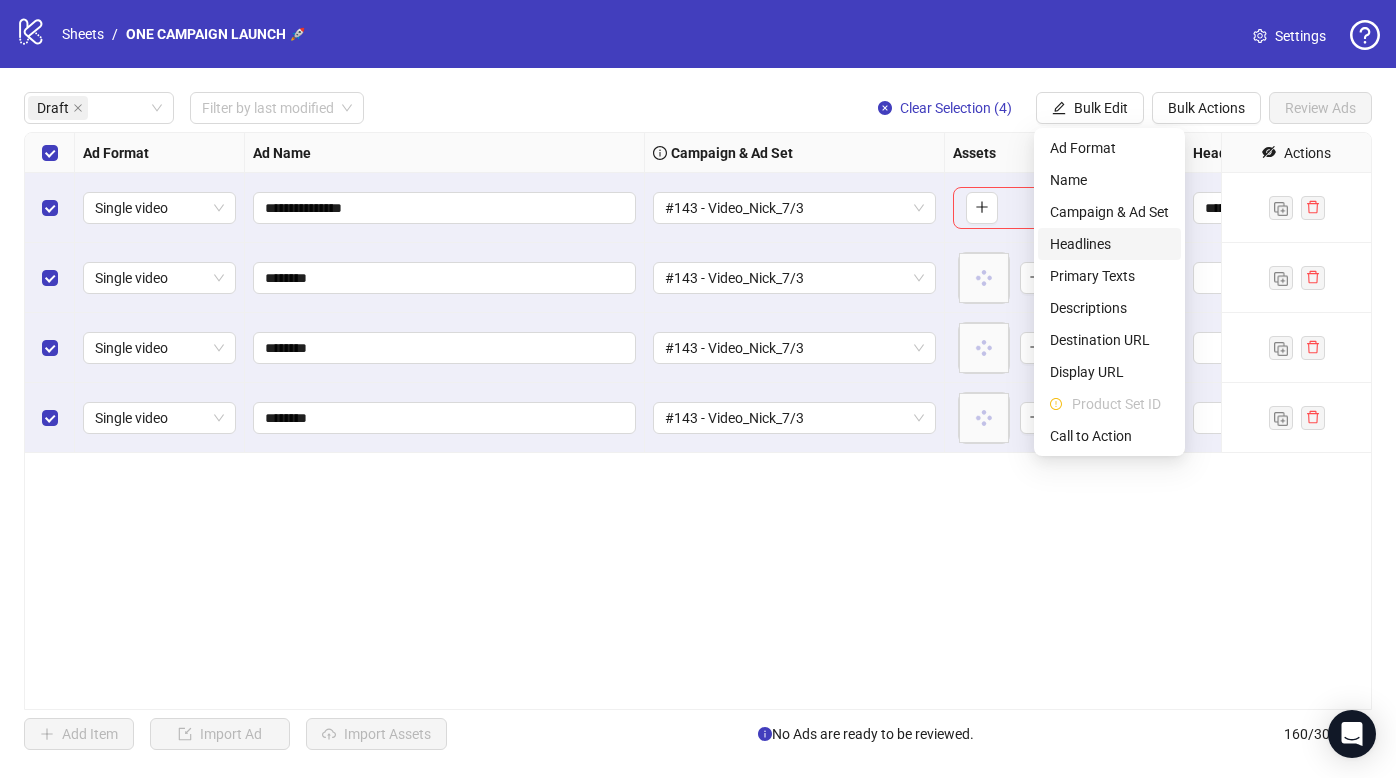 click on "Headlines" at bounding box center [1109, 244] 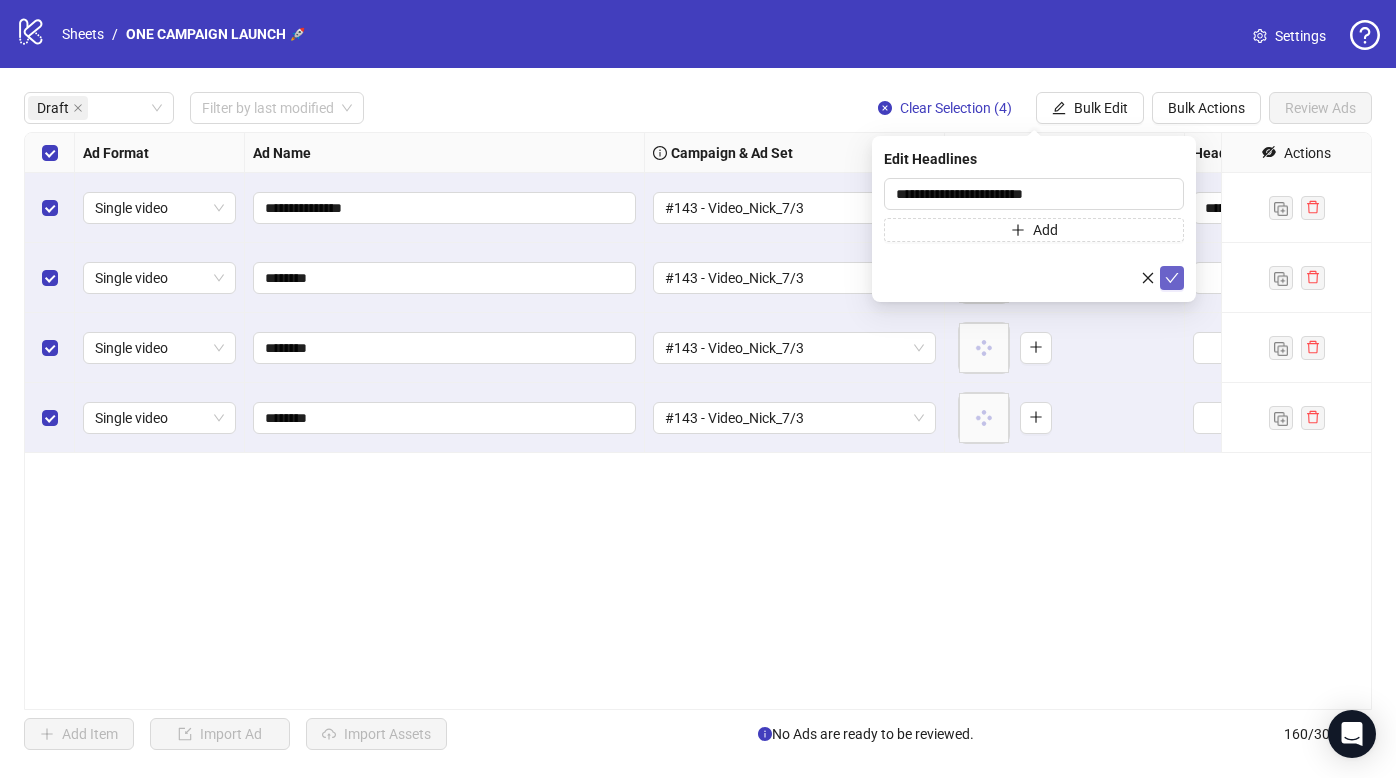 click at bounding box center (1172, 278) 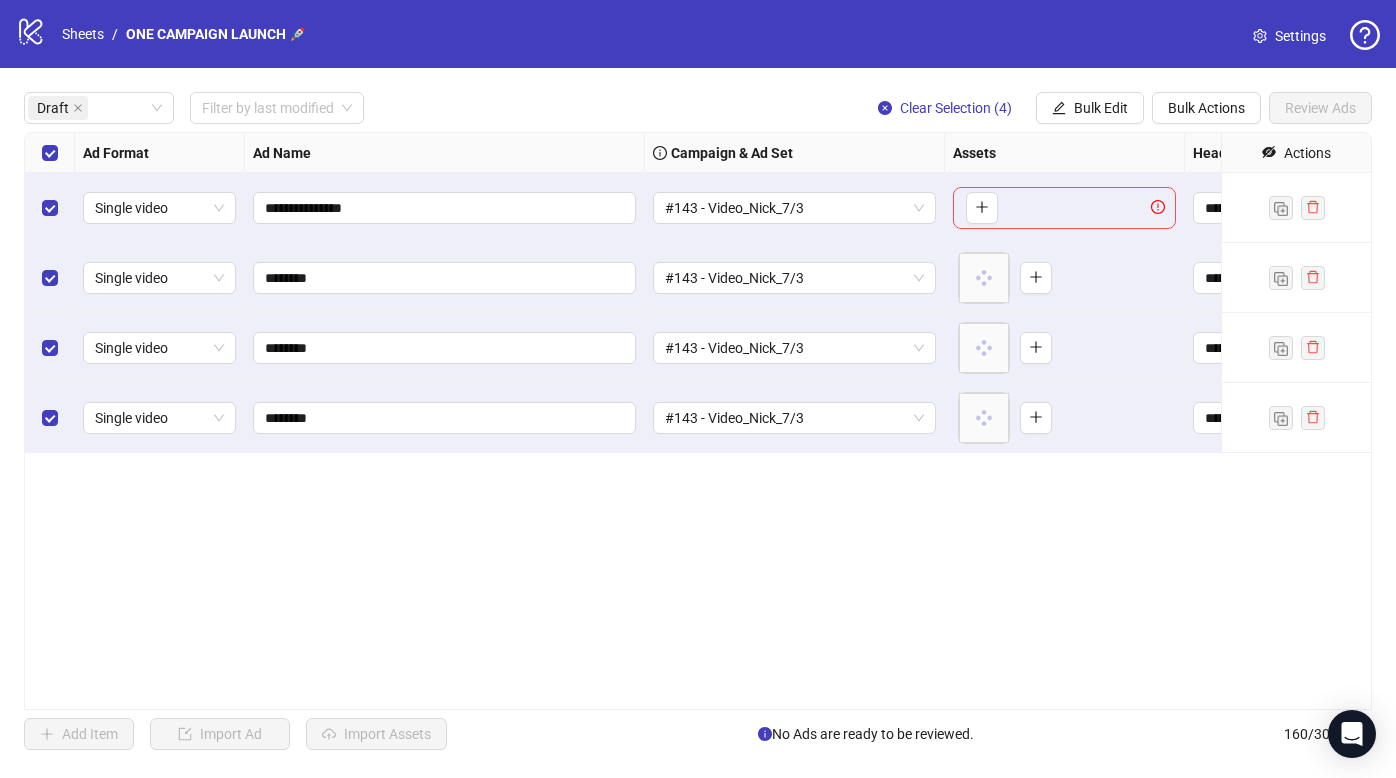 drag, startPoint x: 1107, startPoint y: 108, endPoint x: 1109, endPoint y: 127, distance: 19.104973 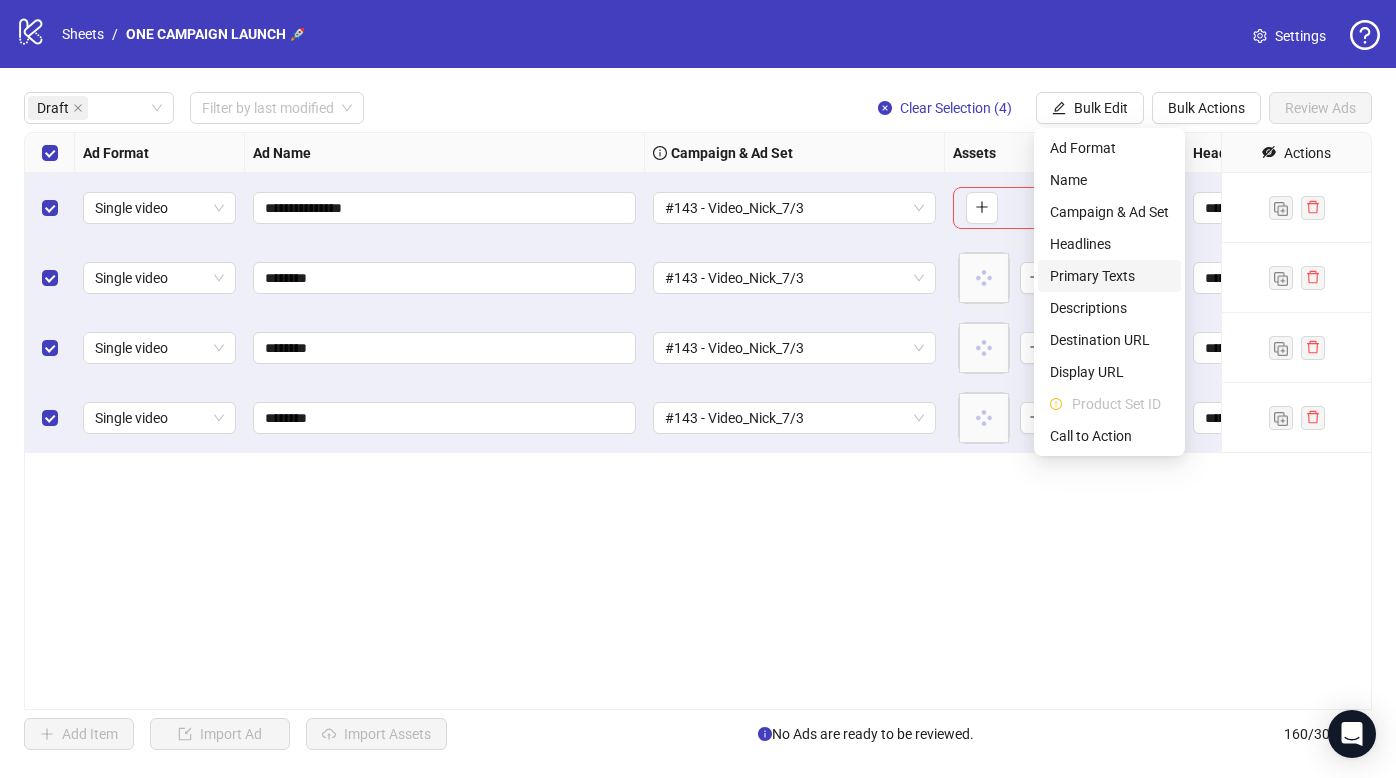 click on "Primary Texts" at bounding box center [1109, 276] 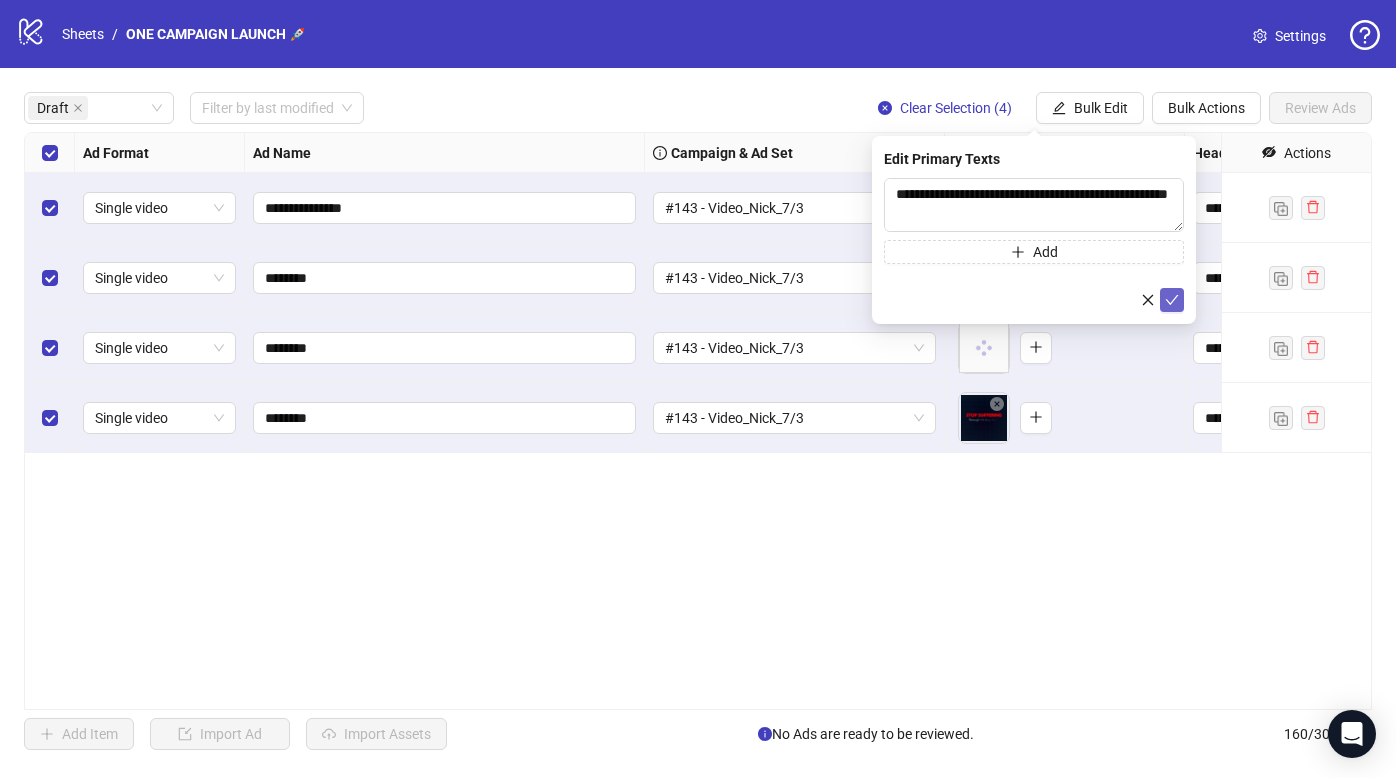 click 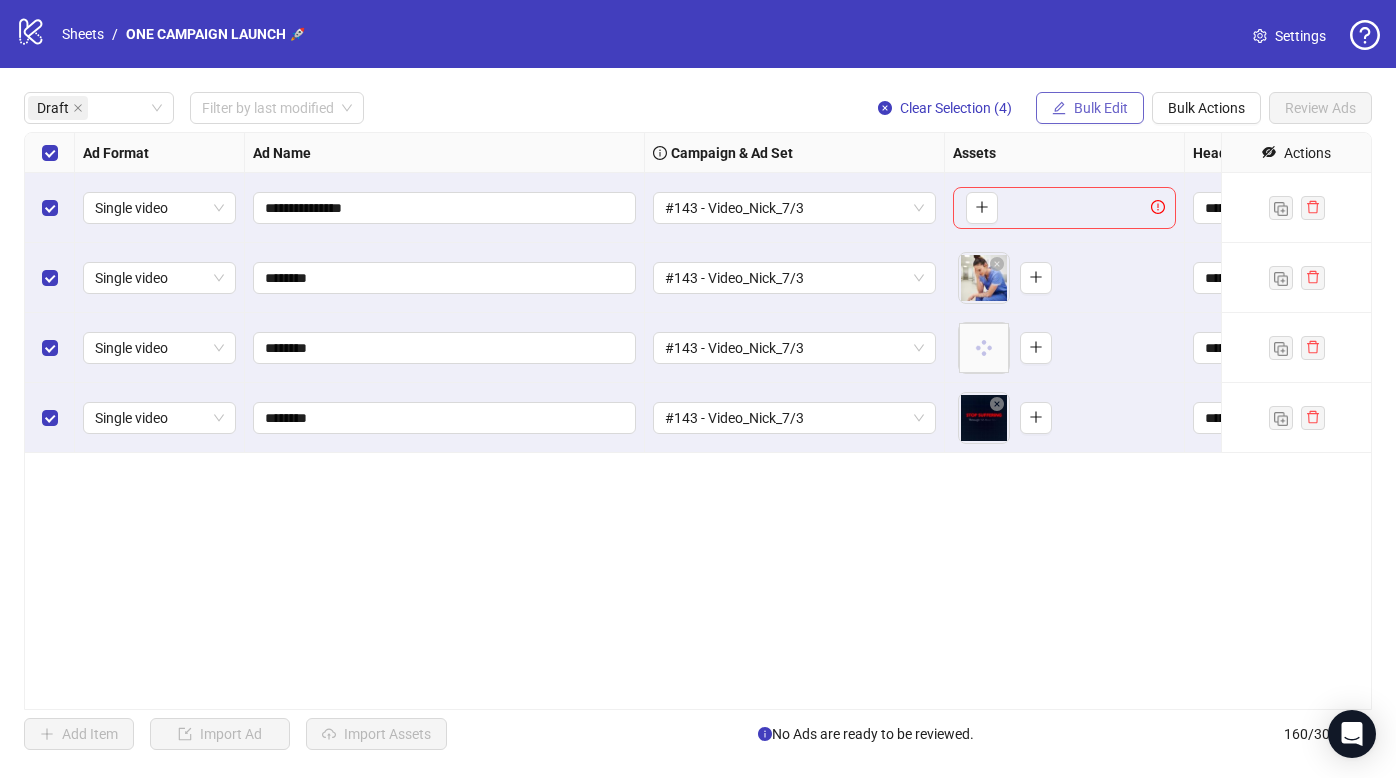 click on "Bulk Edit" at bounding box center [1101, 108] 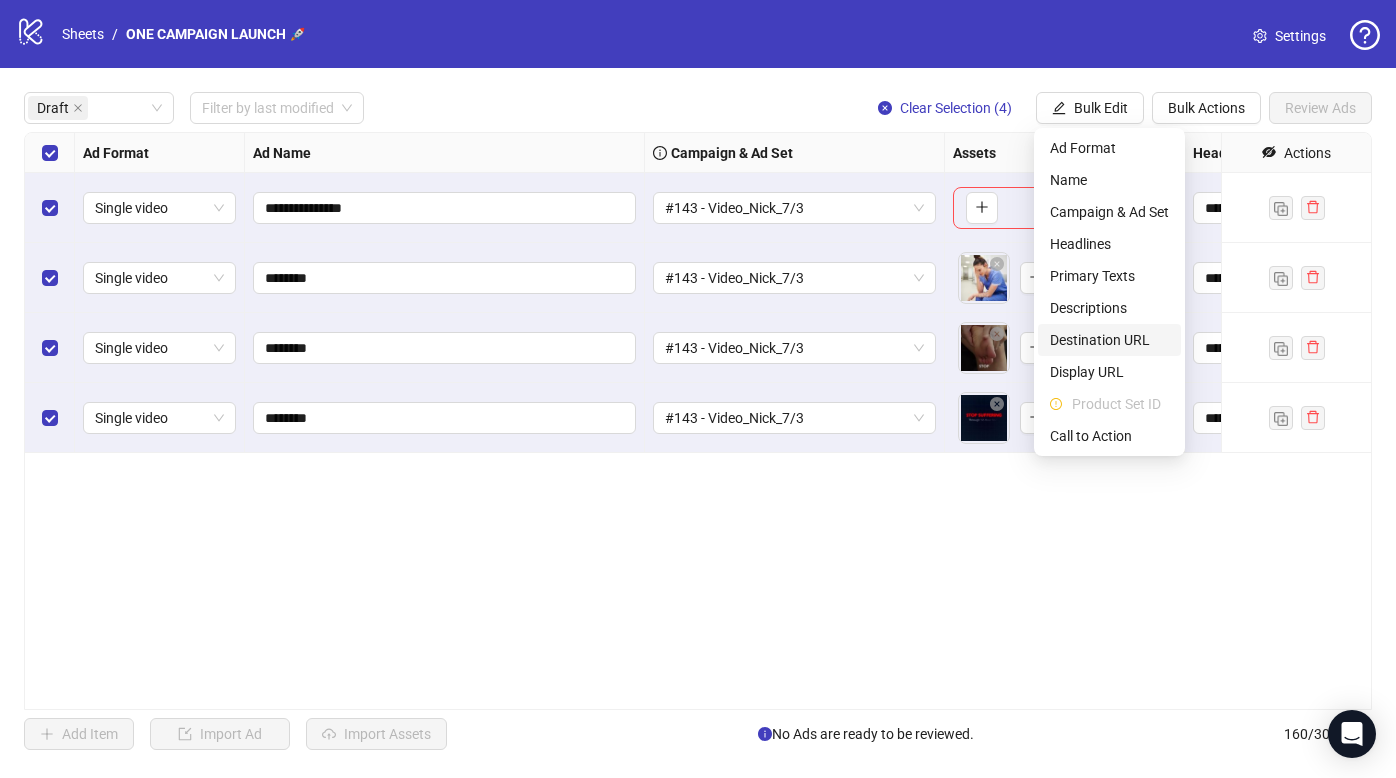click on "Destination URL" at bounding box center (1109, 340) 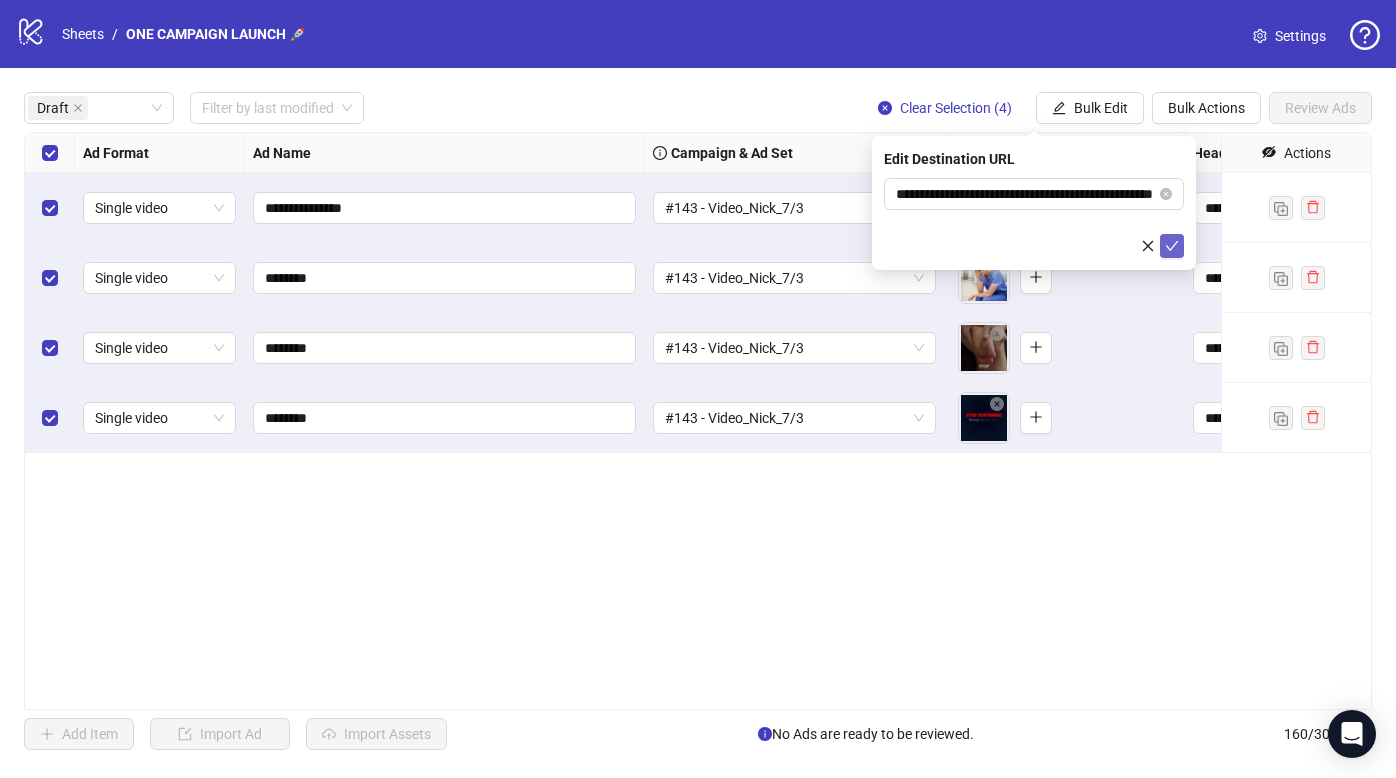 click 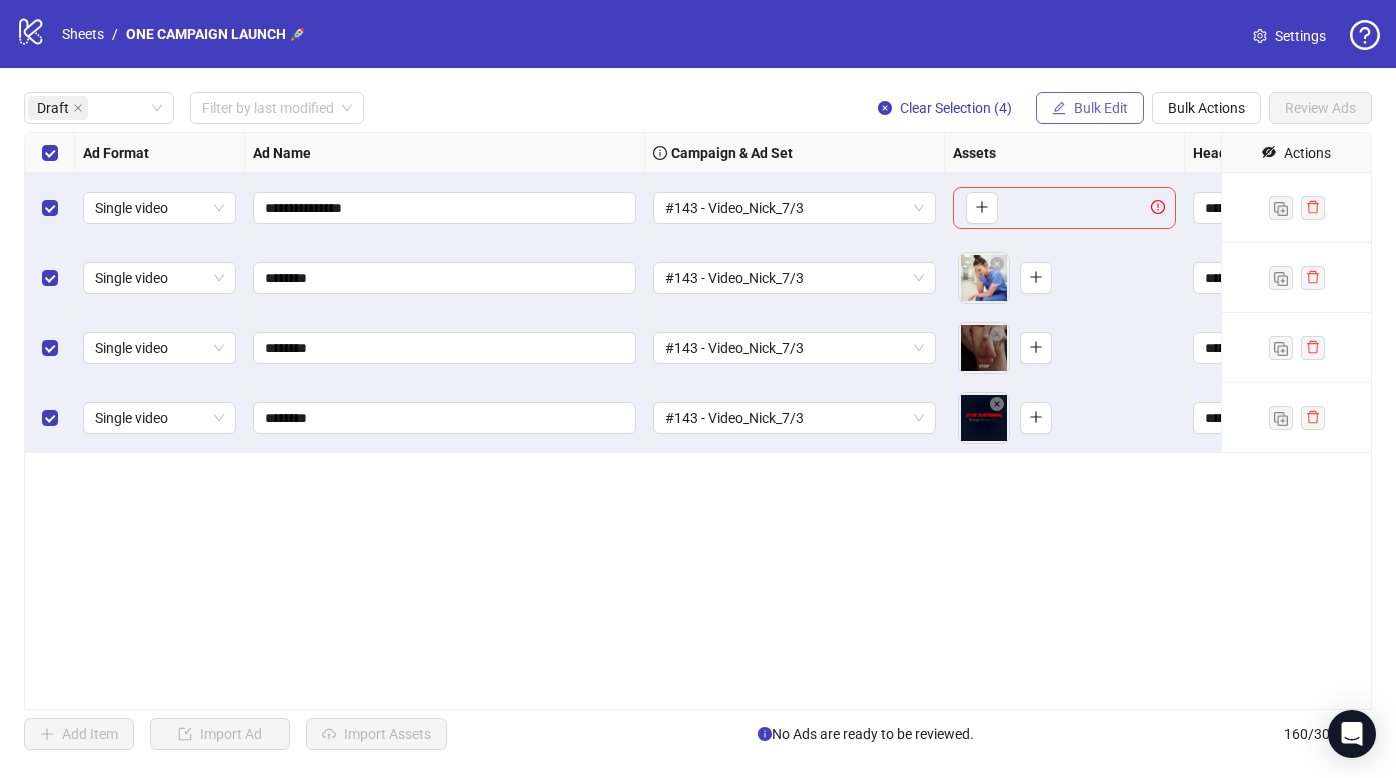 click on "Bulk Edit" at bounding box center [1101, 108] 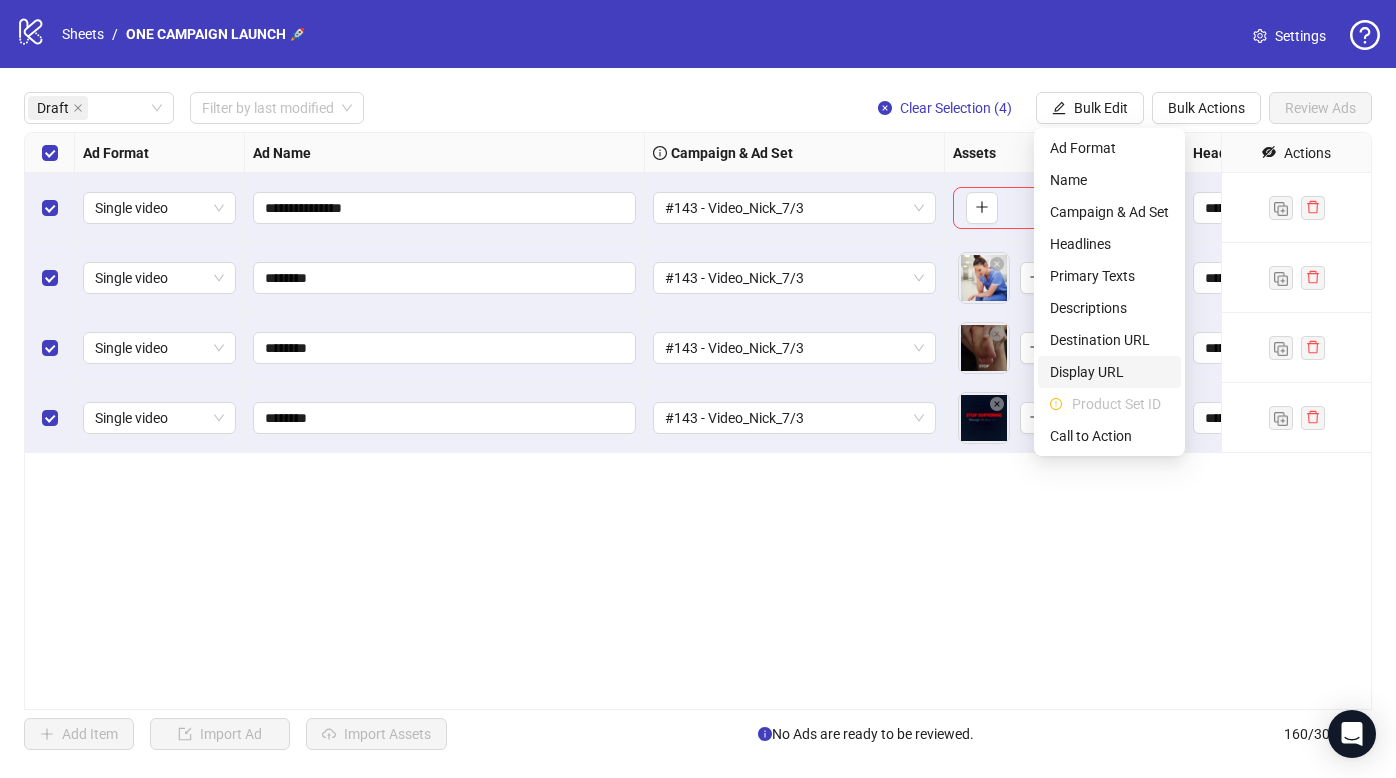 click on "Display URL" at bounding box center [1109, 372] 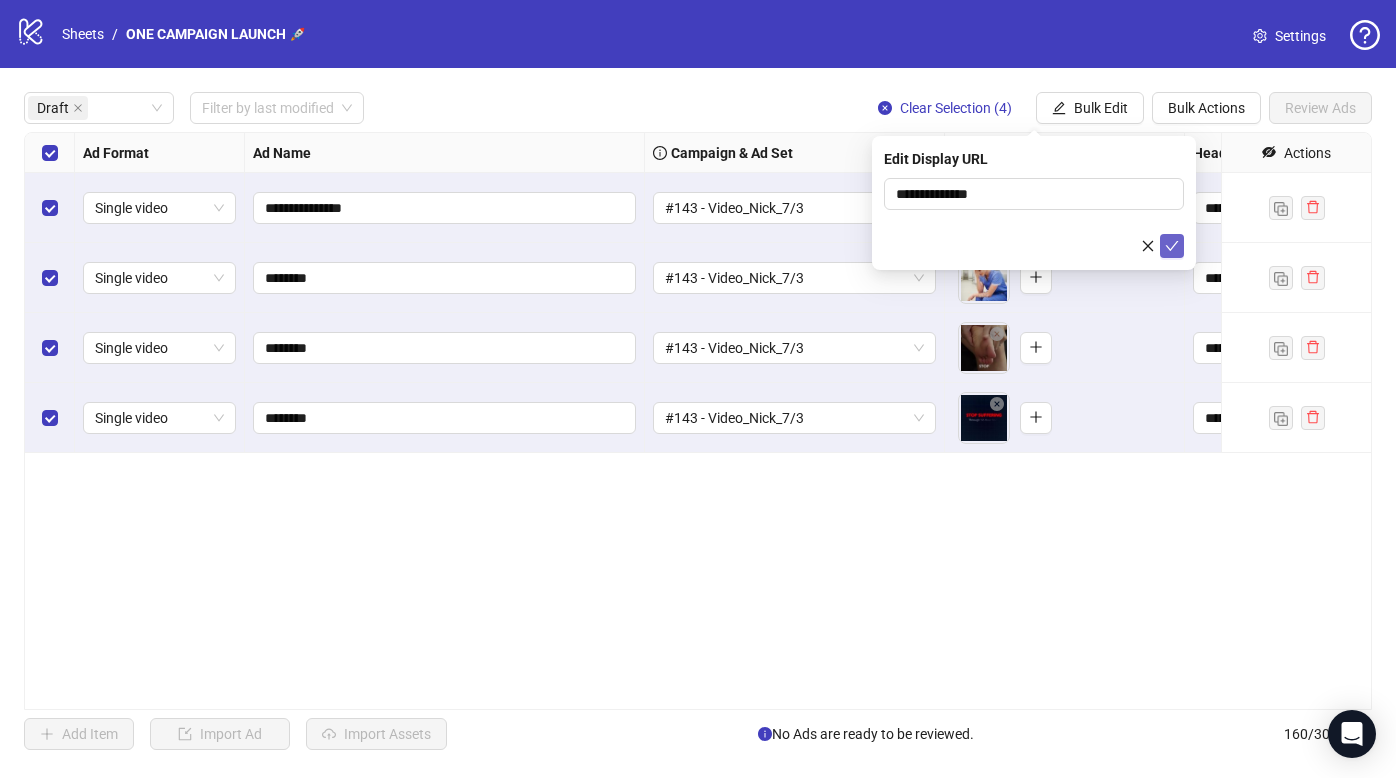 click 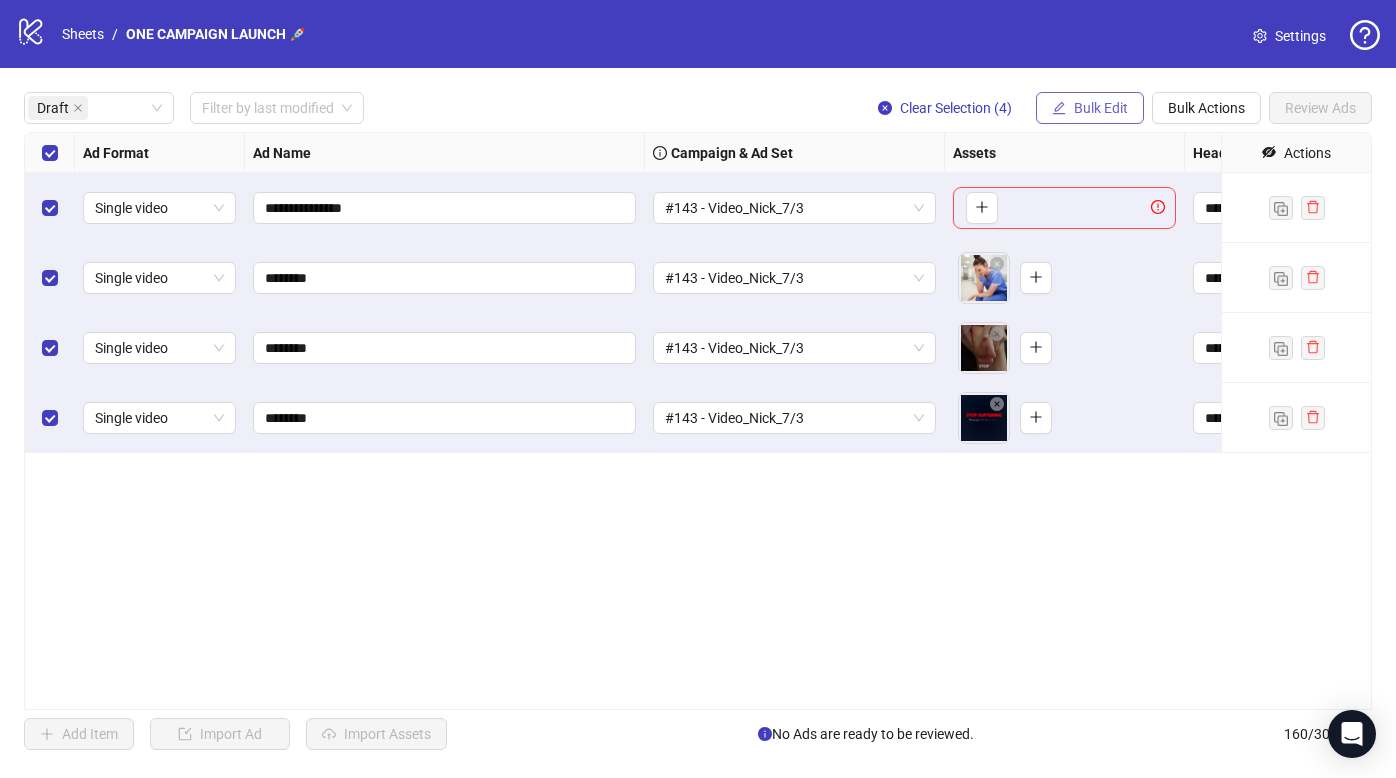 click on "Bulk Edit" at bounding box center (1101, 108) 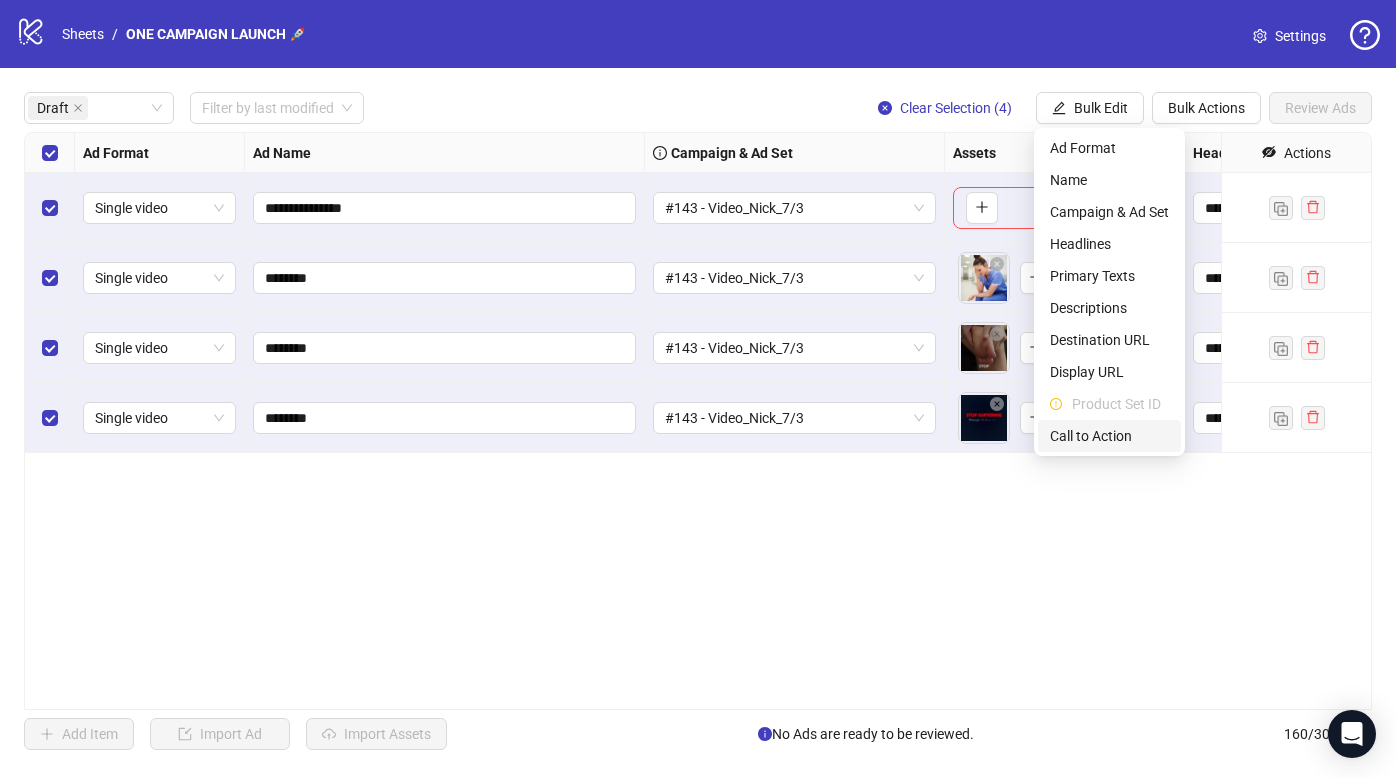 click on "Call to Action" at bounding box center (1109, 436) 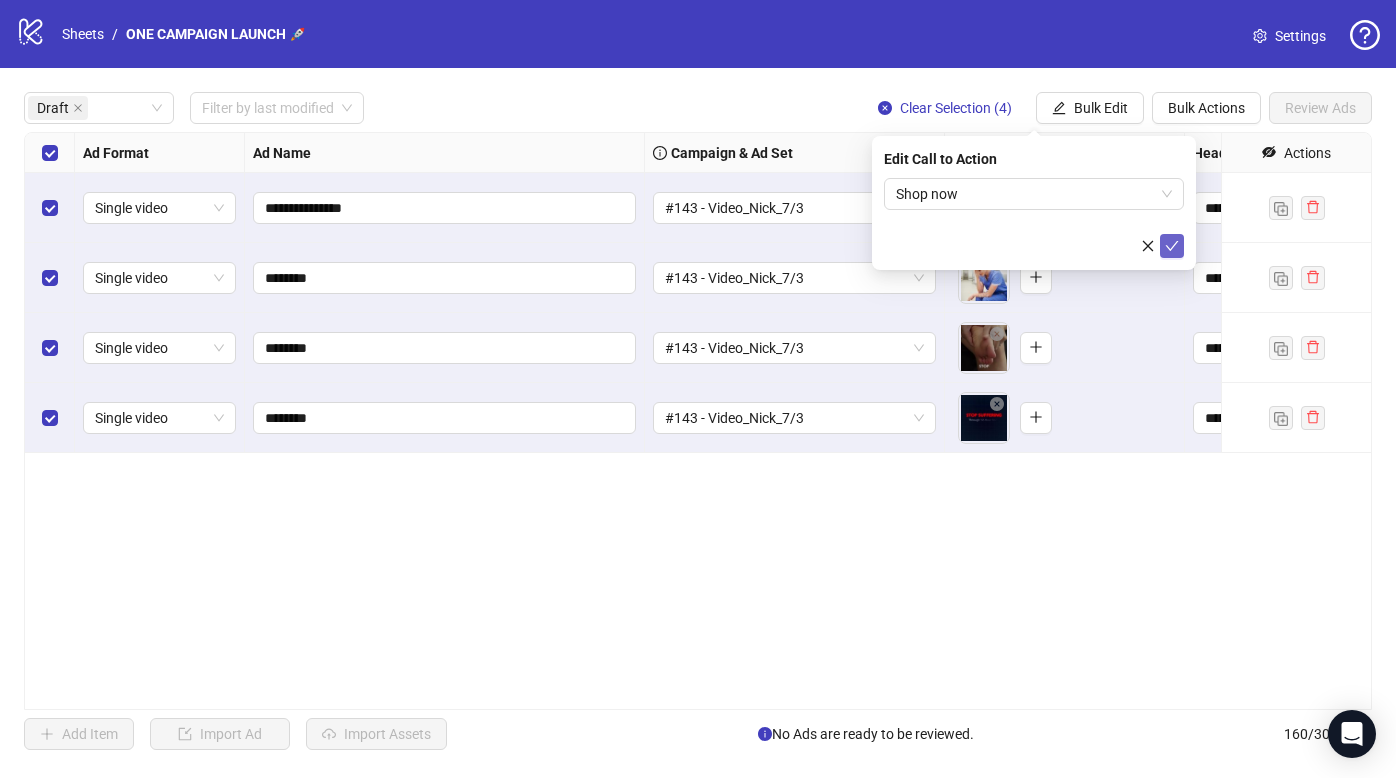 click 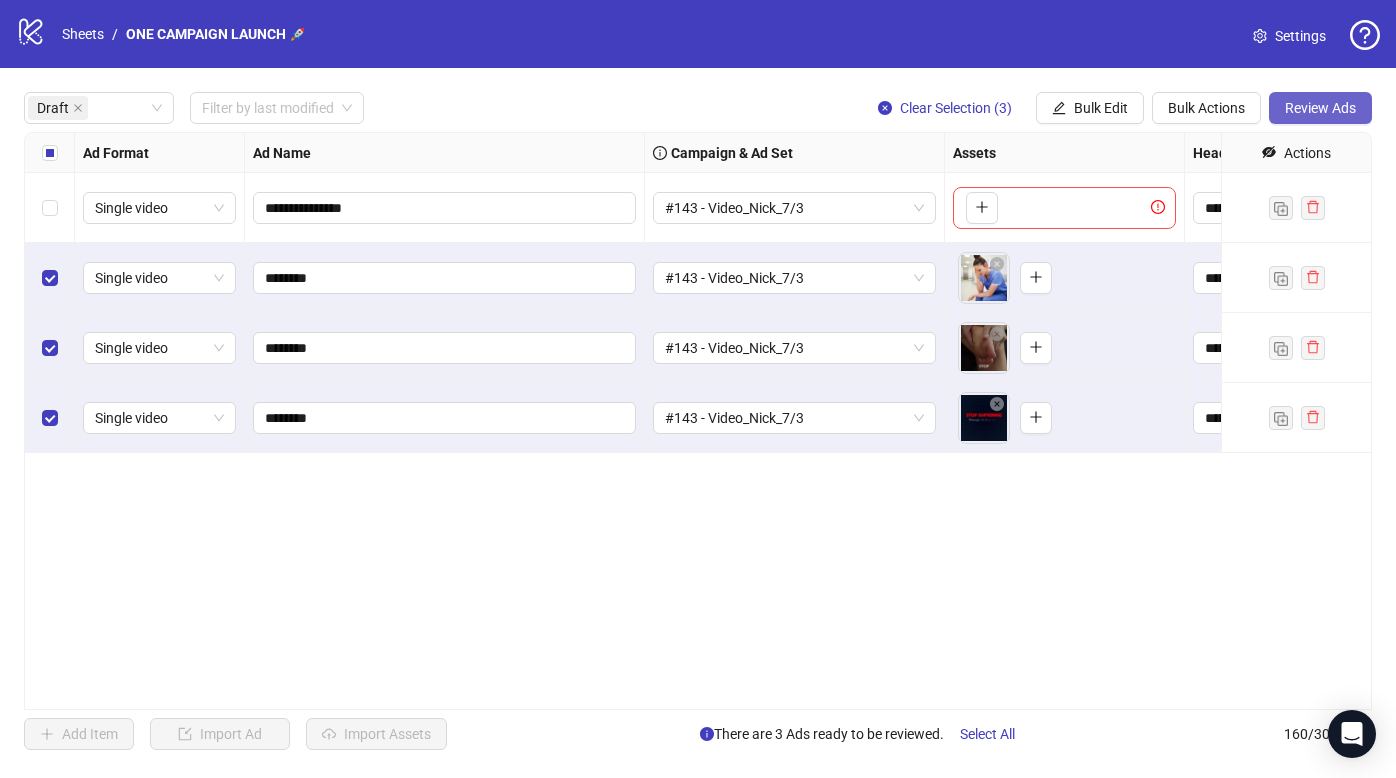 click on "Review Ads" at bounding box center (1320, 108) 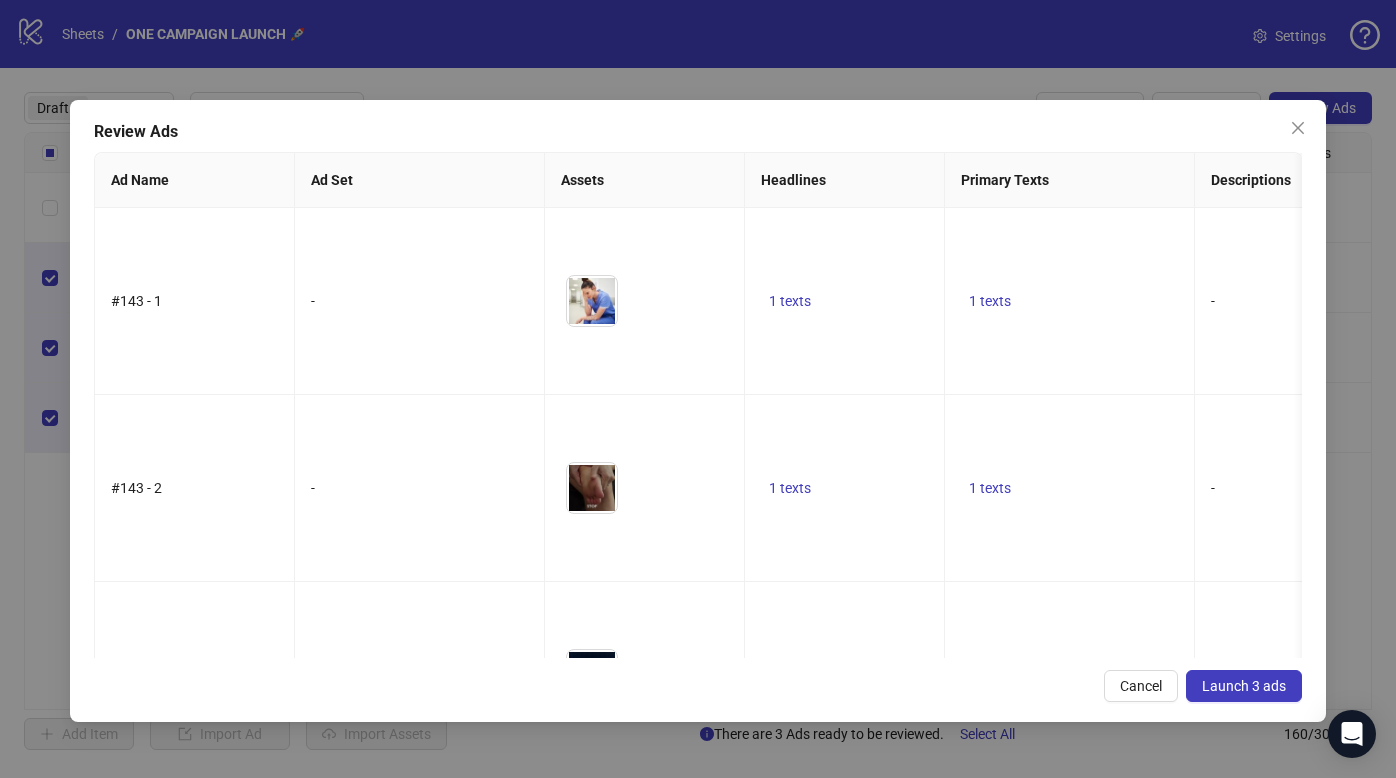 click on "Launch 3 ads" at bounding box center (1244, 686) 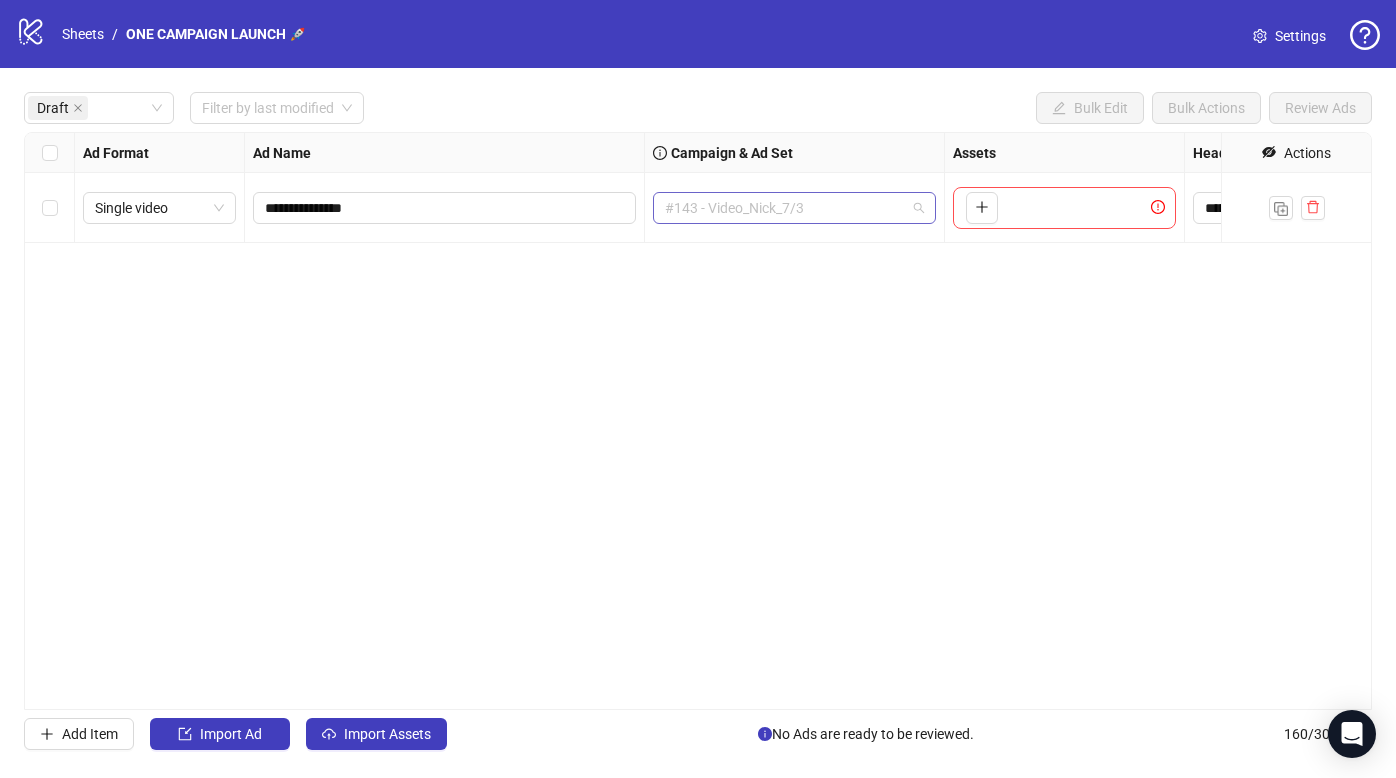 click on "#143 - Video_Nick_7/3" at bounding box center (794, 208) 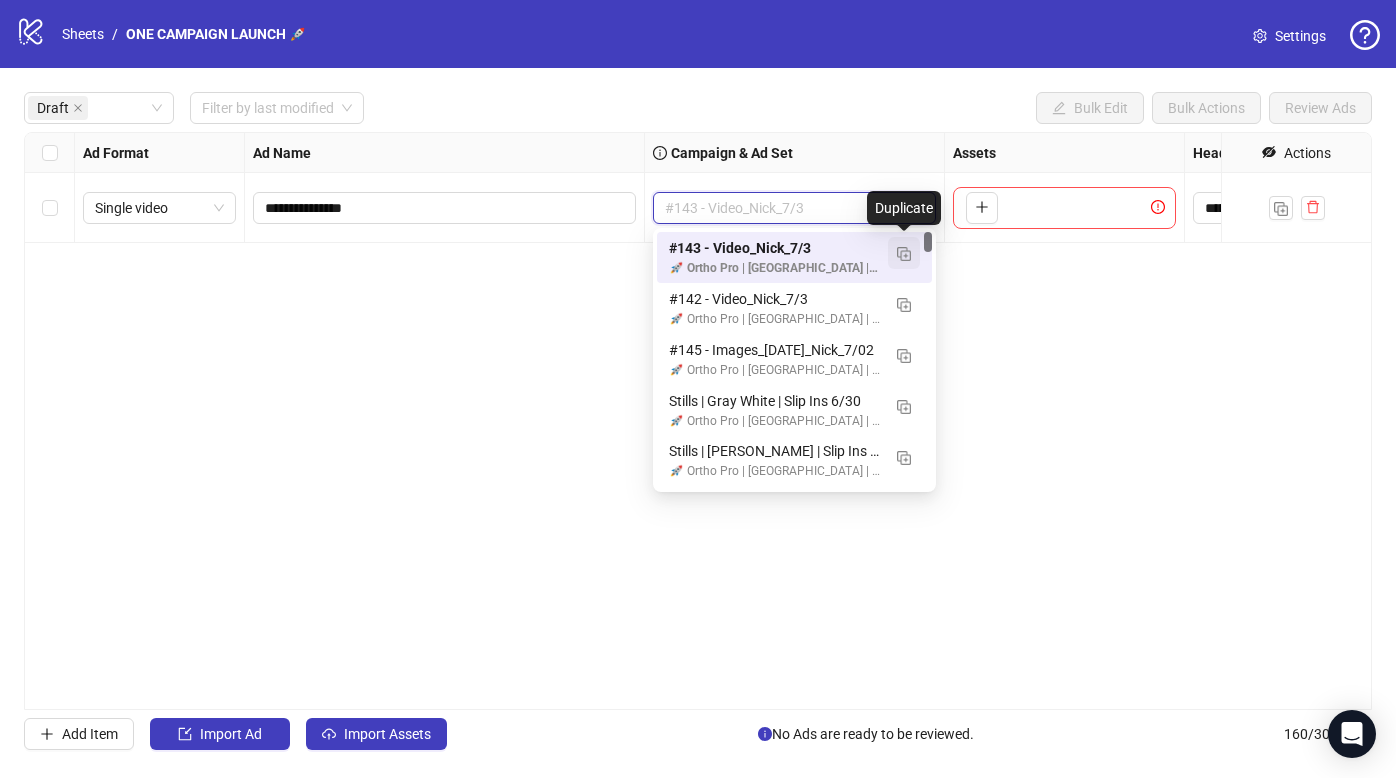 click at bounding box center [904, 254] 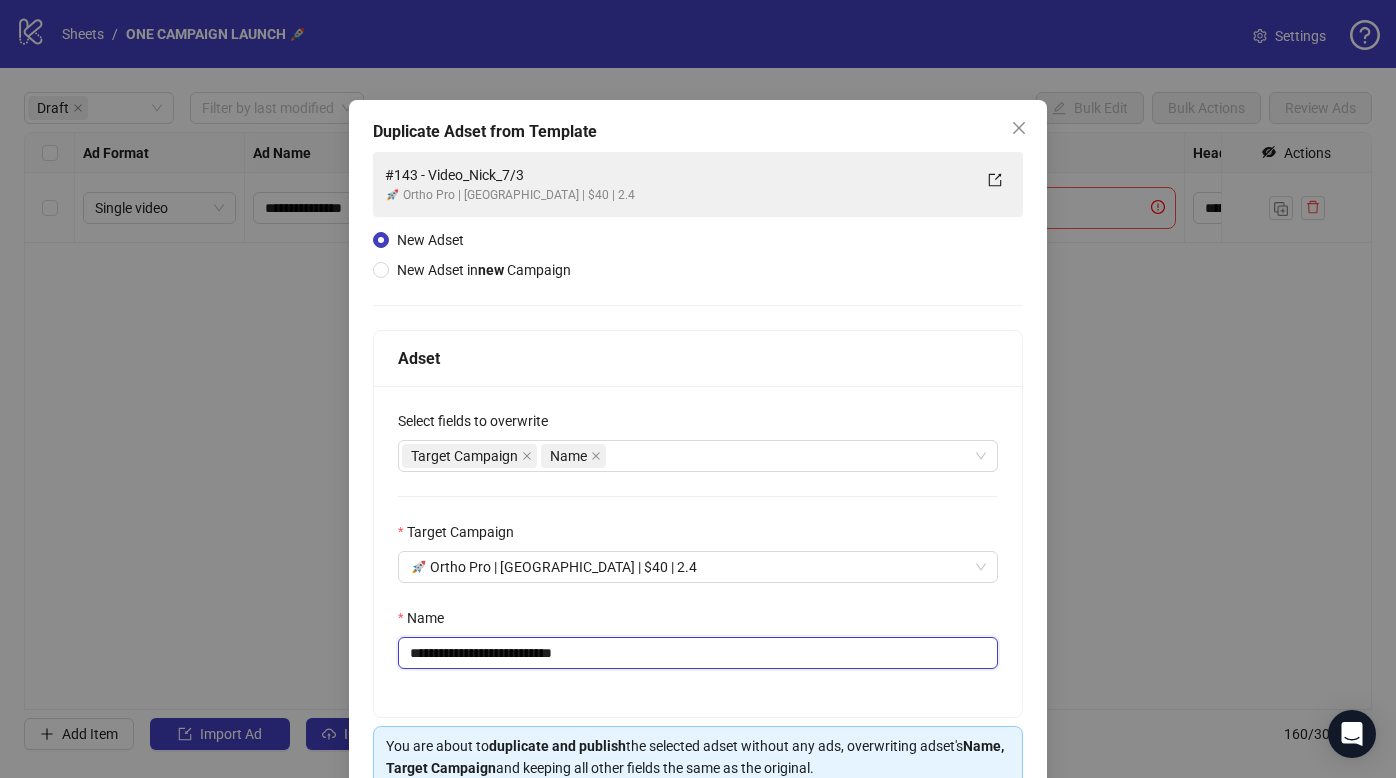 click on "**********" at bounding box center [698, 653] 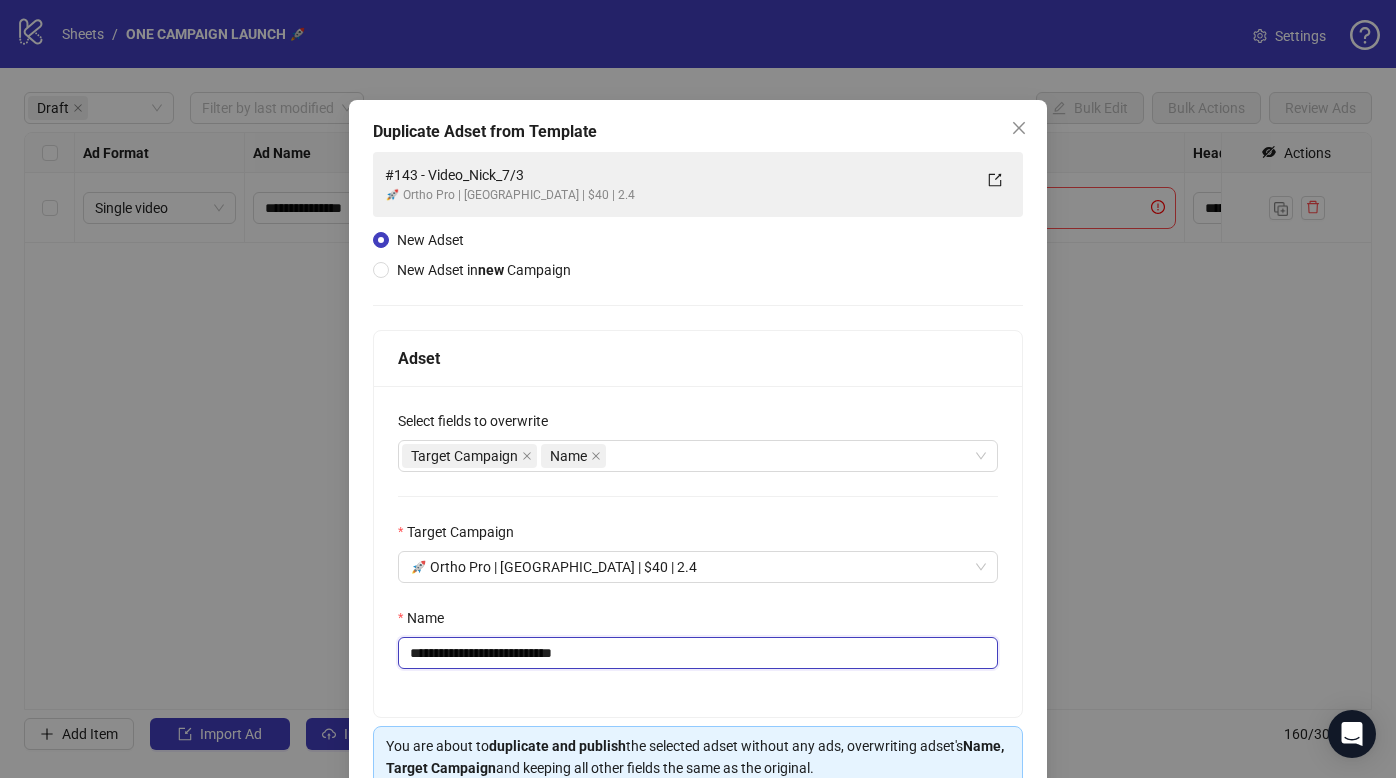 click on "**********" at bounding box center [698, 653] 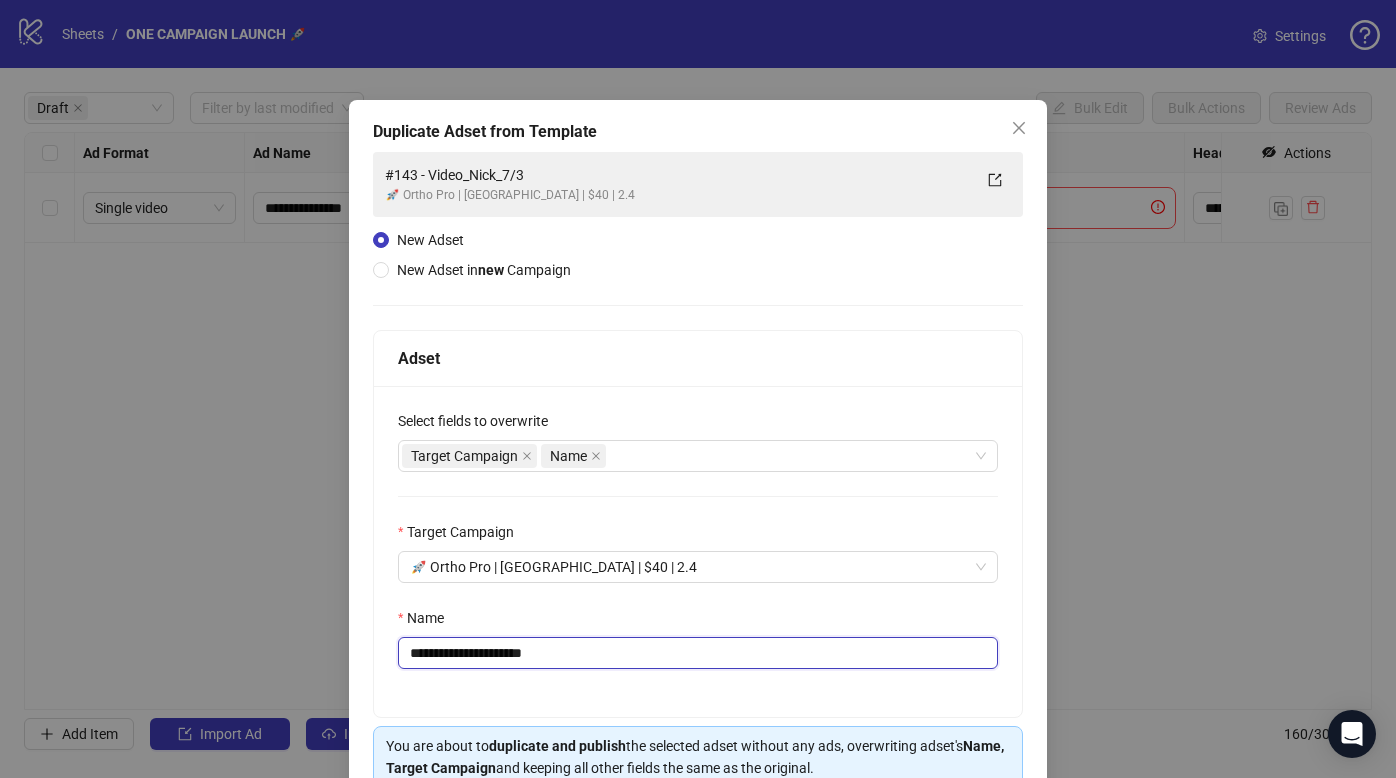 type on "**********" 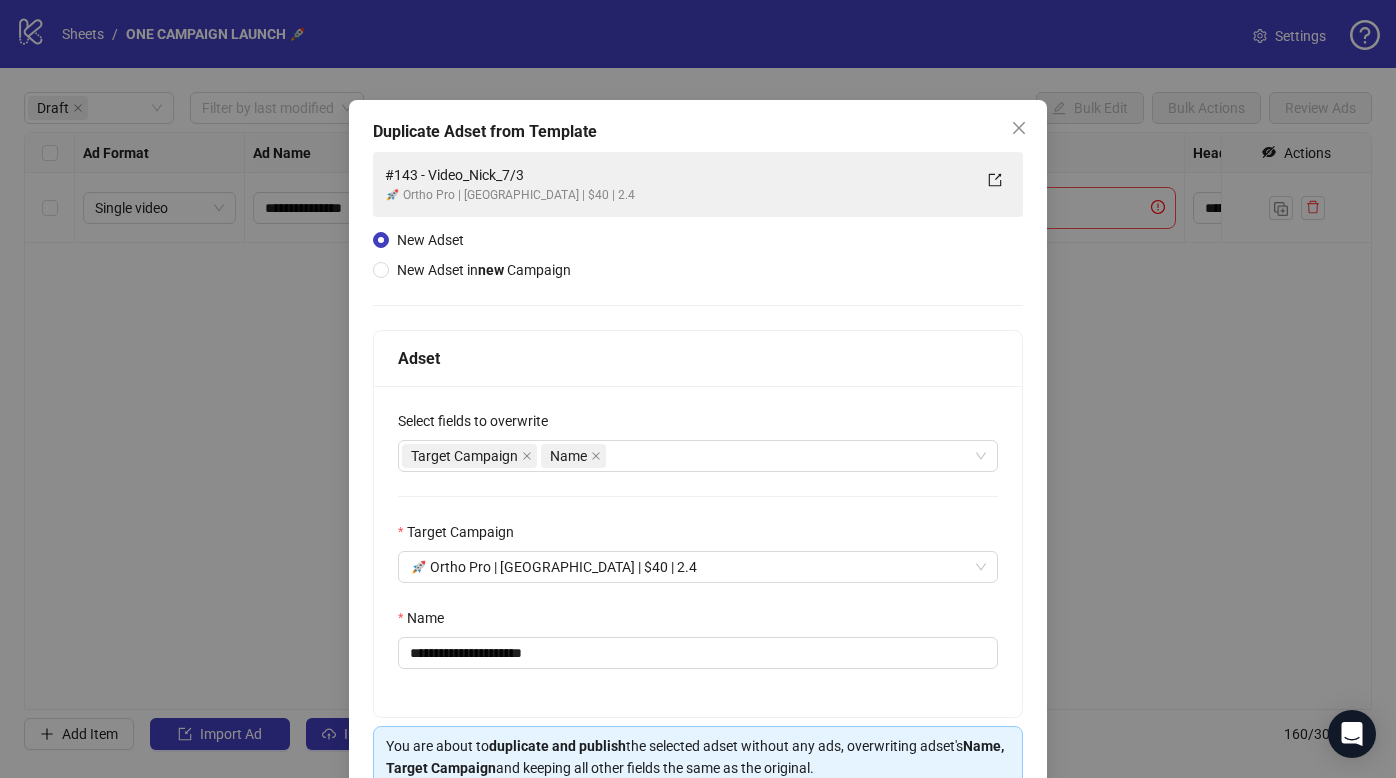 click on "**********" at bounding box center [698, 551] 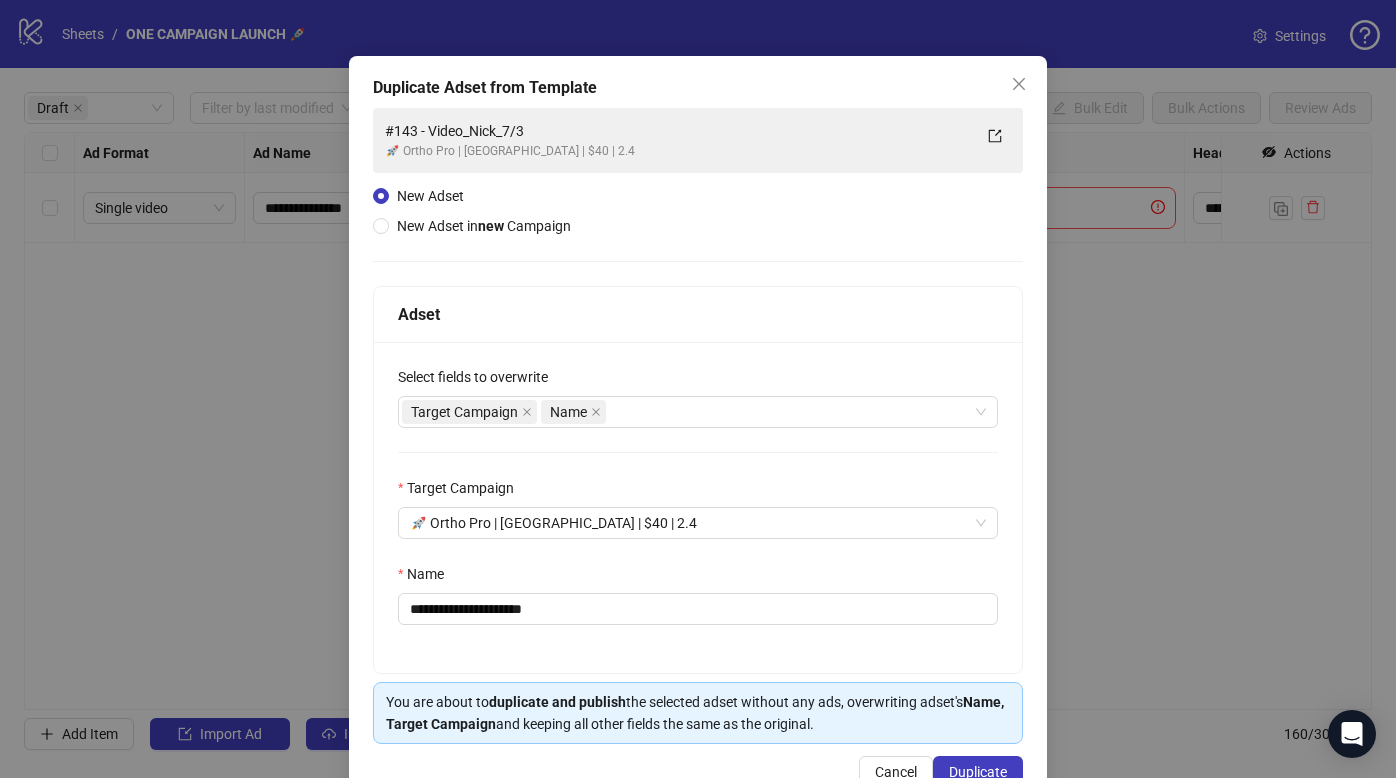 scroll, scrollTop: 98, scrollLeft: 0, axis: vertical 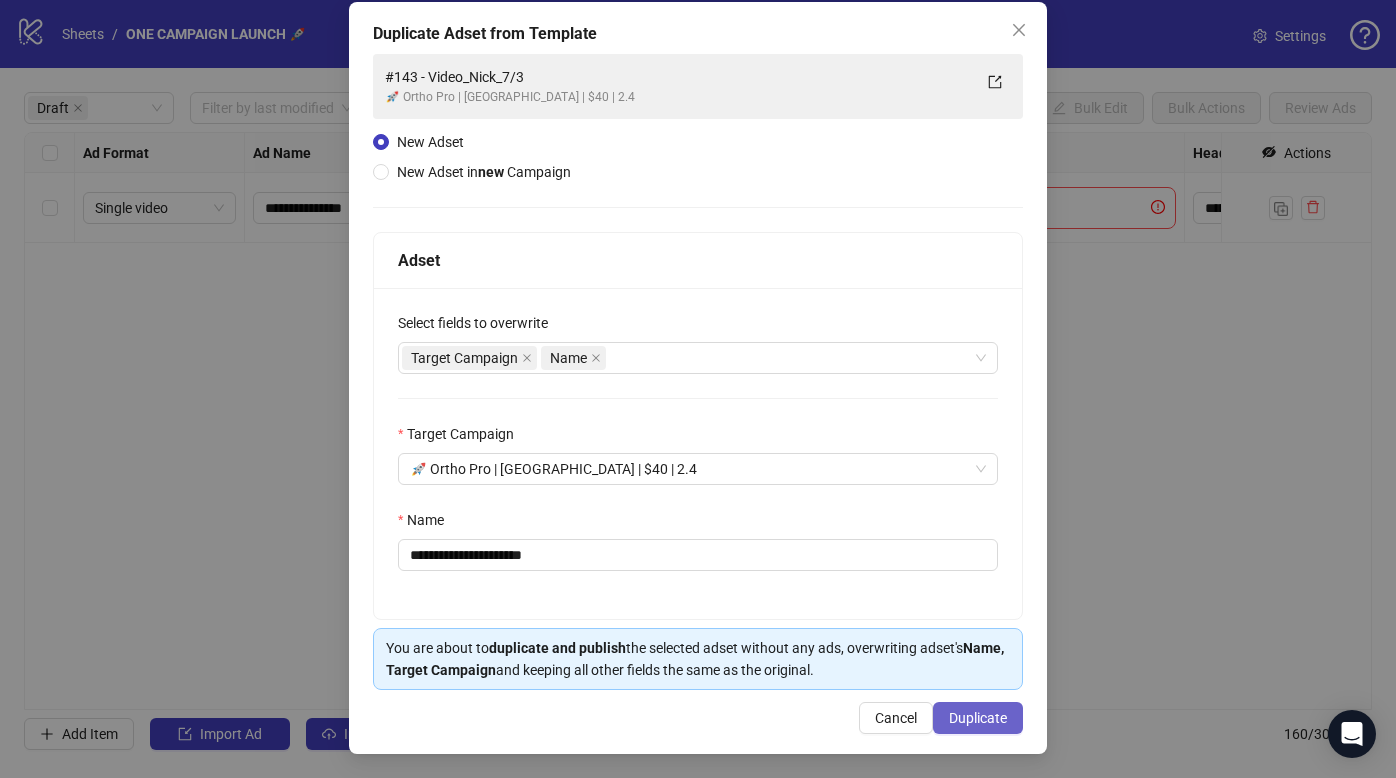 click on "Duplicate" at bounding box center (978, 718) 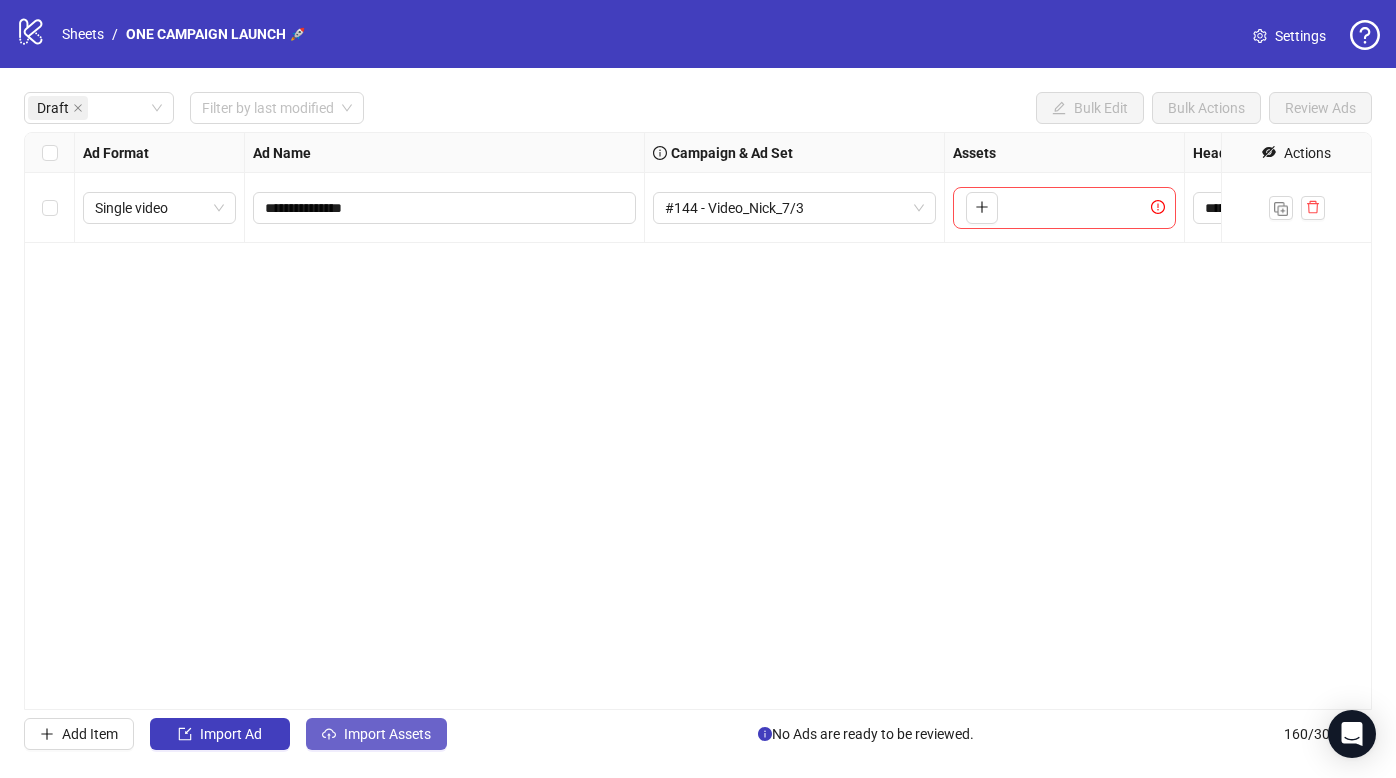 click on "Import Assets" at bounding box center (387, 734) 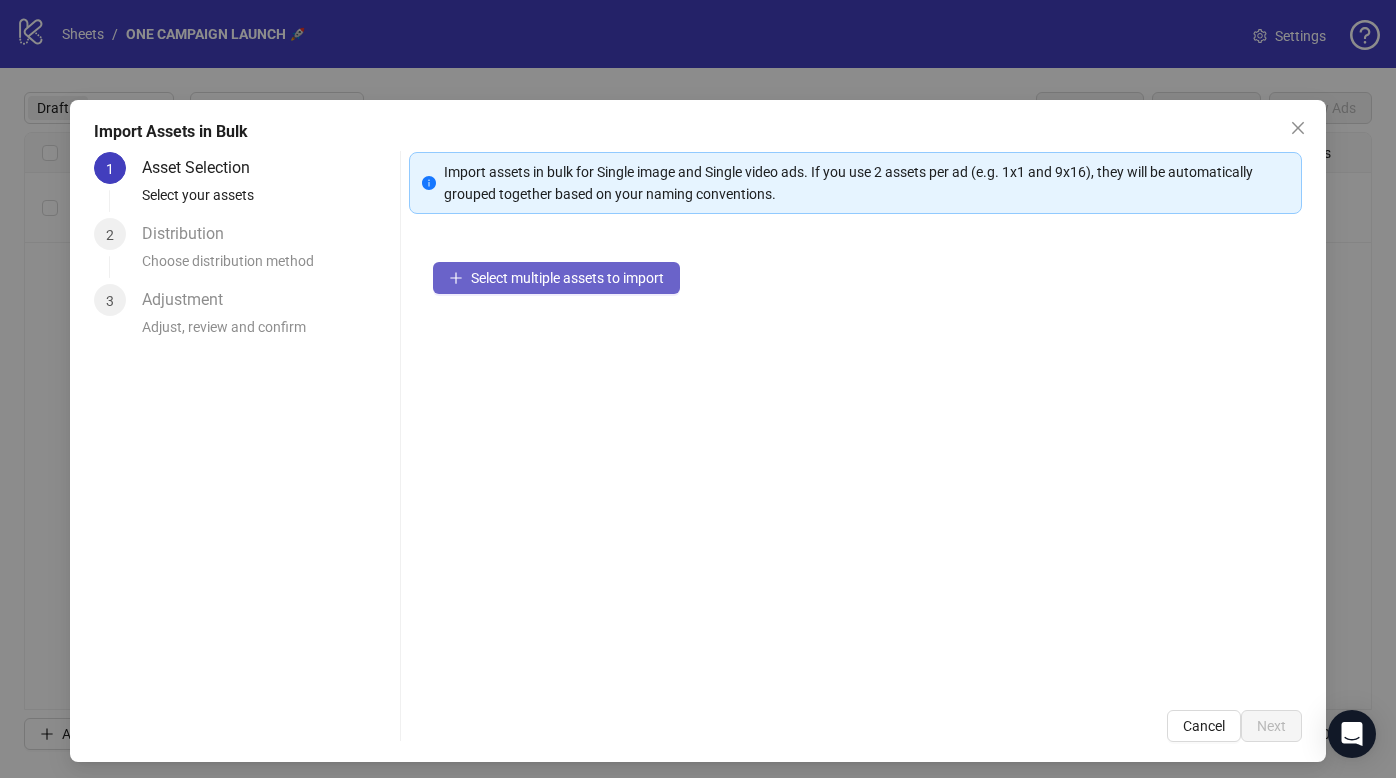 click on "Select multiple assets to import" at bounding box center [567, 278] 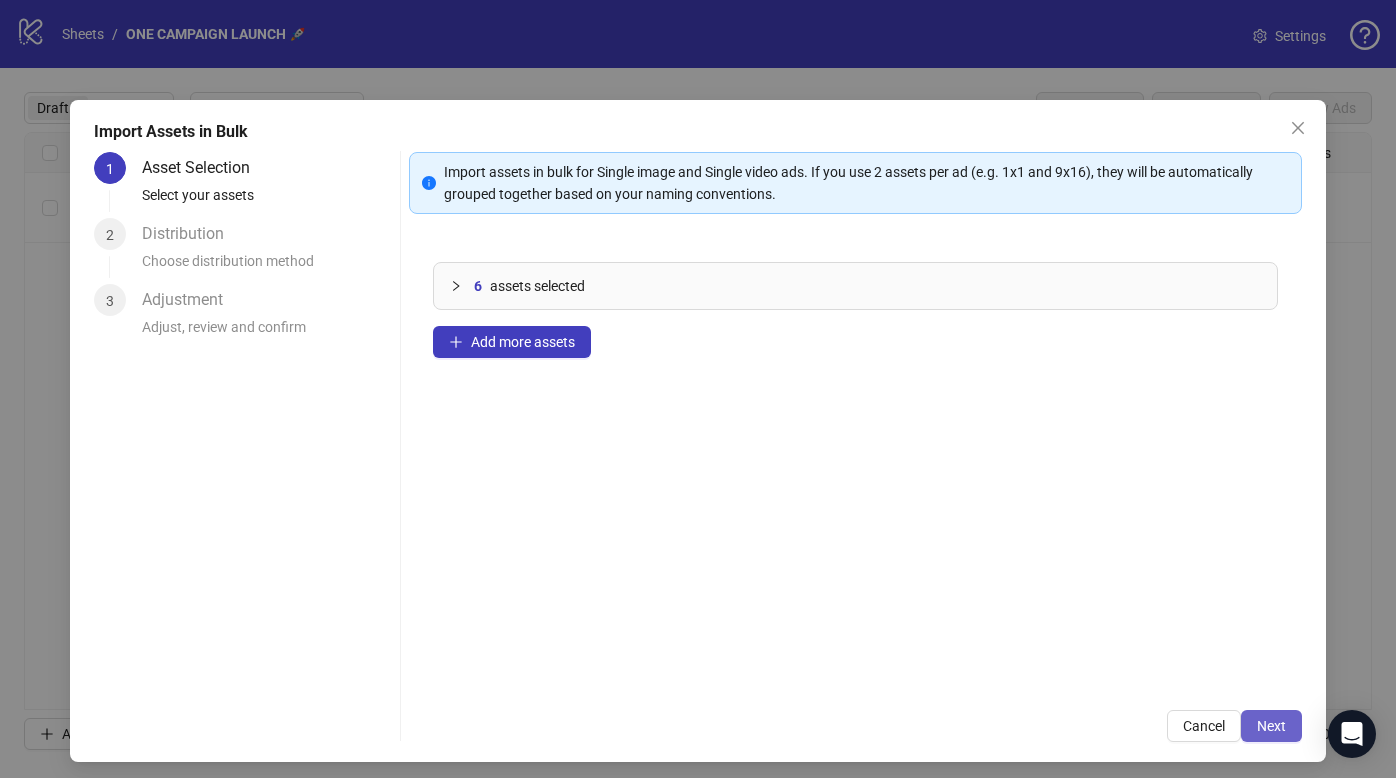 click on "Next" at bounding box center [1271, 726] 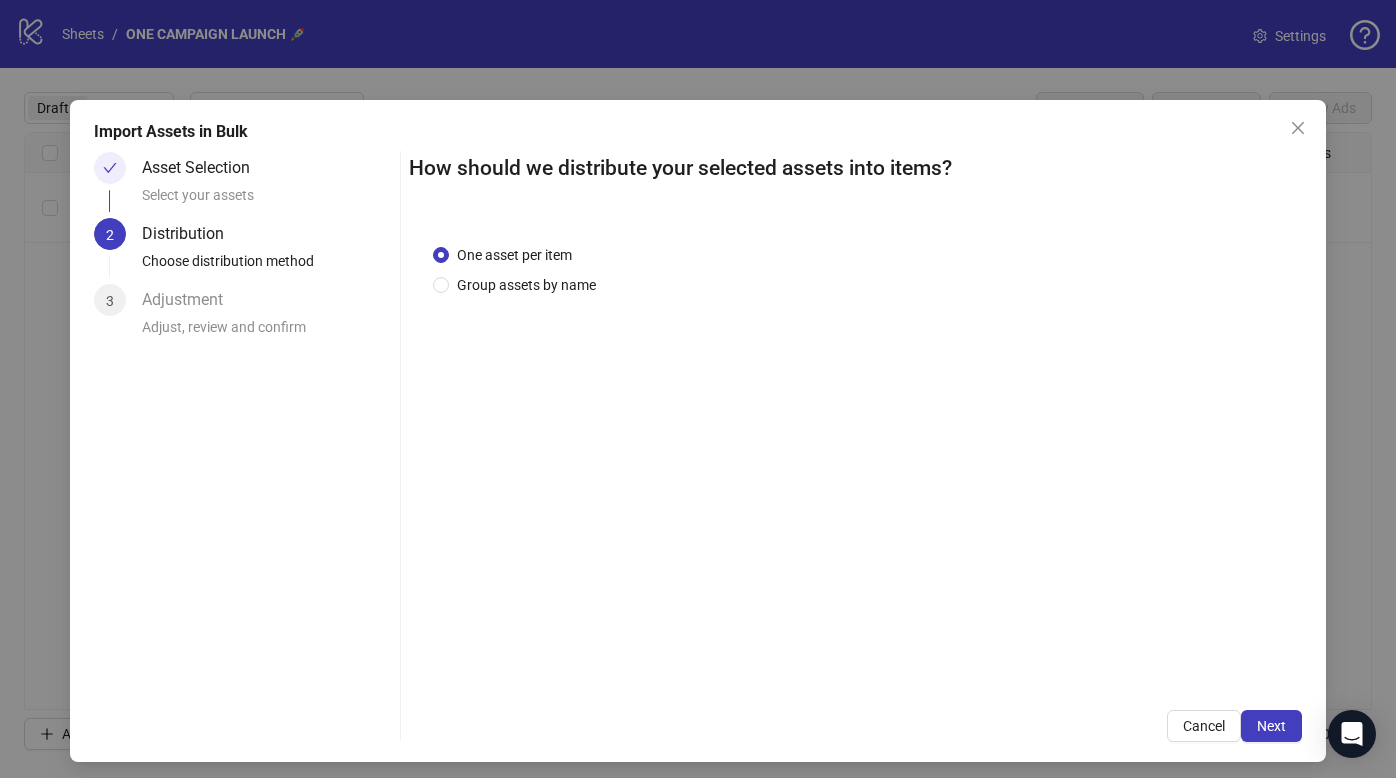 click on "Next" at bounding box center (1271, 726) 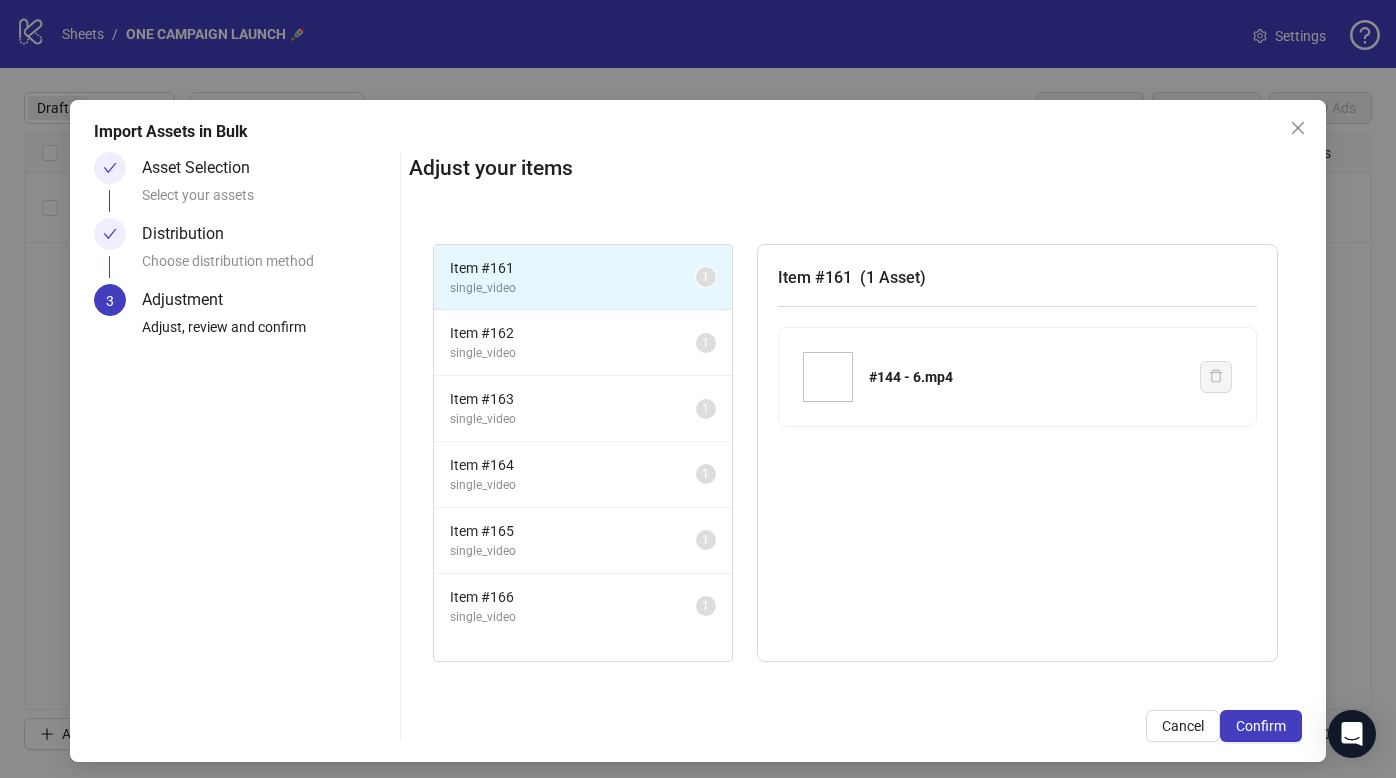 click on "Confirm" at bounding box center [1261, 726] 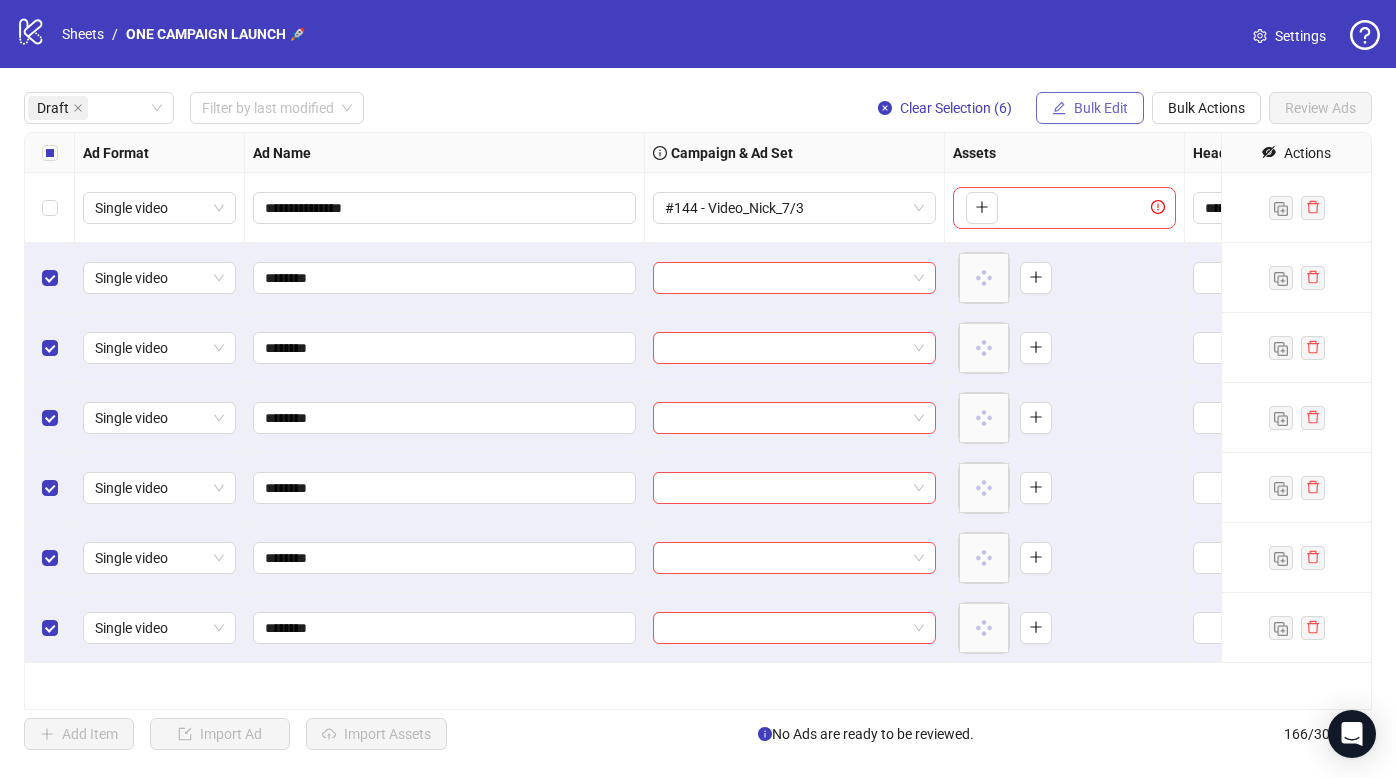 click on "Bulk Edit" at bounding box center (1101, 108) 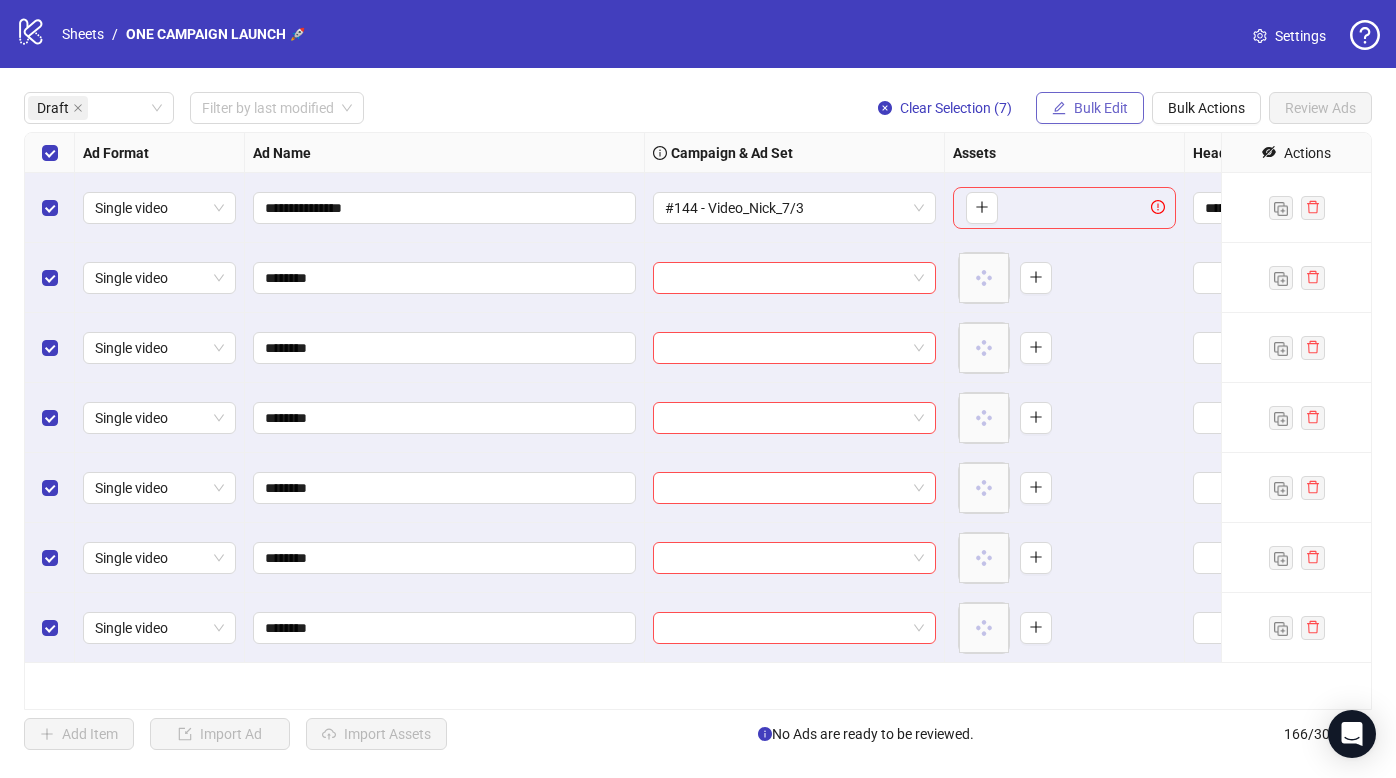click on "Bulk Edit" at bounding box center [1101, 108] 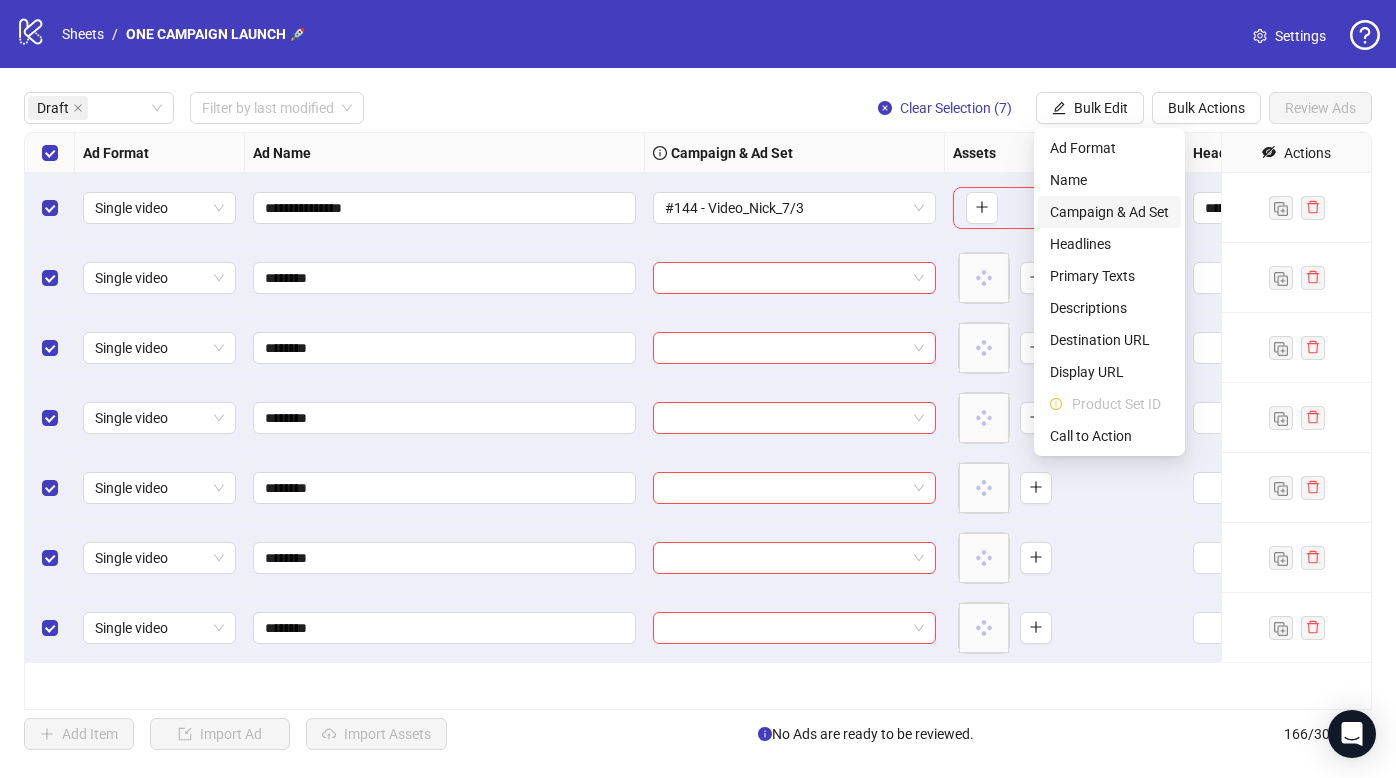 click on "Campaign & Ad Set" at bounding box center (1109, 212) 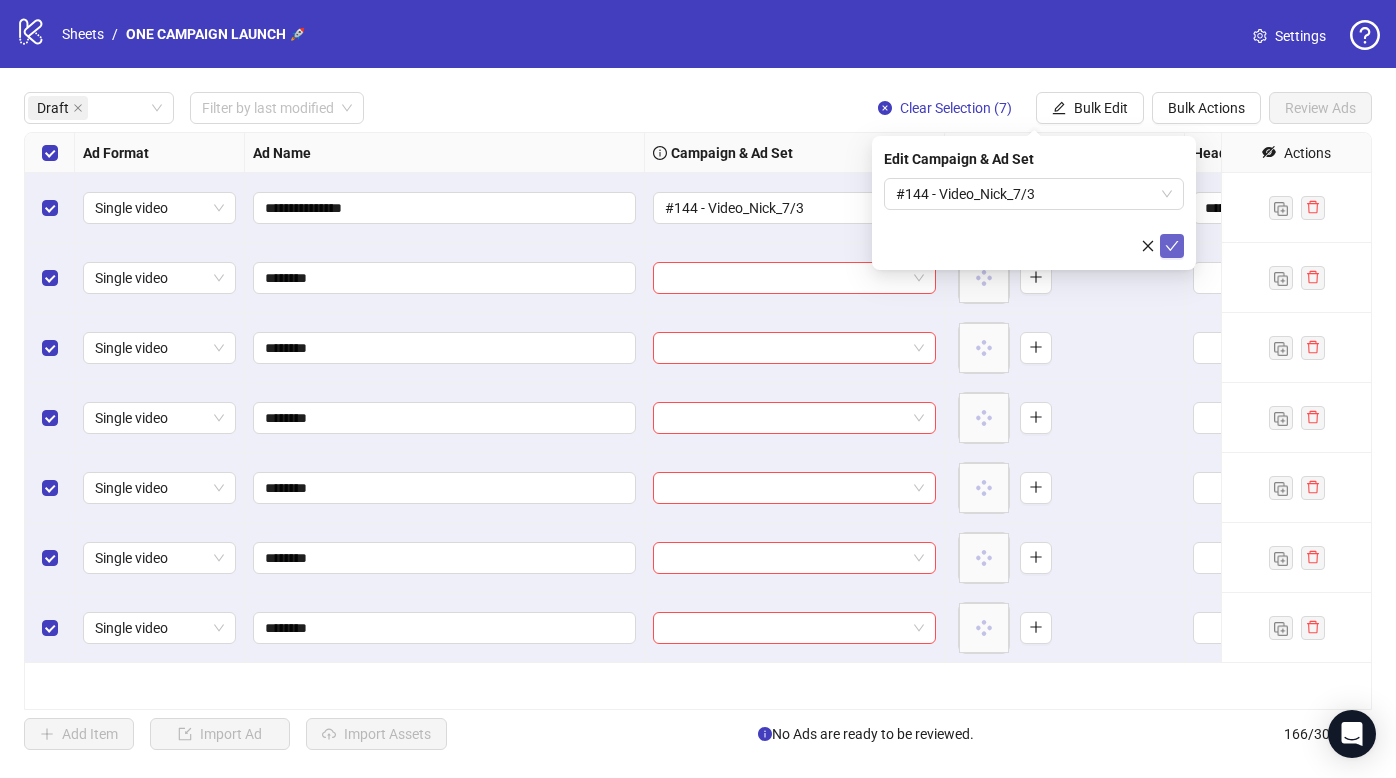click 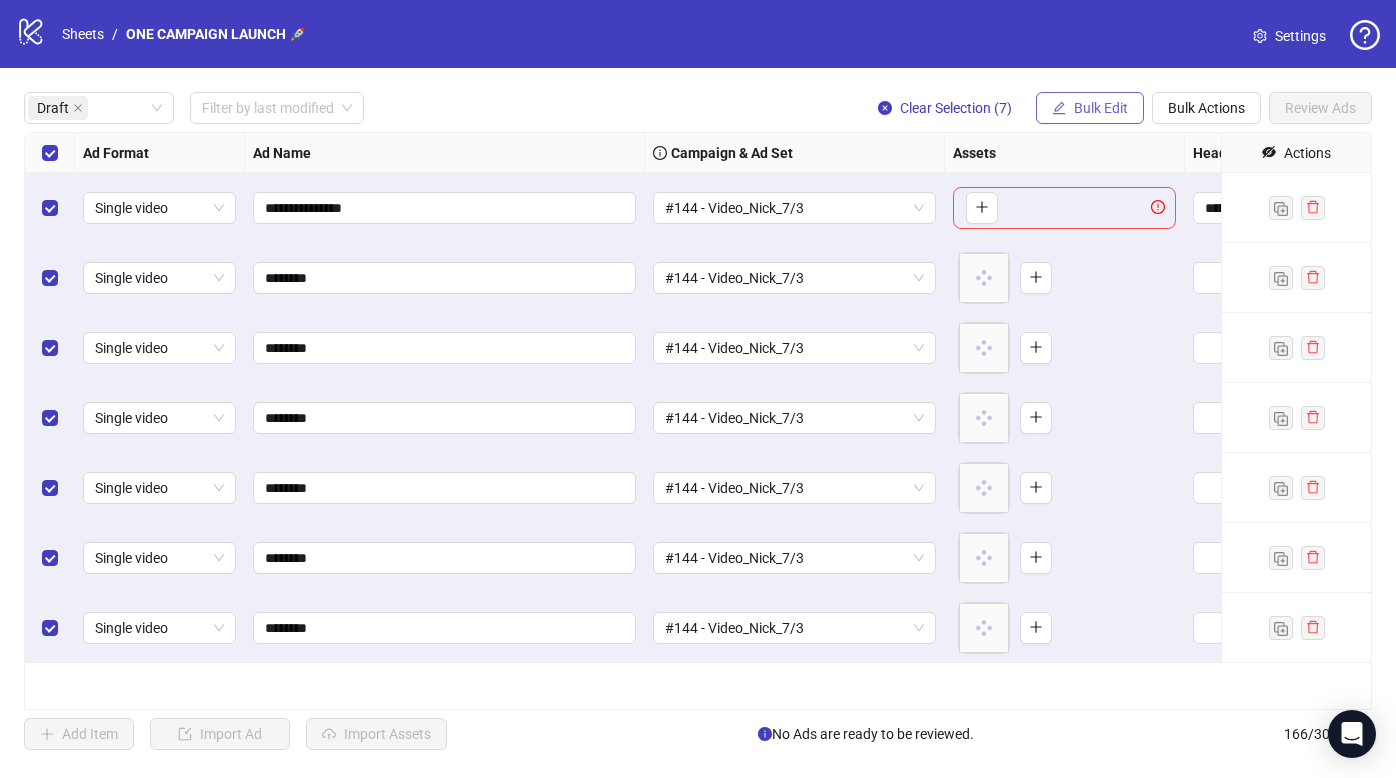 click on "Bulk Edit" at bounding box center [1101, 108] 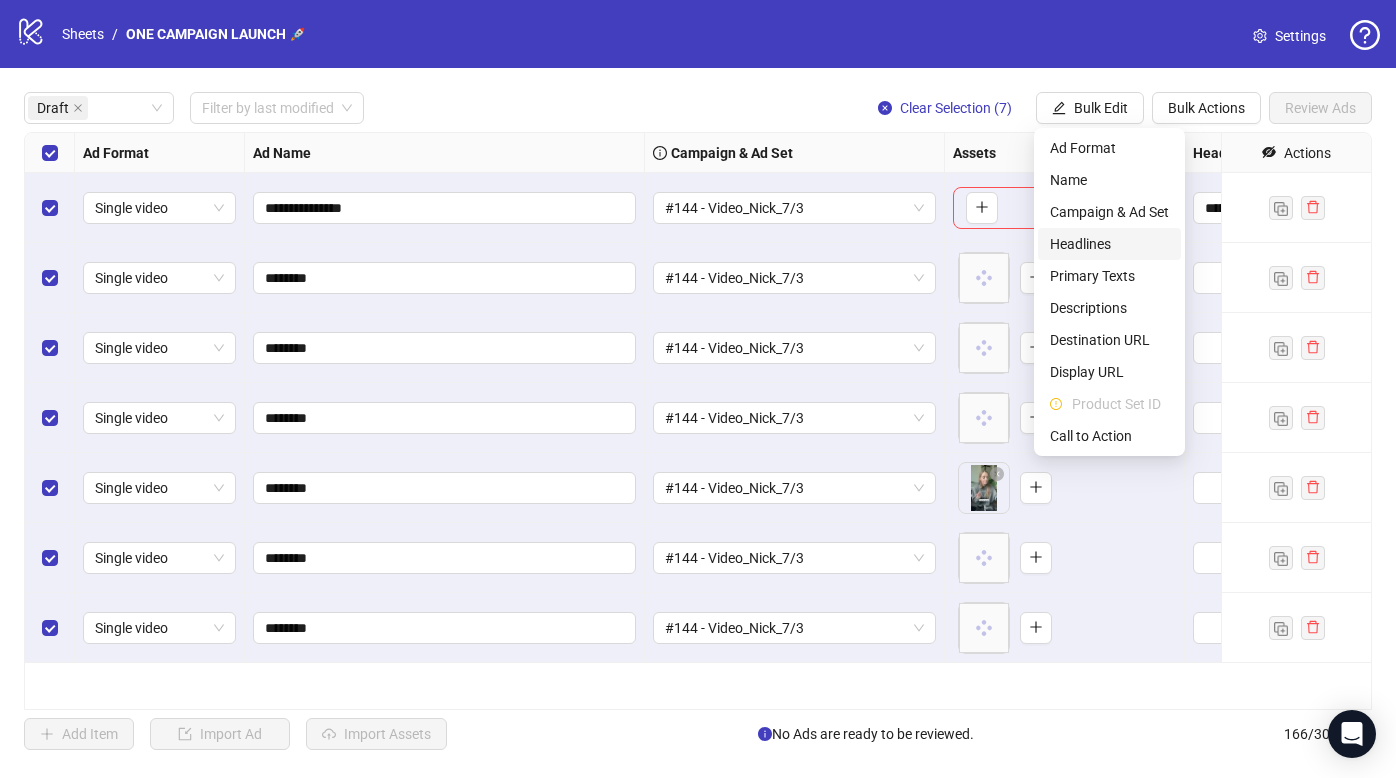 click on "Headlines" at bounding box center [1109, 244] 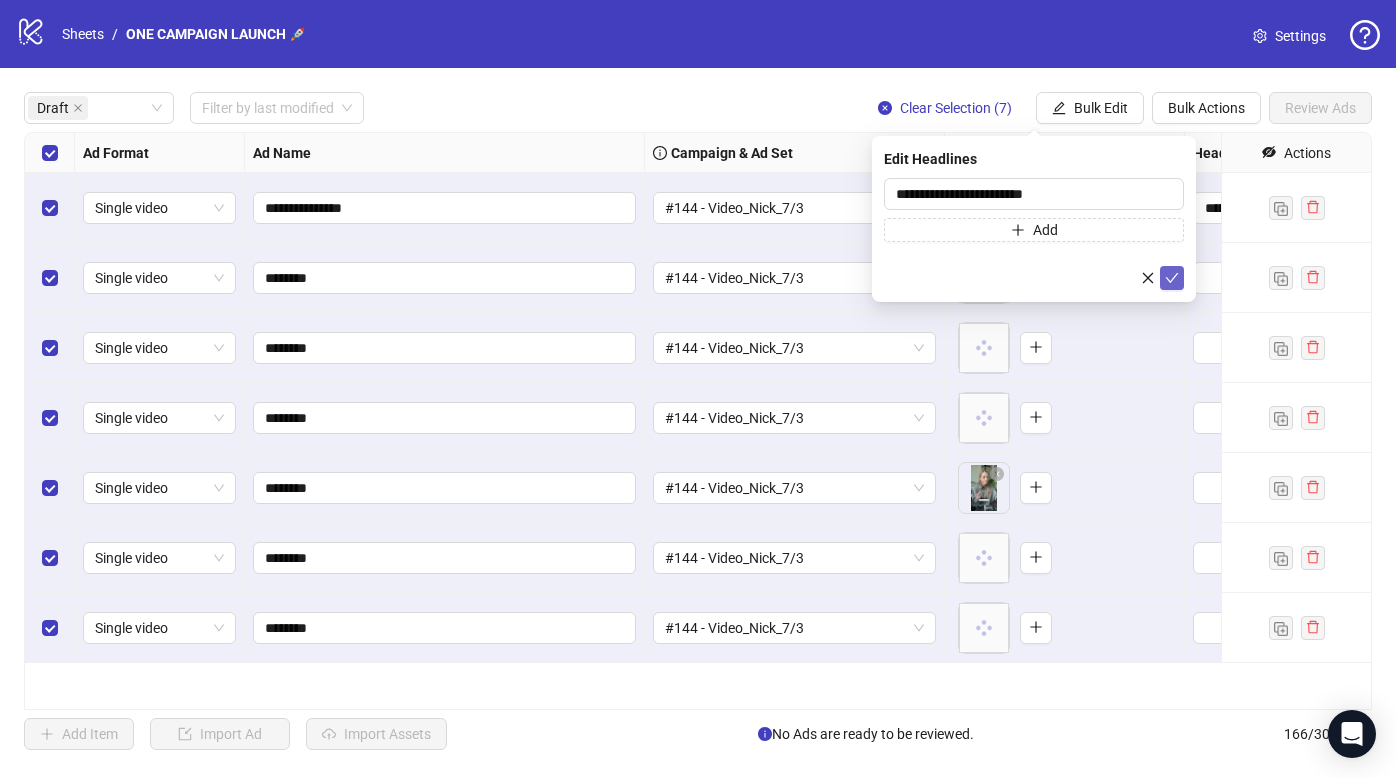 click 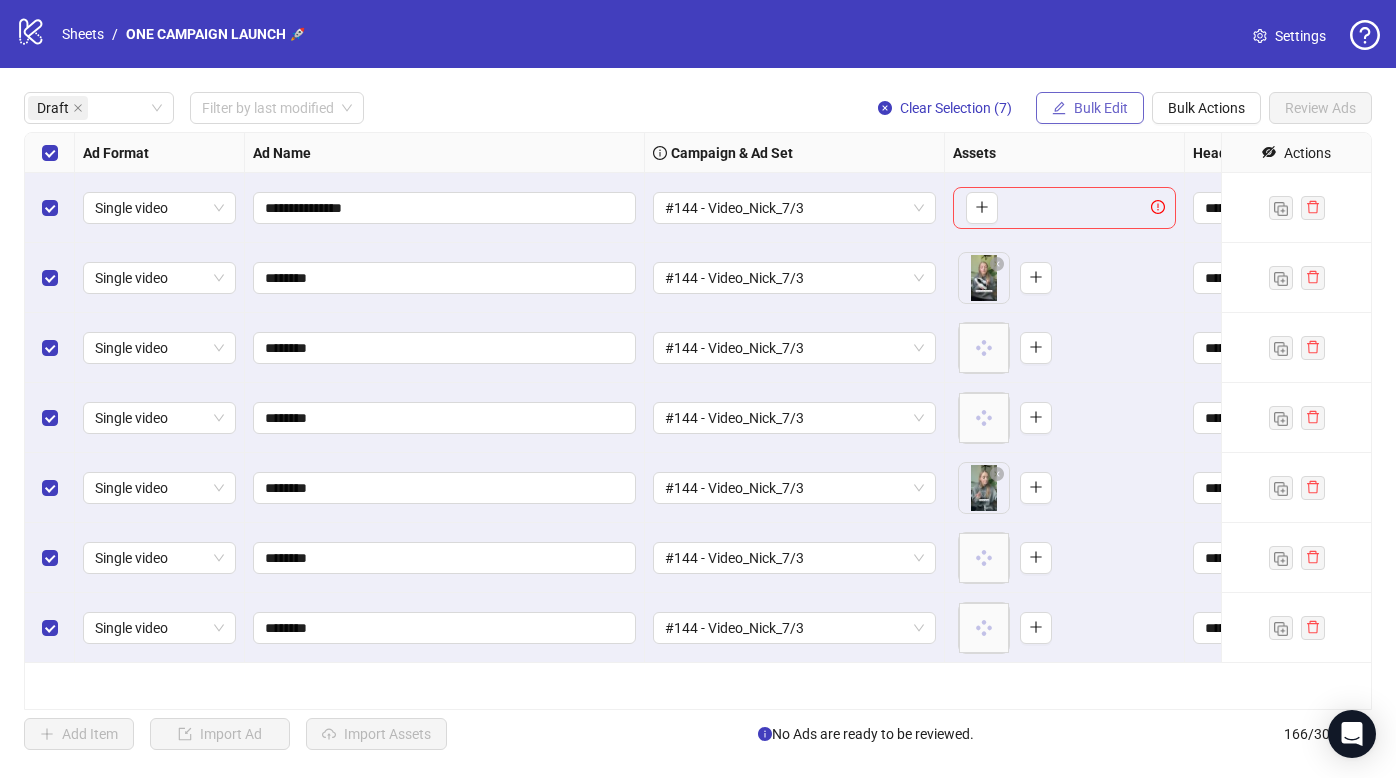 click on "Bulk Edit" at bounding box center (1101, 108) 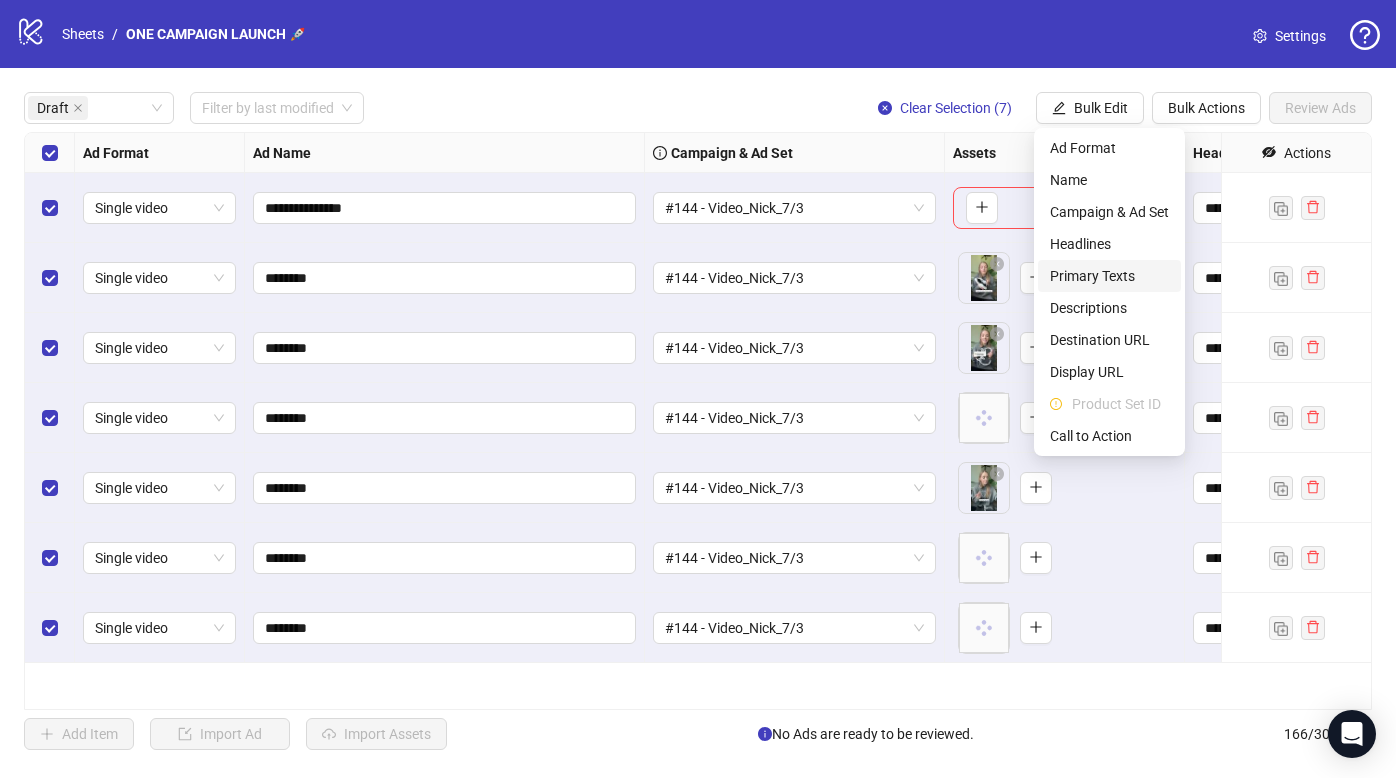 click on "Primary Texts" at bounding box center (1109, 276) 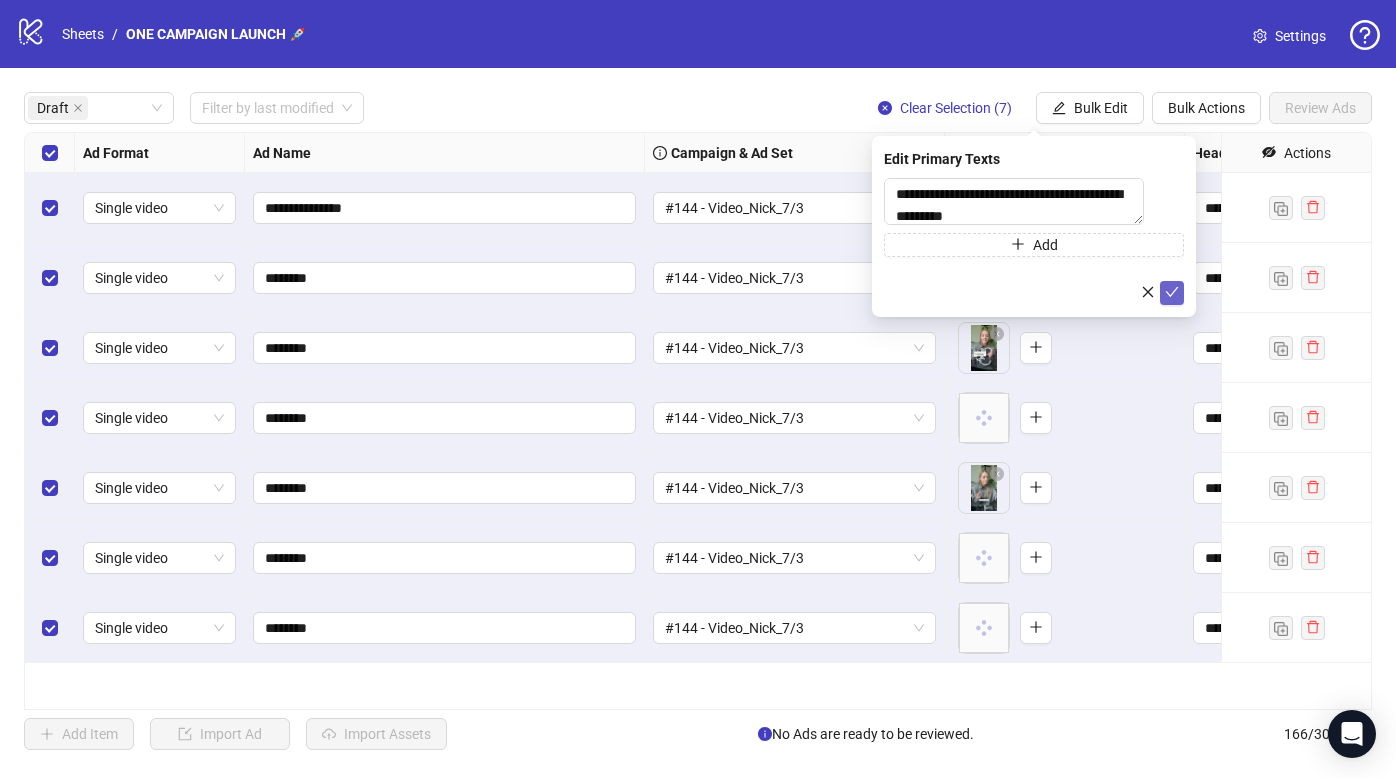 click at bounding box center [1172, 293] 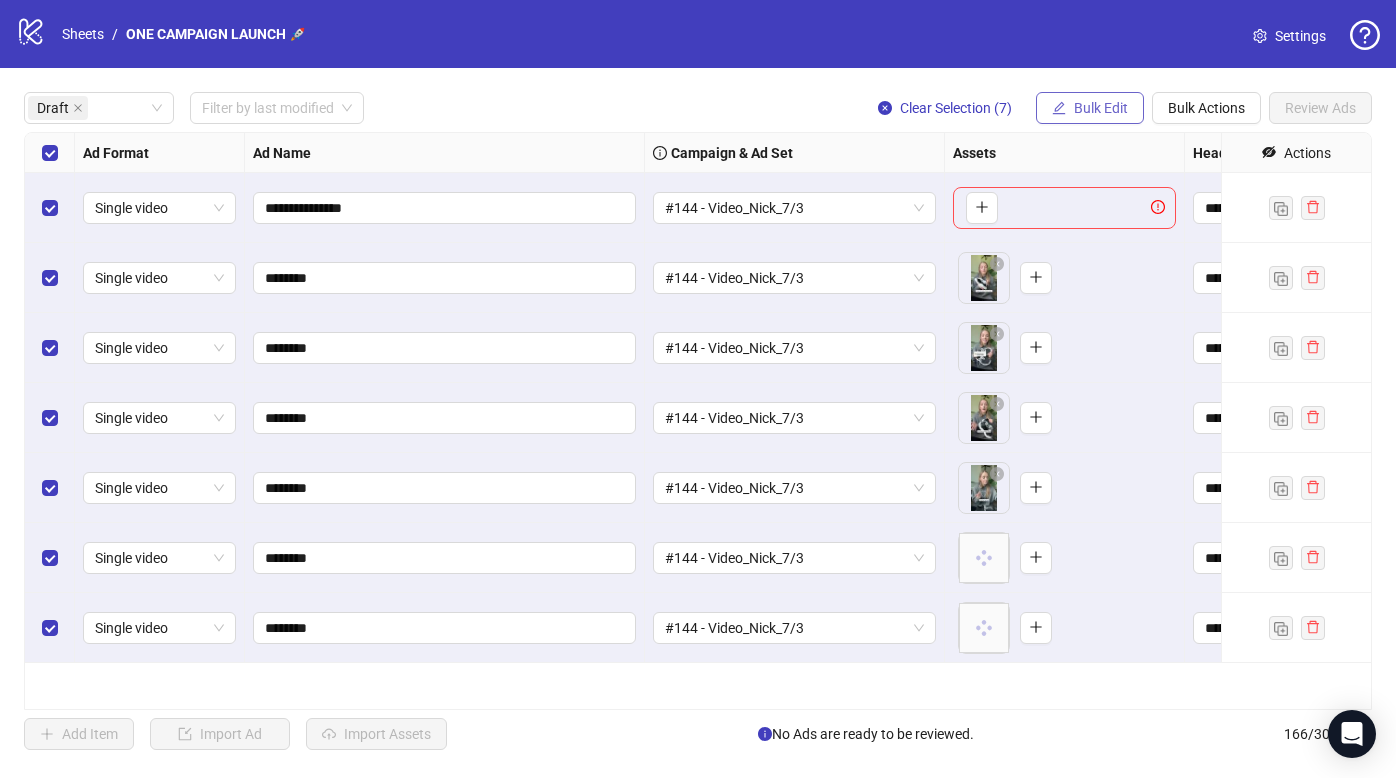 click on "Bulk Edit" at bounding box center (1090, 108) 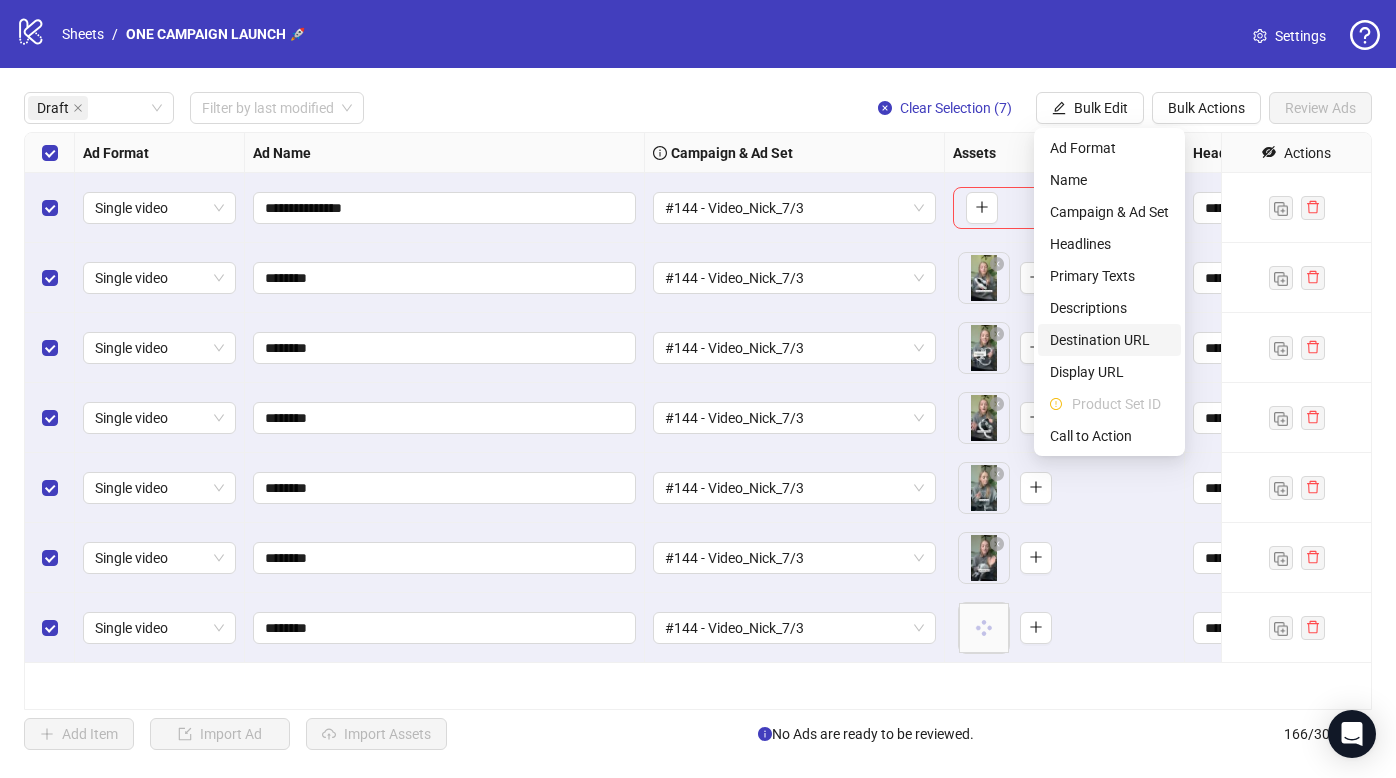 click on "Destination URL" at bounding box center [1109, 340] 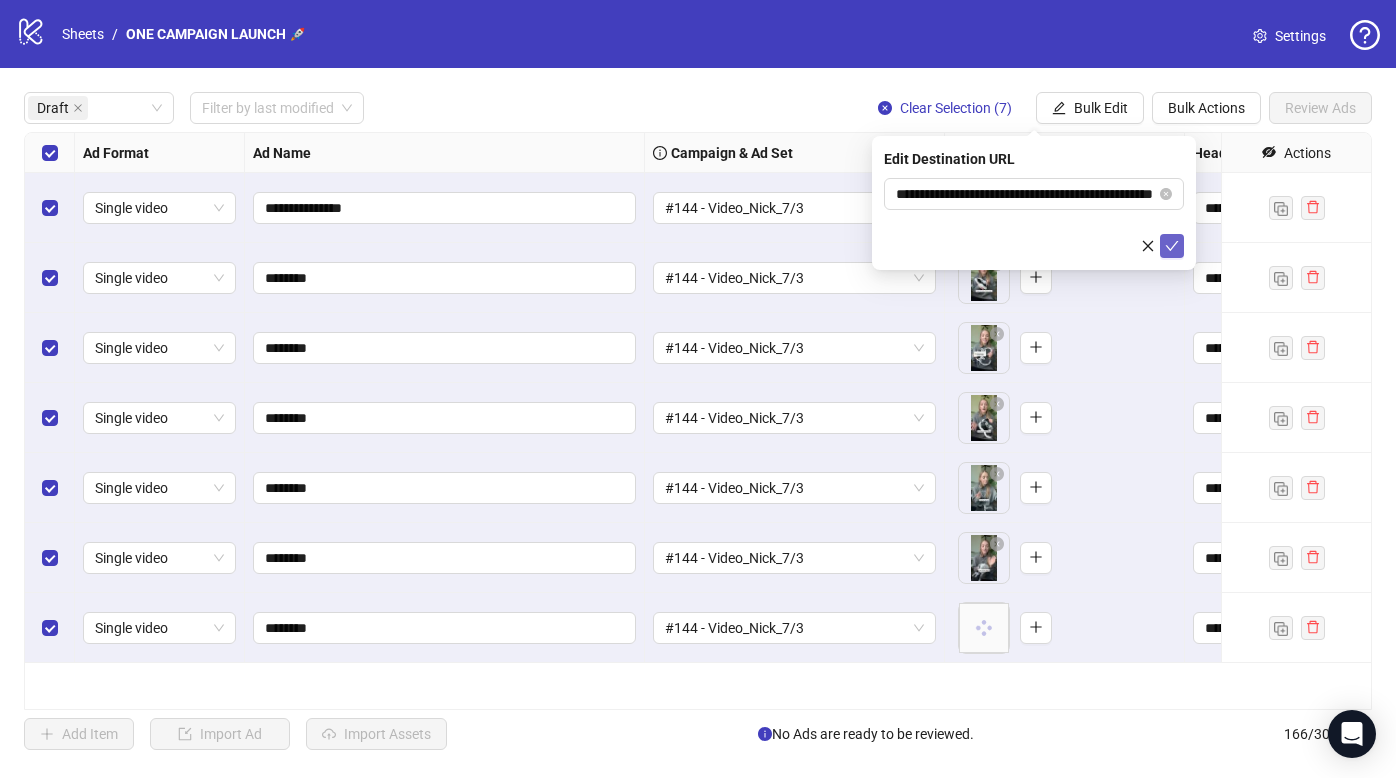 click at bounding box center [1172, 246] 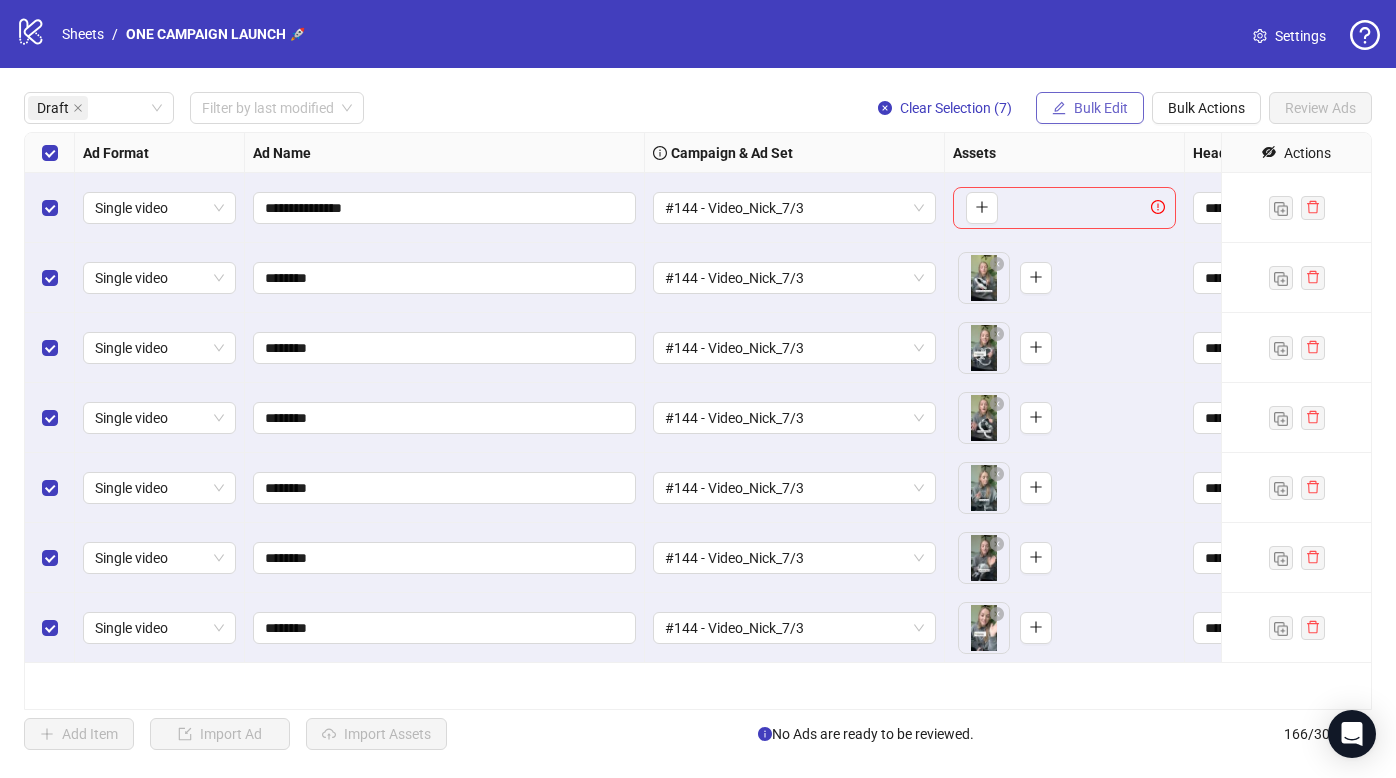 click on "Bulk Edit" at bounding box center [1101, 108] 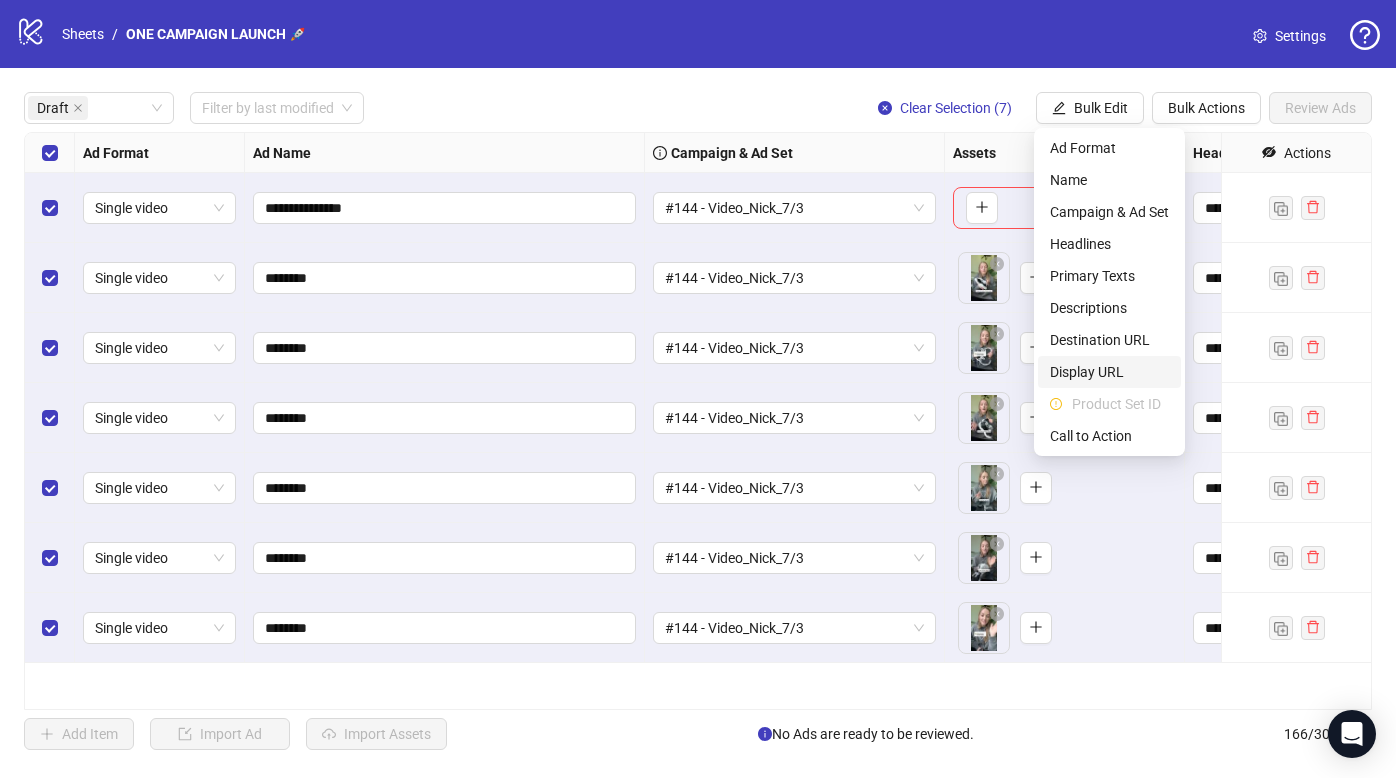 click on "Display URL" at bounding box center [1109, 372] 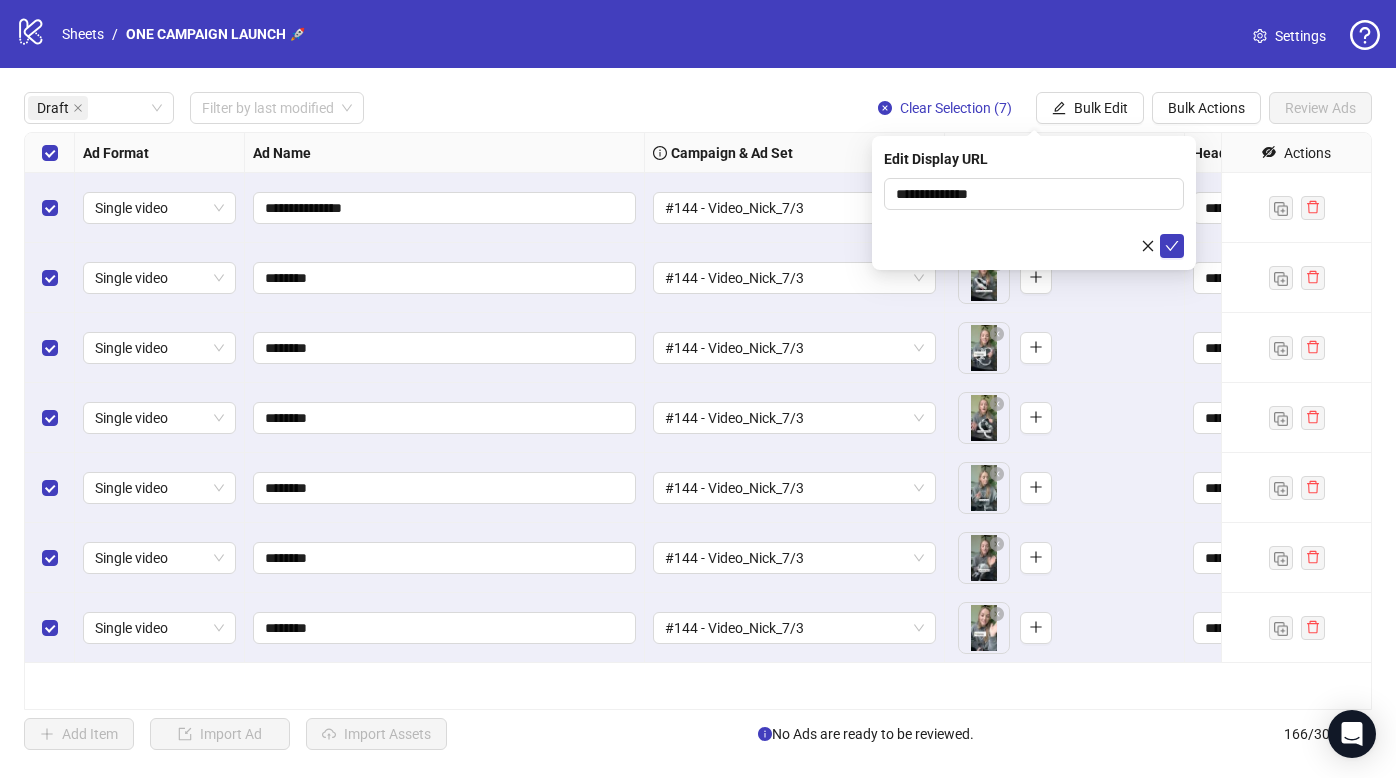 click on "**********" at bounding box center [1034, 218] 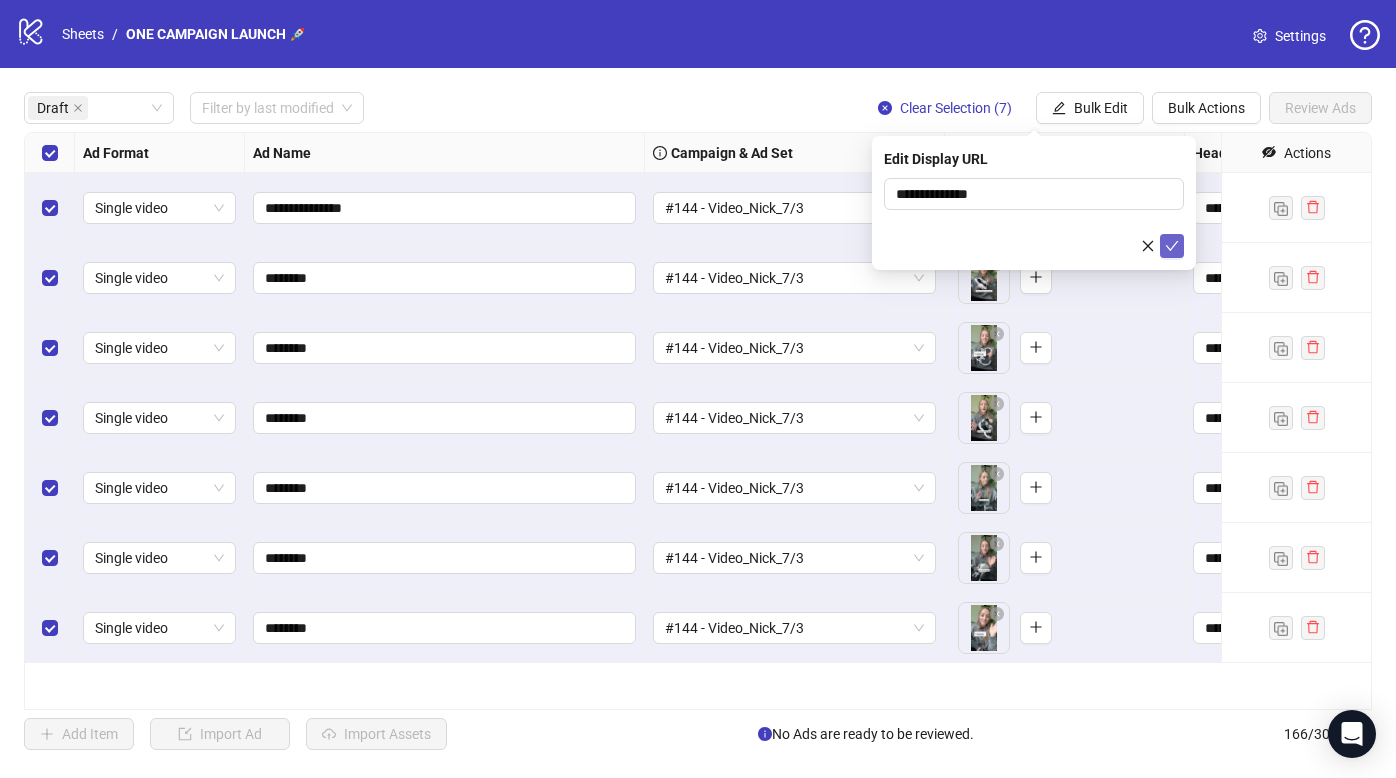 click at bounding box center [1172, 246] 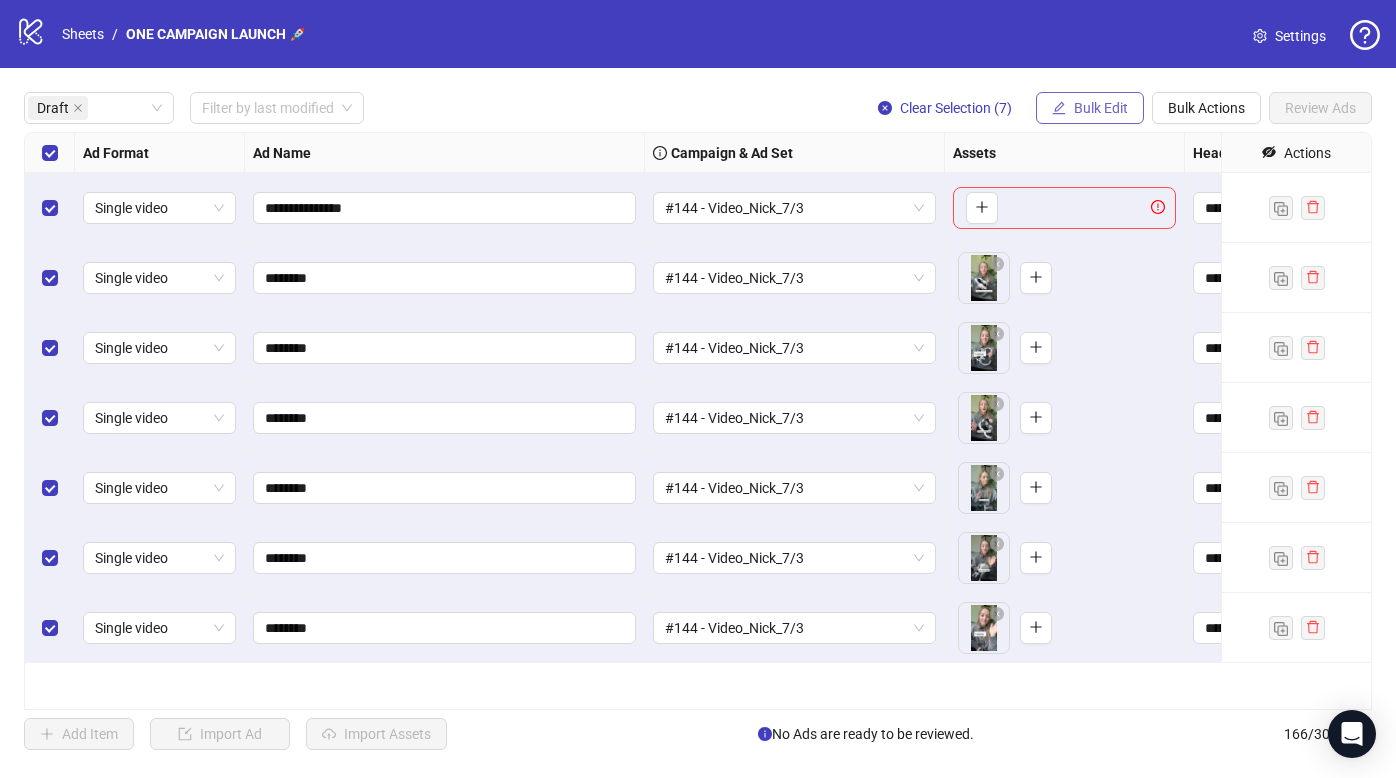 click on "Bulk Edit" at bounding box center (1101, 108) 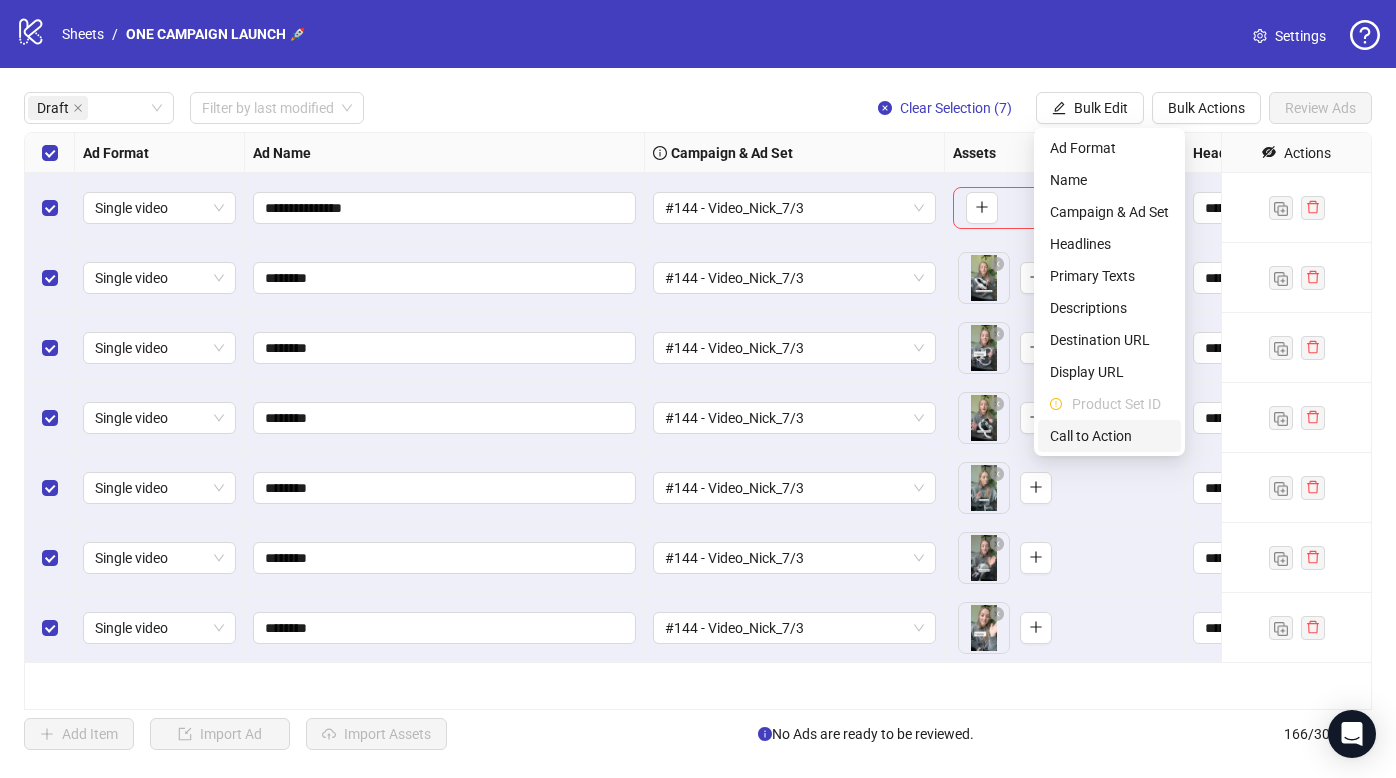 click on "Call to Action" at bounding box center (1109, 436) 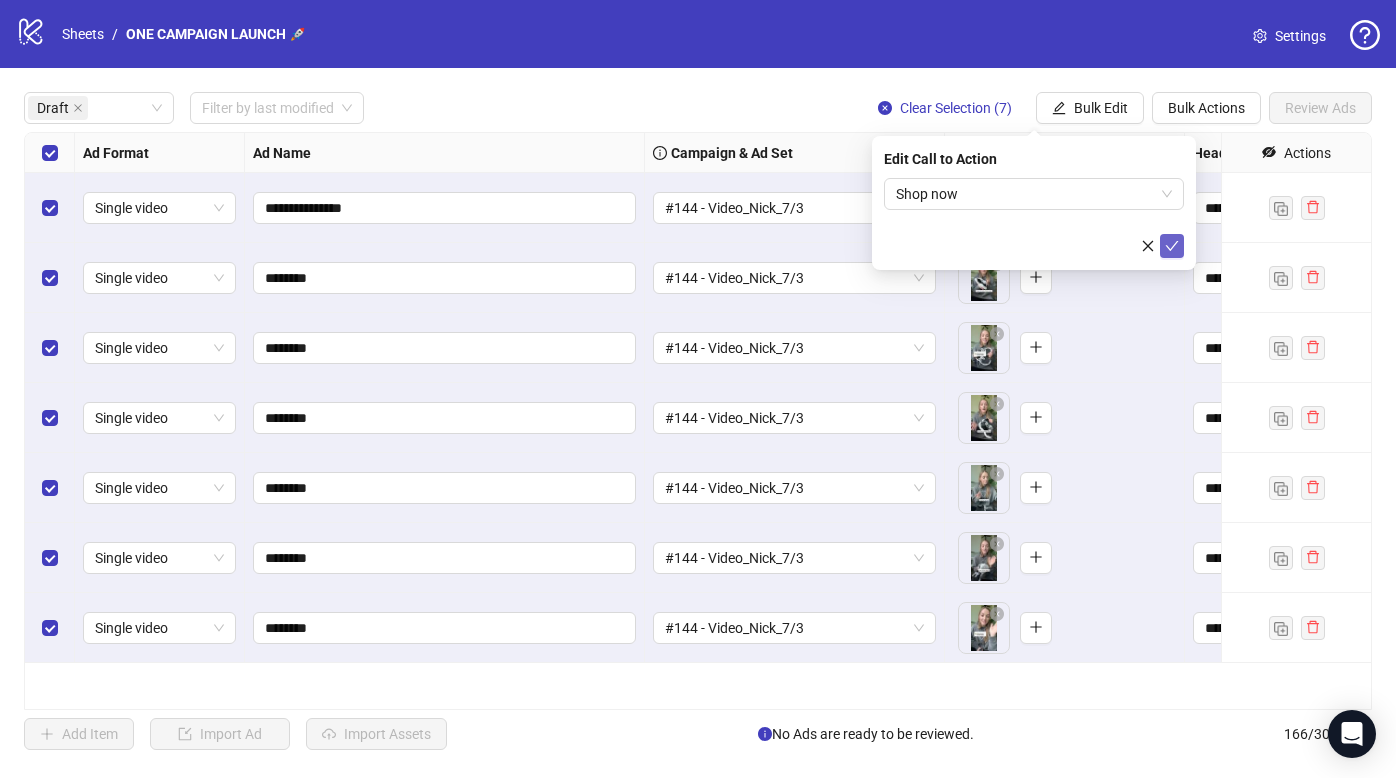click at bounding box center [1172, 246] 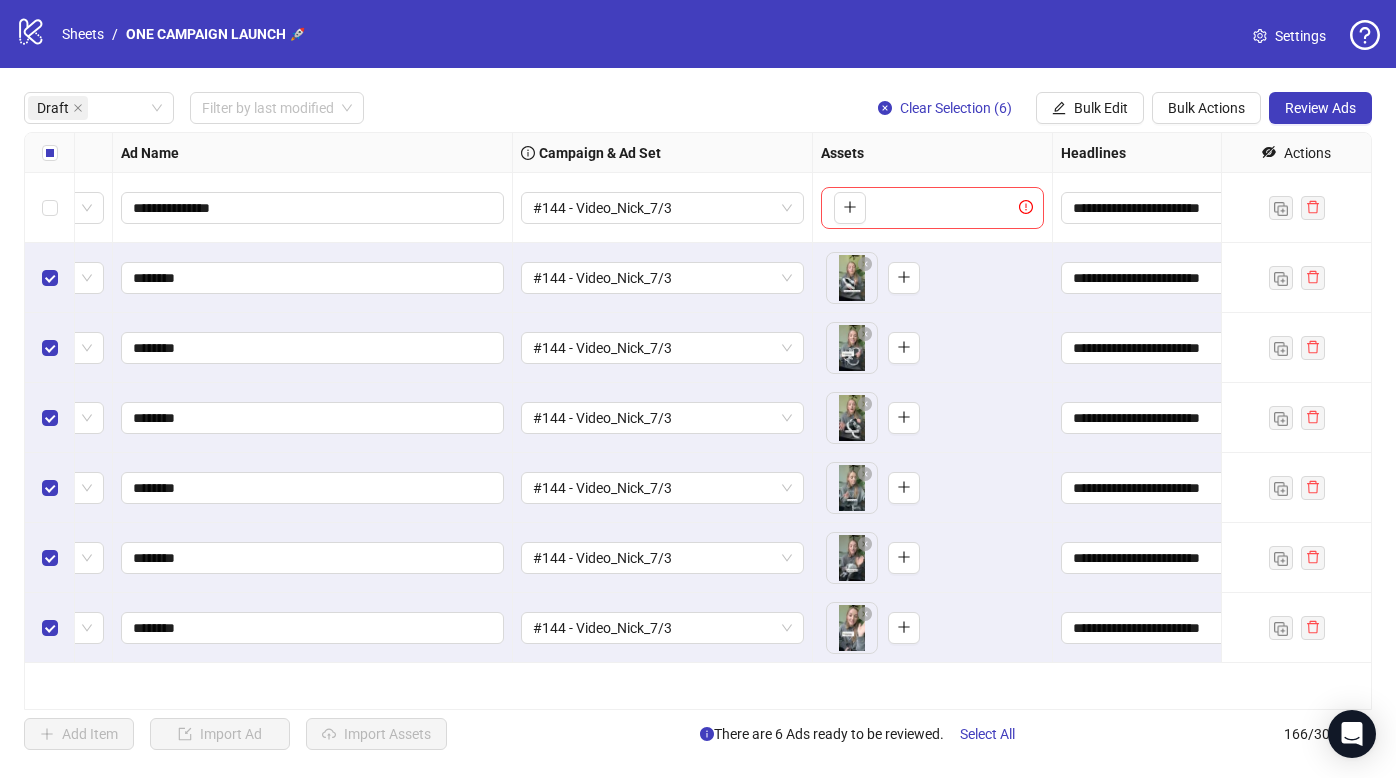 scroll, scrollTop: 0, scrollLeft: 0, axis: both 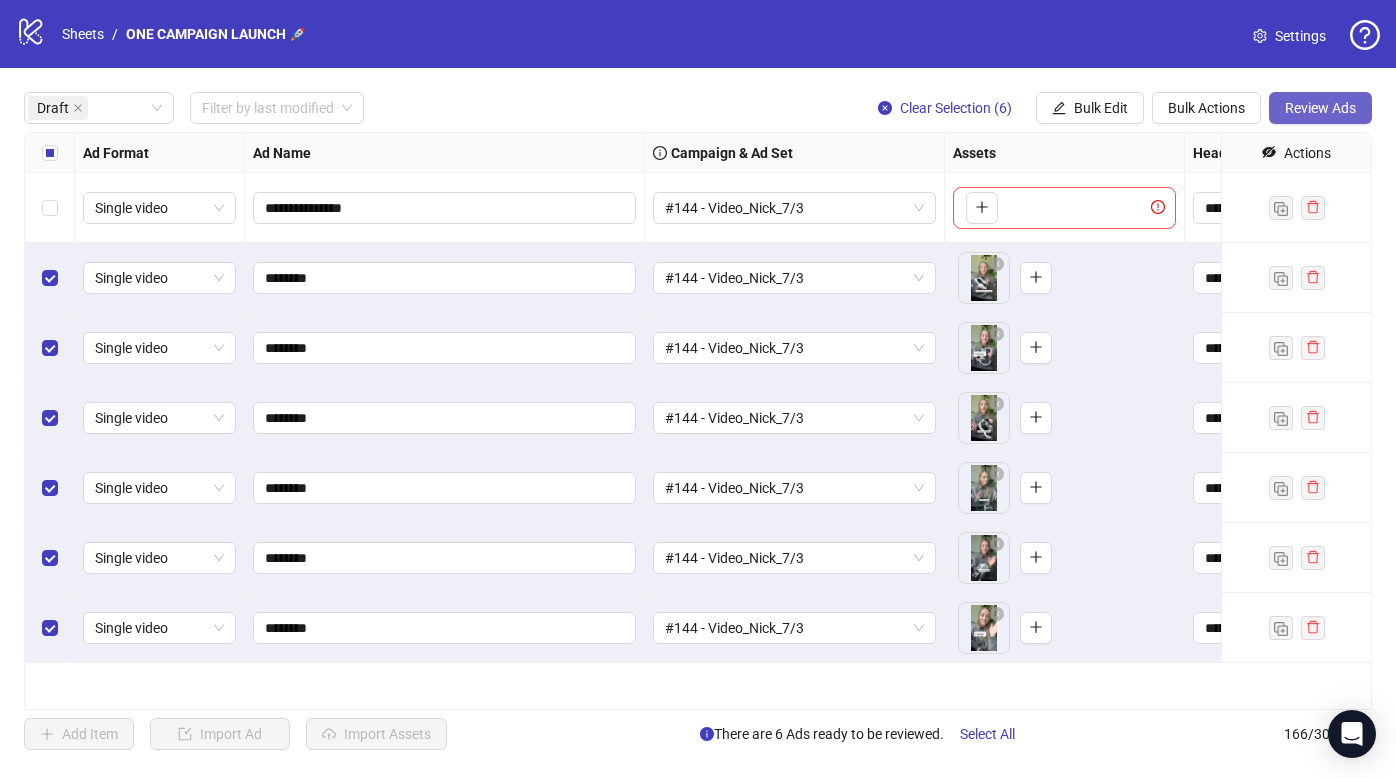 click on "Review Ads" at bounding box center [1320, 108] 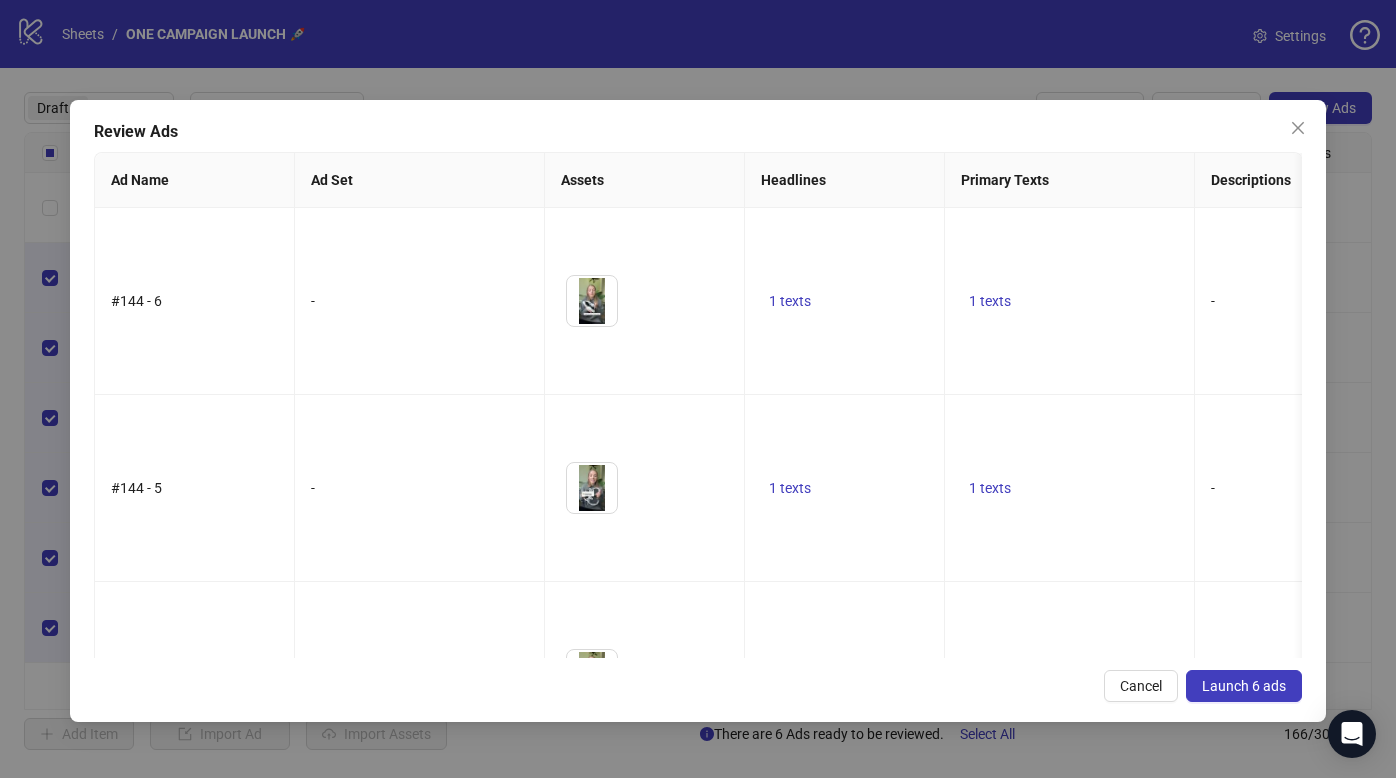 click on "Launch 6 ads" at bounding box center (1244, 686) 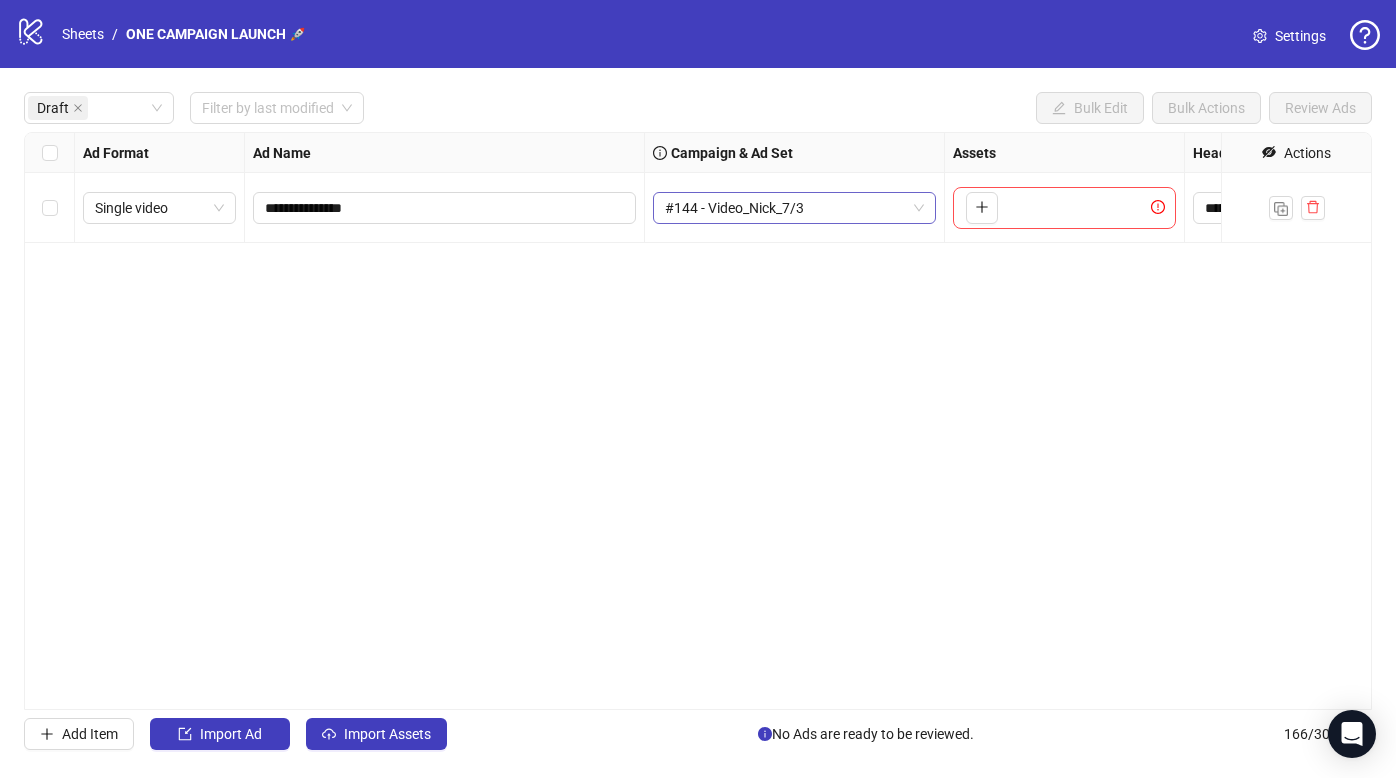 click on "#144 - Video_Nick_7/3" at bounding box center (794, 208) 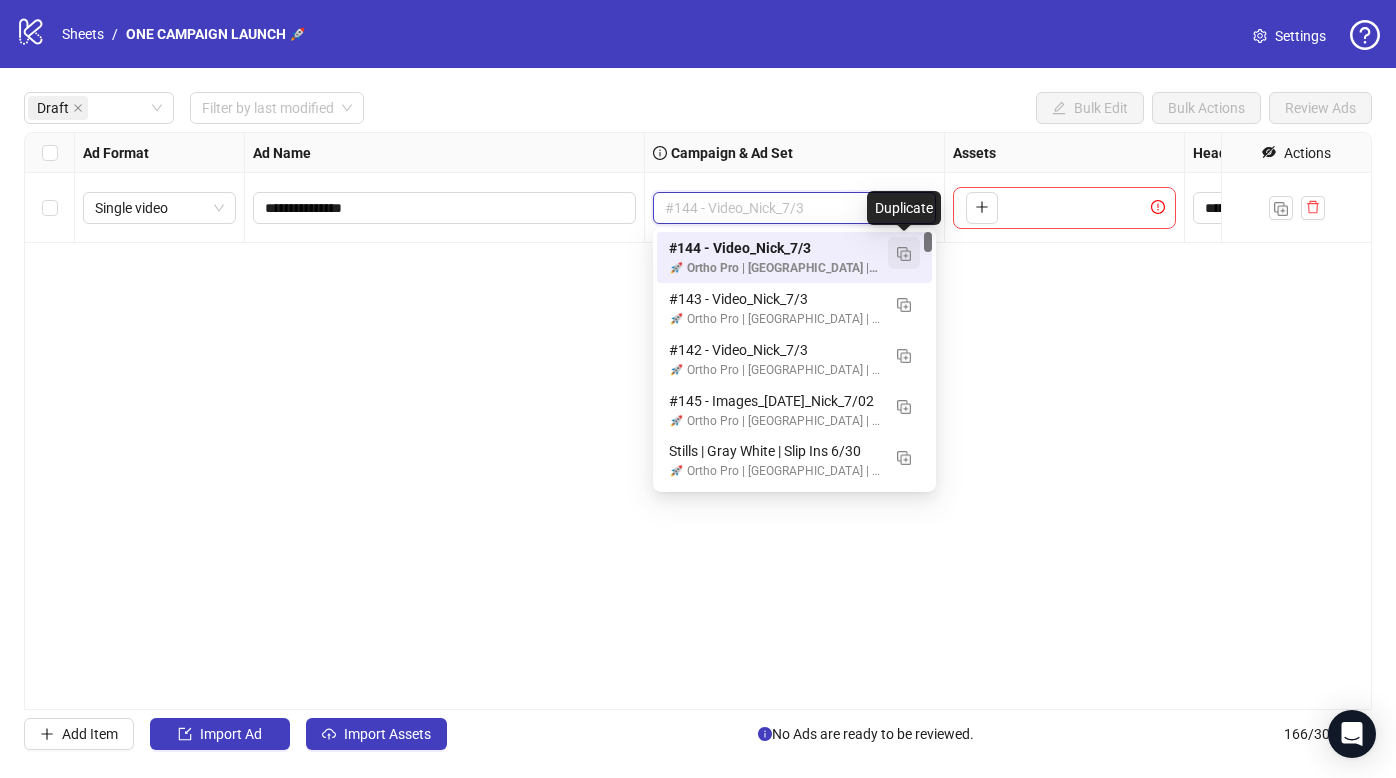 click at bounding box center (904, 254) 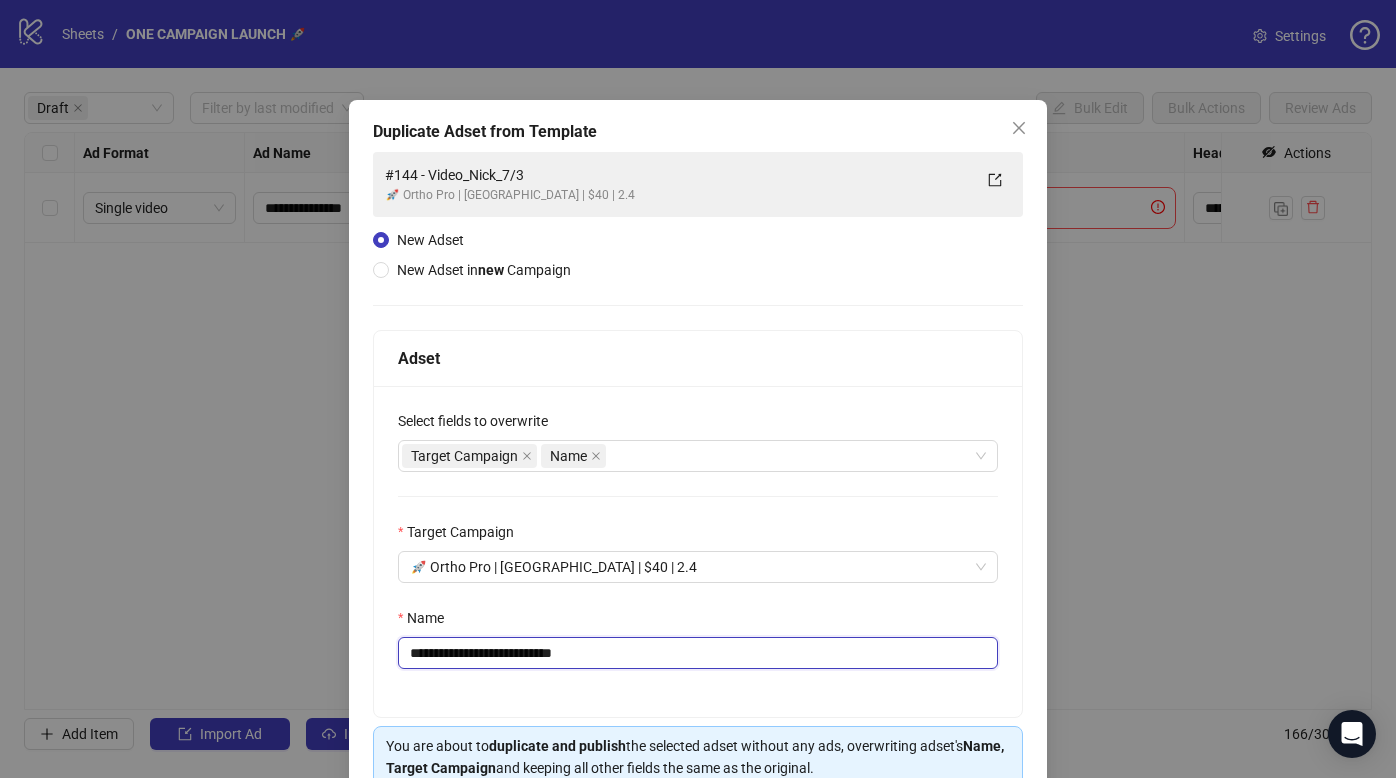 click on "**********" at bounding box center [698, 653] 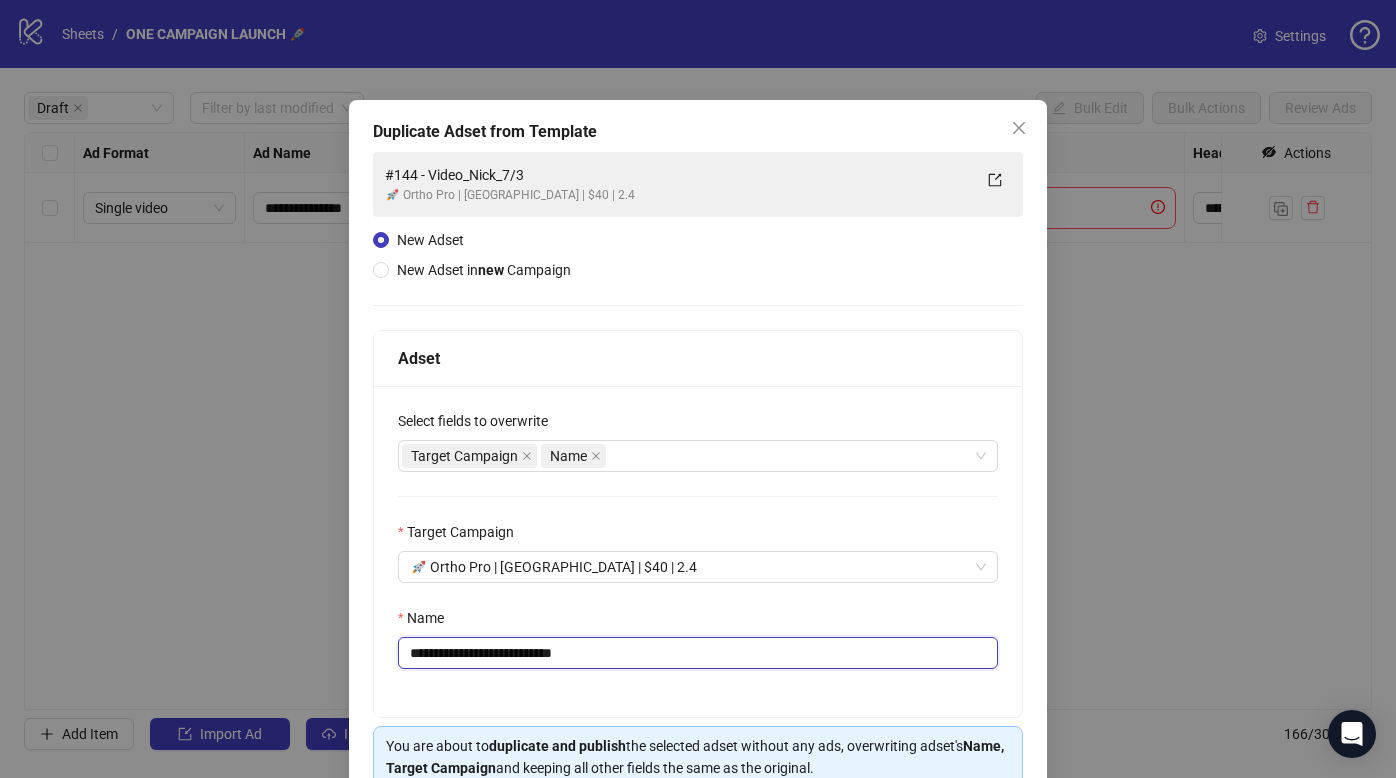 click on "**********" at bounding box center [698, 653] 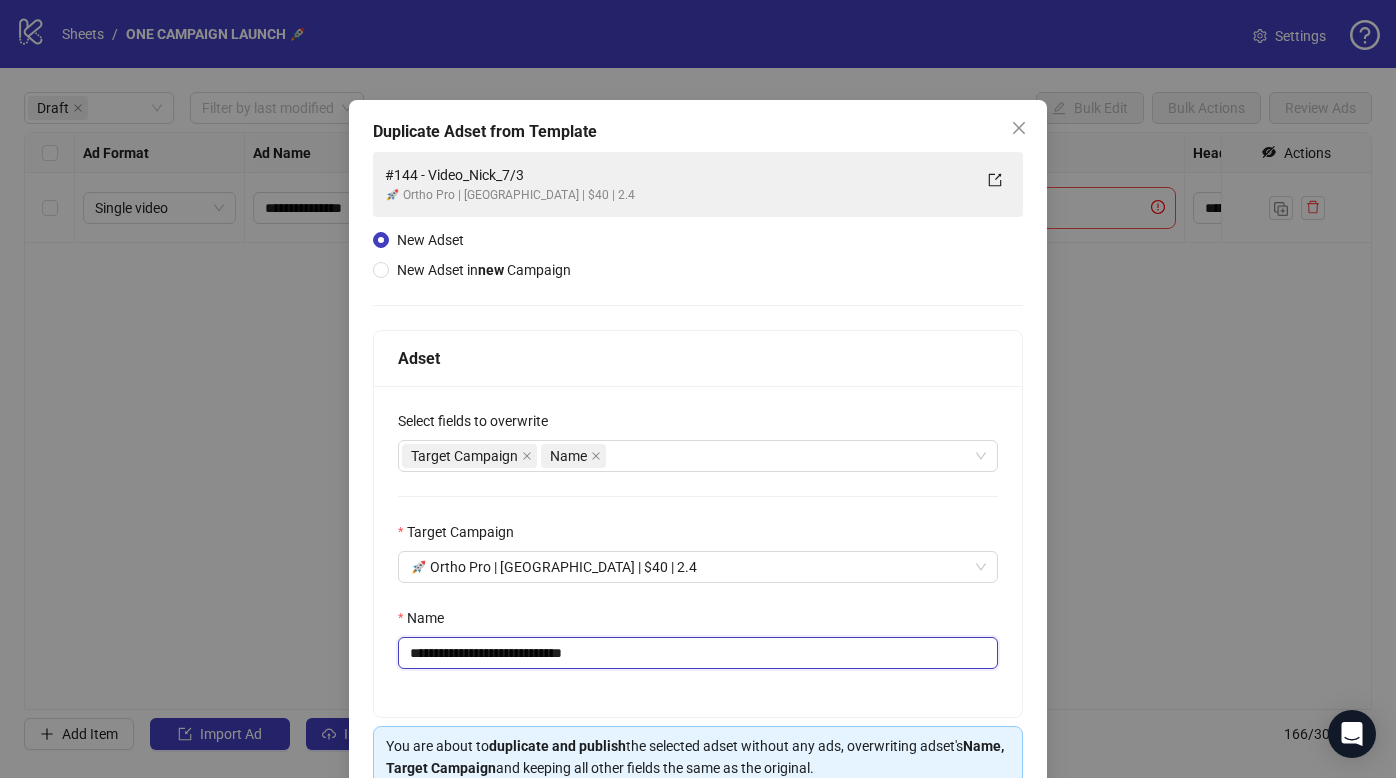 drag, startPoint x: 600, startPoint y: 657, endPoint x: 647, endPoint y: 658, distance: 47.010635 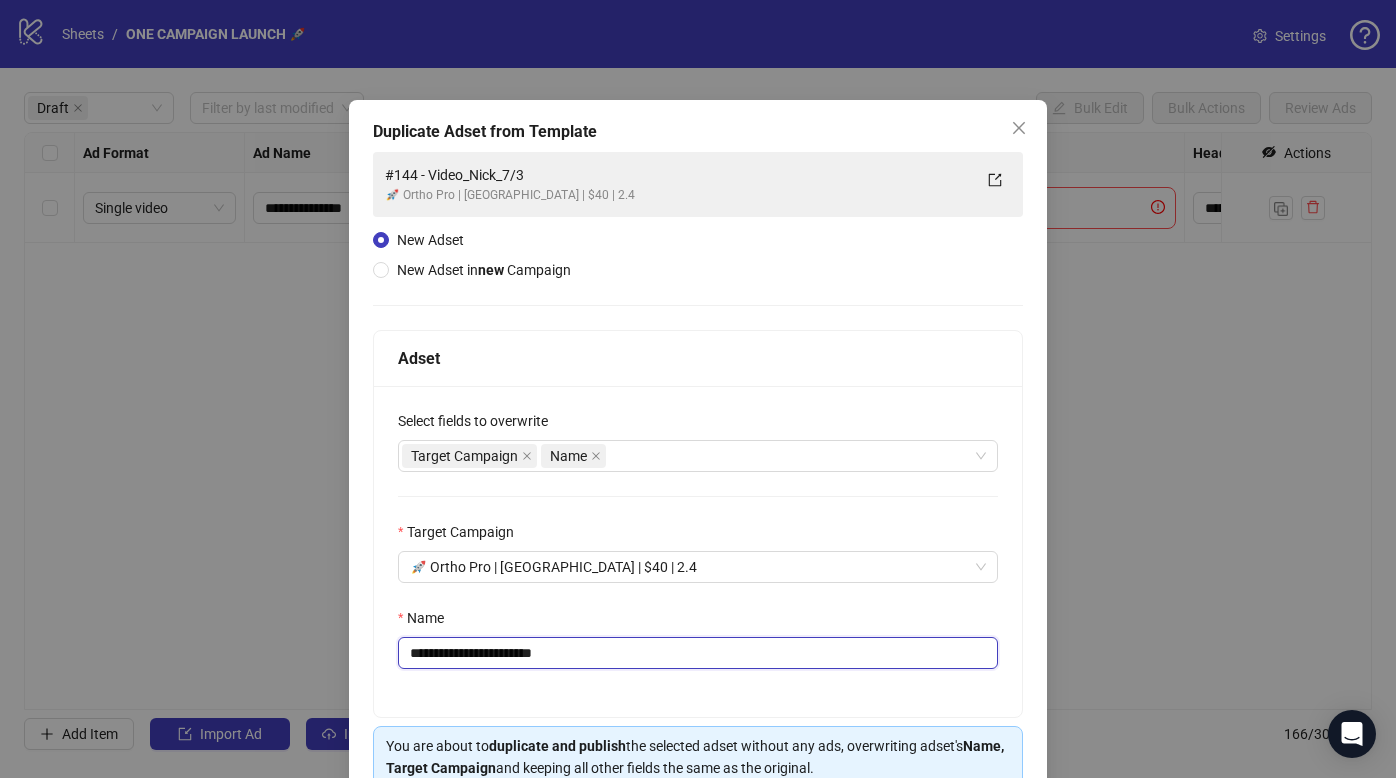 type on "**********" 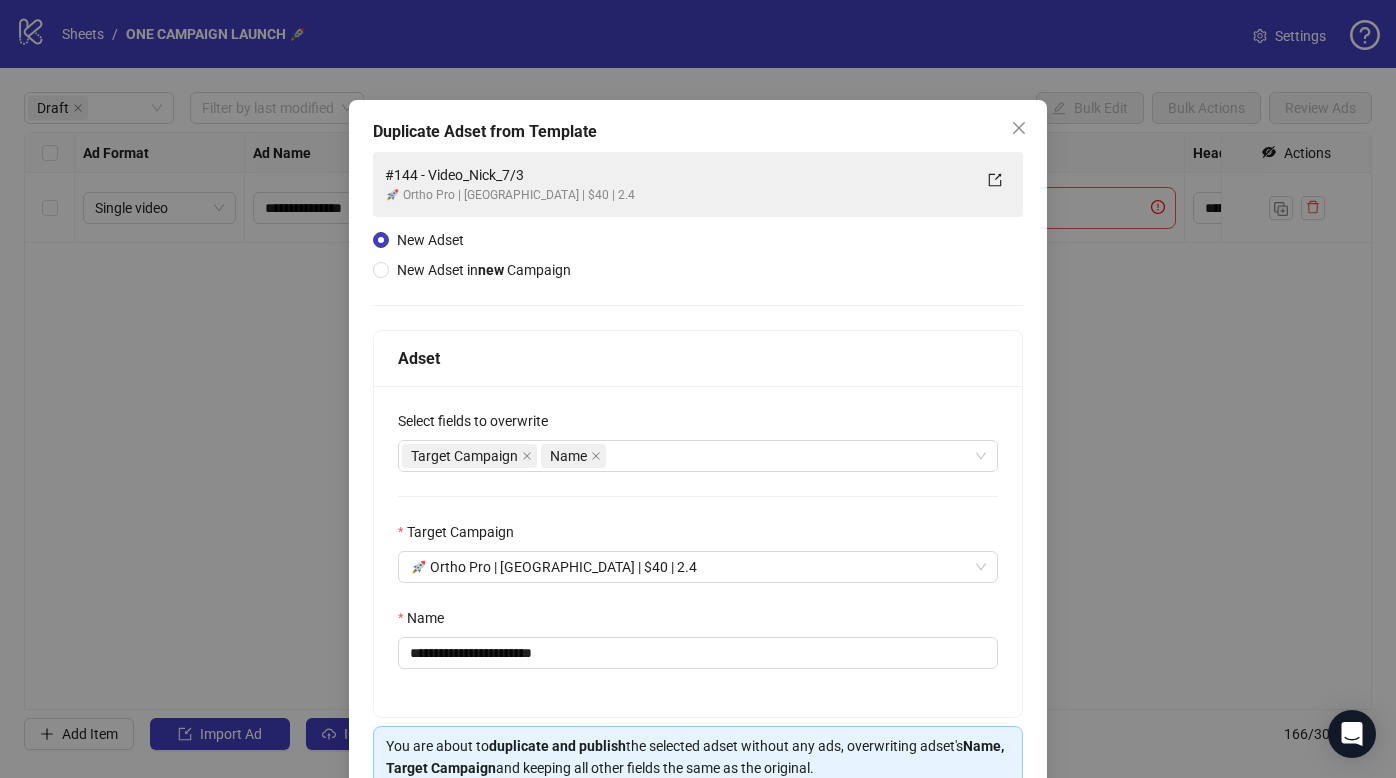 click on "**********" at bounding box center (698, 551) 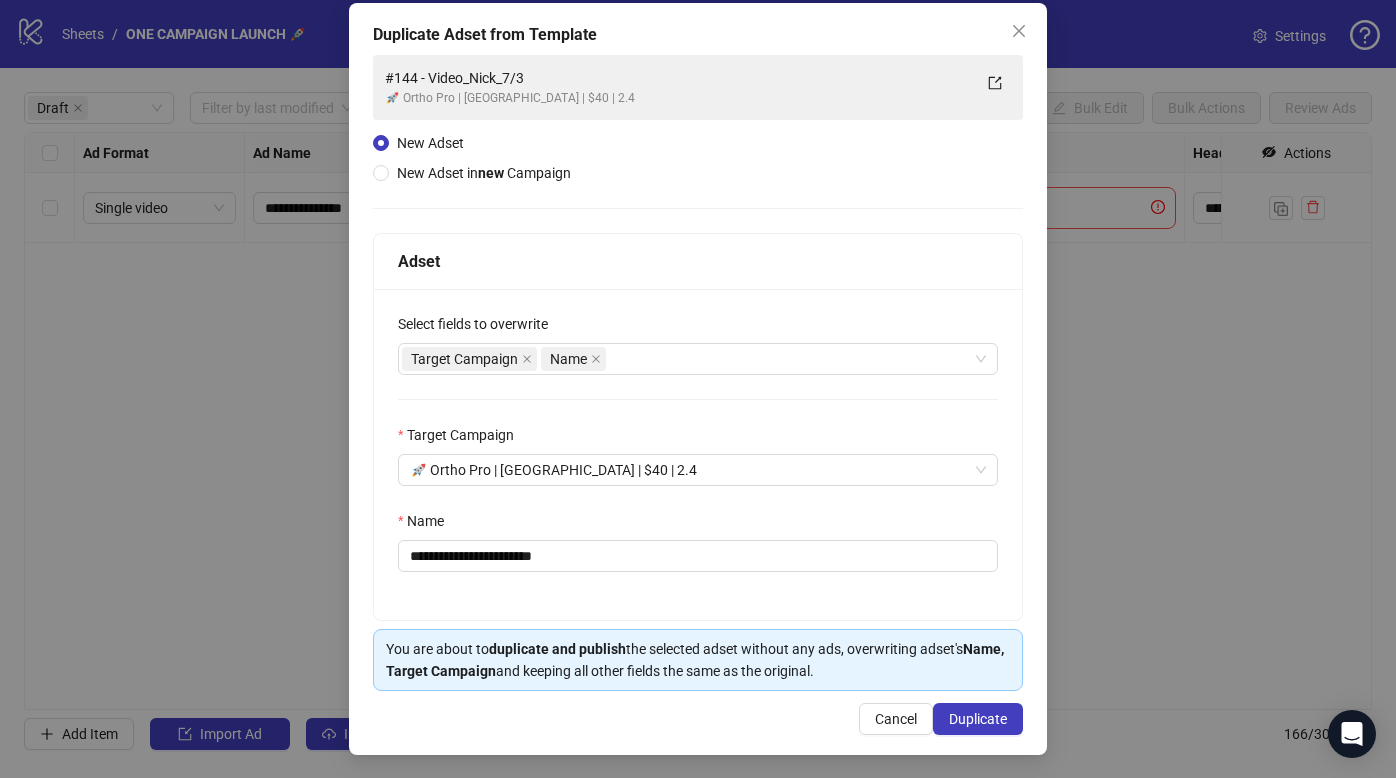 scroll, scrollTop: 98, scrollLeft: 0, axis: vertical 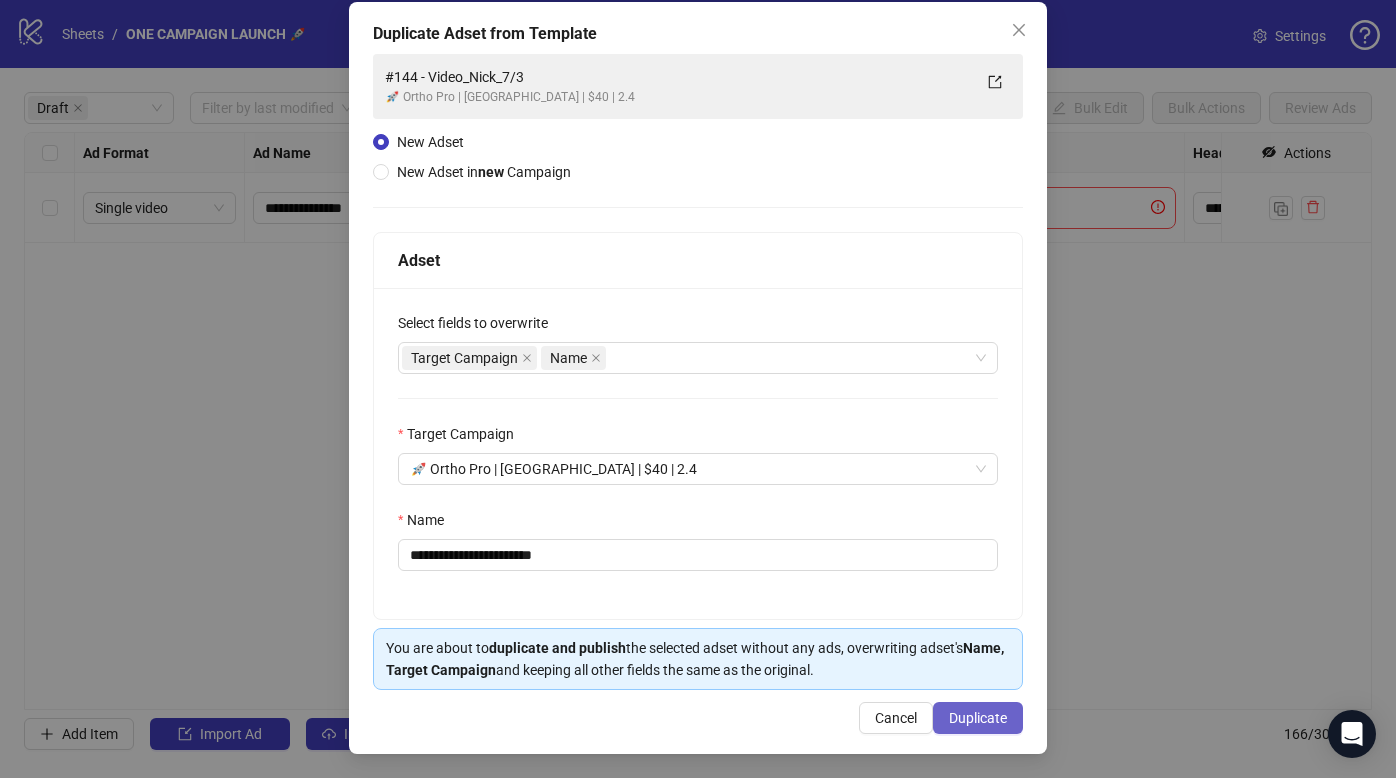 click on "Duplicate" at bounding box center [978, 718] 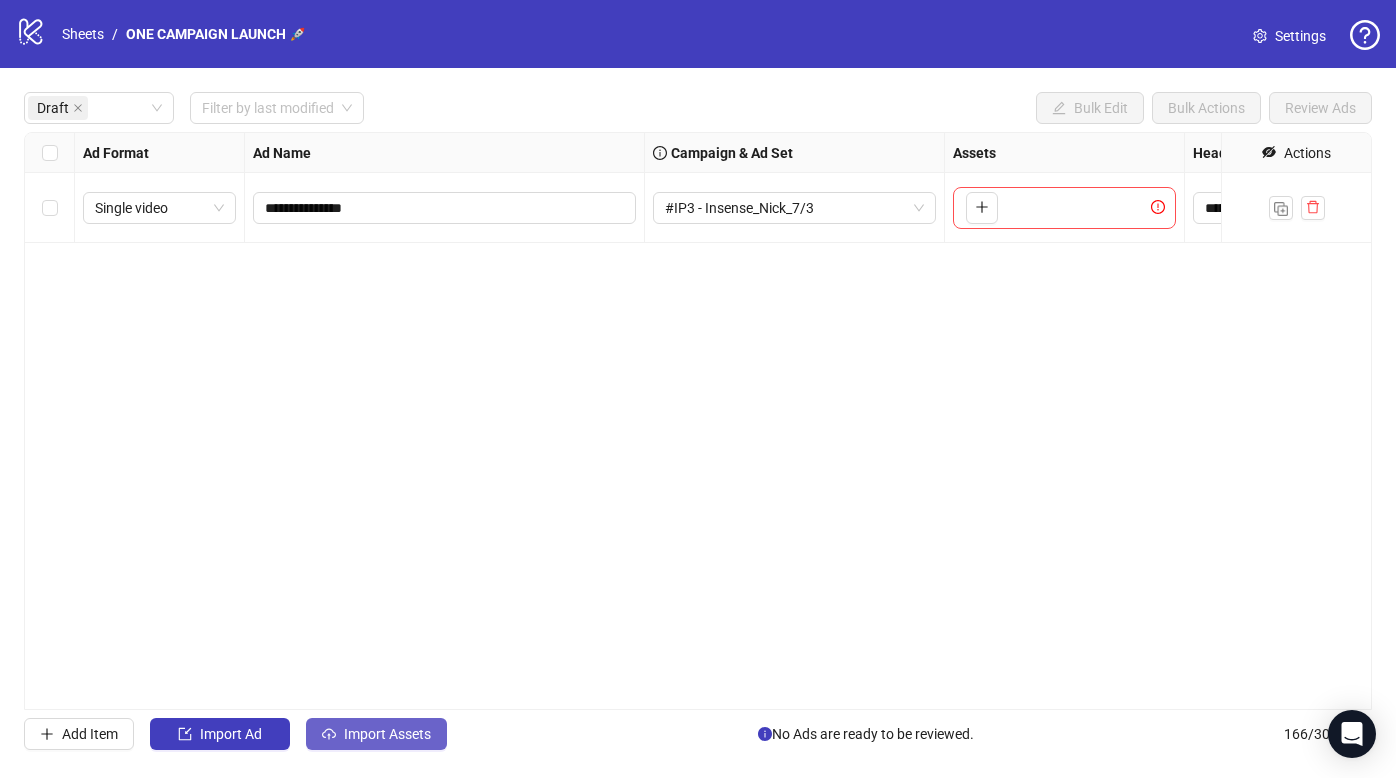click on "Import Assets" at bounding box center (376, 734) 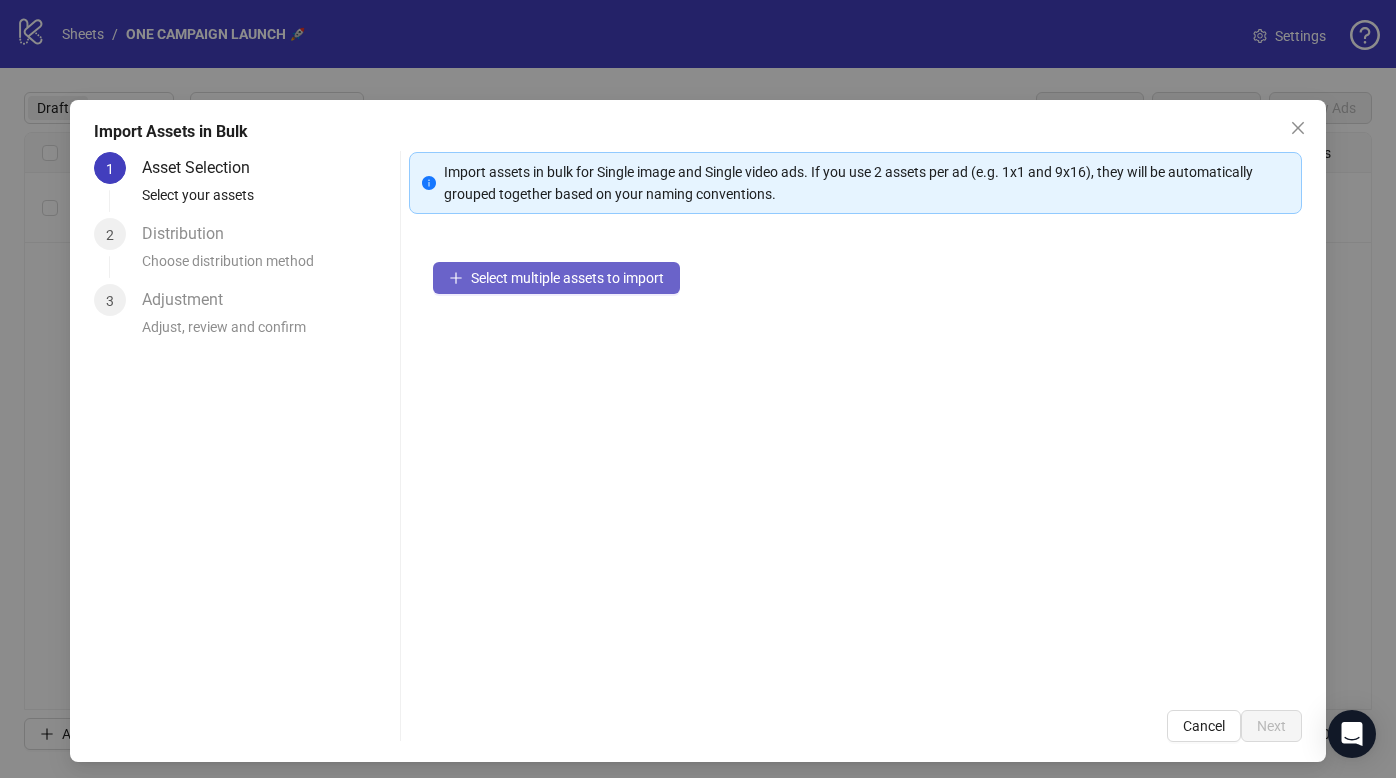 click on "Select multiple assets to import" at bounding box center (556, 278) 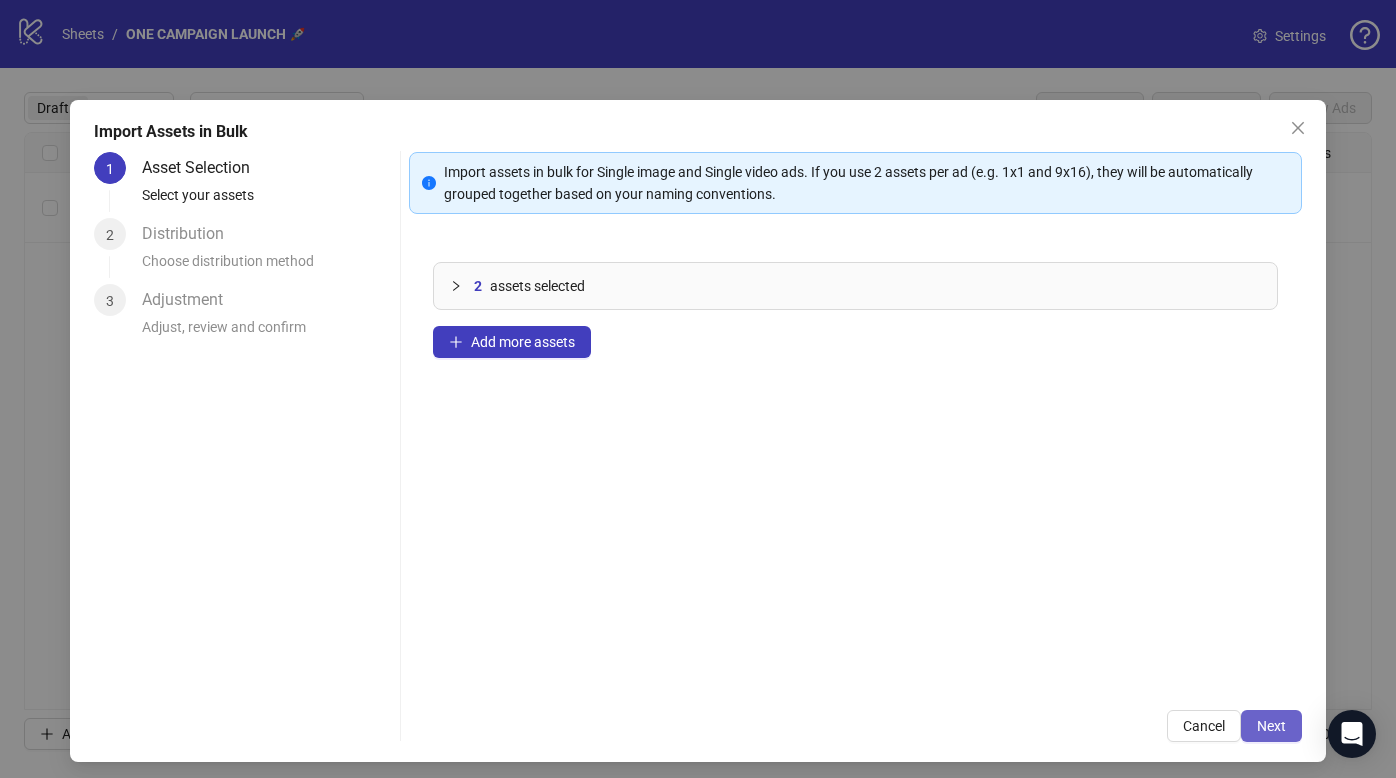 click on "Next" at bounding box center [1271, 726] 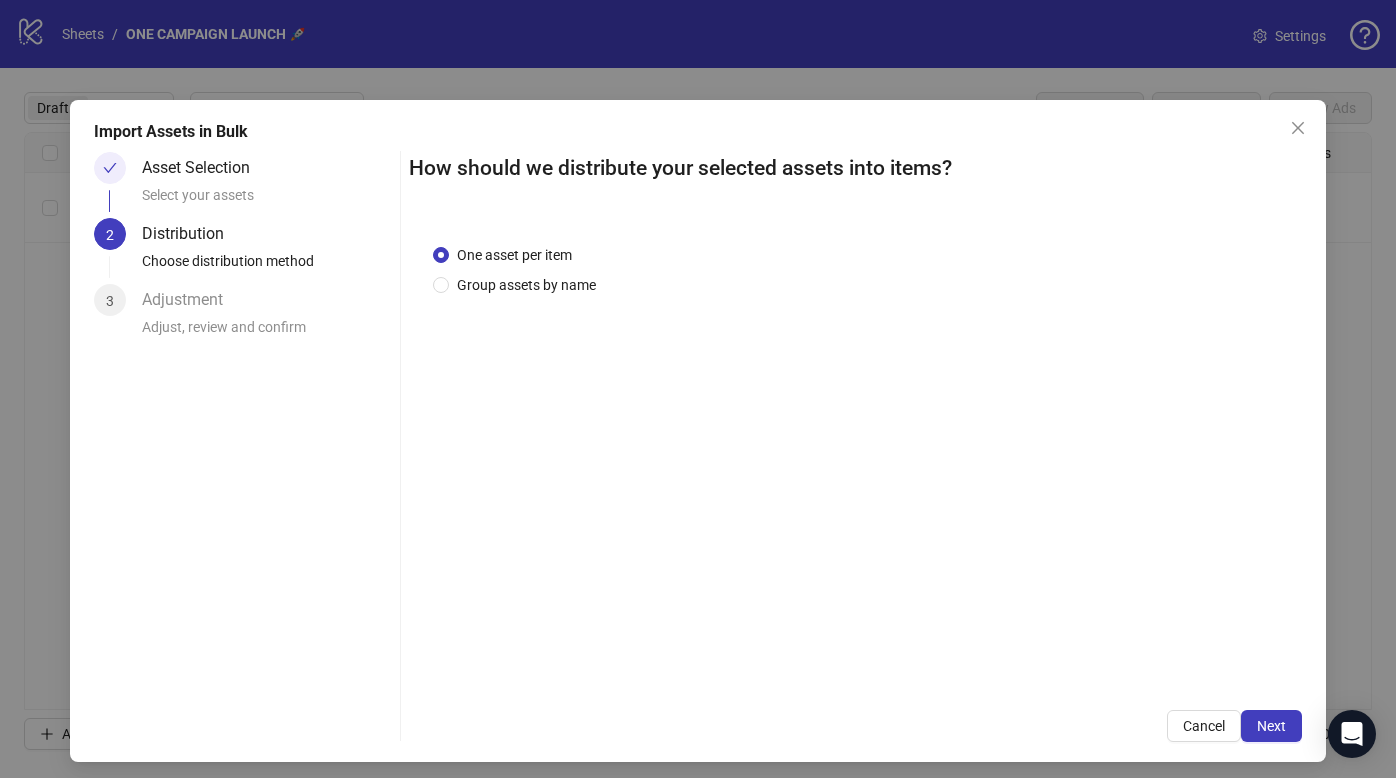 click on "Next" at bounding box center [1271, 726] 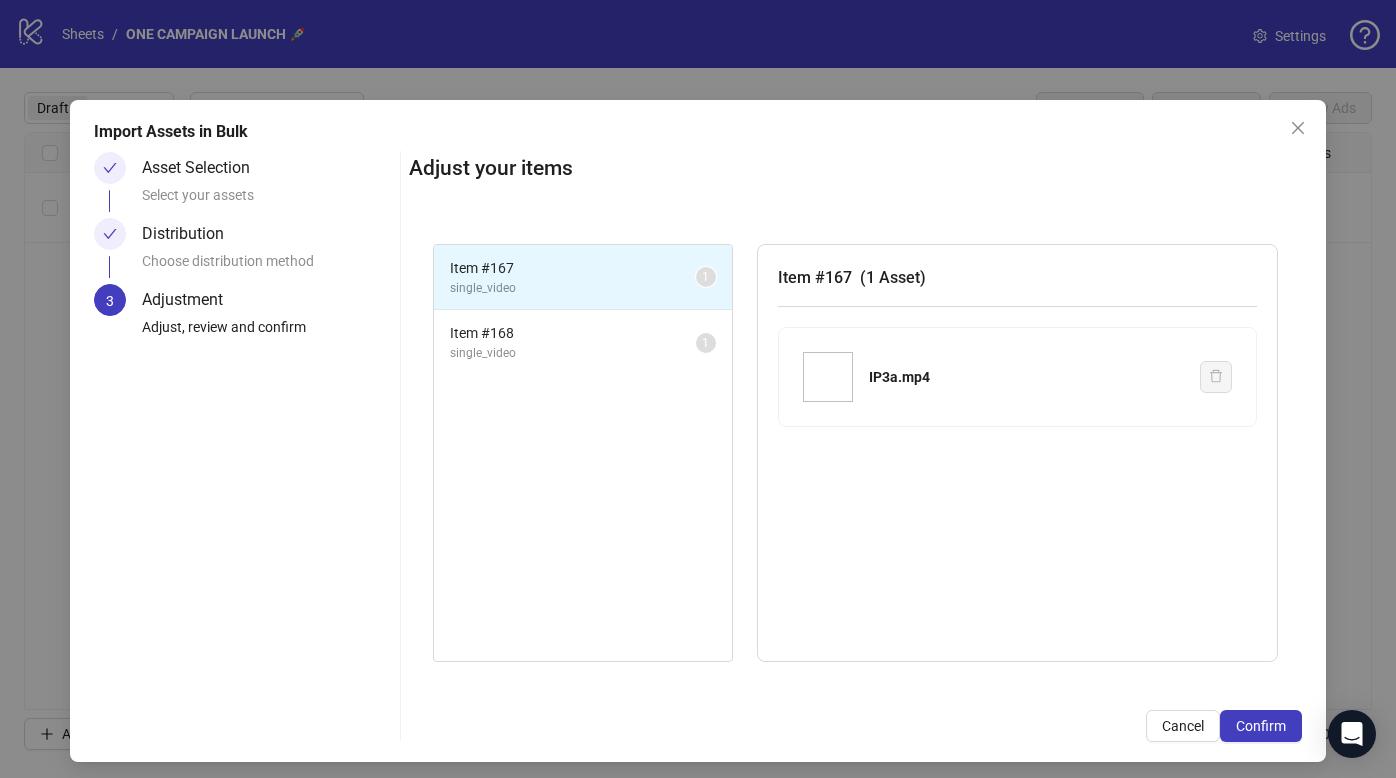 click on "Confirm" at bounding box center [1261, 726] 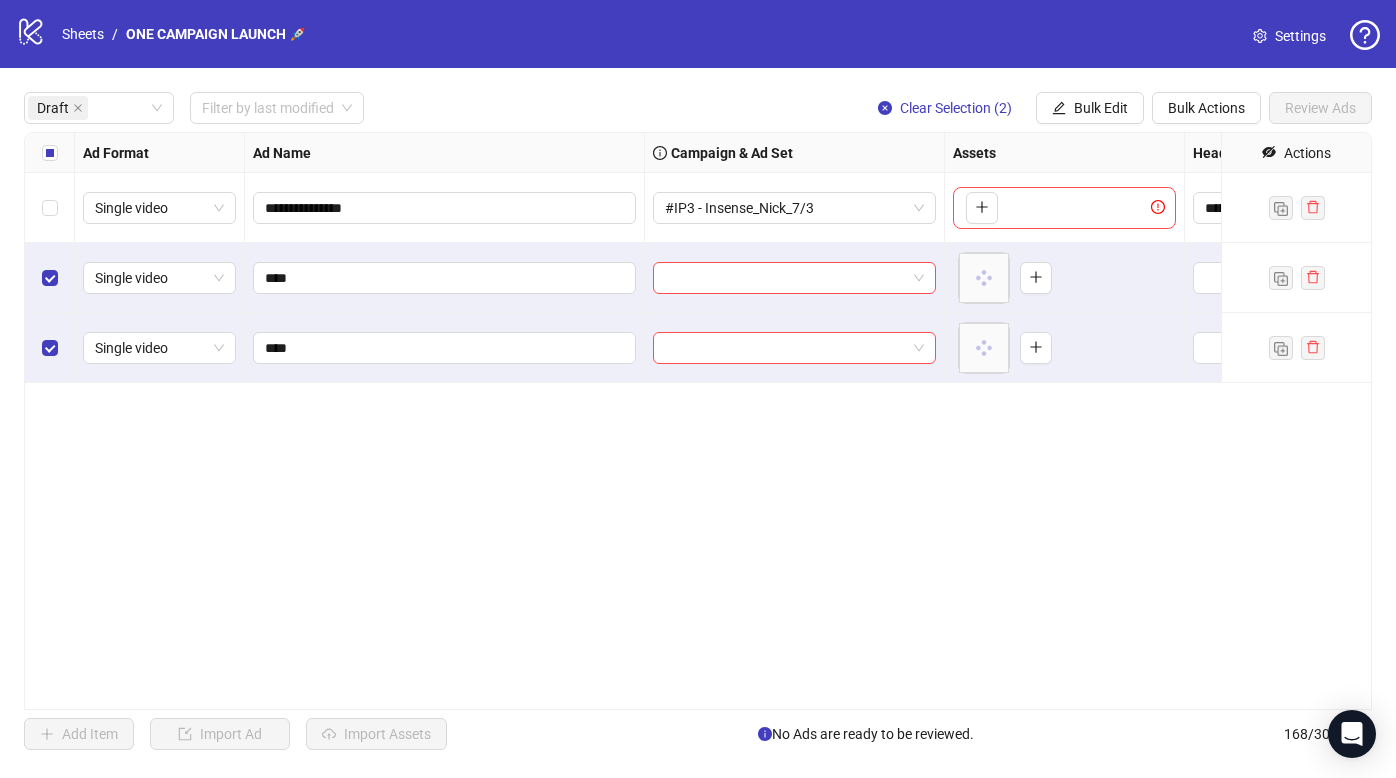click at bounding box center (50, 208) 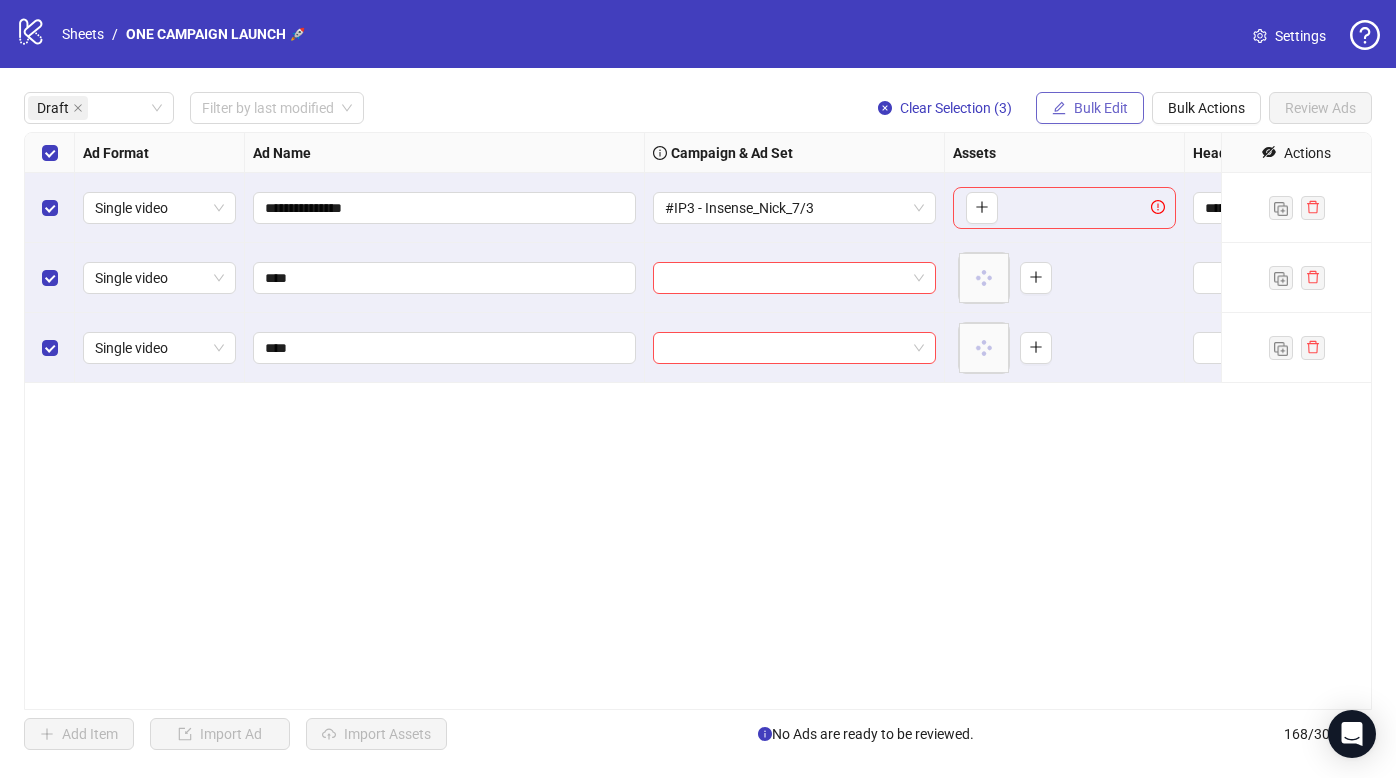 click on "Bulk Edit" at bounding box center [1090, 108] 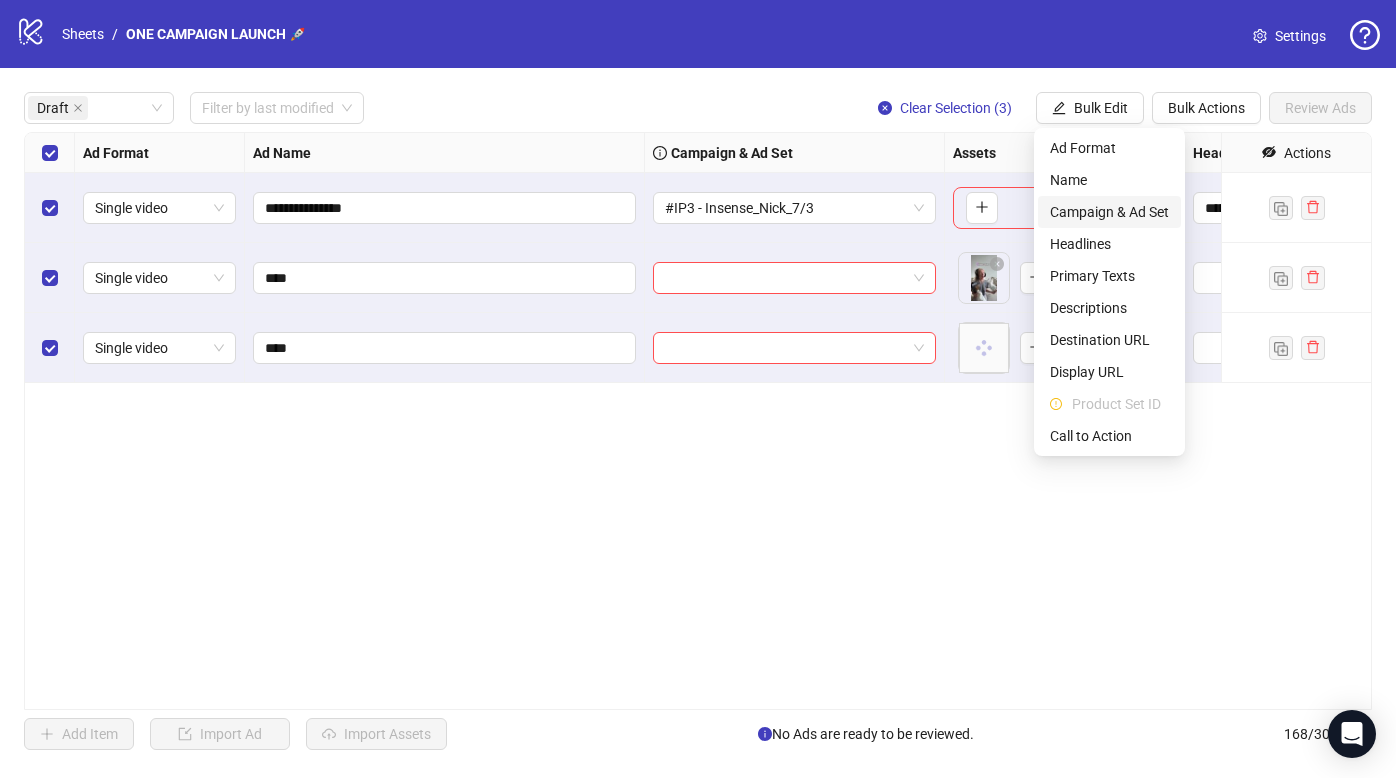 click on "Campaign & Ad Set" at bounding box center [1109, 212] 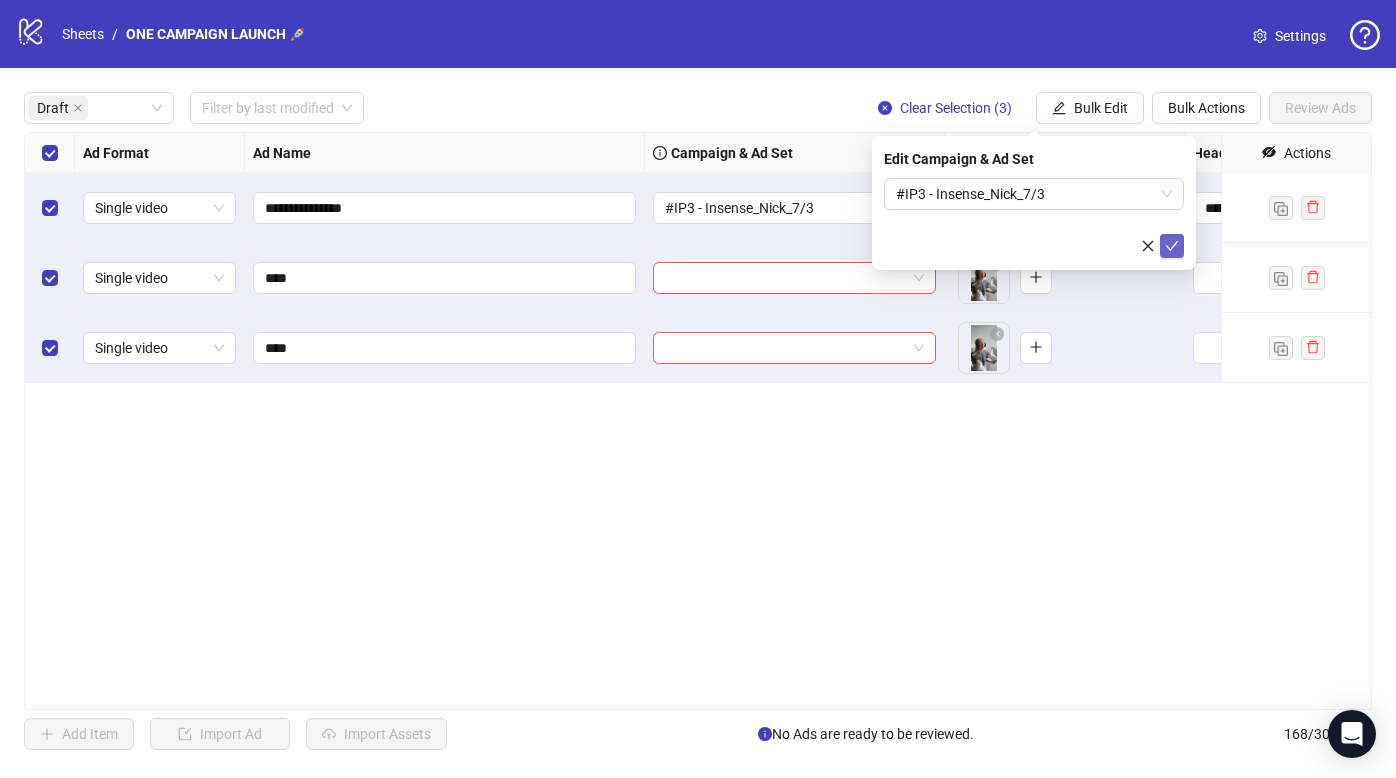 click 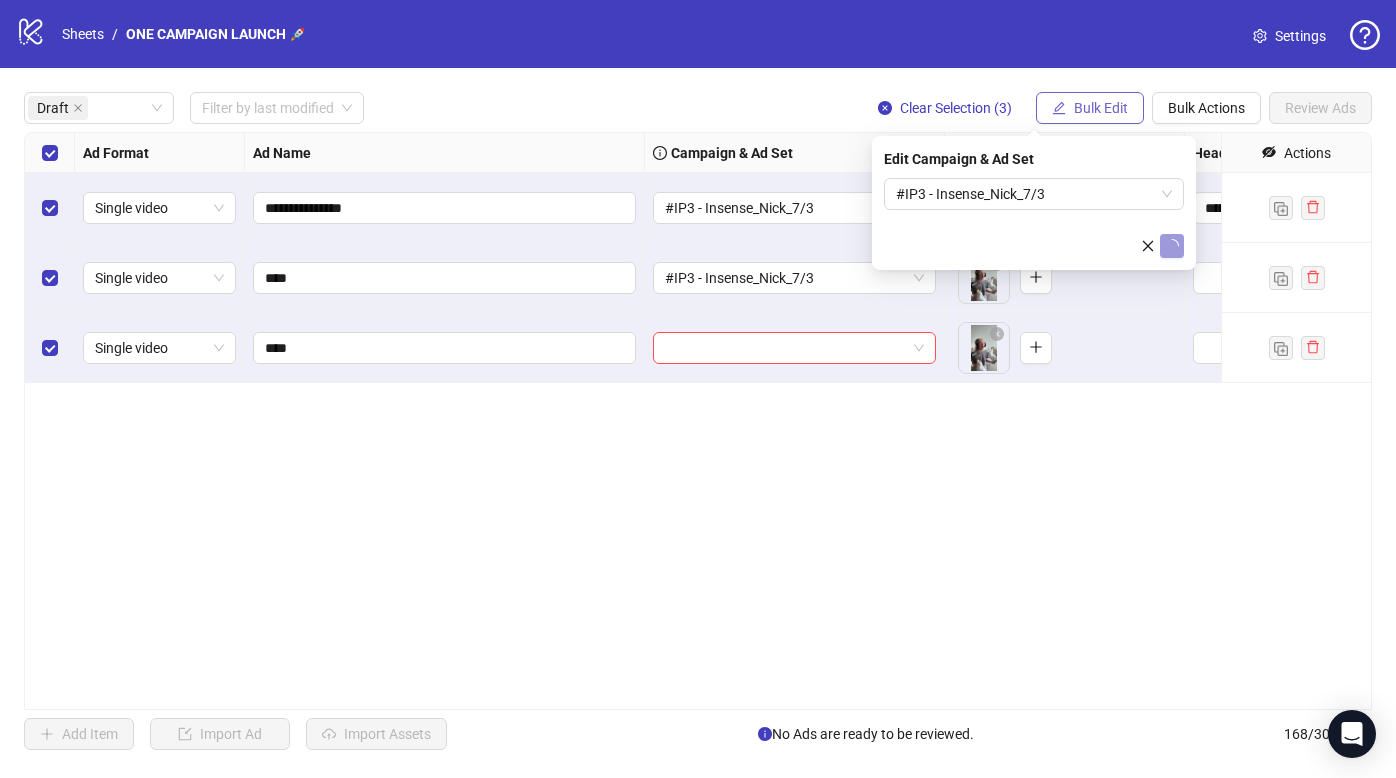 click on "Bulk Edit" at bounding box center (1090, 108) 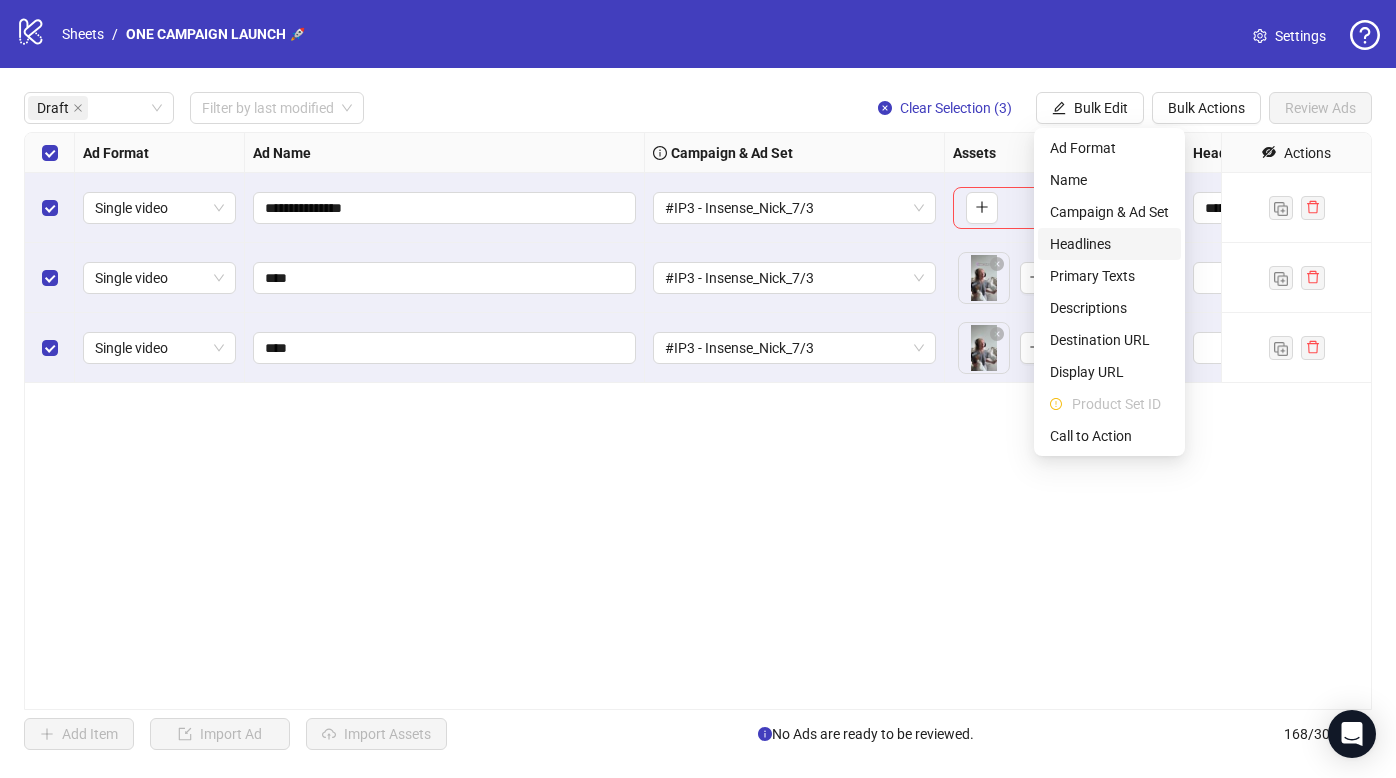 click on "Headlines" at bounding box center (1109, 244) 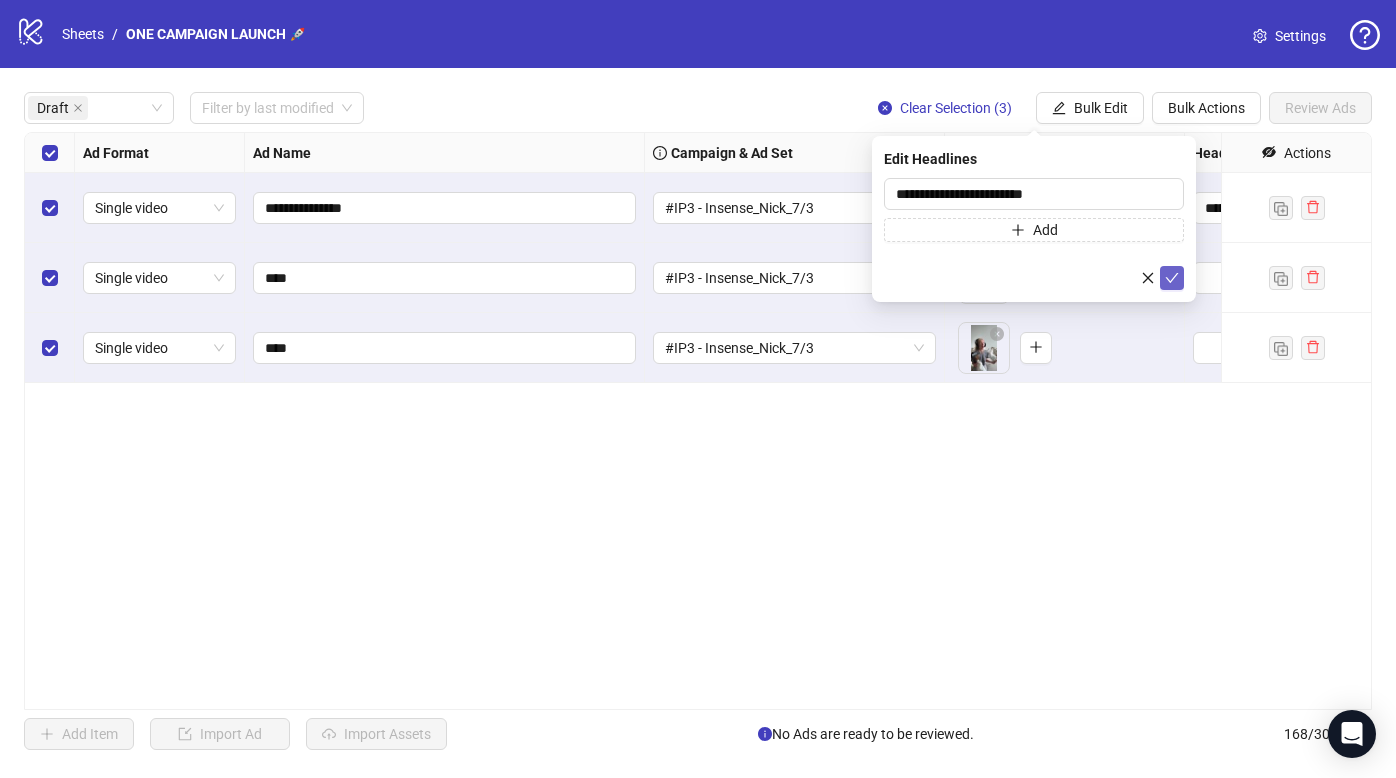 click 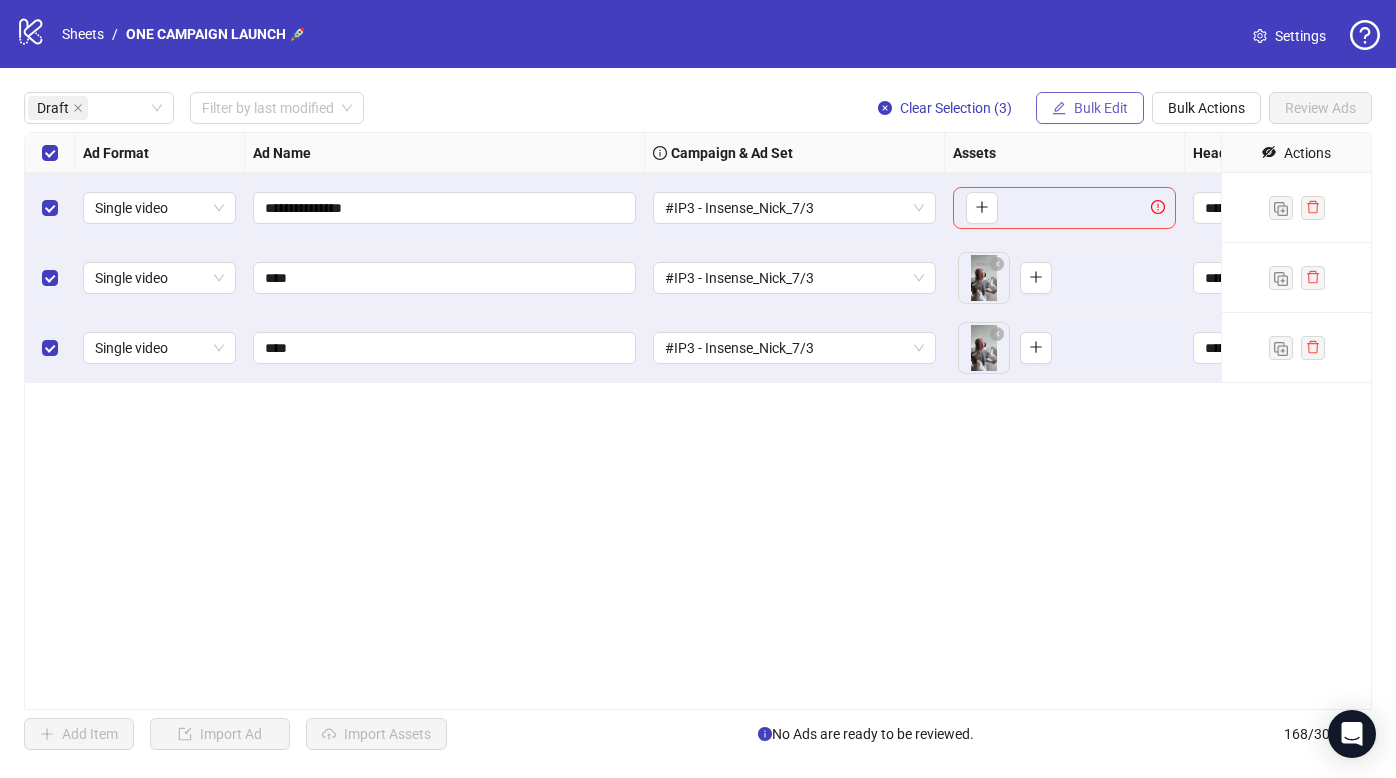click on "Bulk Edit" at bounding box center (1101, 108) 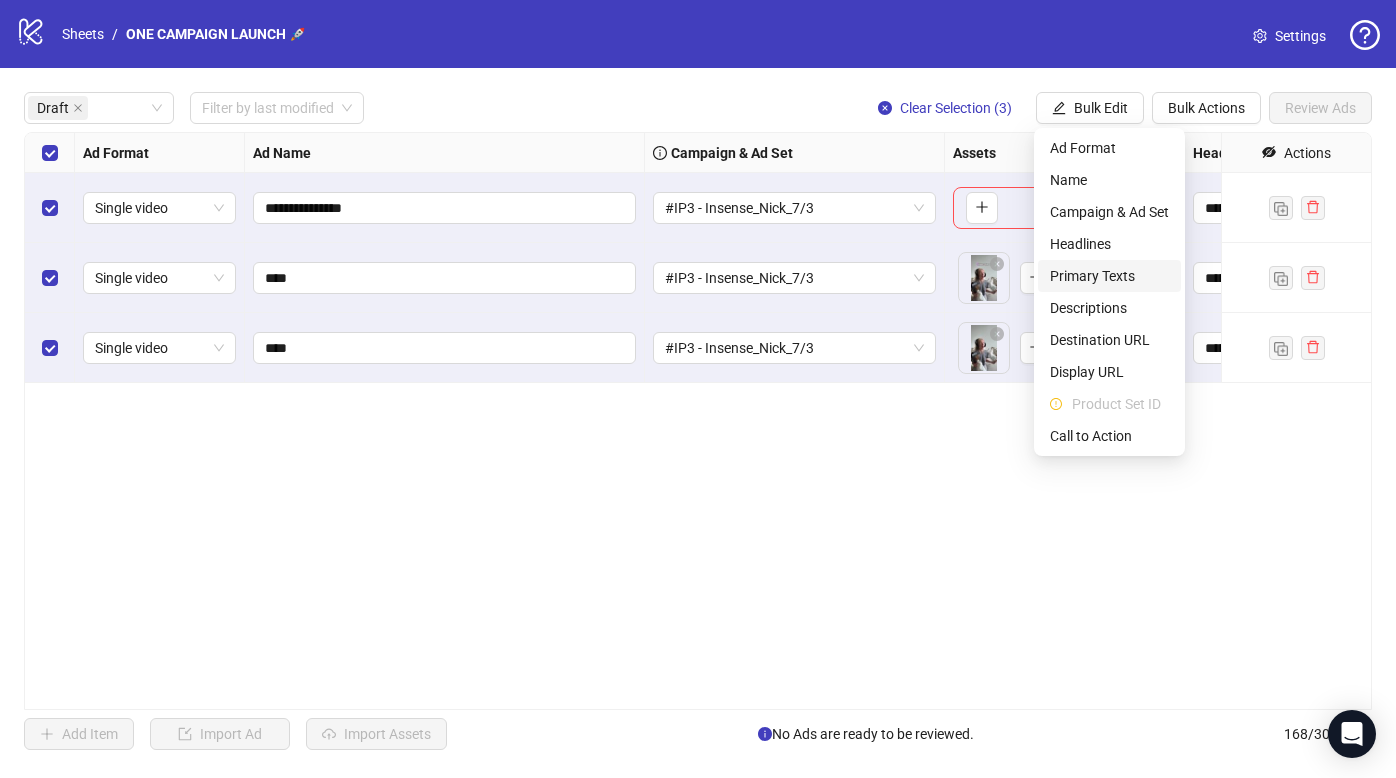 click on "Primary Texts" at bounding box center (1109, 276) 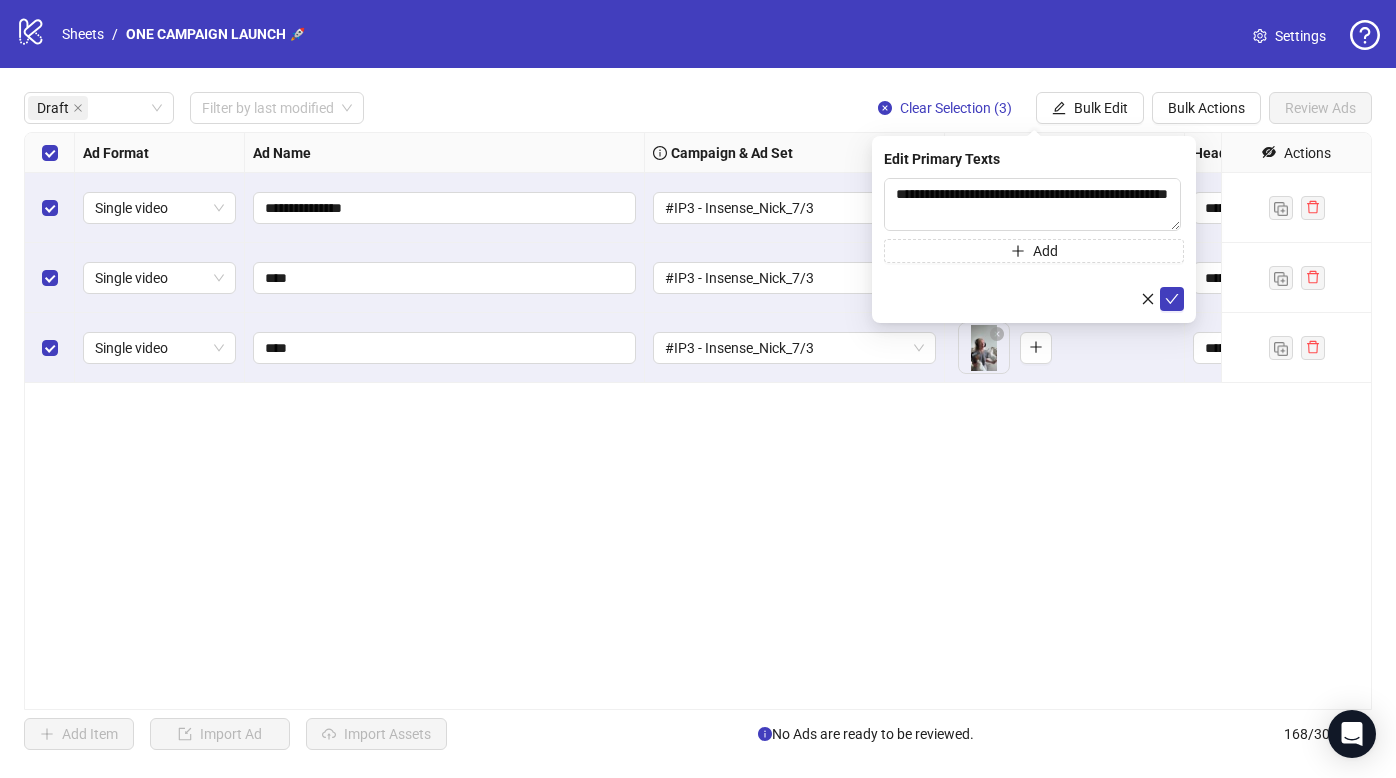 click on "**********" at bounding box center (1034, 229) 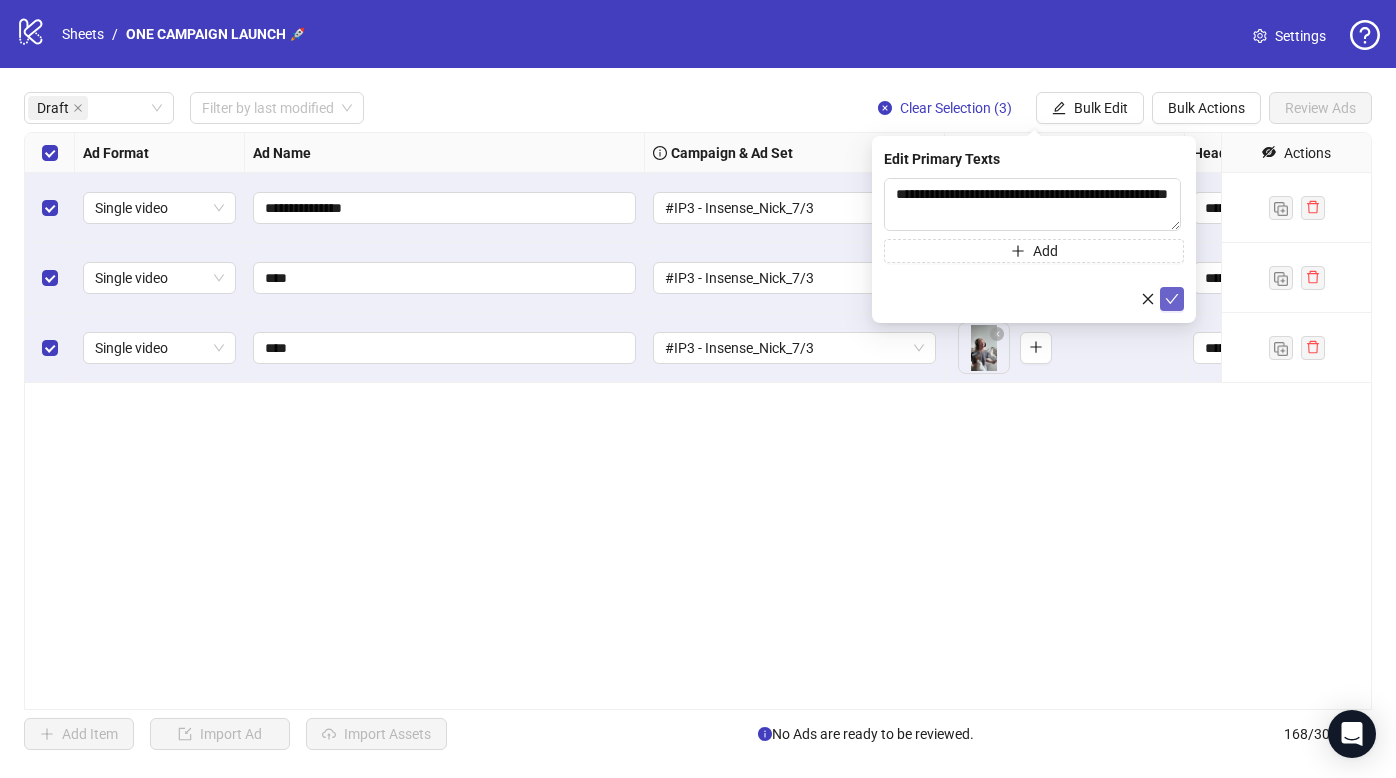 click at bounding box center [1172, 299] 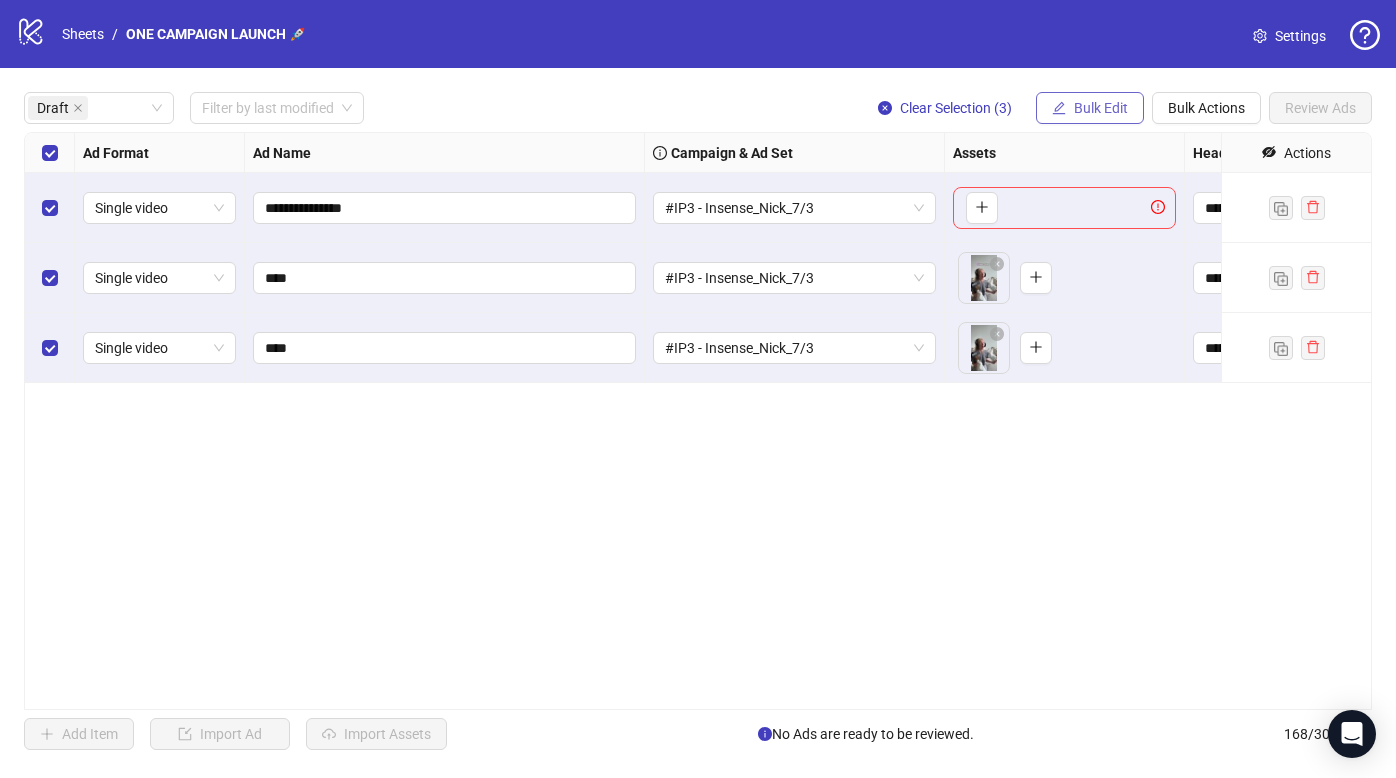 click on "Bulk Edit" at bounding box center [1101, 108] 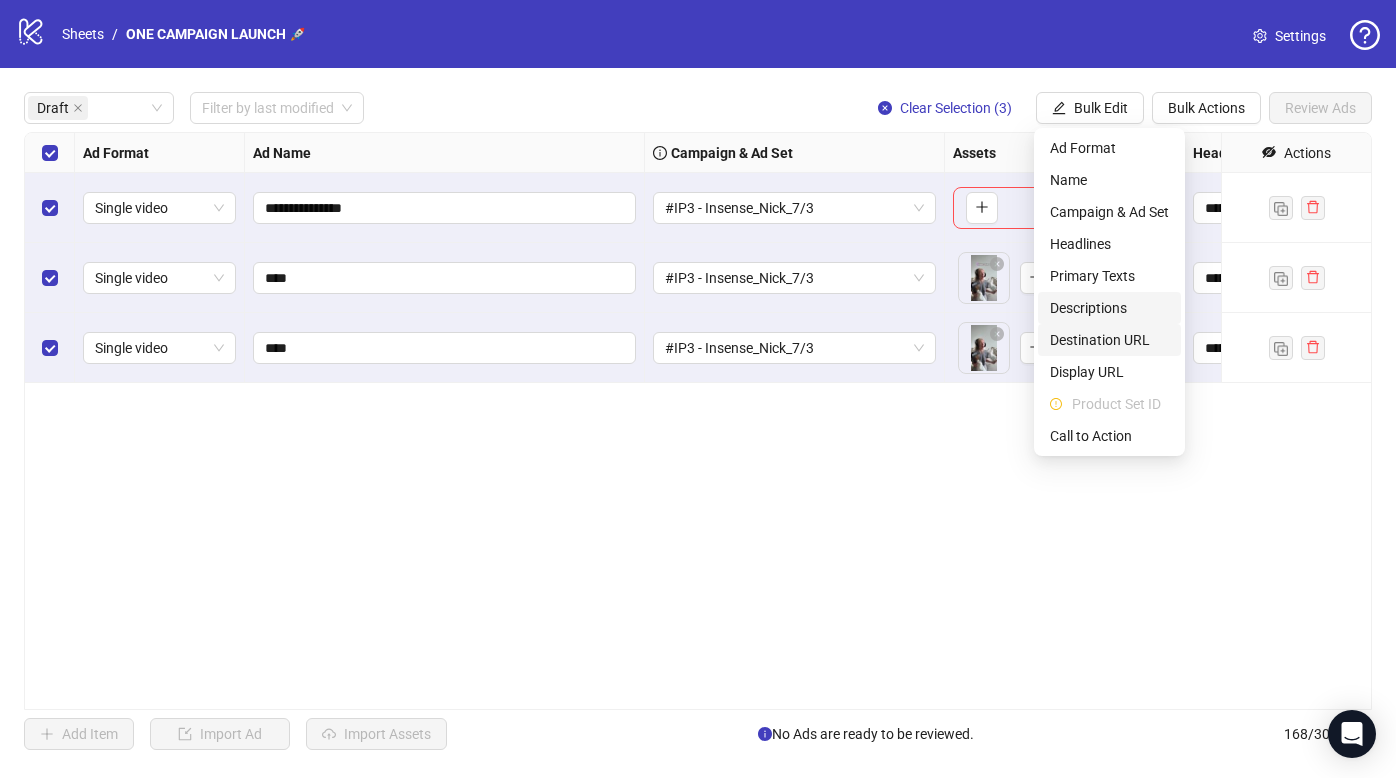 click on "Destination URL" at bounding box center (1109, 340) 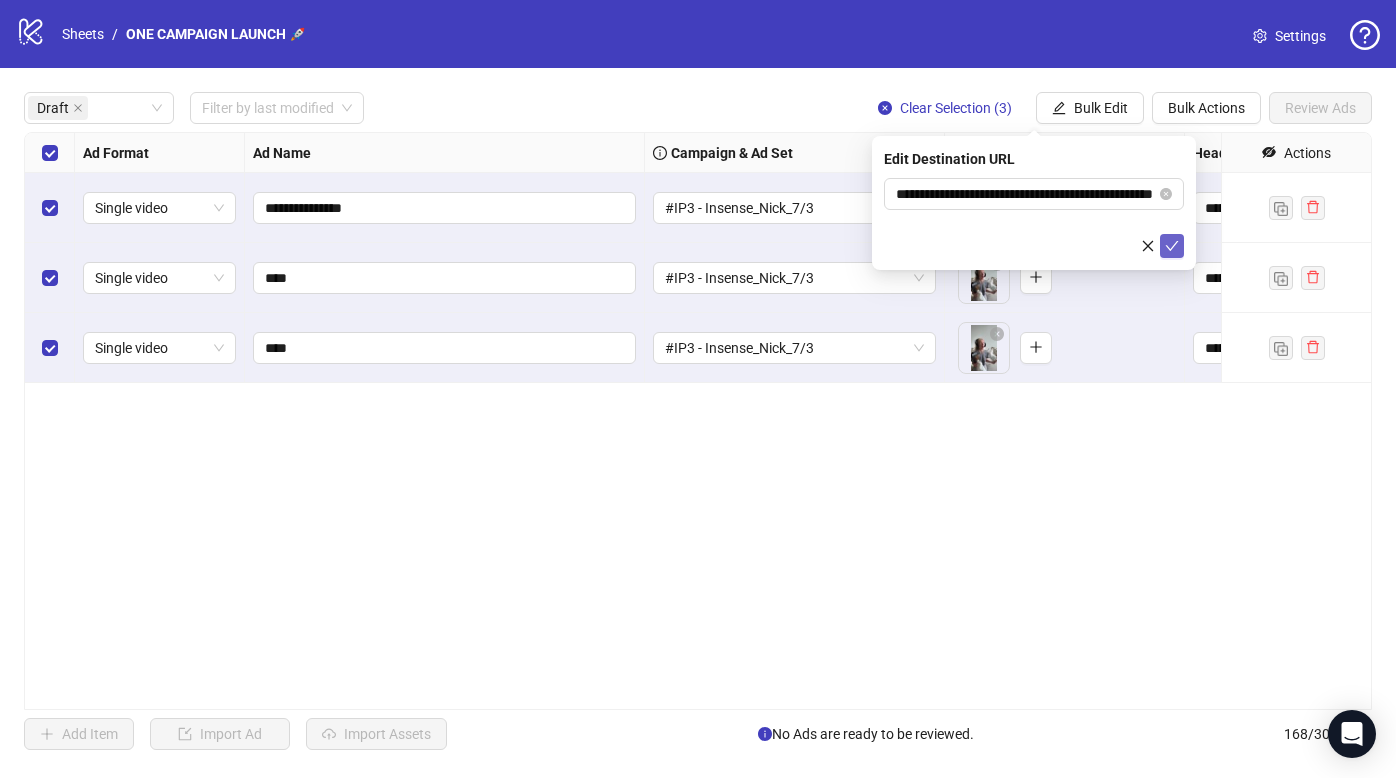 click 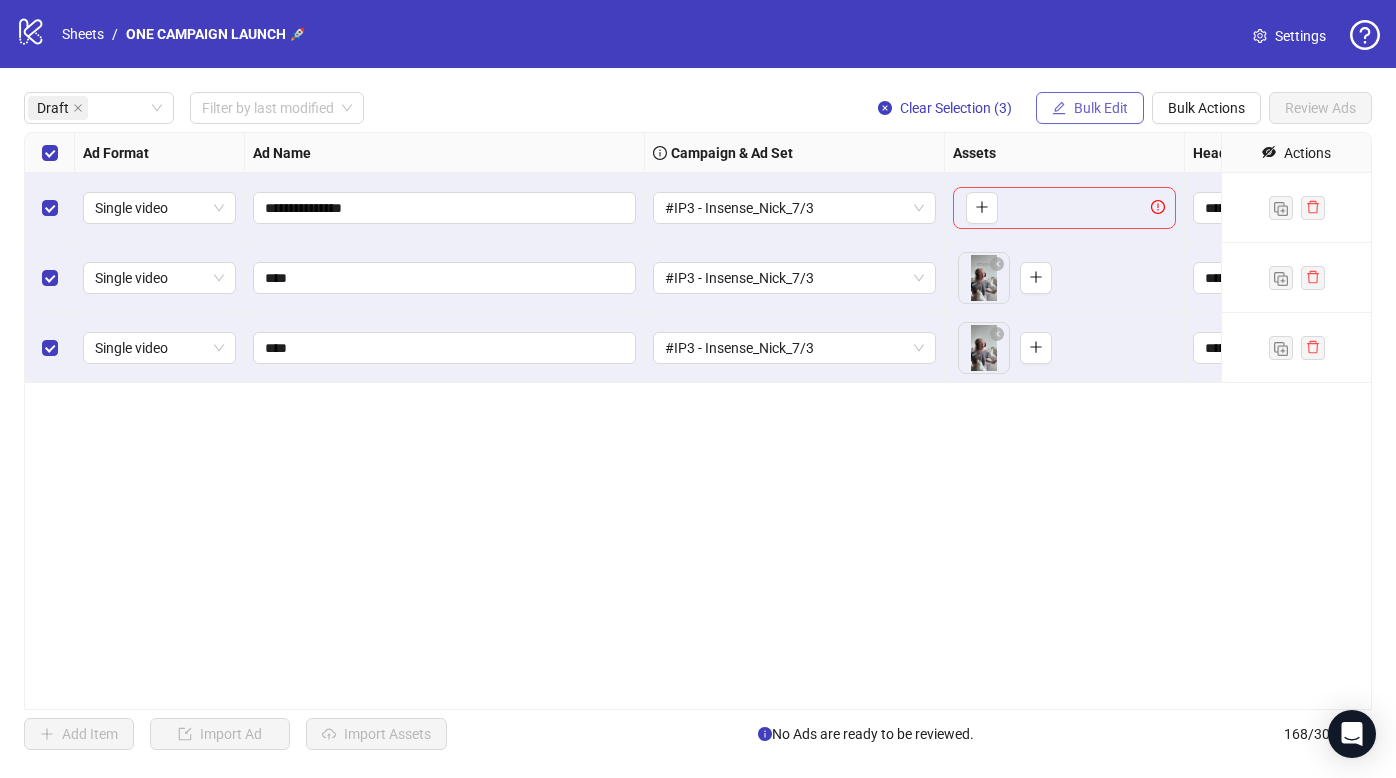 click on "Bulk Edit" at bounding box center [1101, 108] 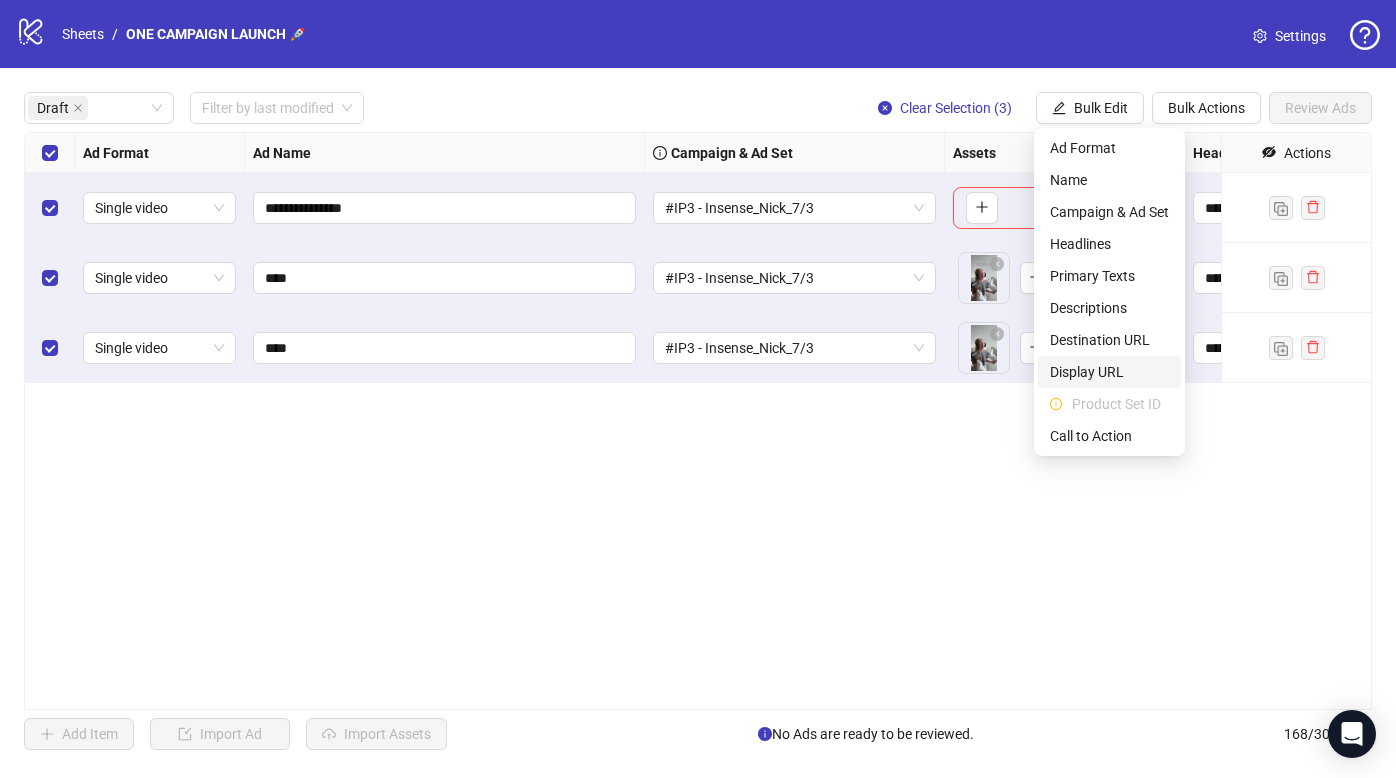 click on "Display URL" at bounding box center [1109, 372] 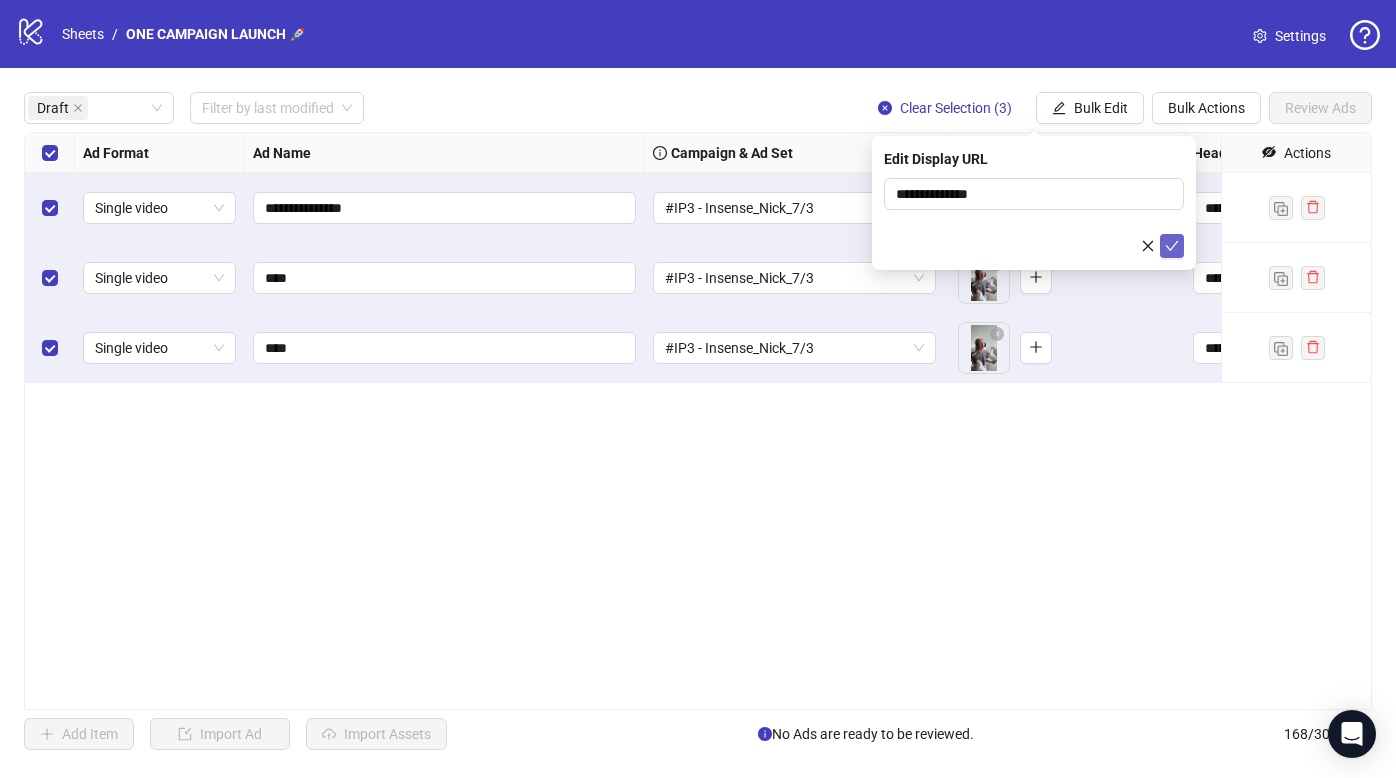 click 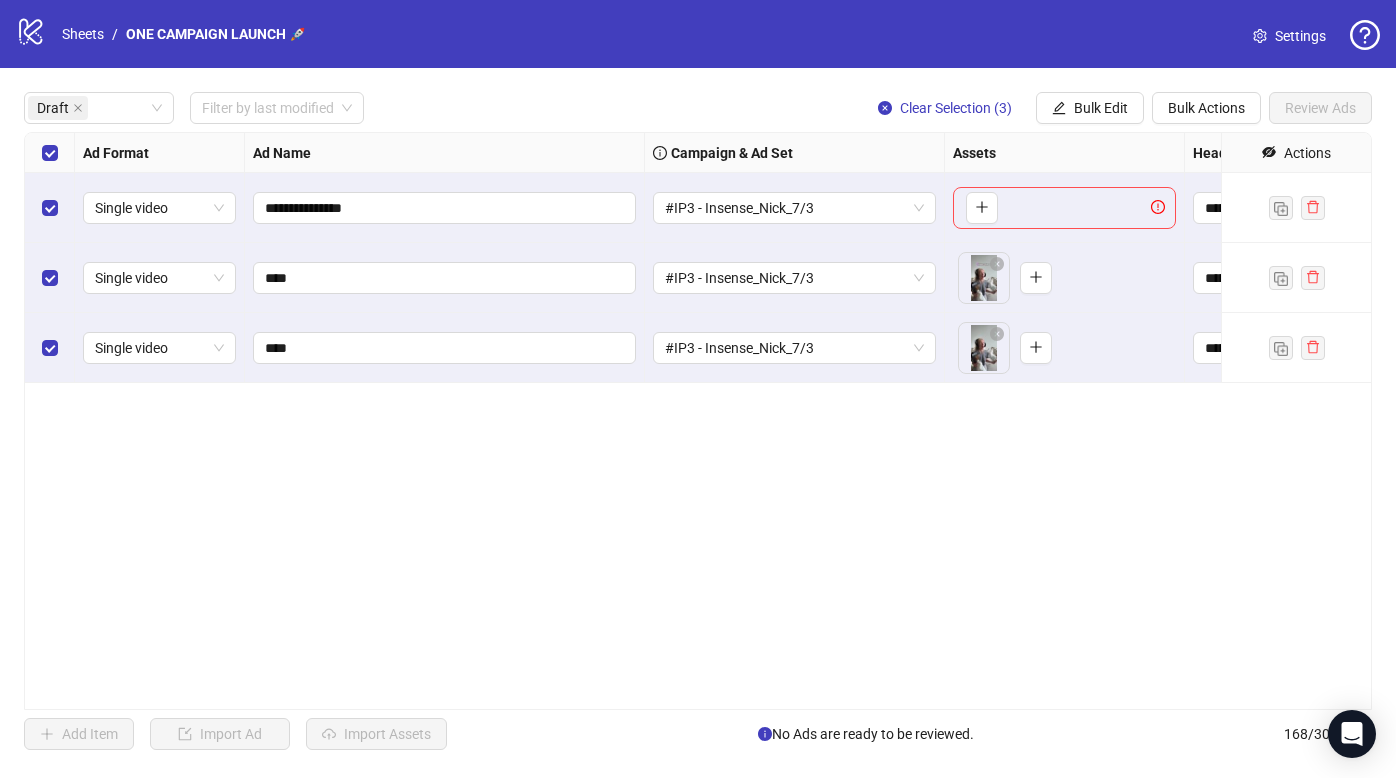 drag, startPoint x: 1115, startPoint y: 105, endPoint x: 1118, endPoint y: 139, distance: 34.132095 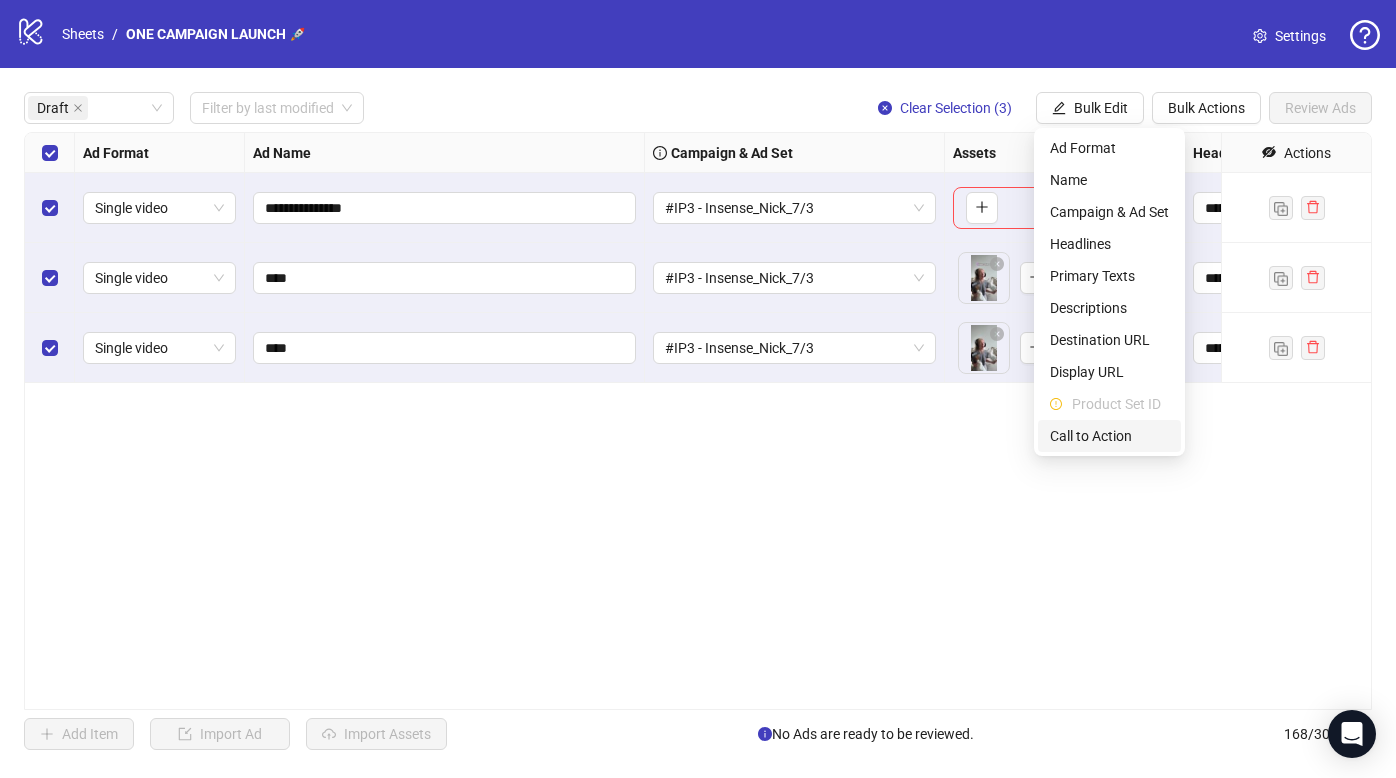 click on "Call to Action" at bounding box center [1109, 436] 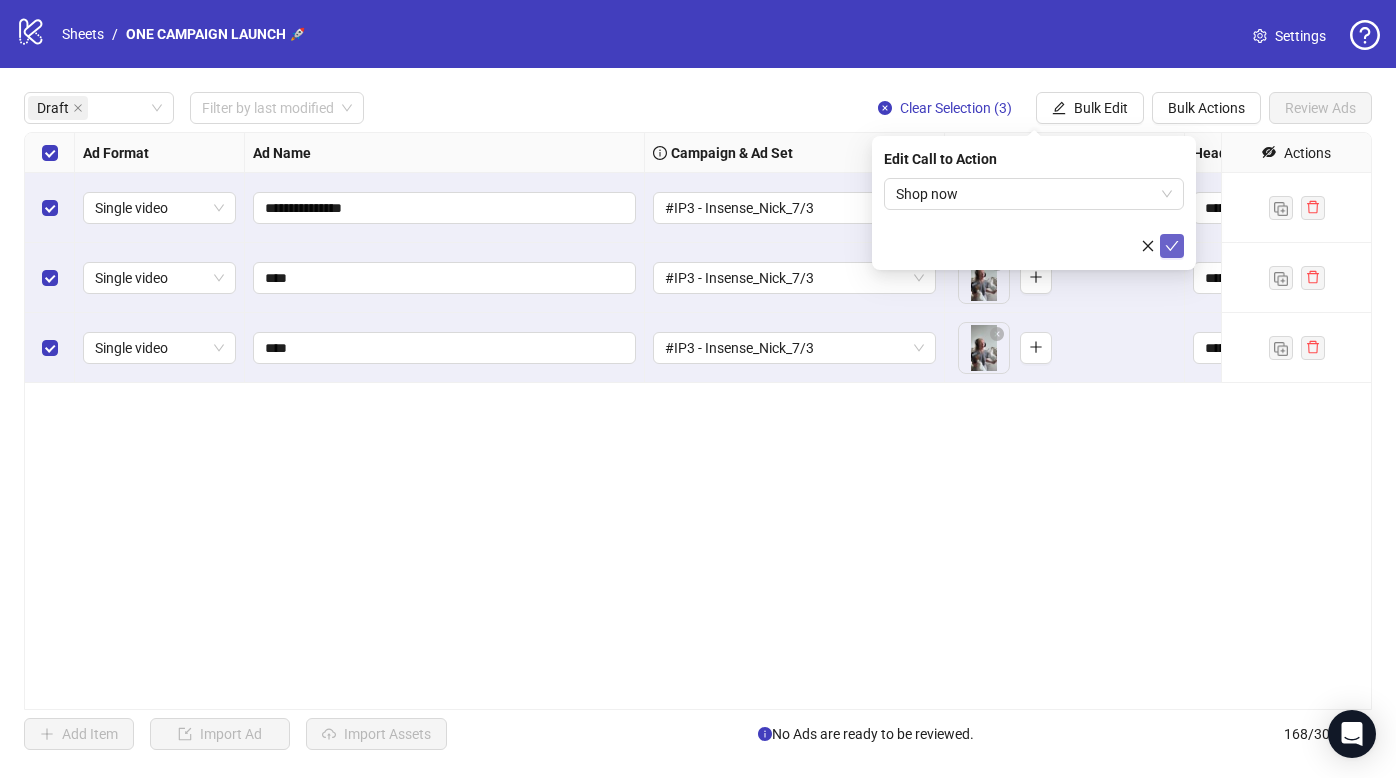 click at bounding box center [1172, 246] 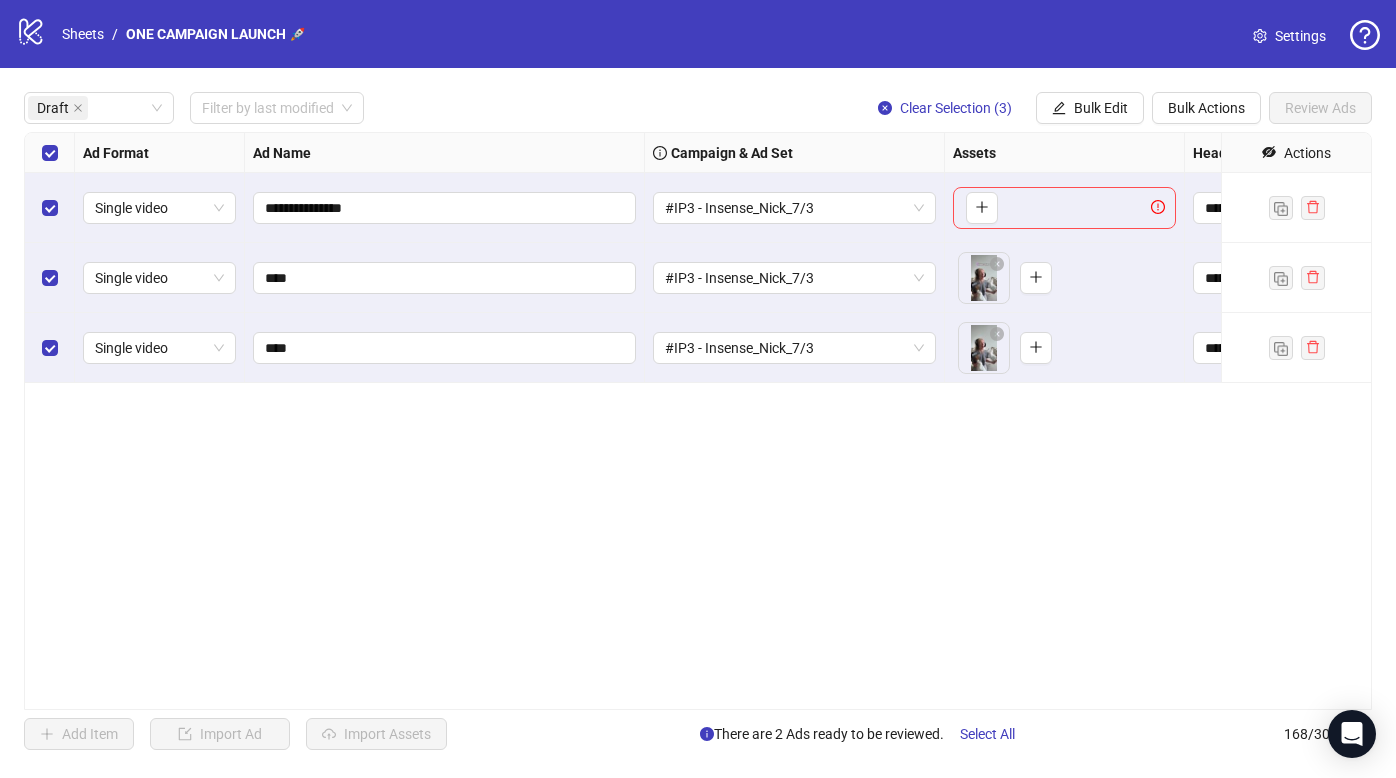 click at bounding box center (50, 208) 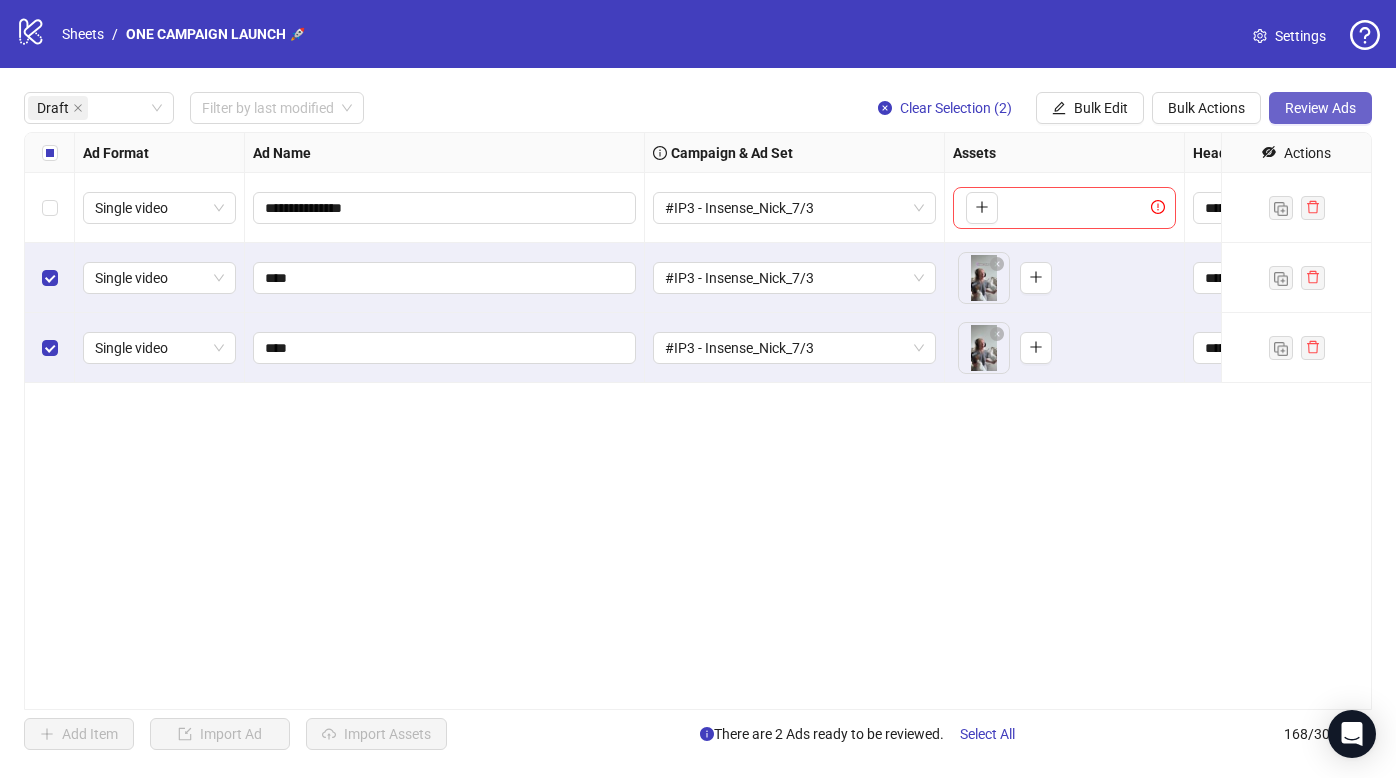 click on "Review Ads" at bounding box center (1320, 108) 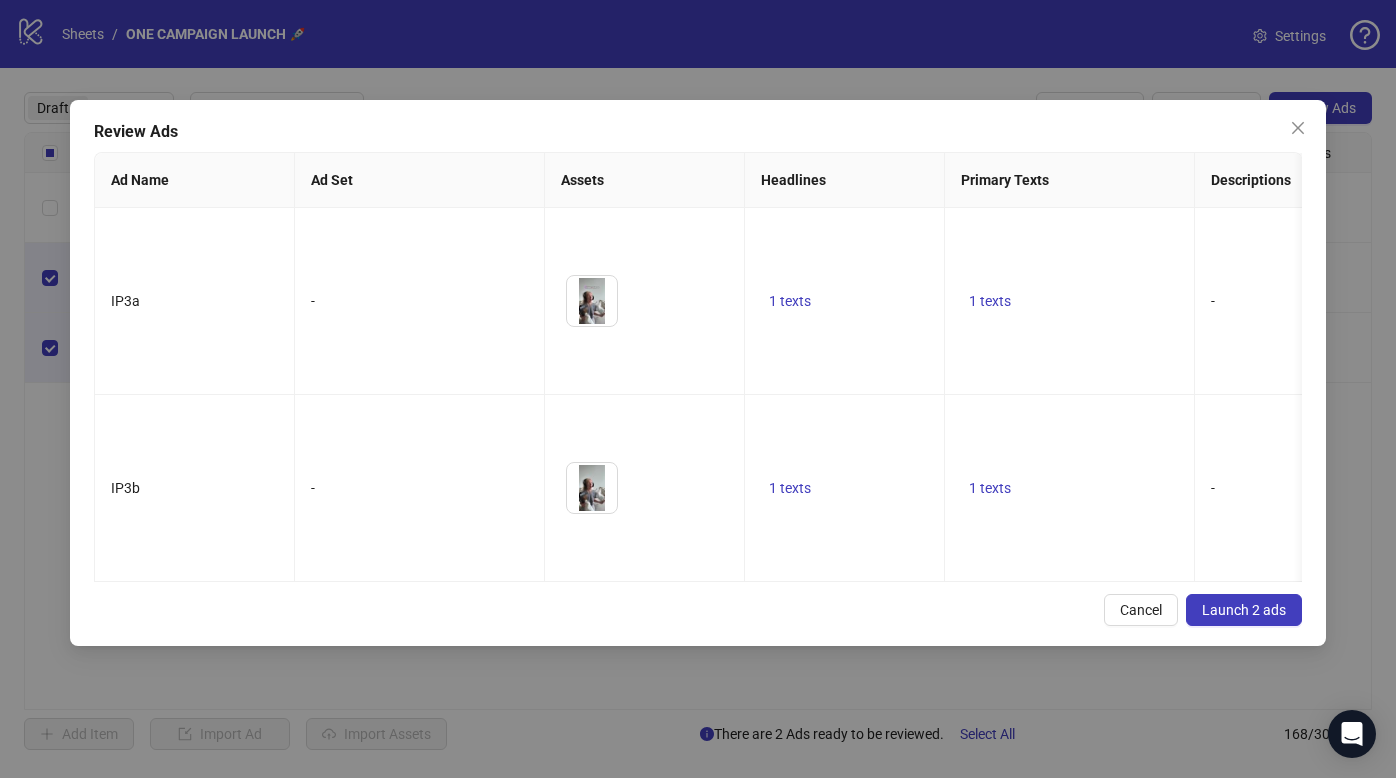 click on "Launch 2 ads" at bounding box center (1244, 610) 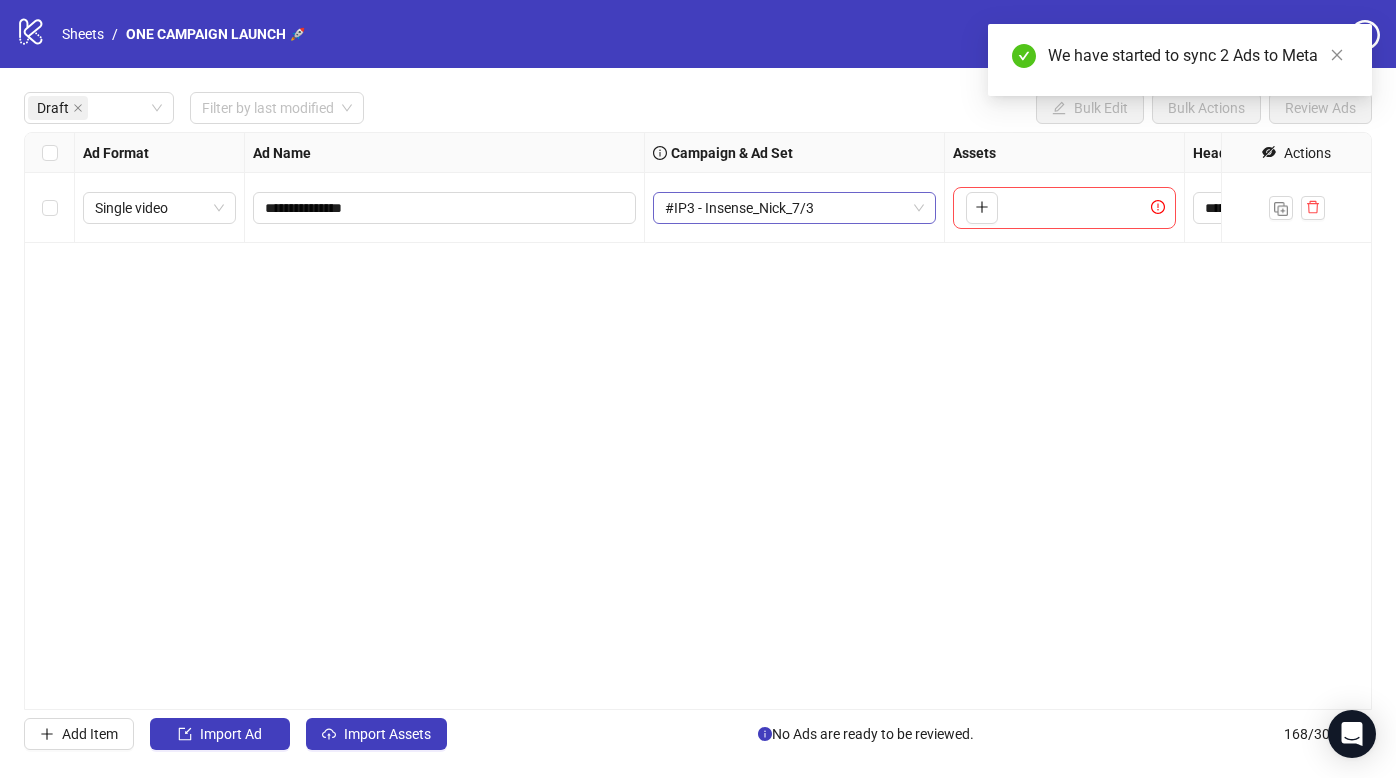 click on "#IP3 - Insense_Nick_7/3" at bounding box center (794, 208) 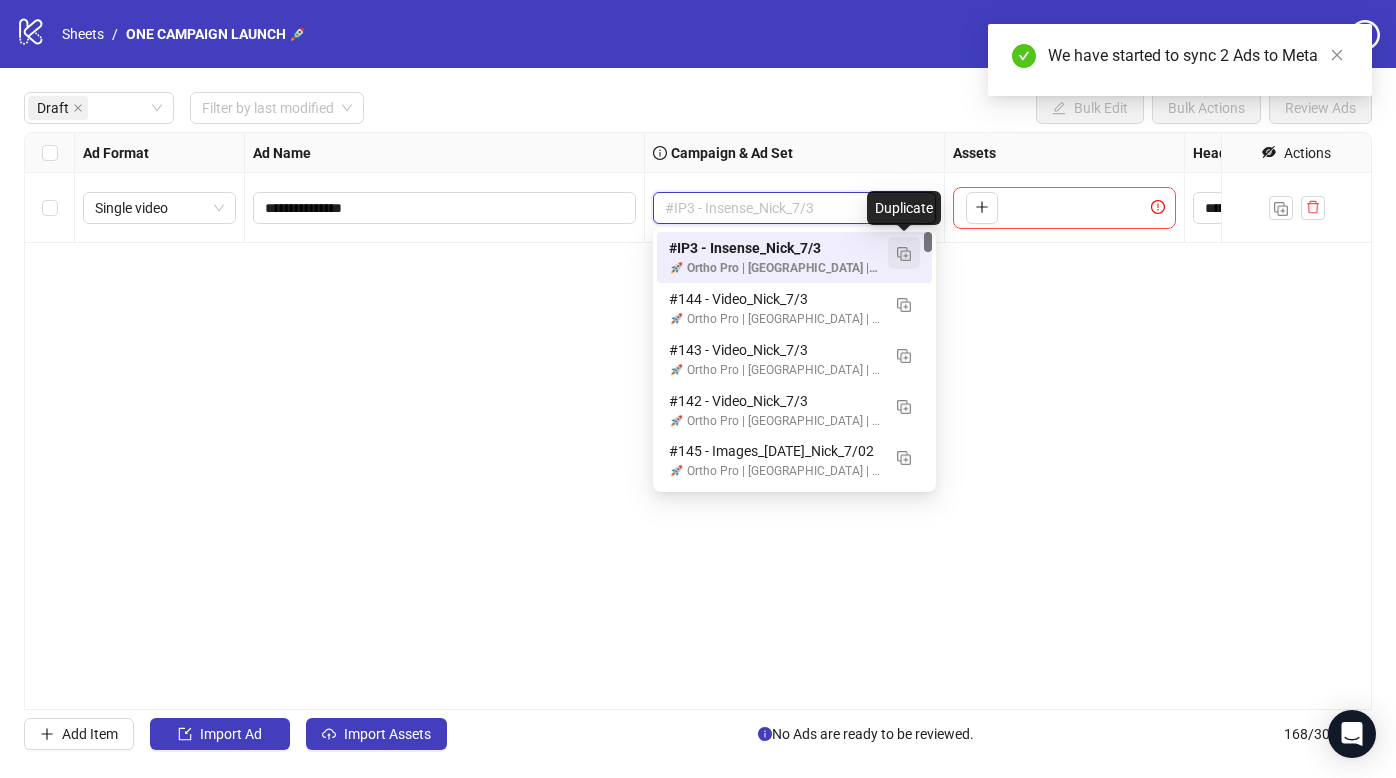 click at bounding box center [904, 254] 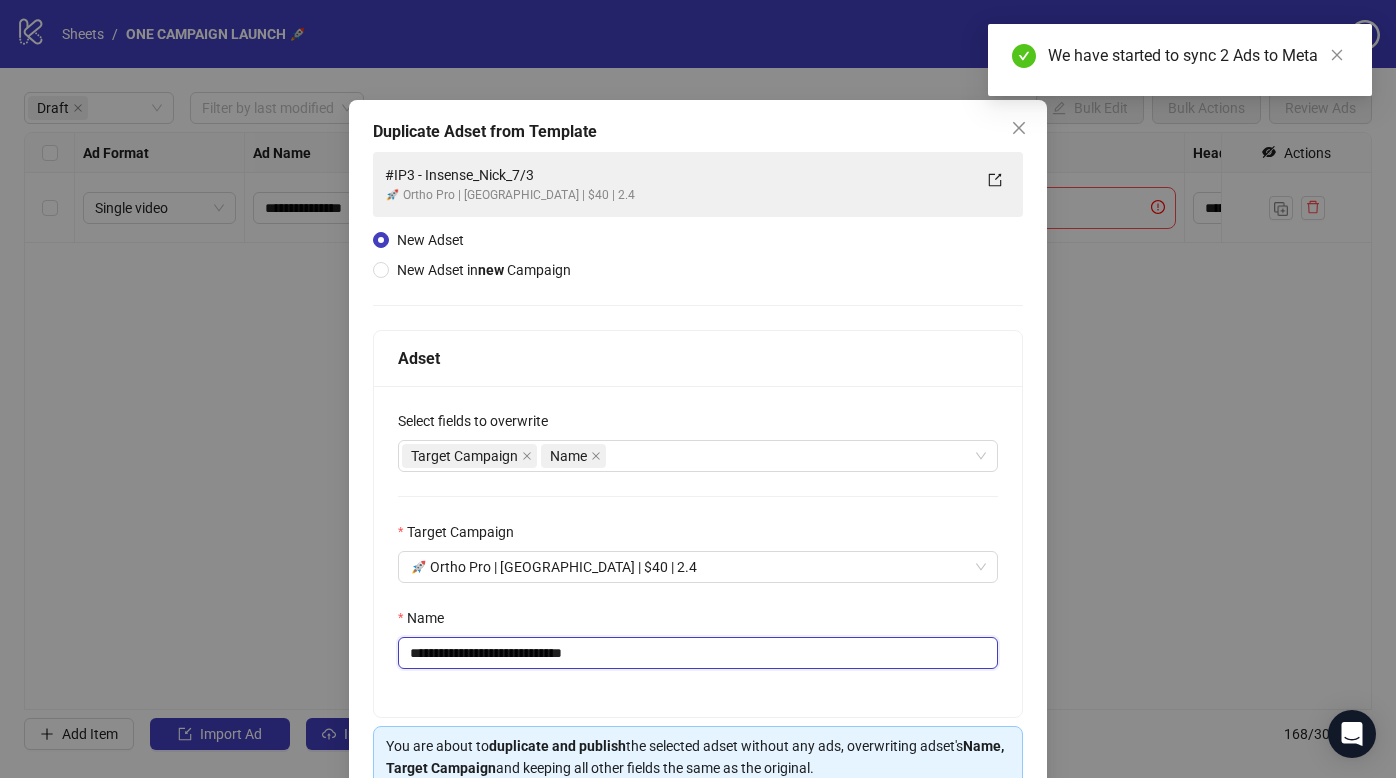 click on "**********" at bounding box center (698, 653) 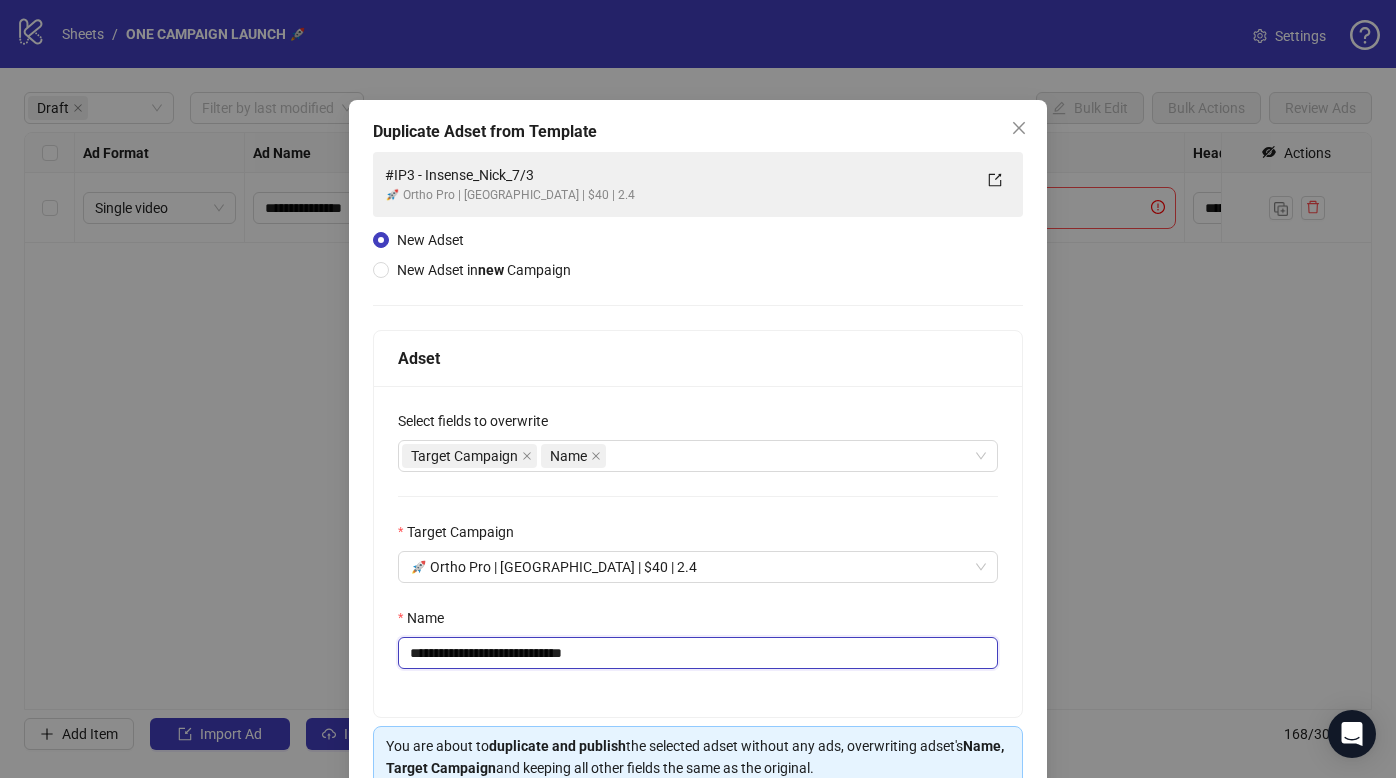 click on "**********" at bounding box center (698, 653) 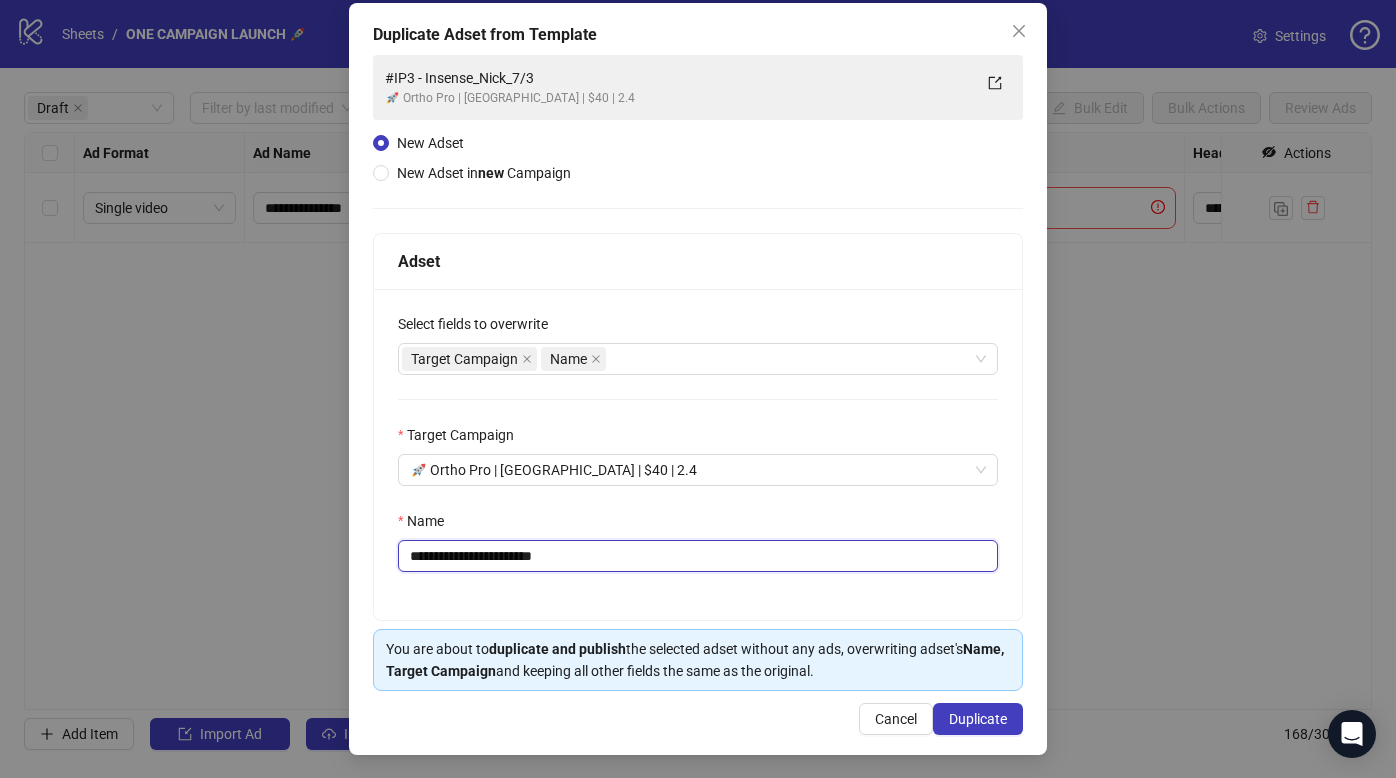 scroll, scrollTop: 98, scrollLeft: 0, axis: vertical 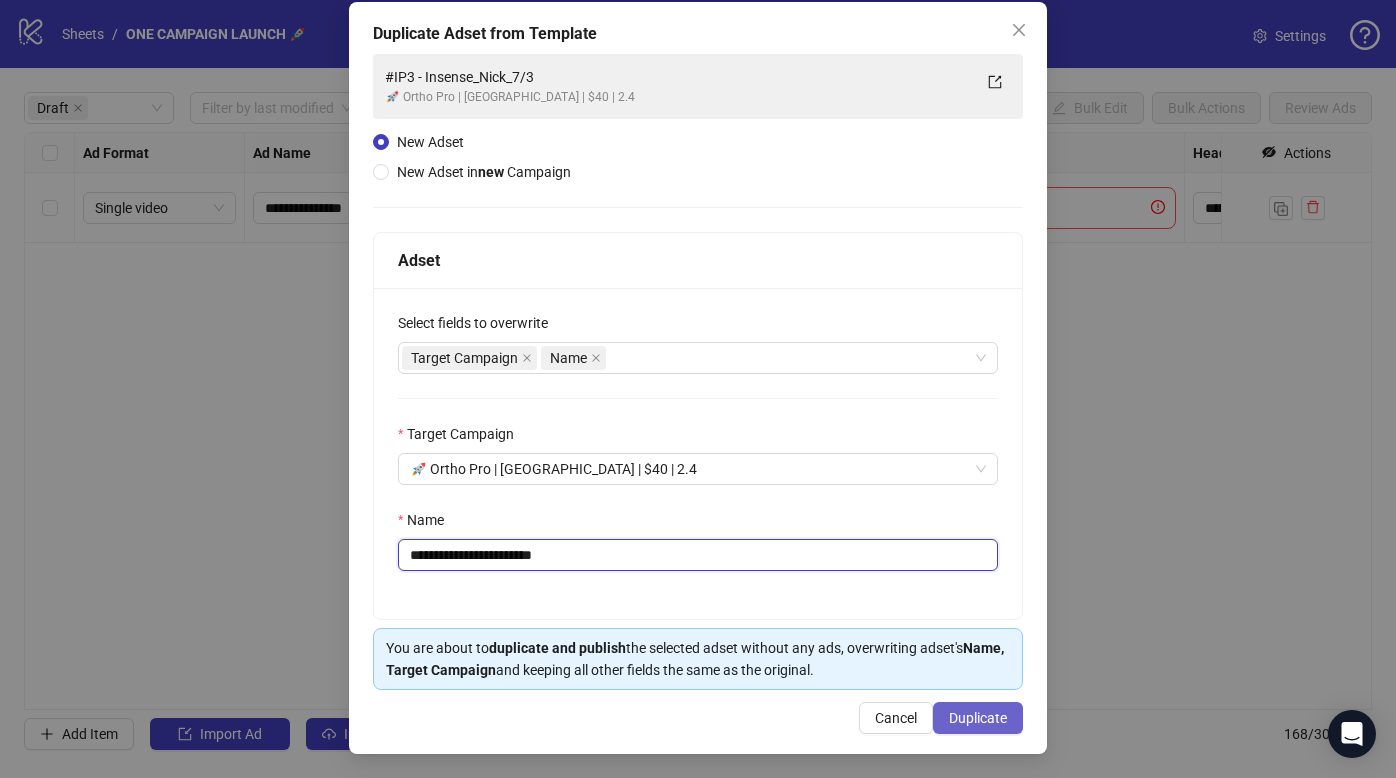 type on "**********" 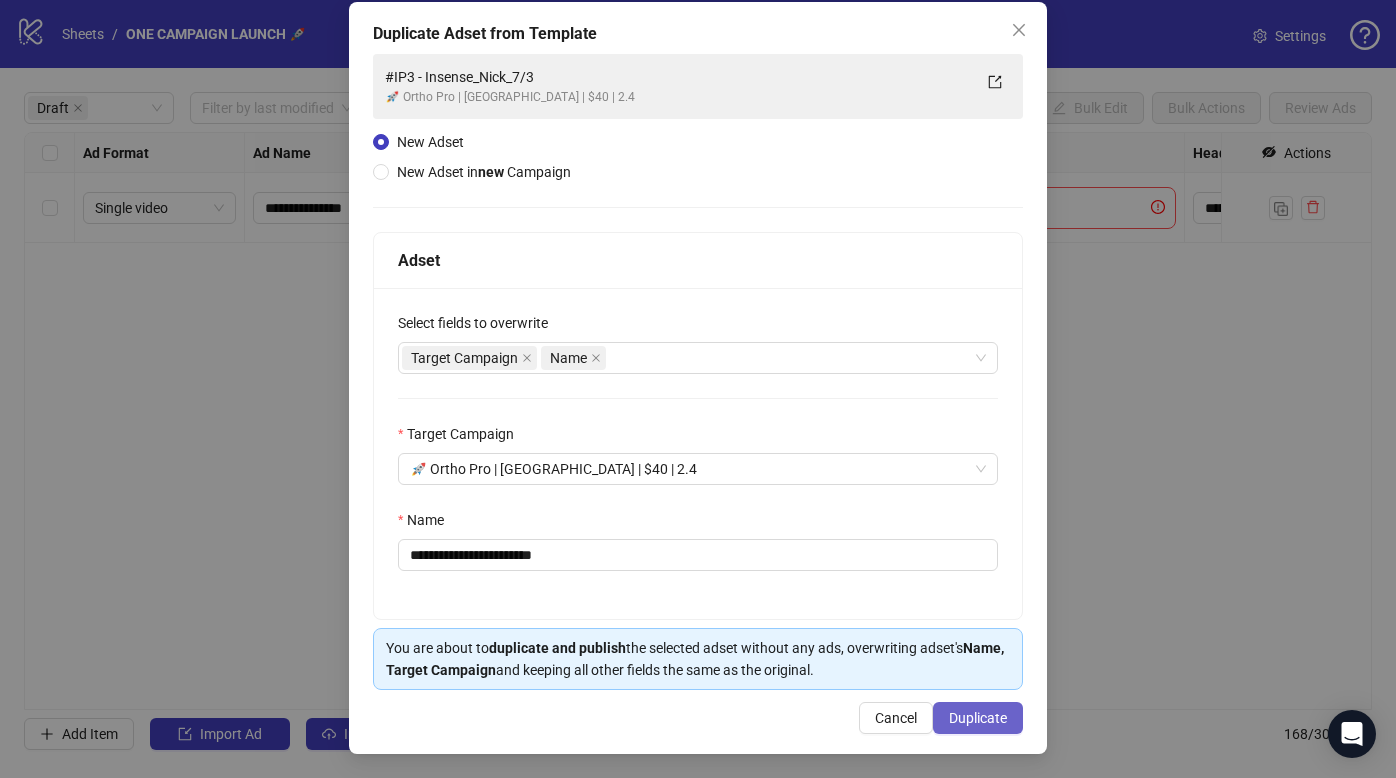 click on "Duplicate" at bounding box center (978, 718) 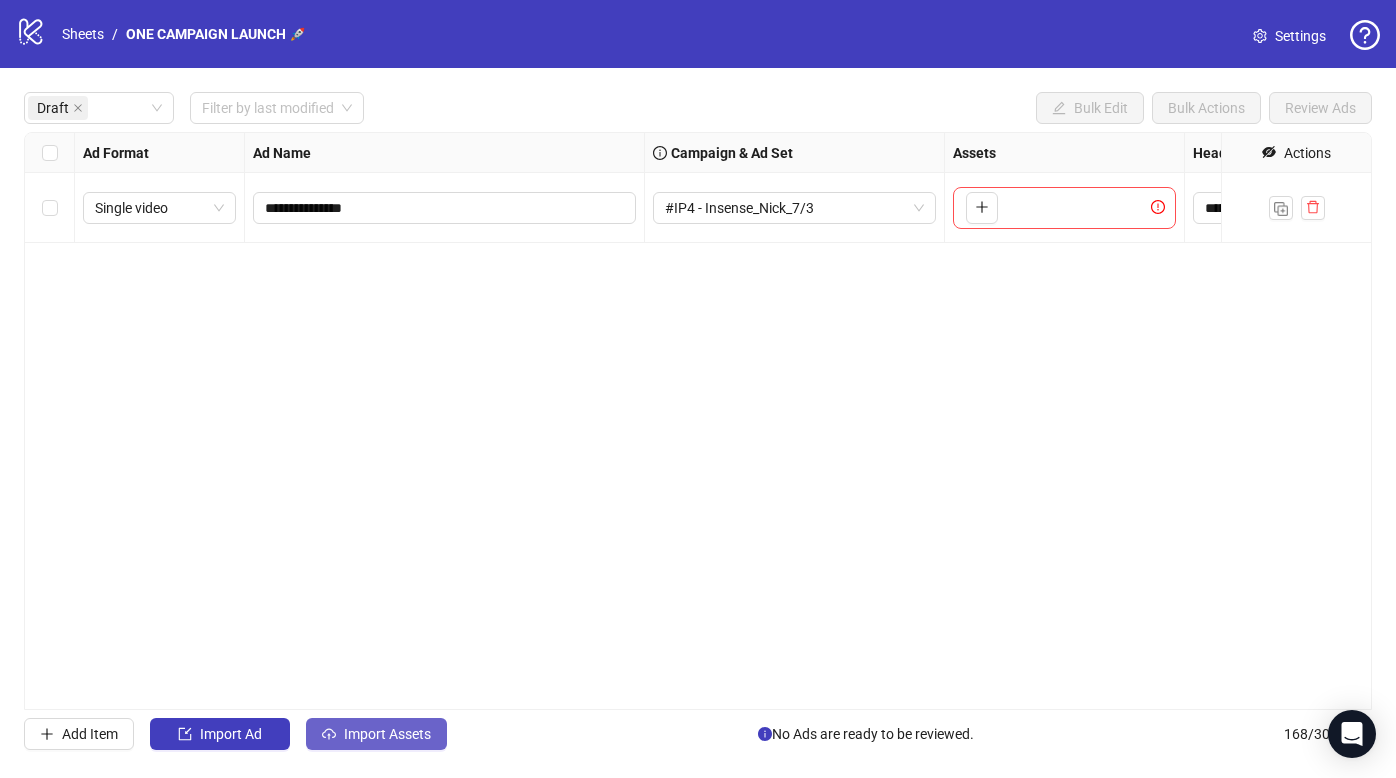 click on "Import Assets" at bounding box center [376, 734] 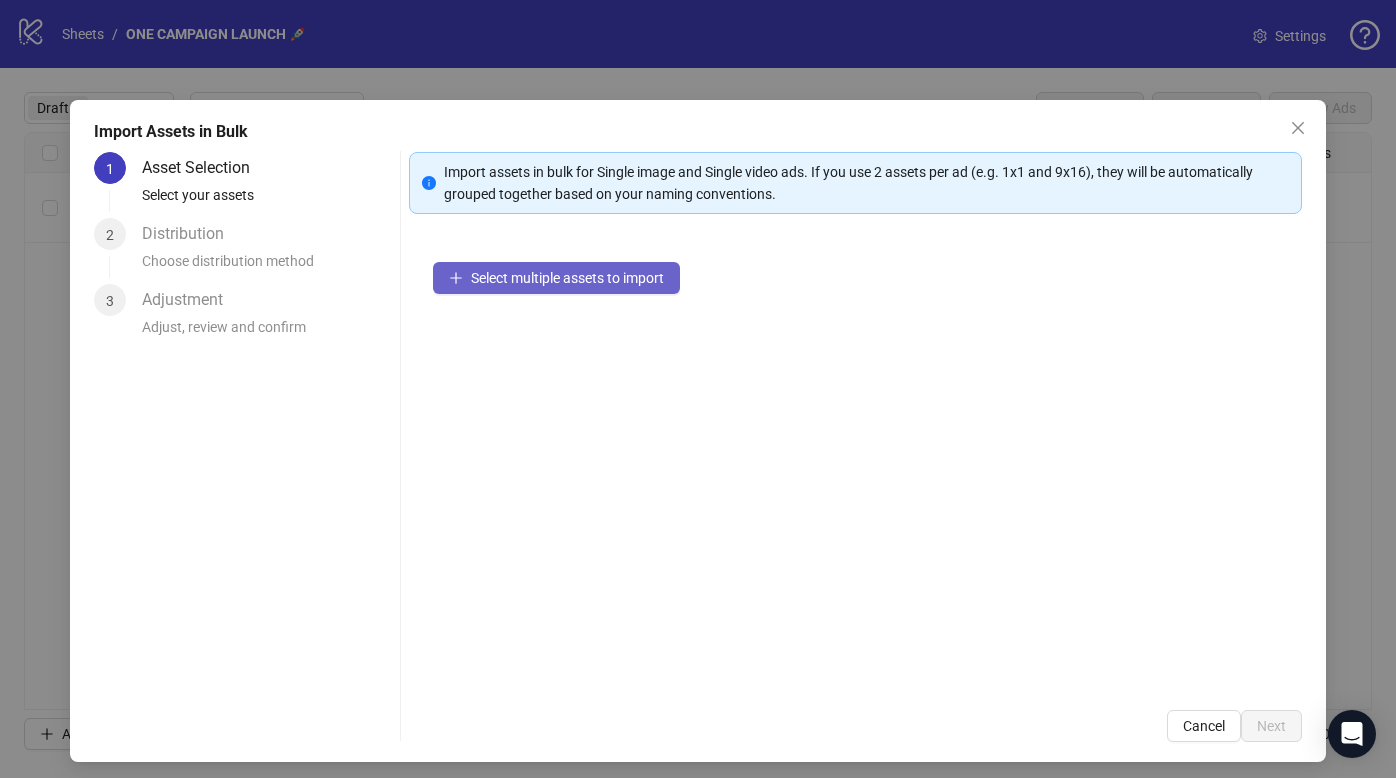 click on "Select multiple assets to import" at bounding box center [567, 278] 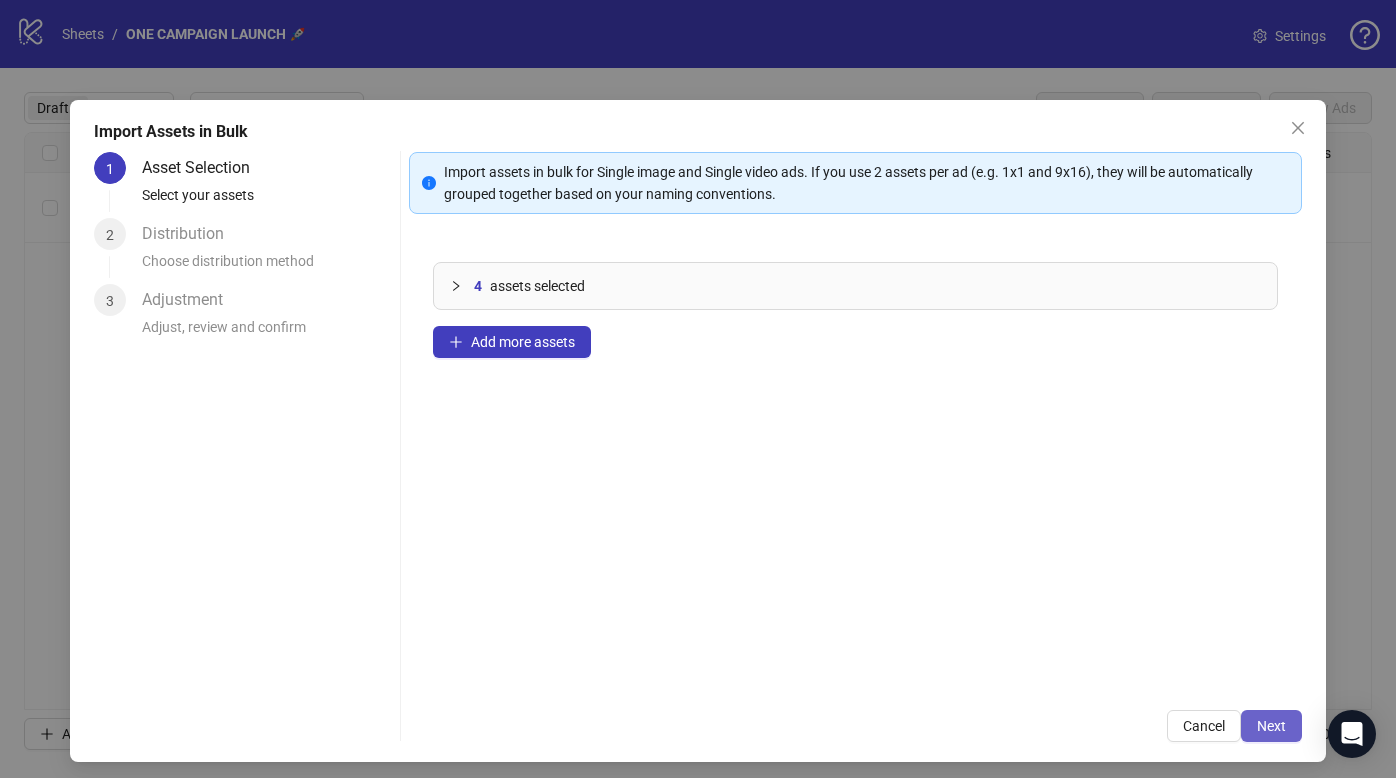click on "Next" at bounding box center (1271, 726) 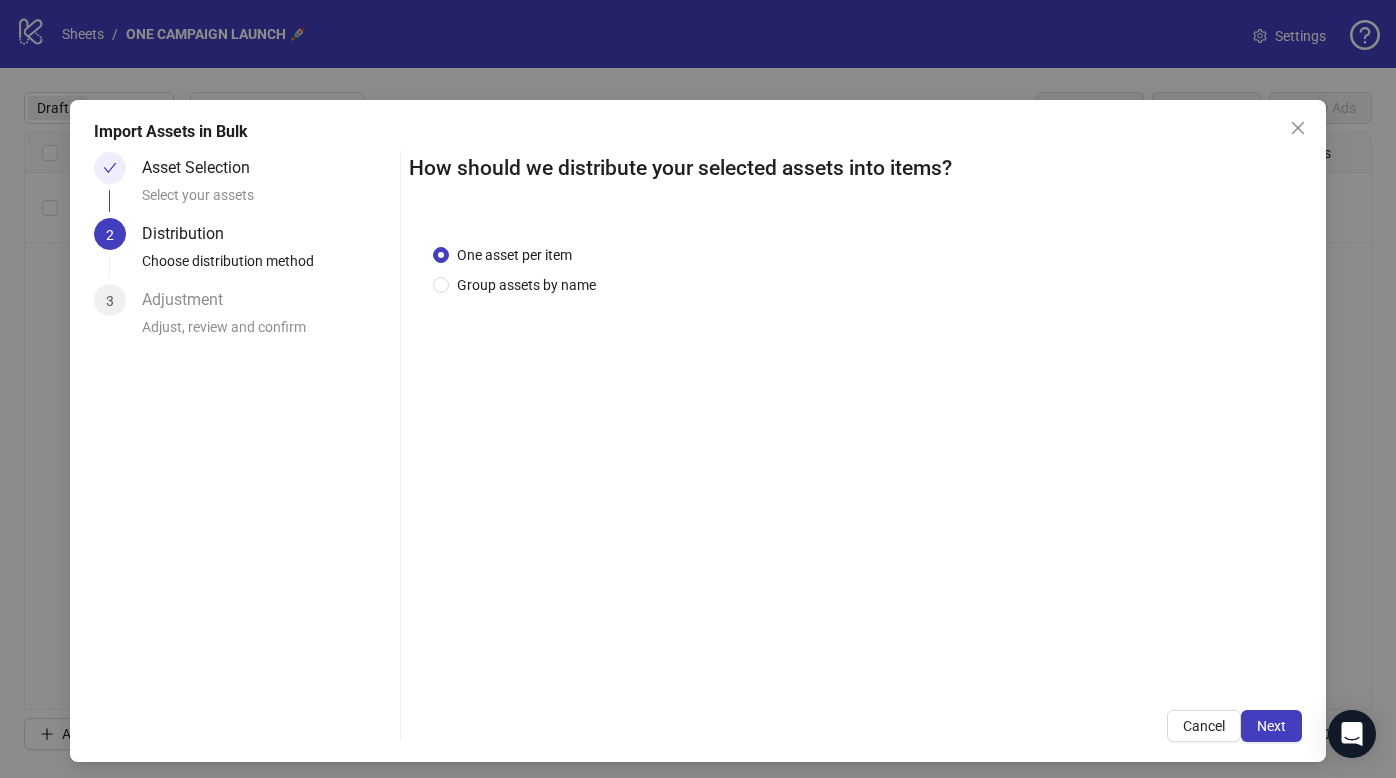 click on "Next" at bounding box center (1271, 726) 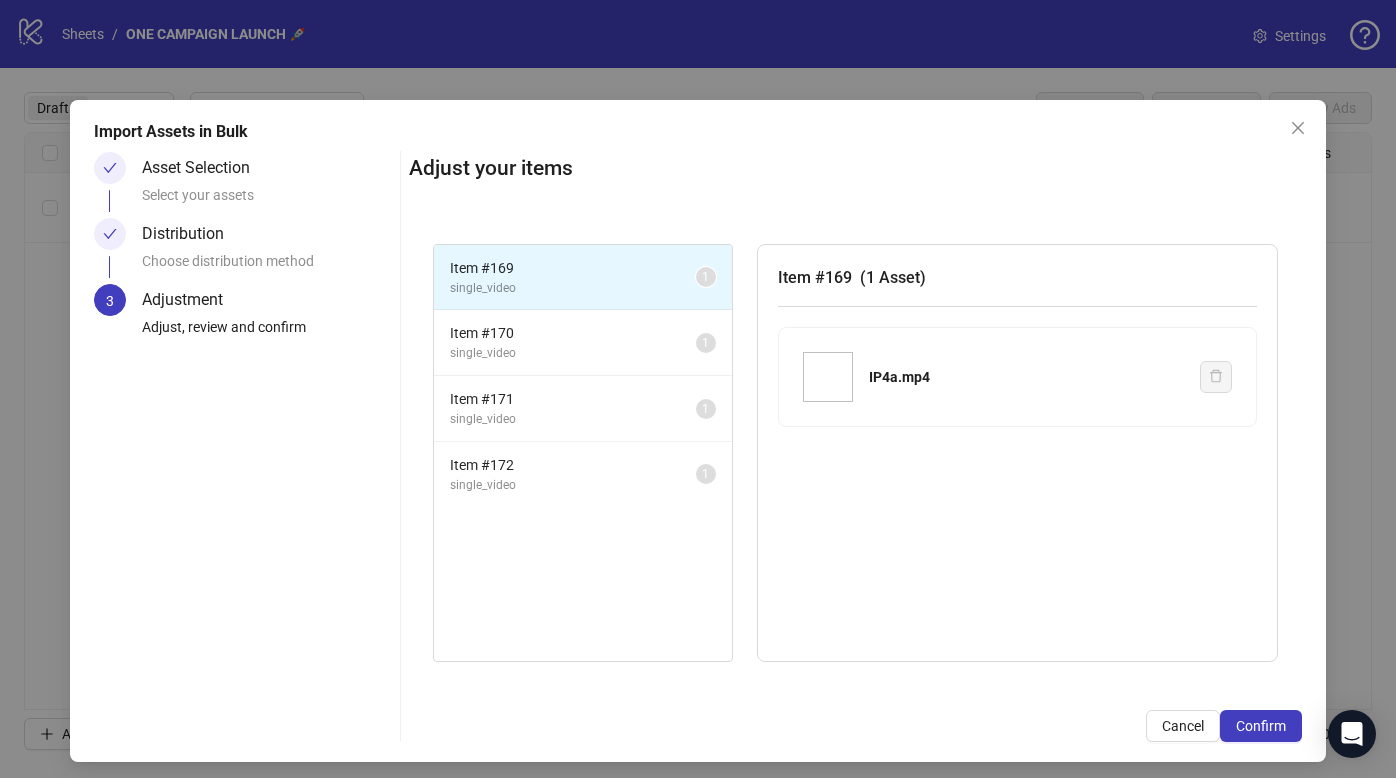 click on "Confirm" at bounding box center [1261, 726] 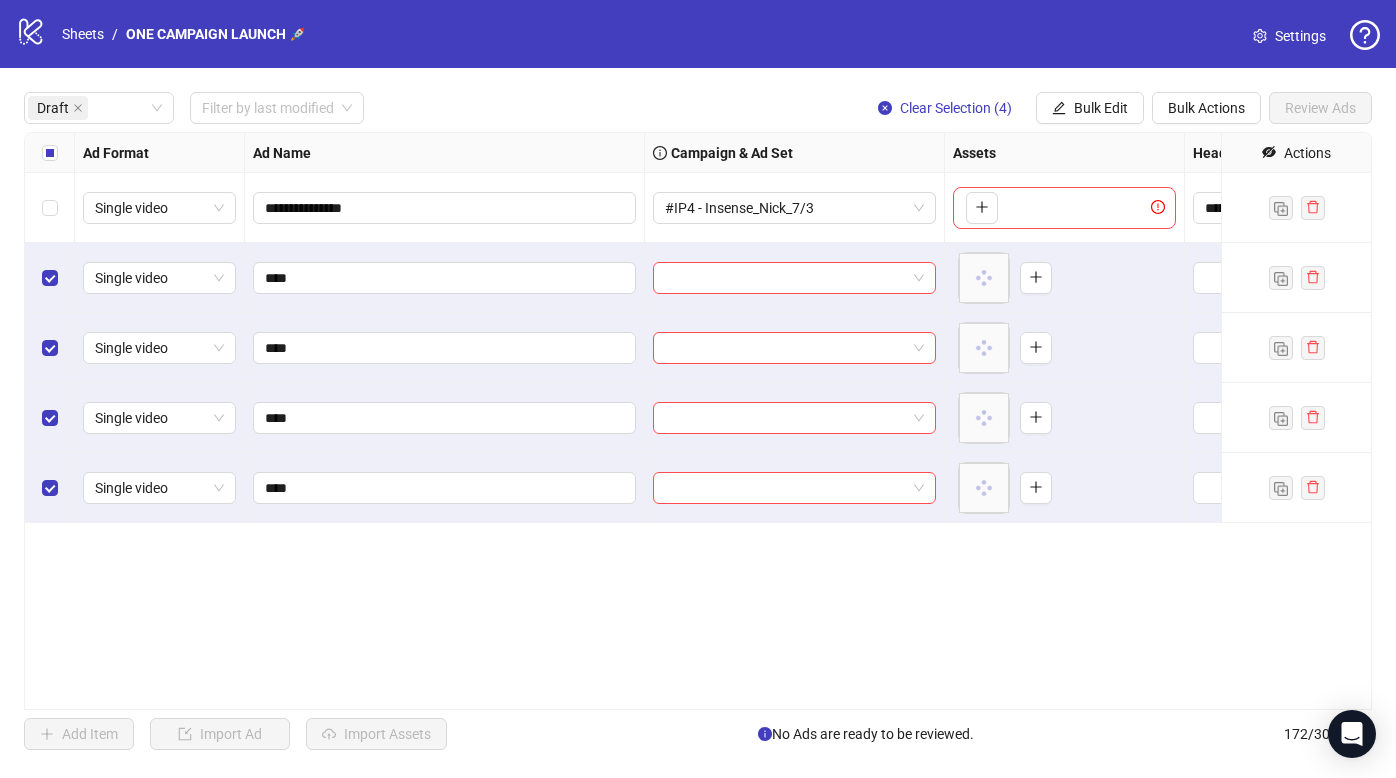 click at bounding box center (50, 208) 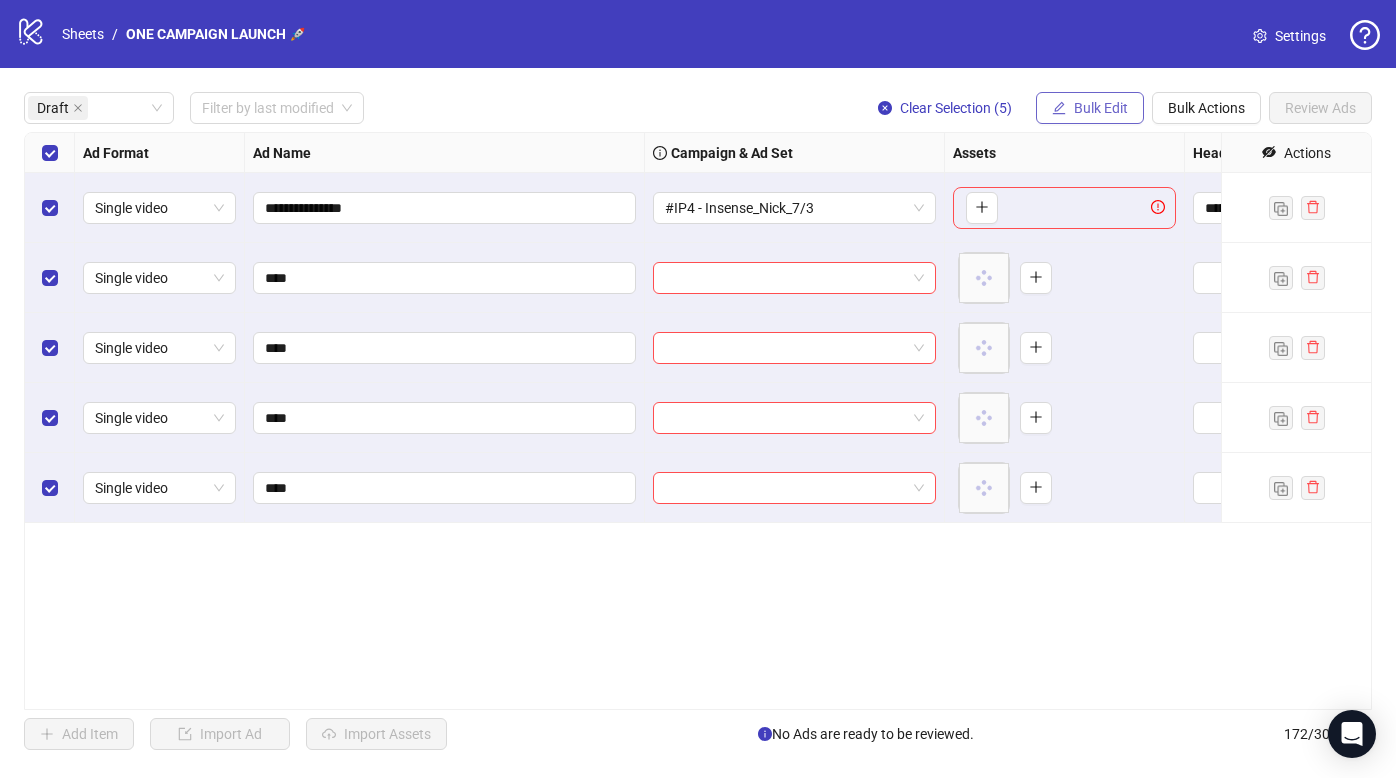 click on "Bulk Edit" at bounding box center [1101, 108] 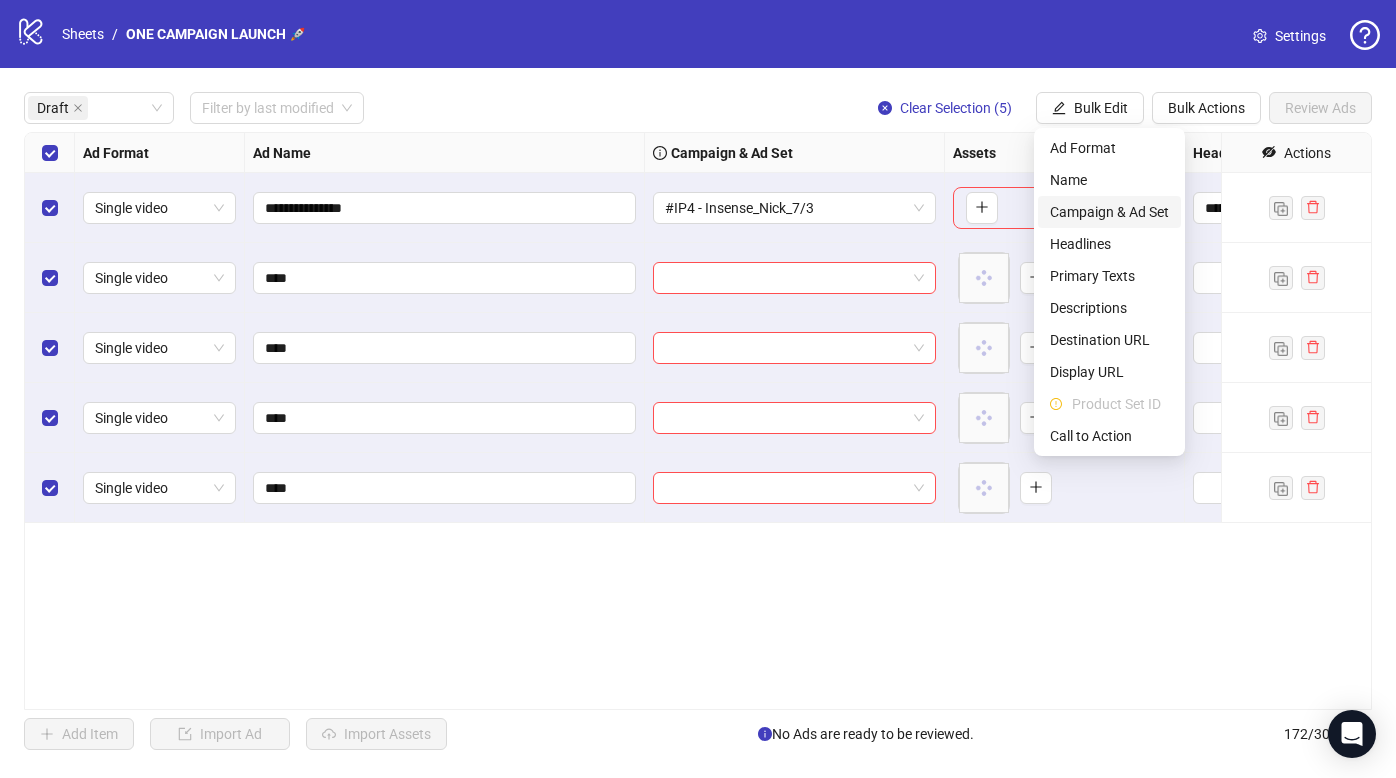 click on "Campaign & Ad Set" at bounding box center [1109, 212] 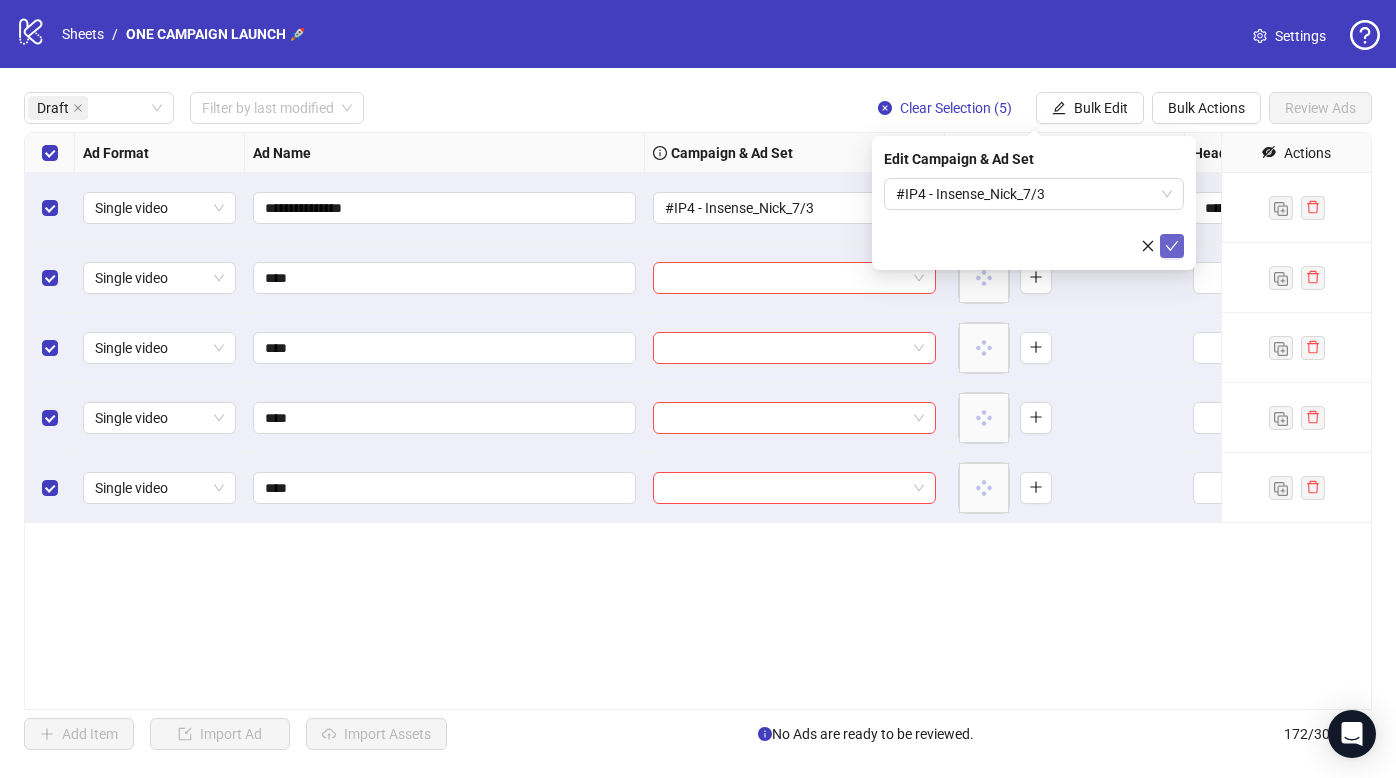click 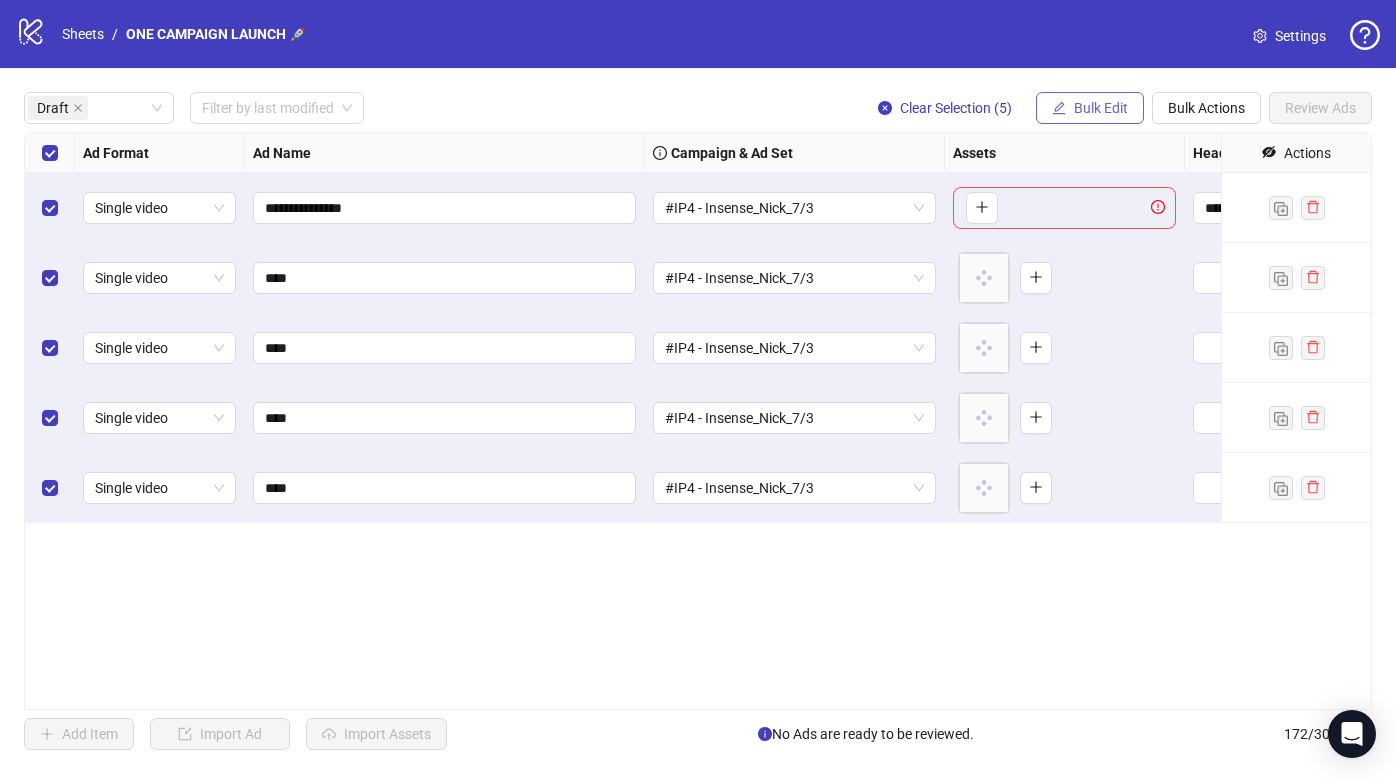 click on "Bulk Edit" at bounding box center (1101, 108) 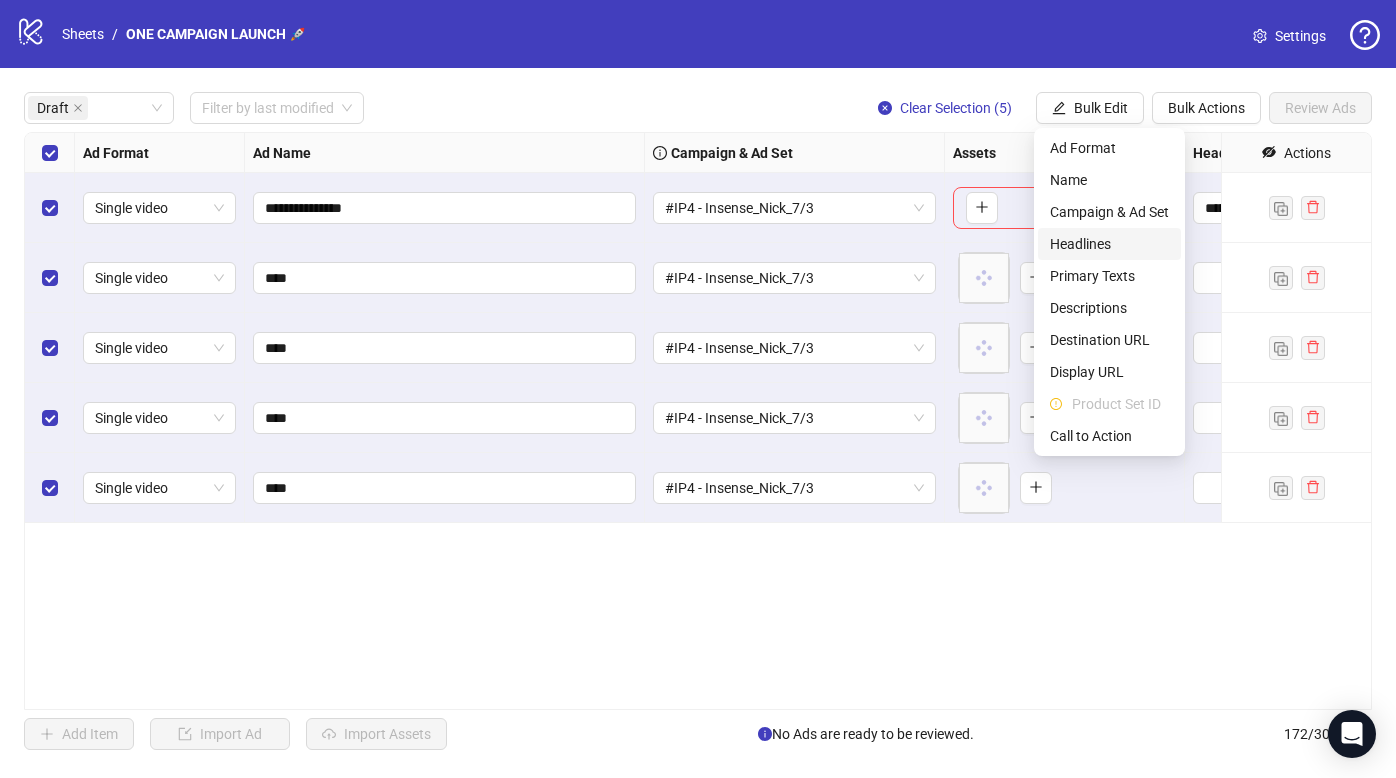 click on "Headlines" at bounding box center [1109, 244] 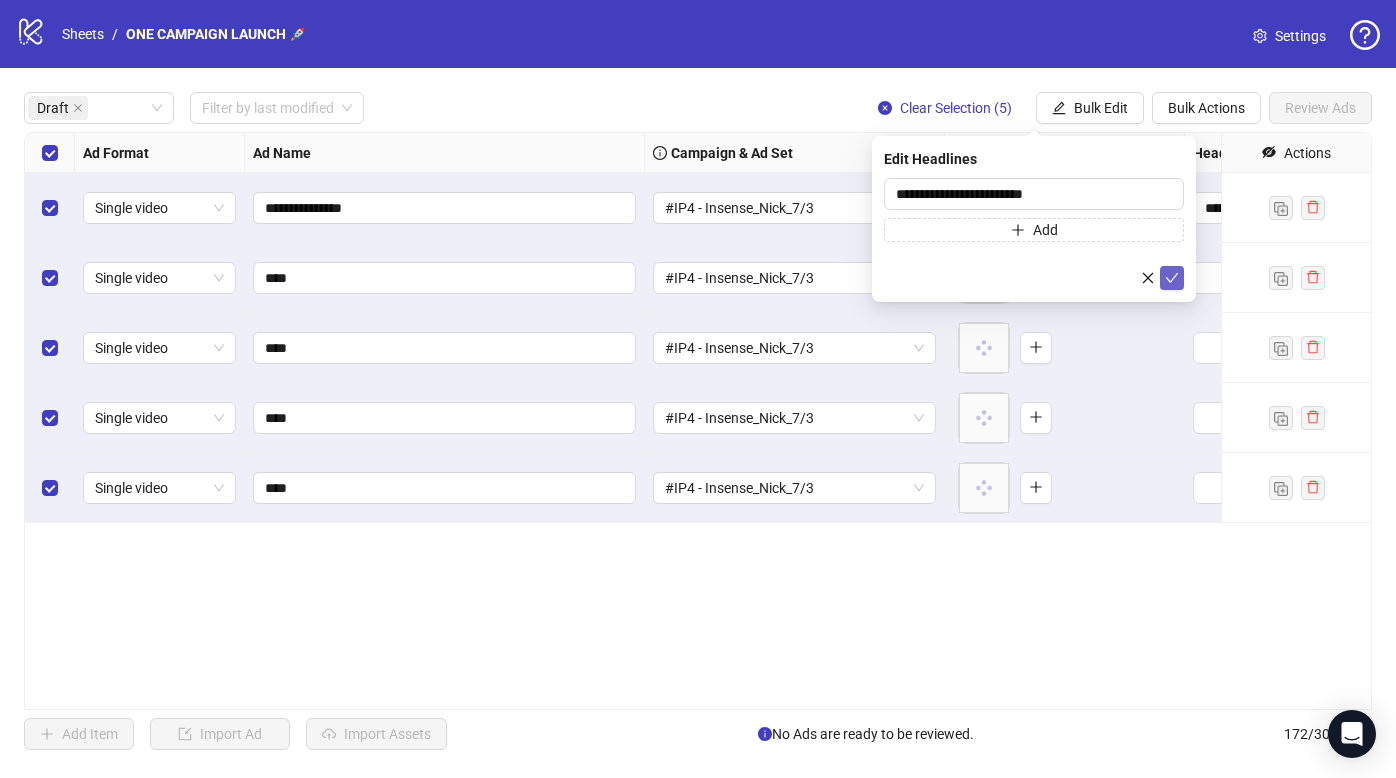 click 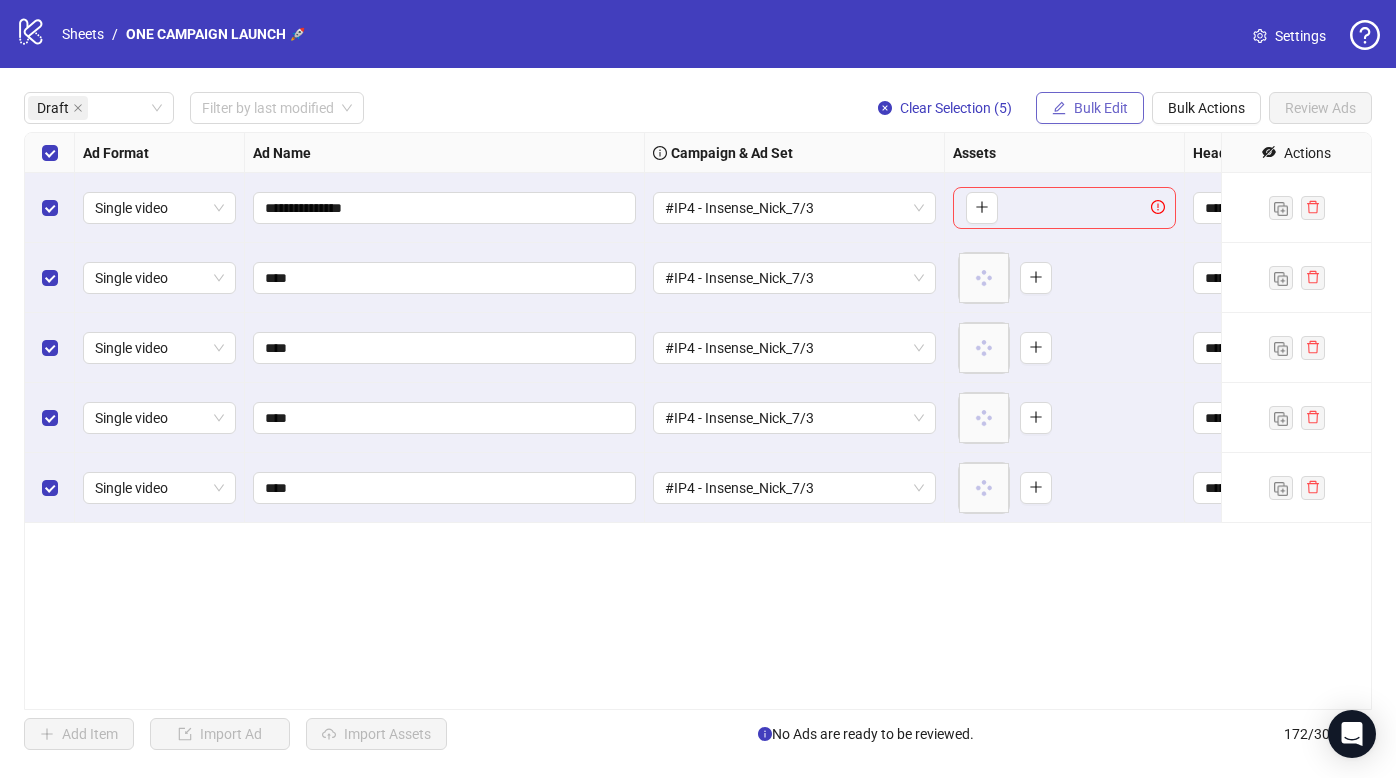 click on "Bulk Edit" at bounding box center [1090, 108] 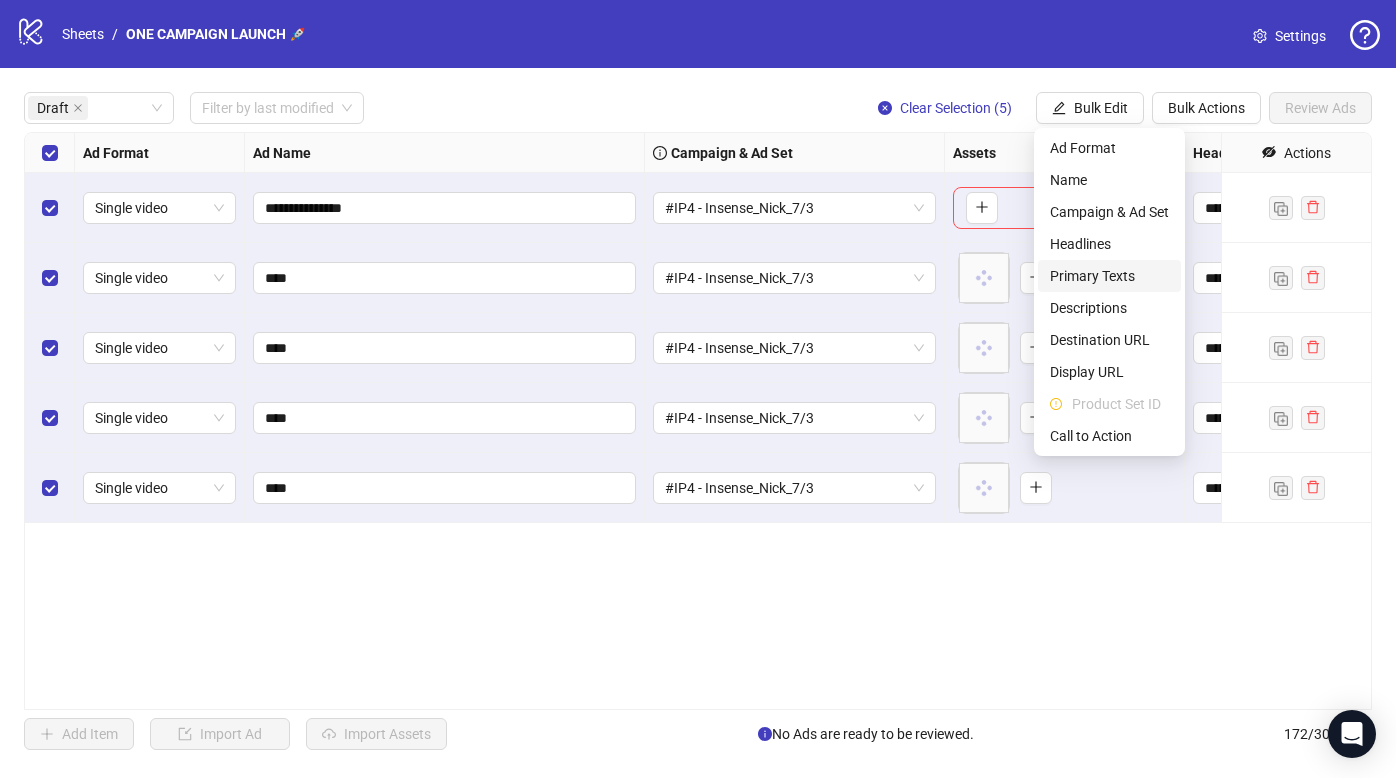 click on "Primary Texts" at bounding box center (1109, 276) 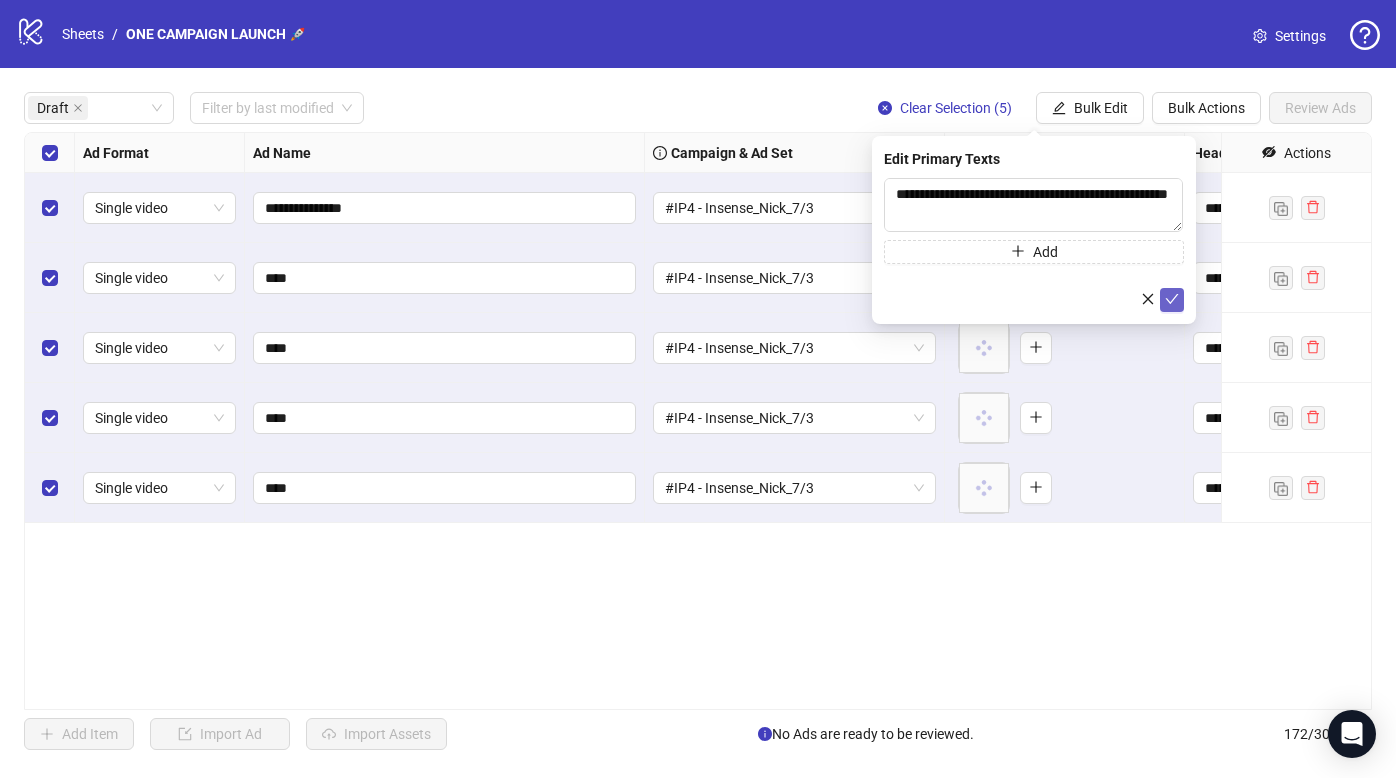 click 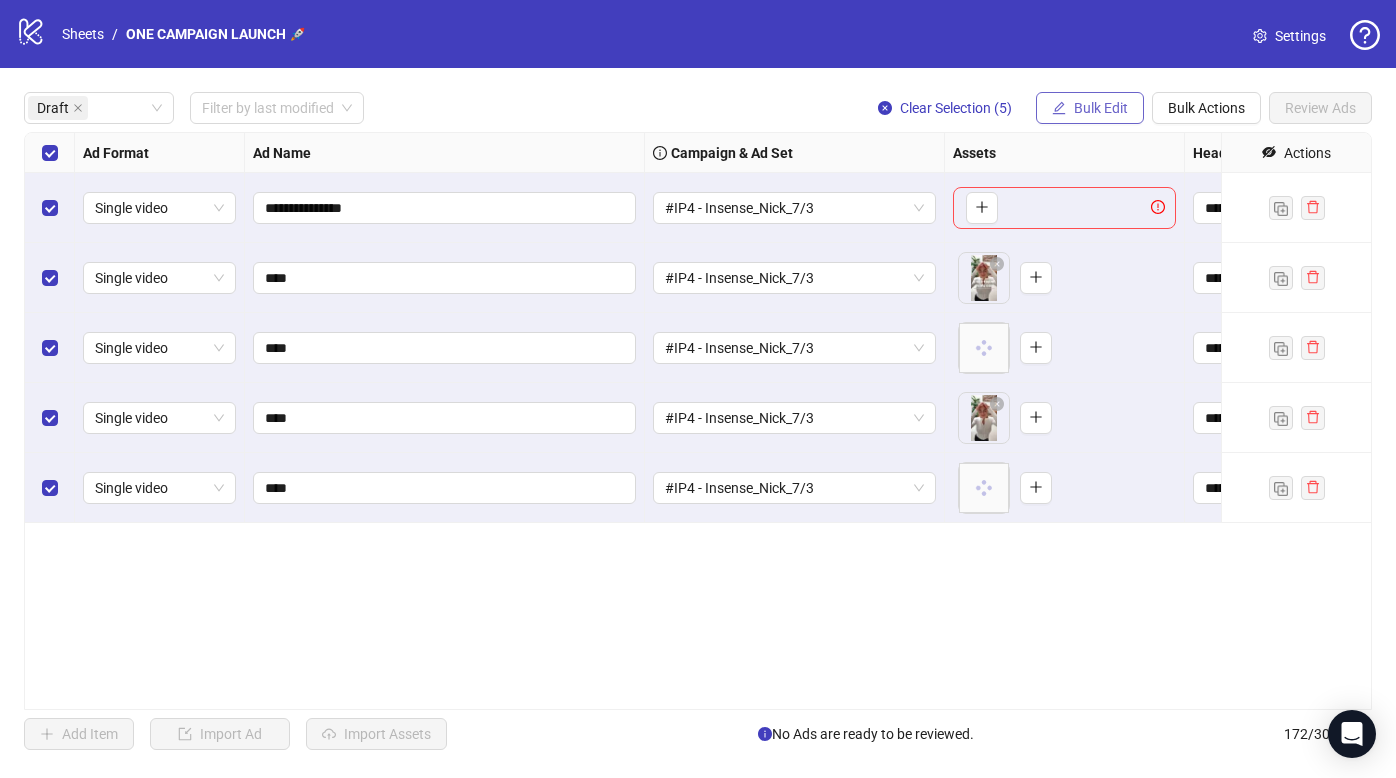 click on "Bulk Edit" at bounding box center (1101, 108) 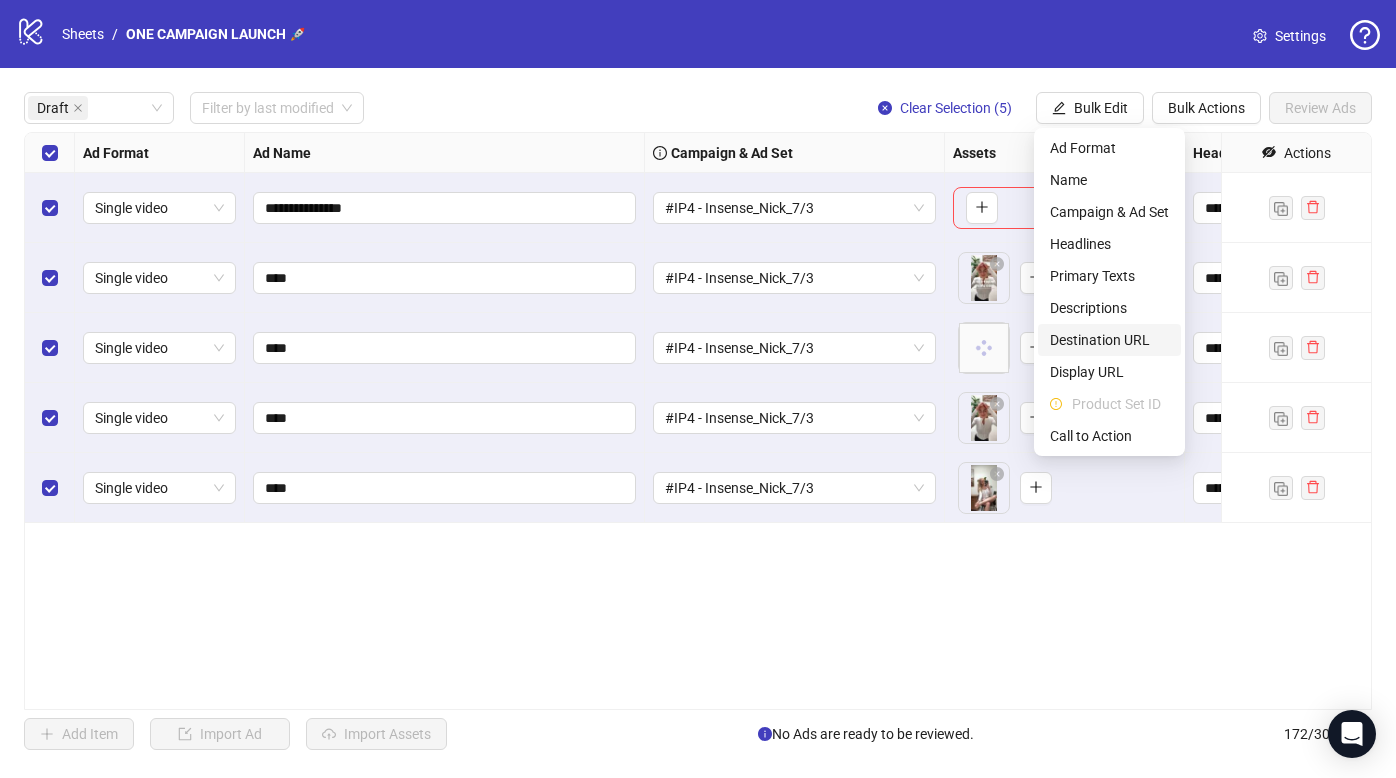 click on "Destination URL" at bounding box center (1109, 340) 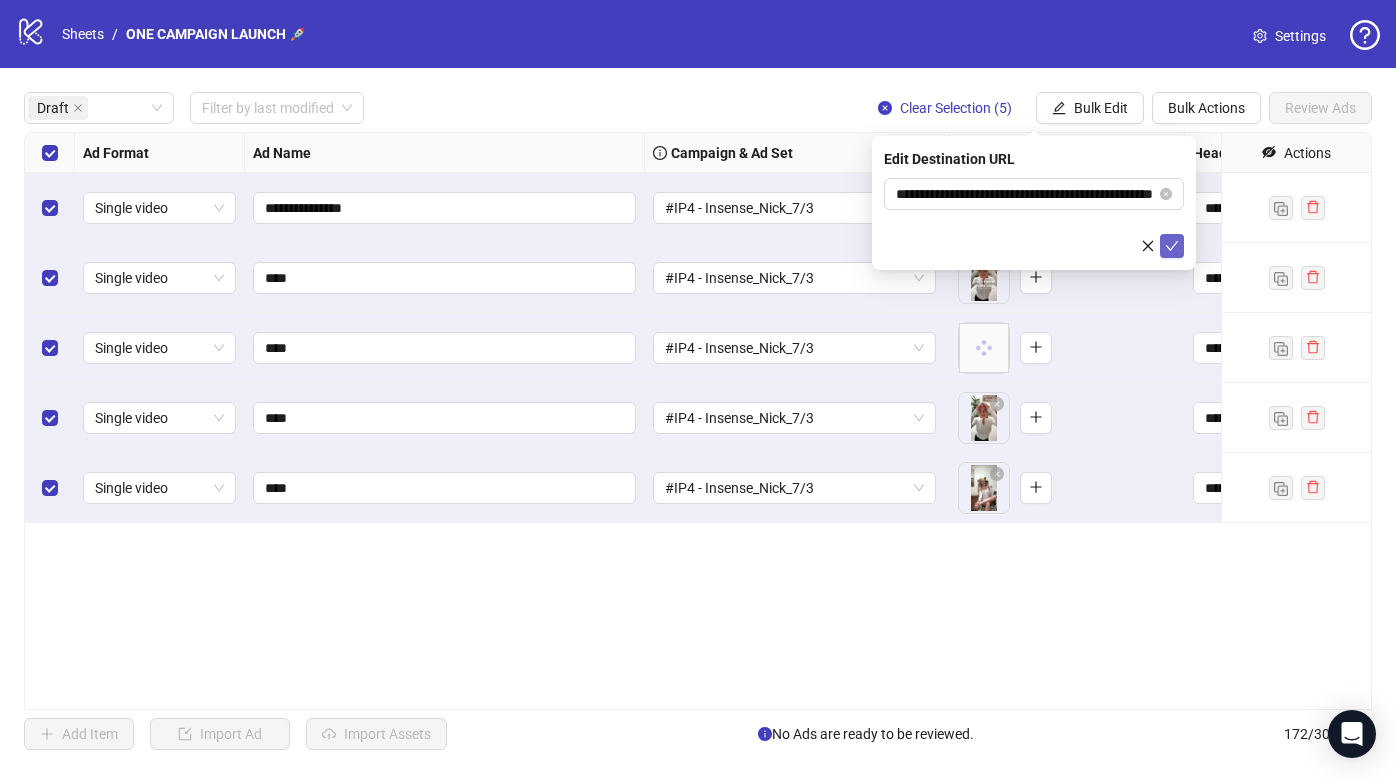 click 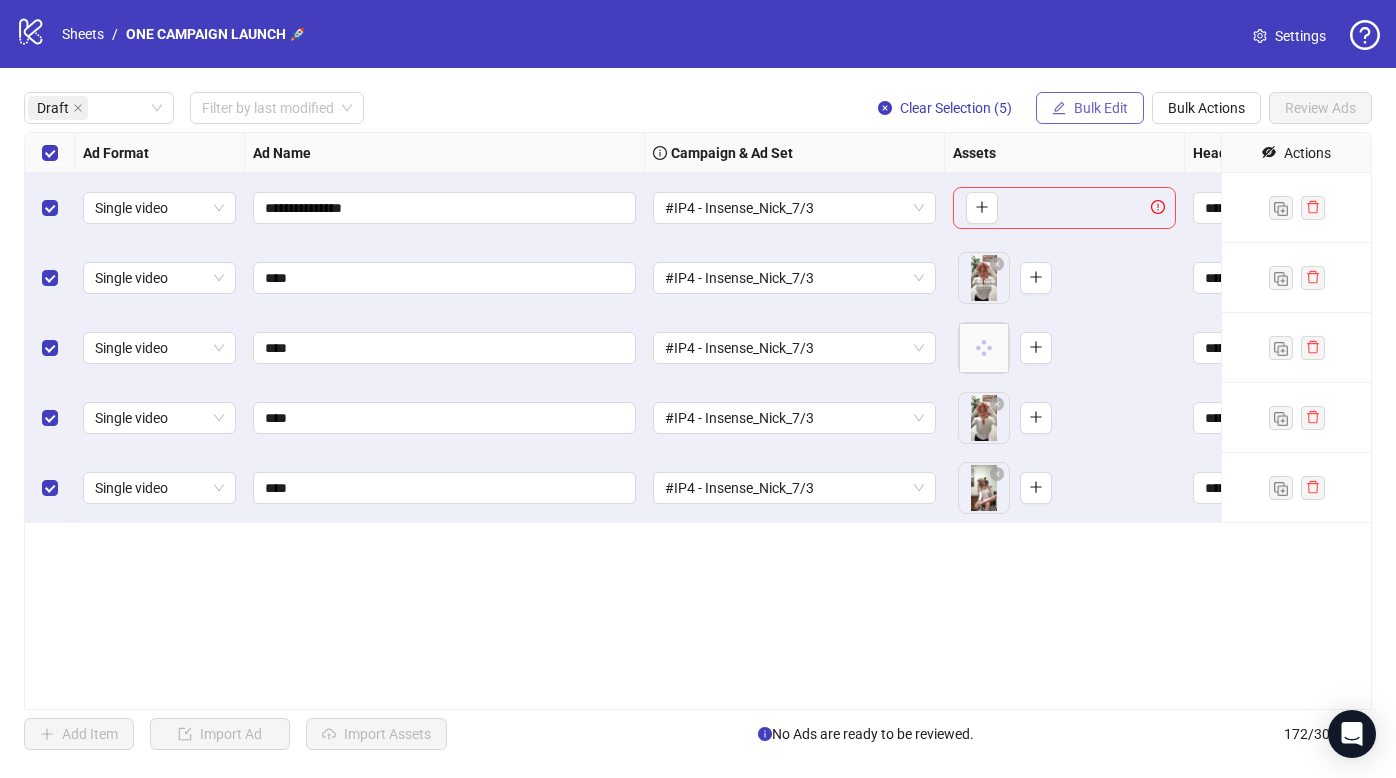 click on "Bulk Edit" at bounding box center [1090, 108] 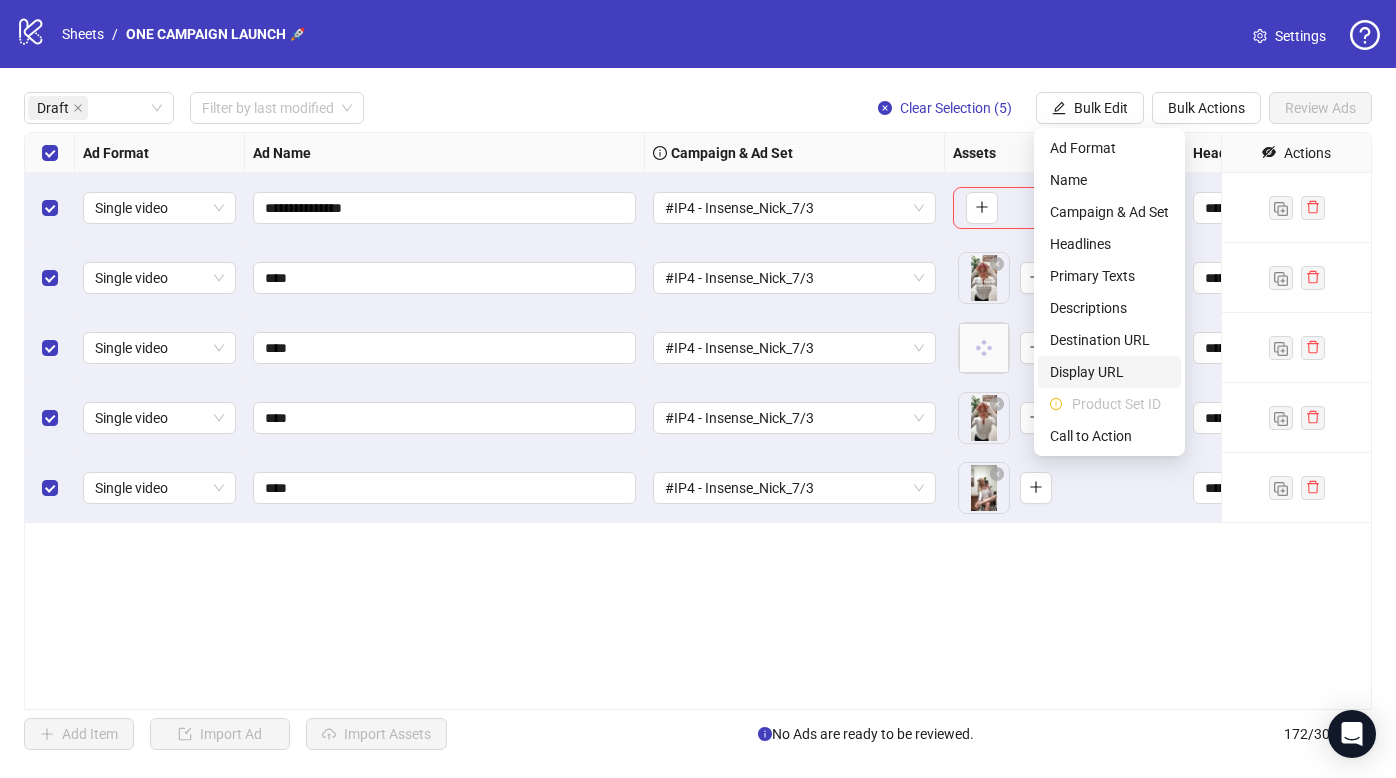 click on "Display URL" at bounding box center (1109, 372) 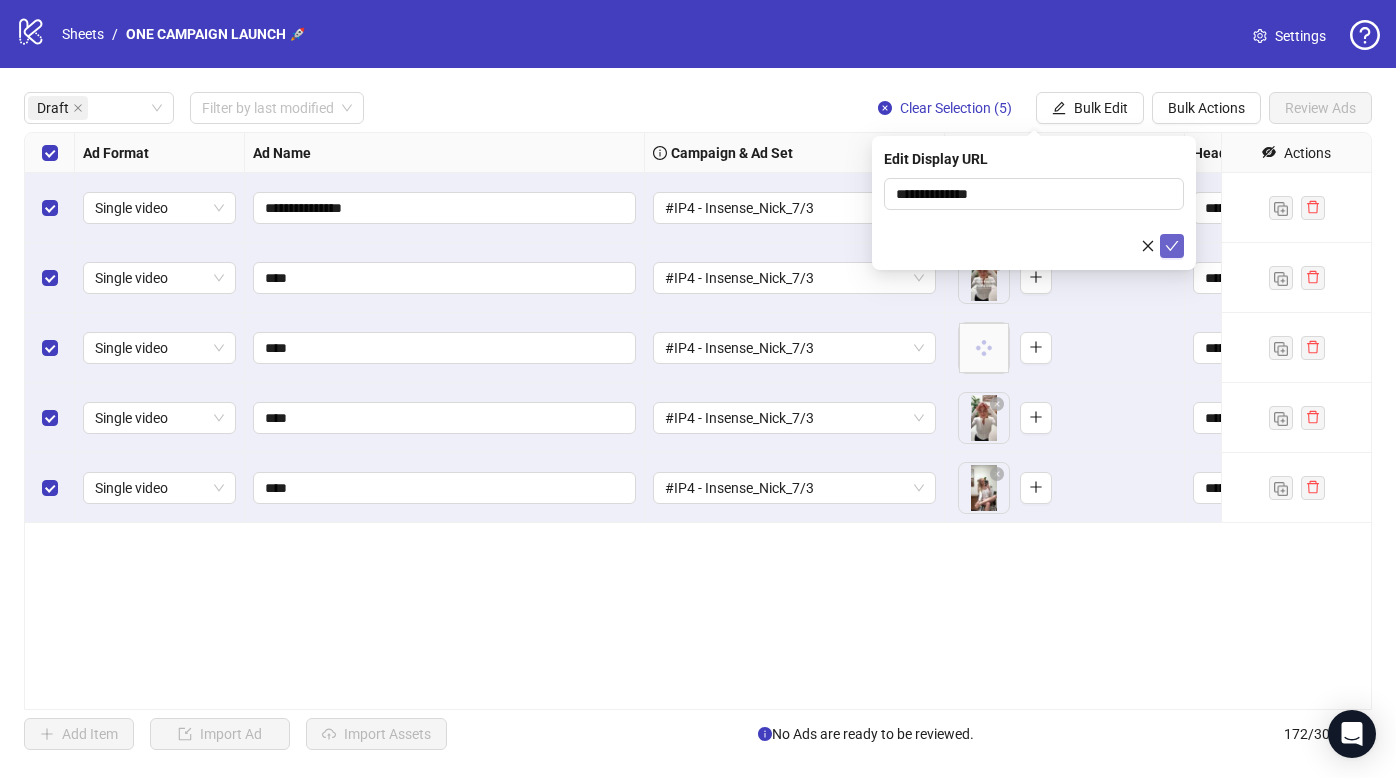 click at bounding box center [1172, 246] 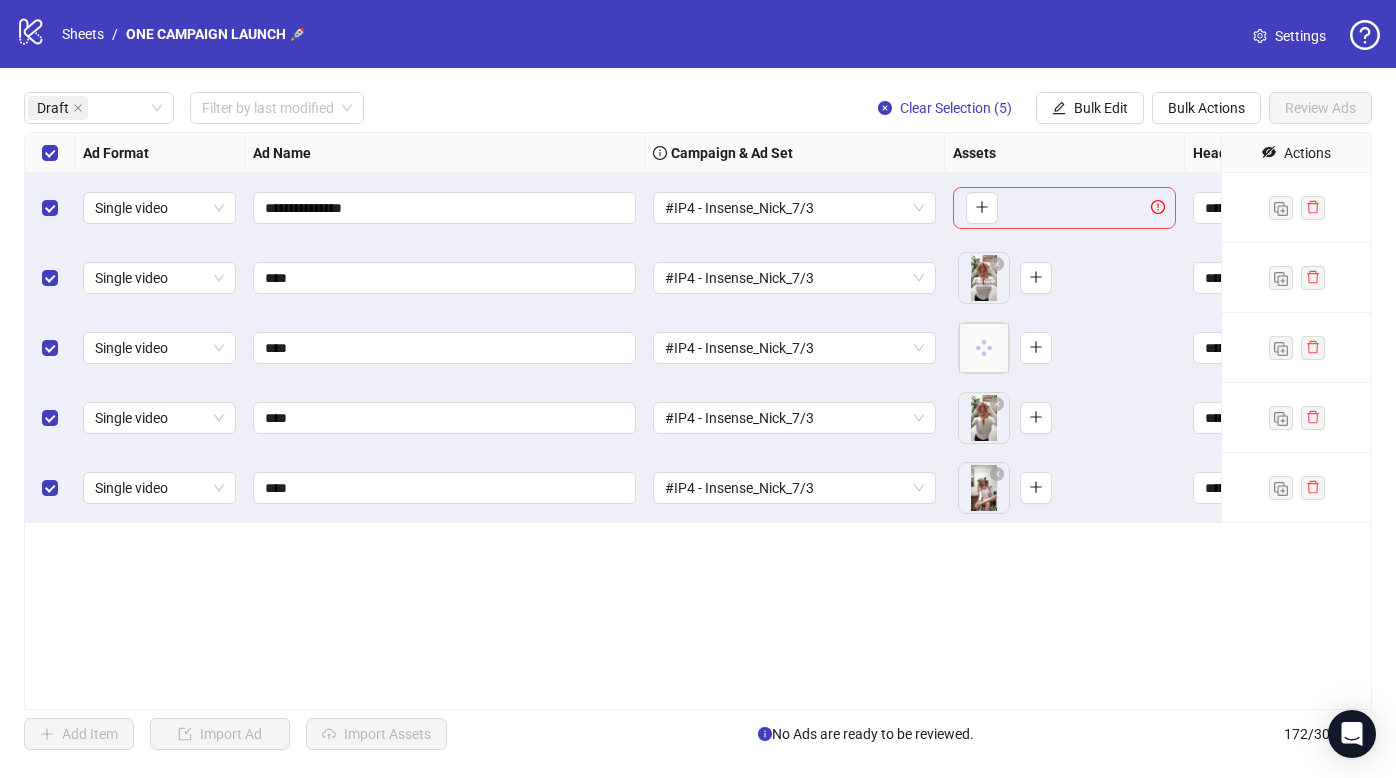 drag, startPoint x: 1113, startPoint y: 109, endPoint x: 1113, endPoint y: 132, distance: 23 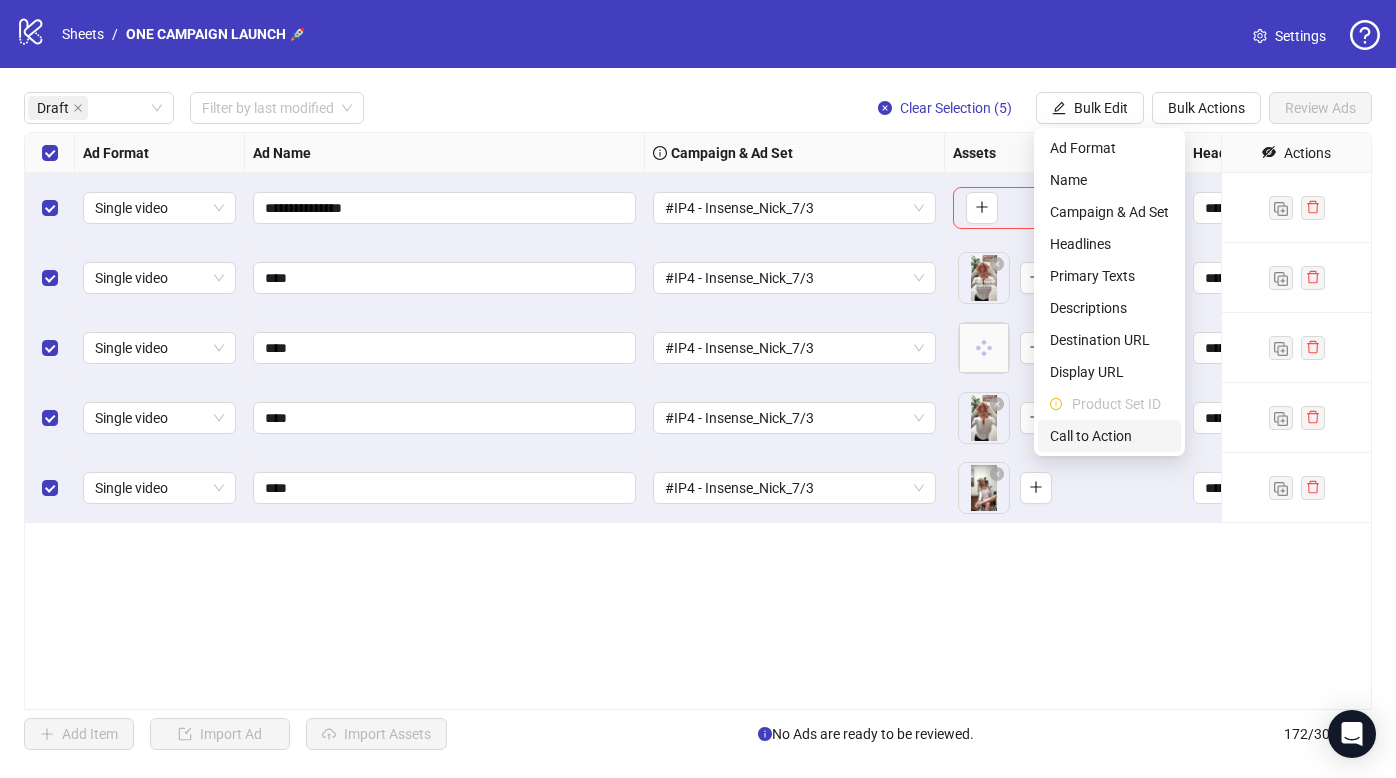 click on "Call to Action" at bounding box center [1109, 436] 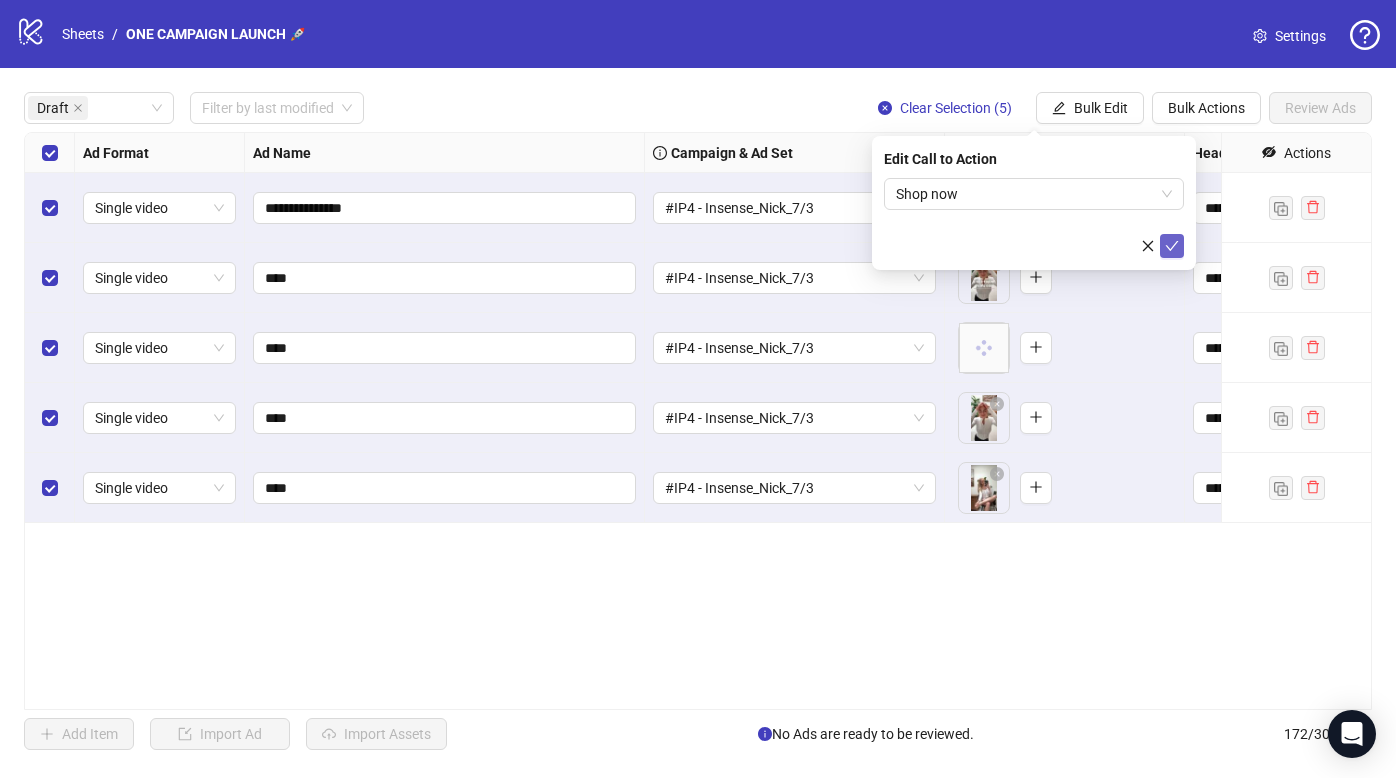 click 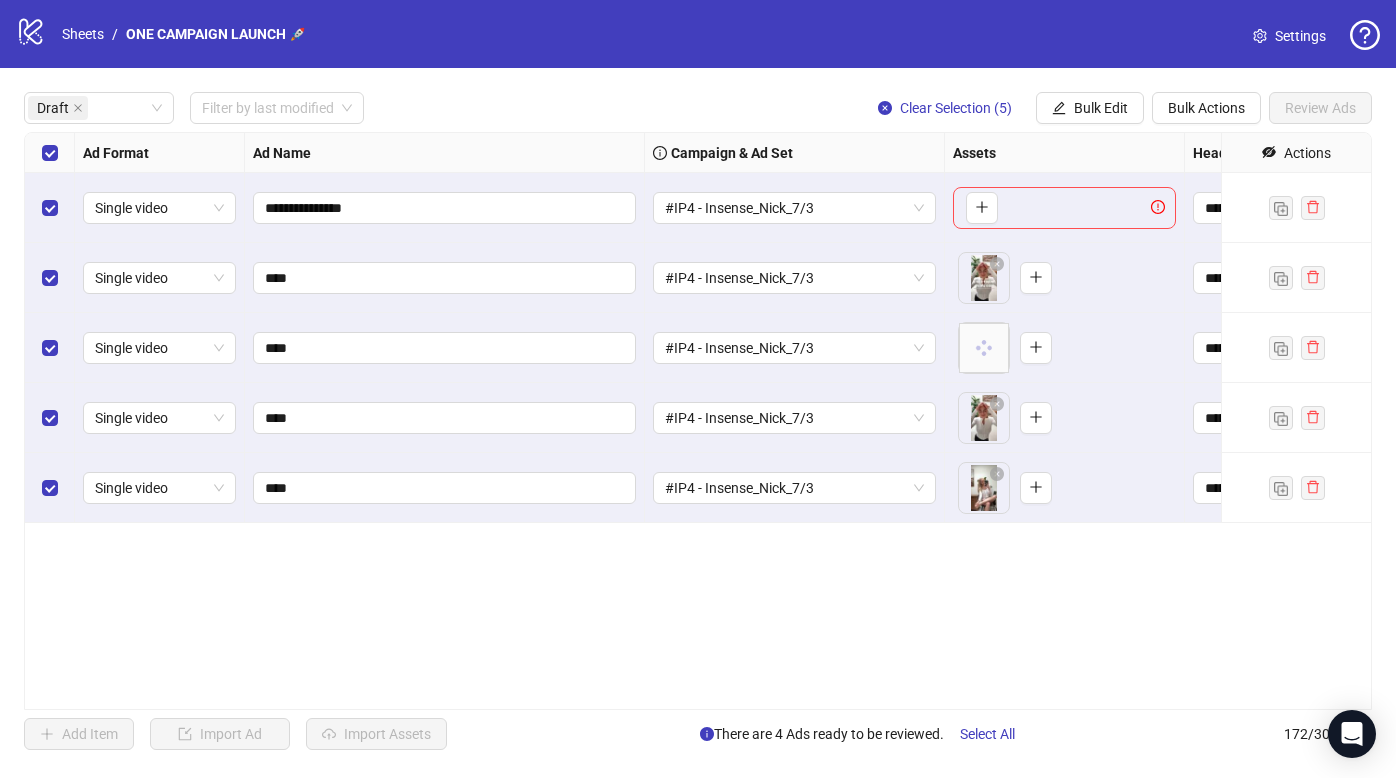 click at bounding box center (50, 208) 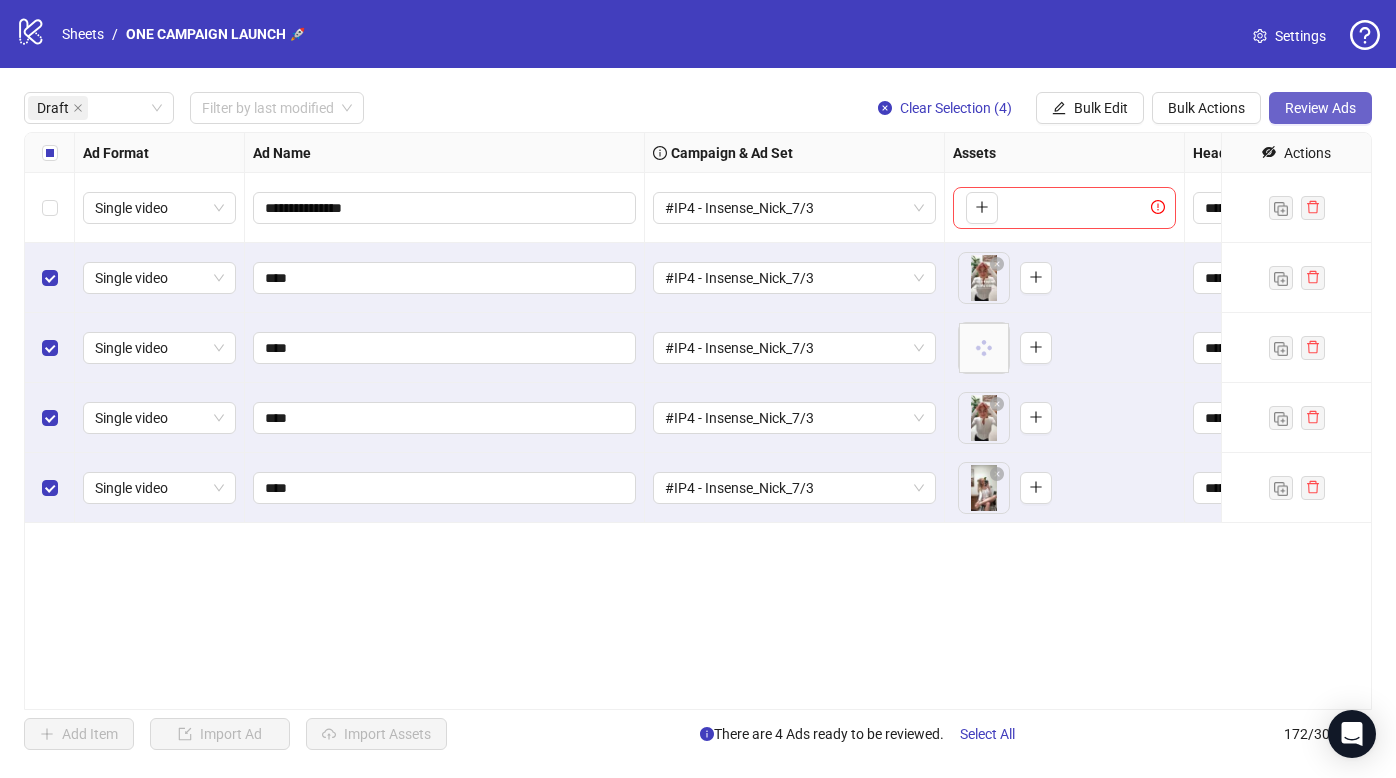 click on "Review Ads" at bounding box center [1320, 108] 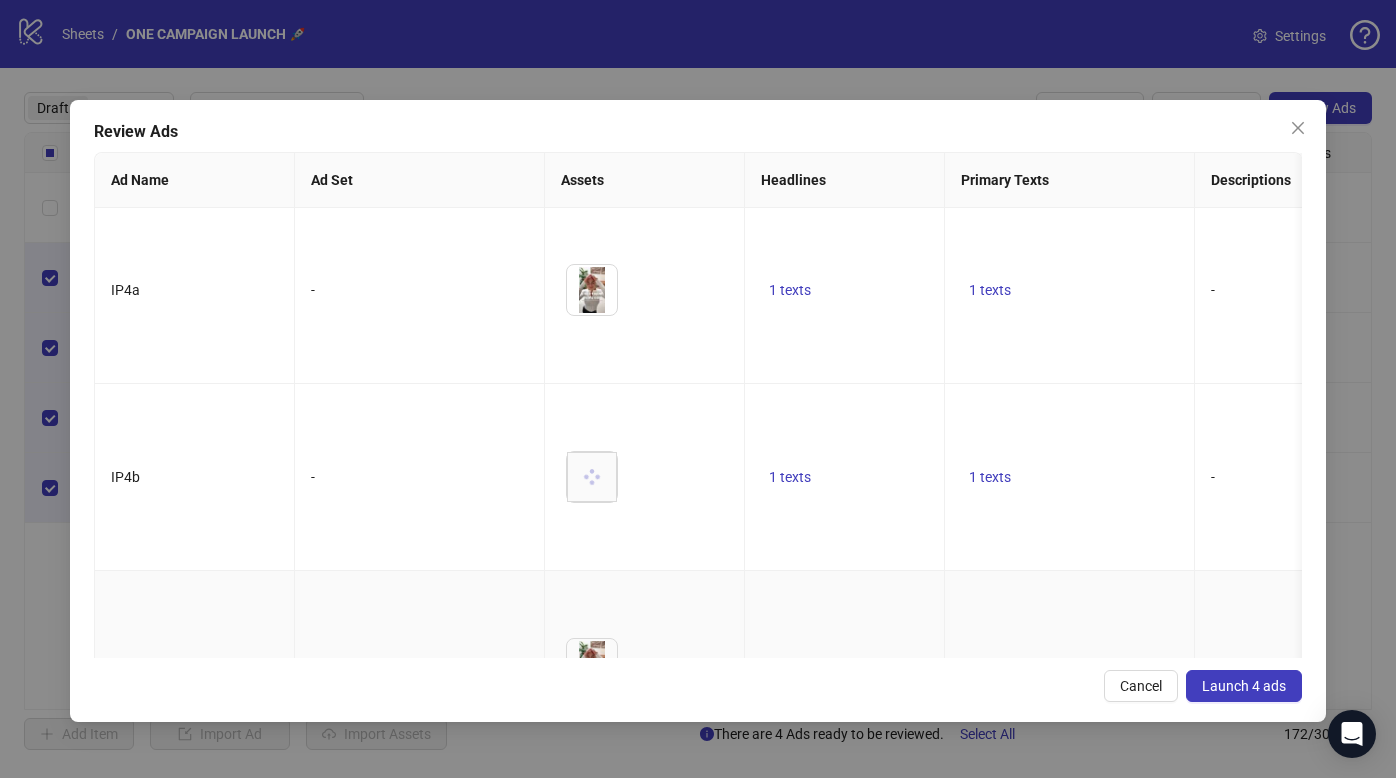 scroll, scrollTop: 0, scrollLeft: 0, axis: both 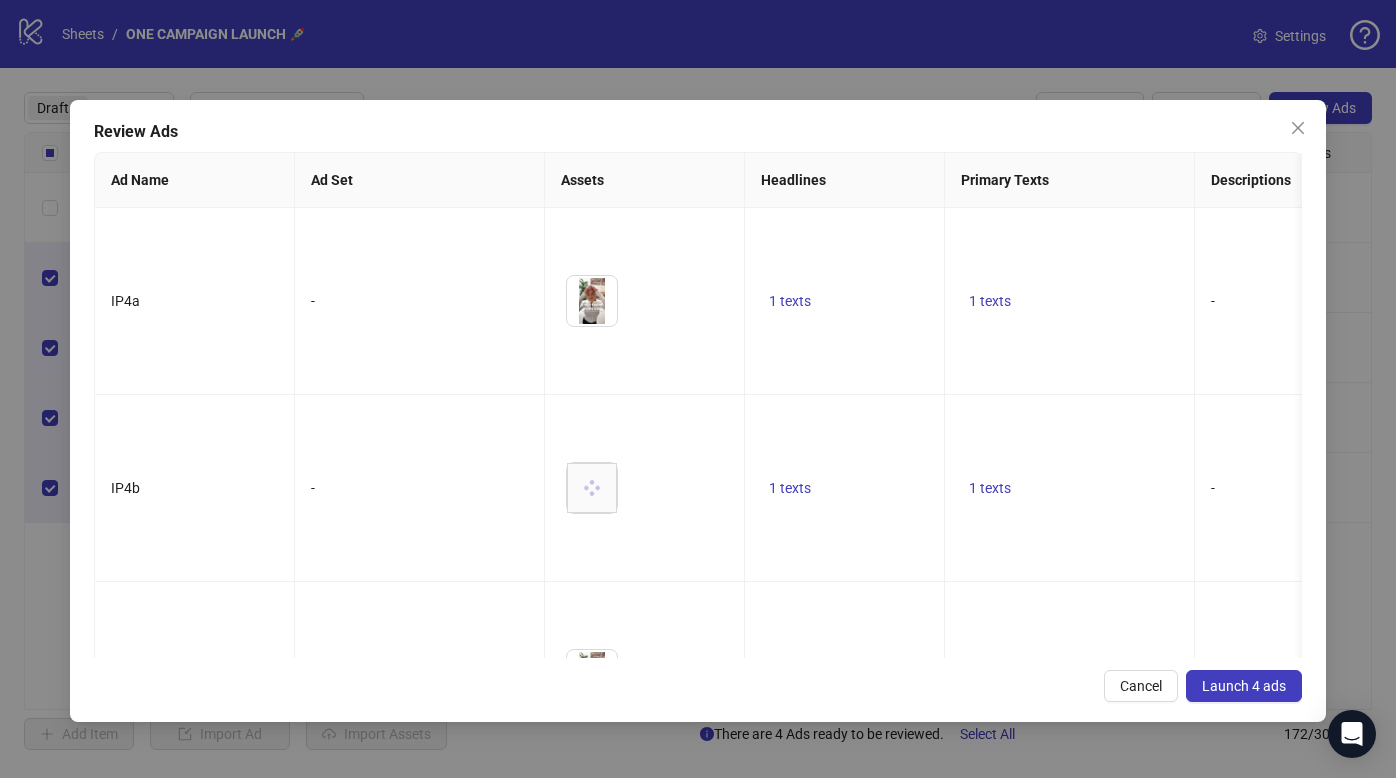 click on "Launch 4 ads" at bounding box center (1244, 686) 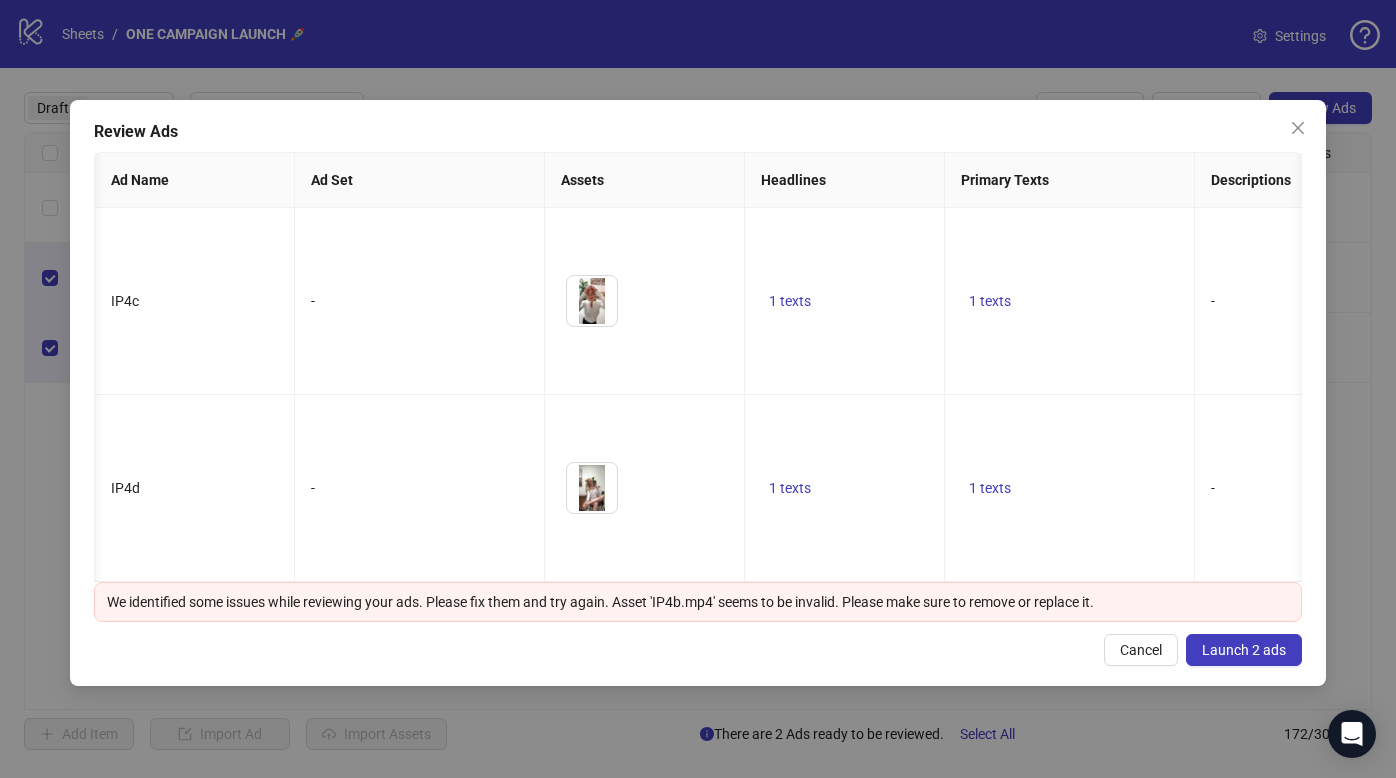scroll, scrollTop: 0, scrollLeft: 16, axis: horizontal 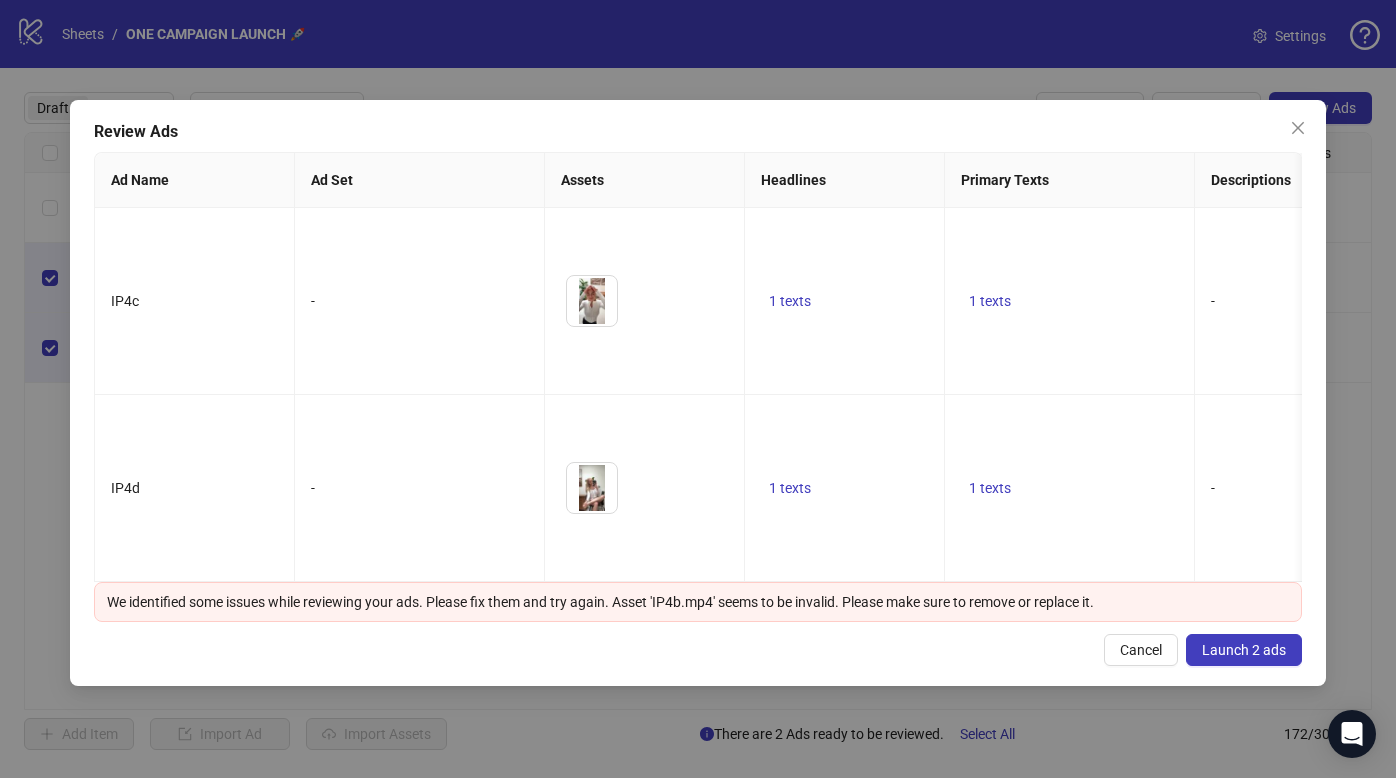 click on "Launch 2 ads" at bounding box center (1244, 650) 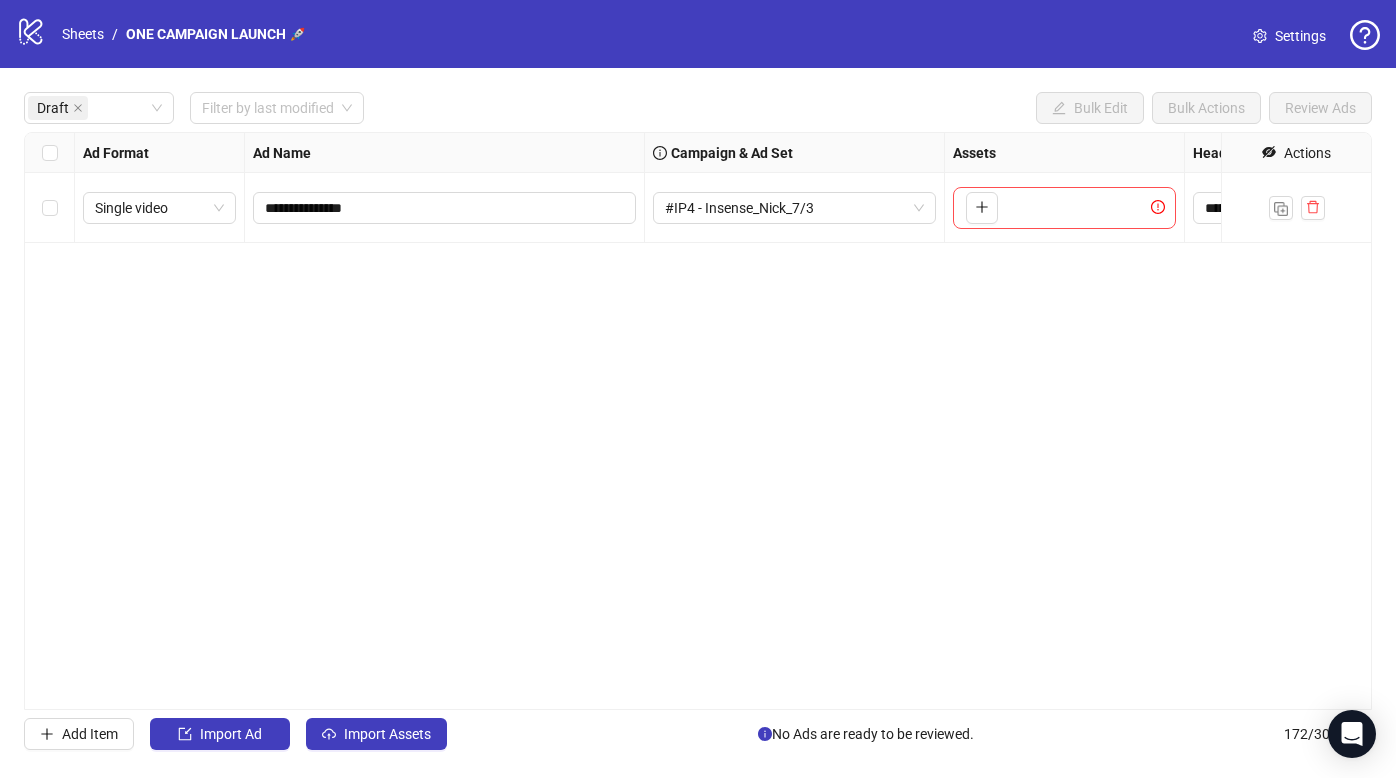 click on "**********" at bounding box center (698, 421) 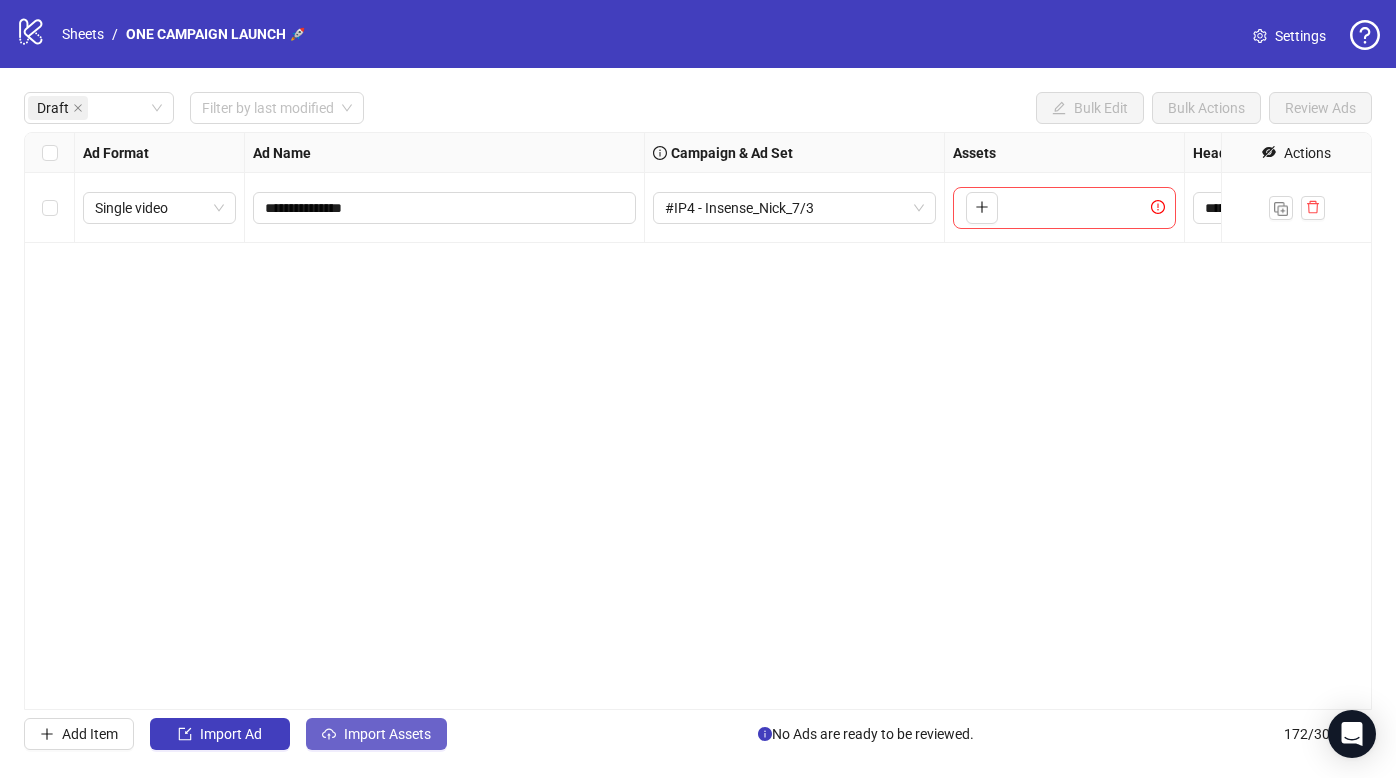 click on "Import Assets" at bounding box center (387, 734) 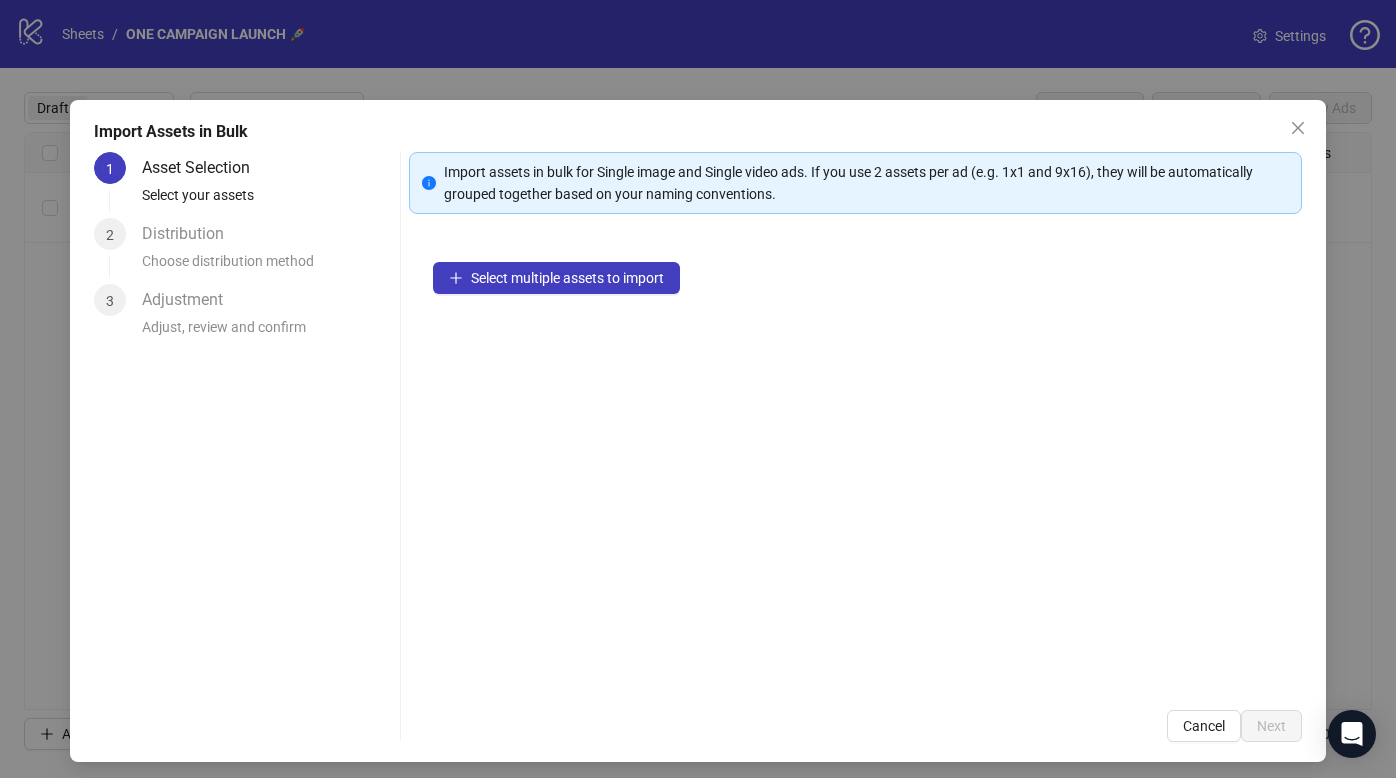 click on "Select multiple assets to import" at bounding box center (856, 462) 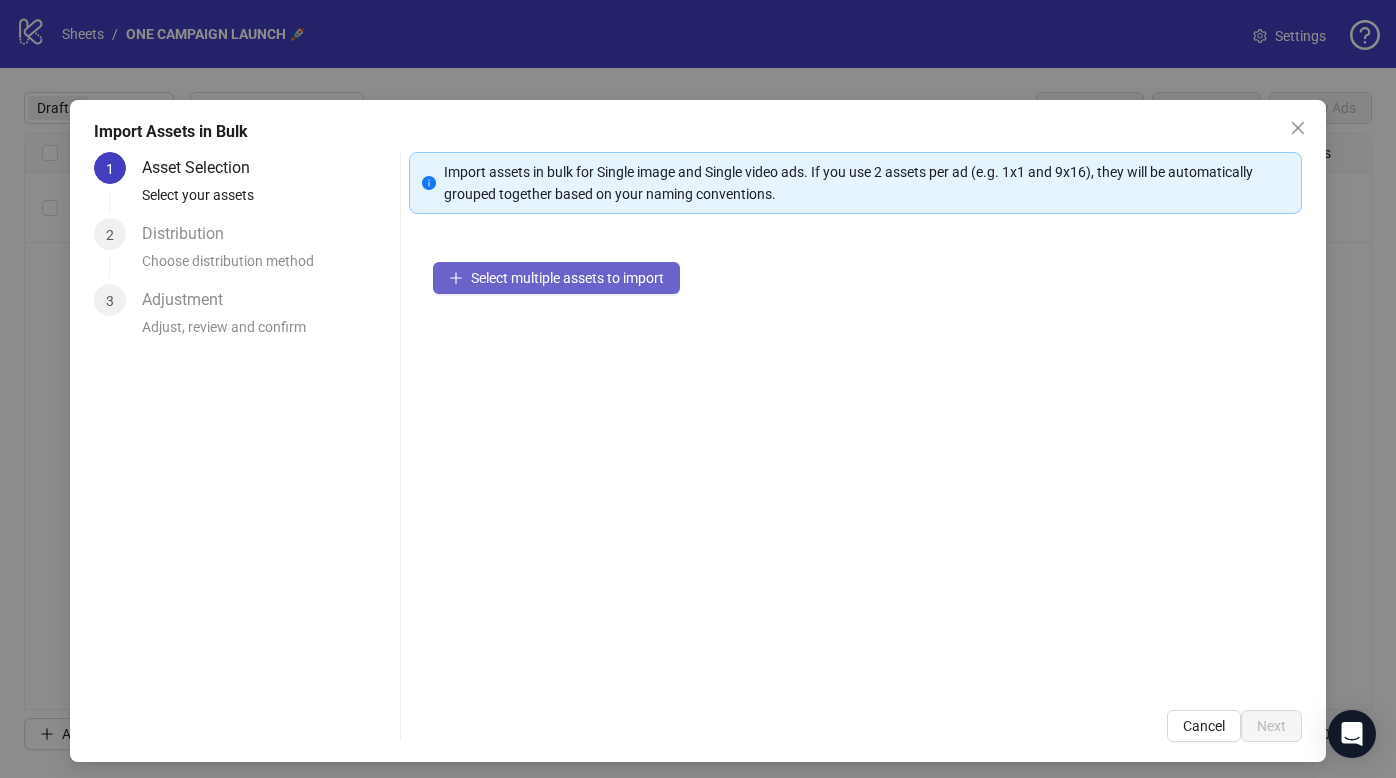 click on "Select multiple assets to import" at bounding box center [567, 278] 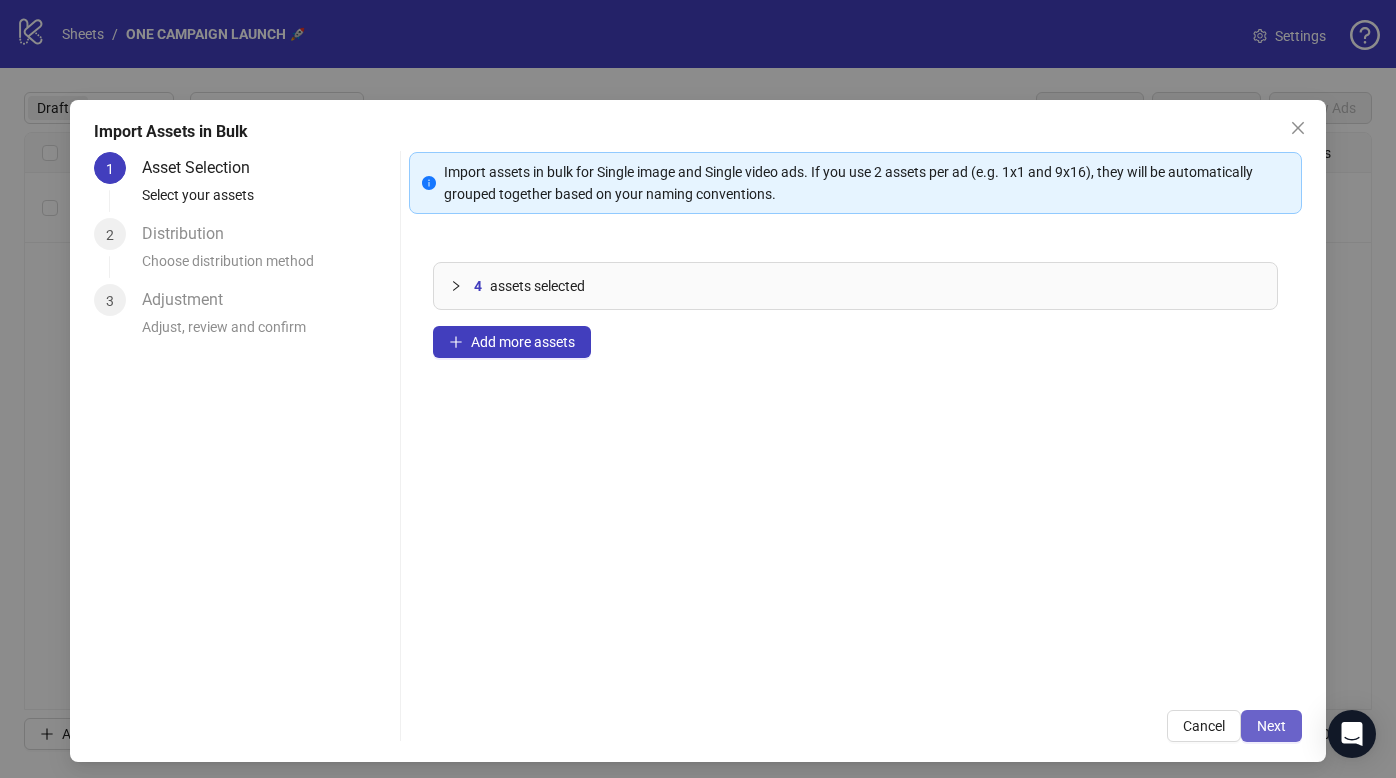 click on "Next" at bounding box center [1271, 726] 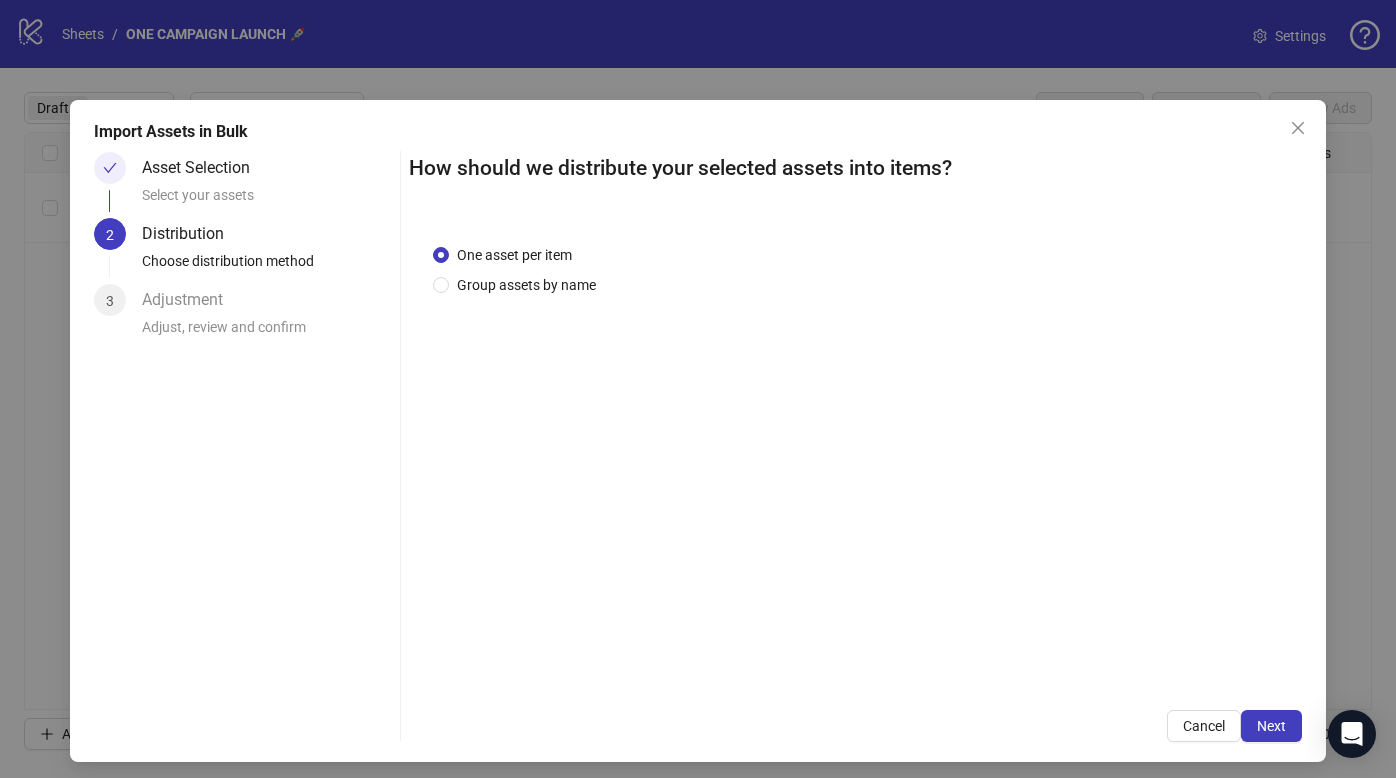 click on "Next" at bounding box center (1271, 726) 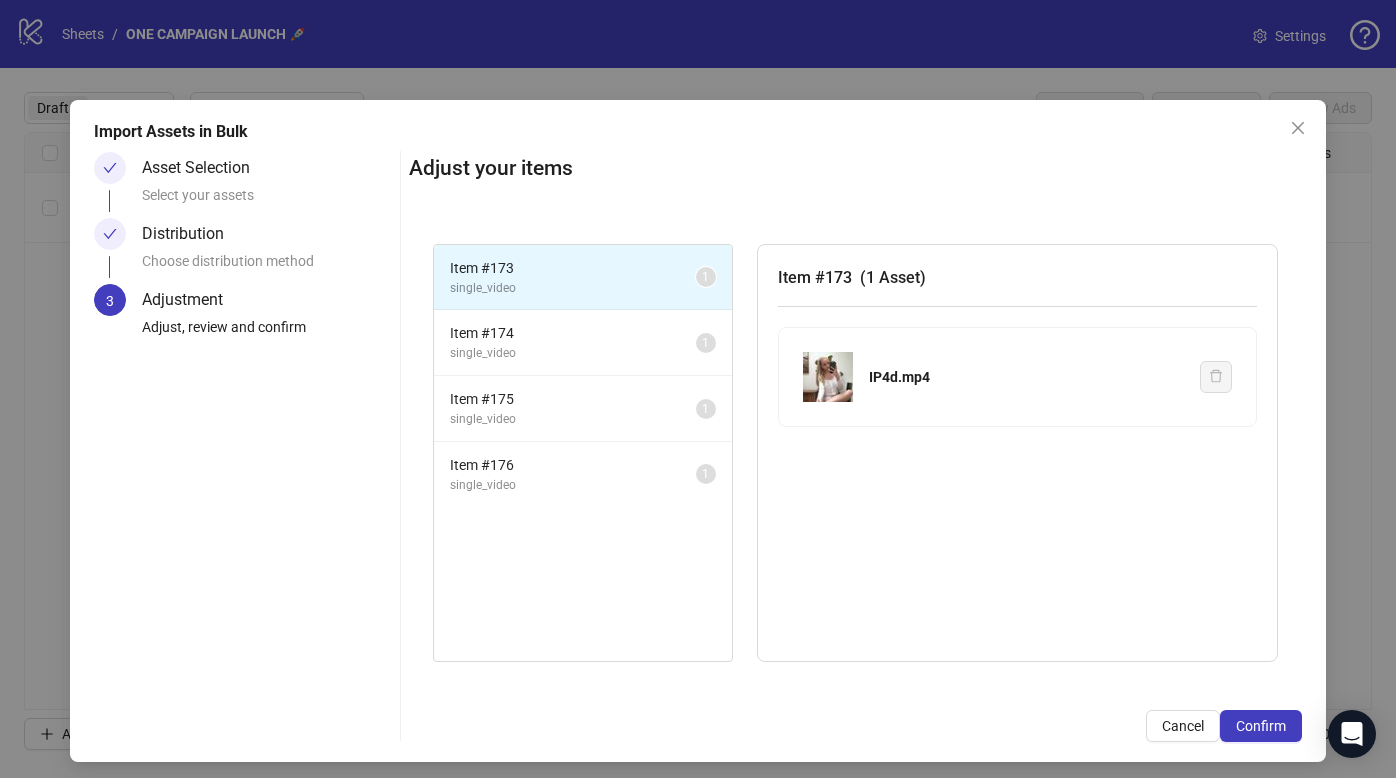 click on "Confirm" at bounding box center [1261, 726] 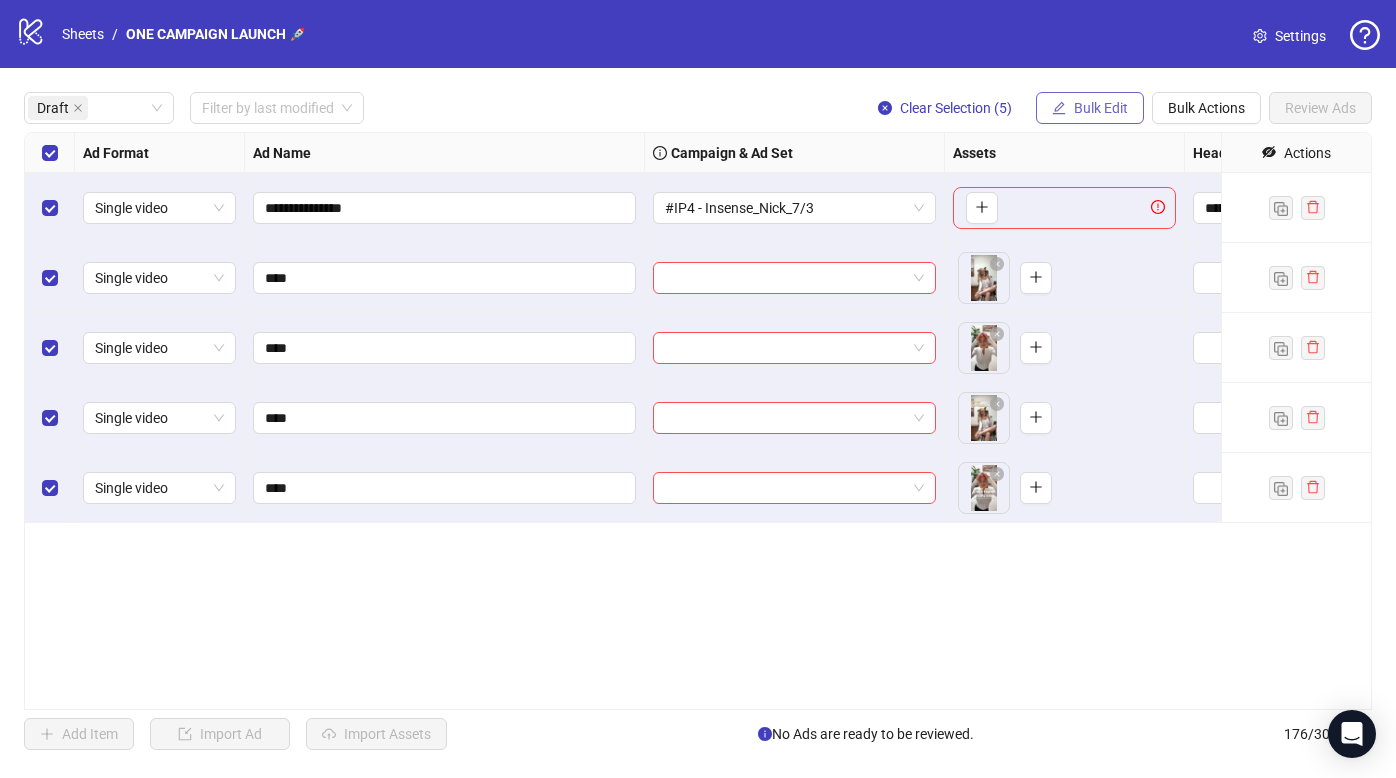 click on "Bulk Edit" at bounding box center [1090, 108] 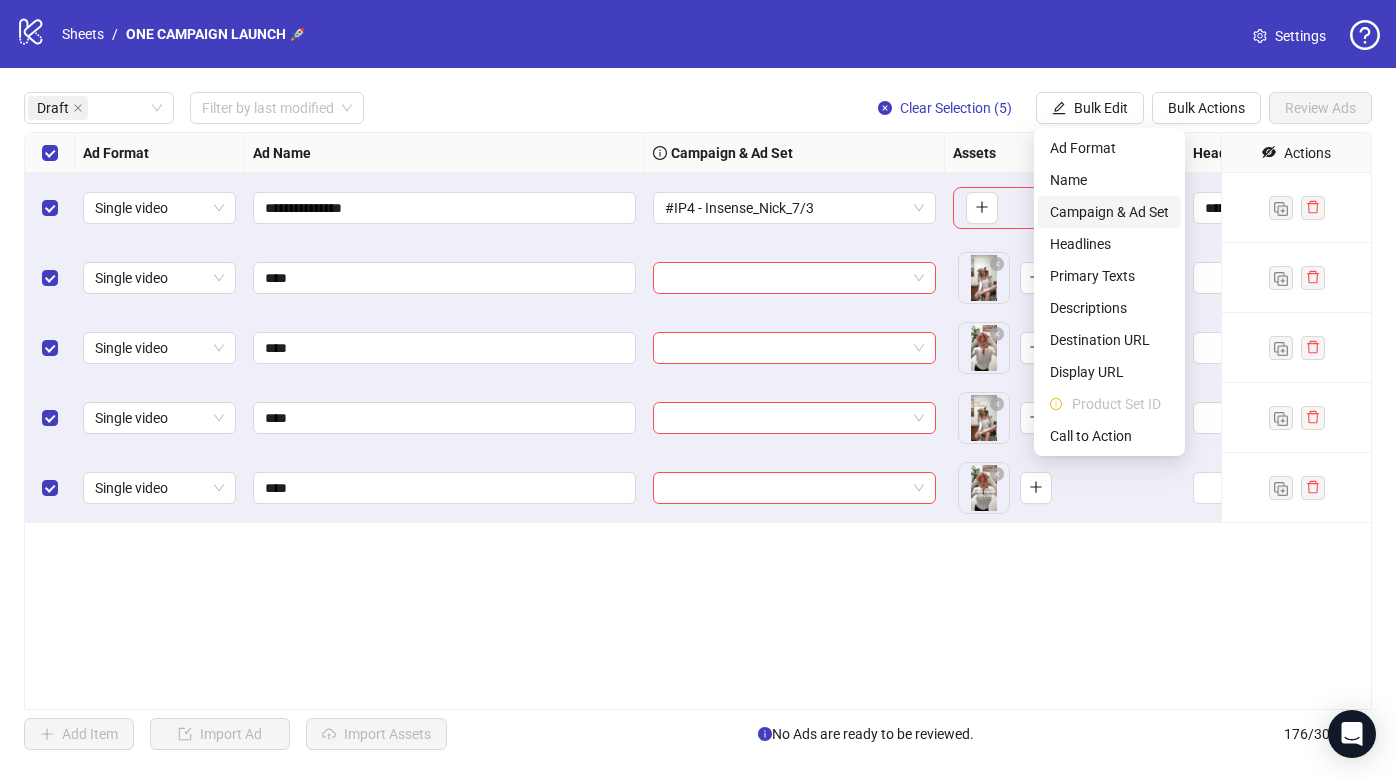 click on "Campaign & Ad Set" at bounding box center [1109, 212] 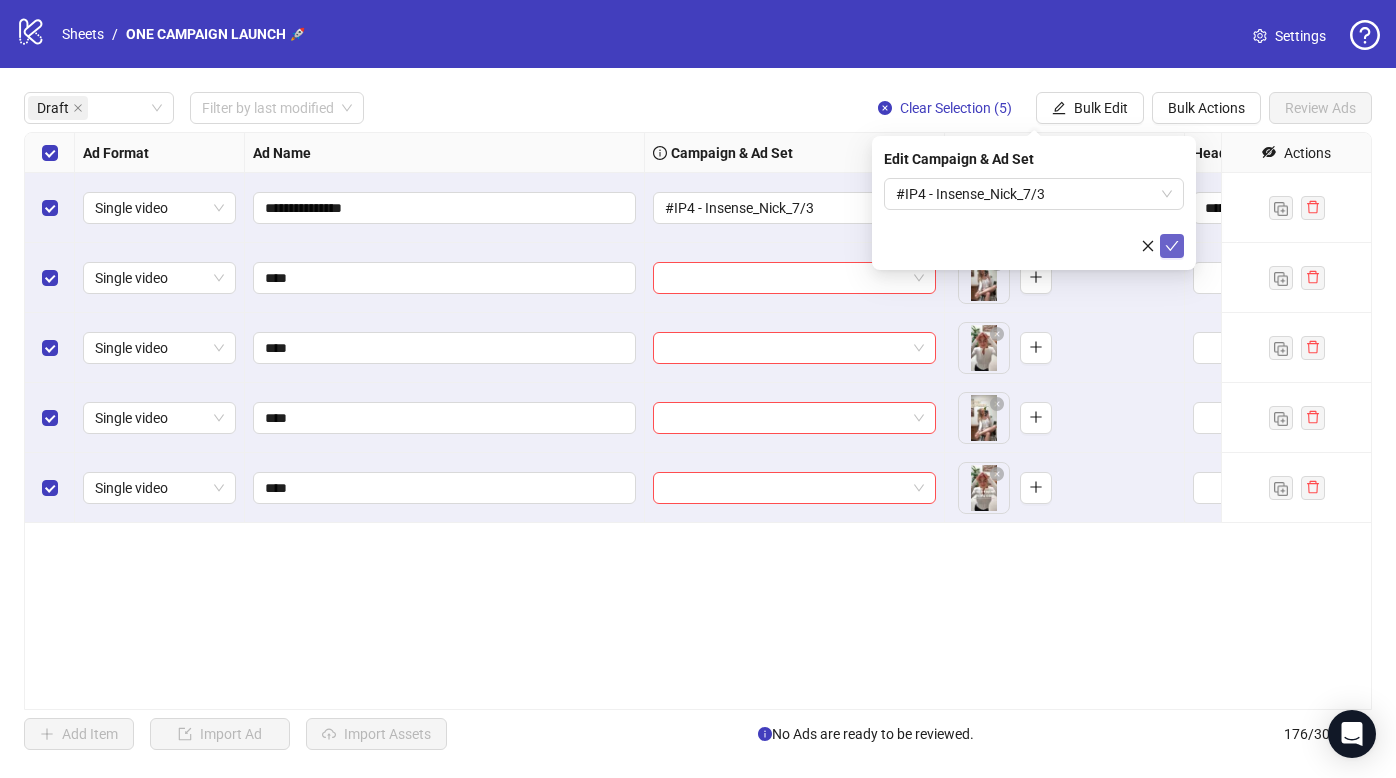 click 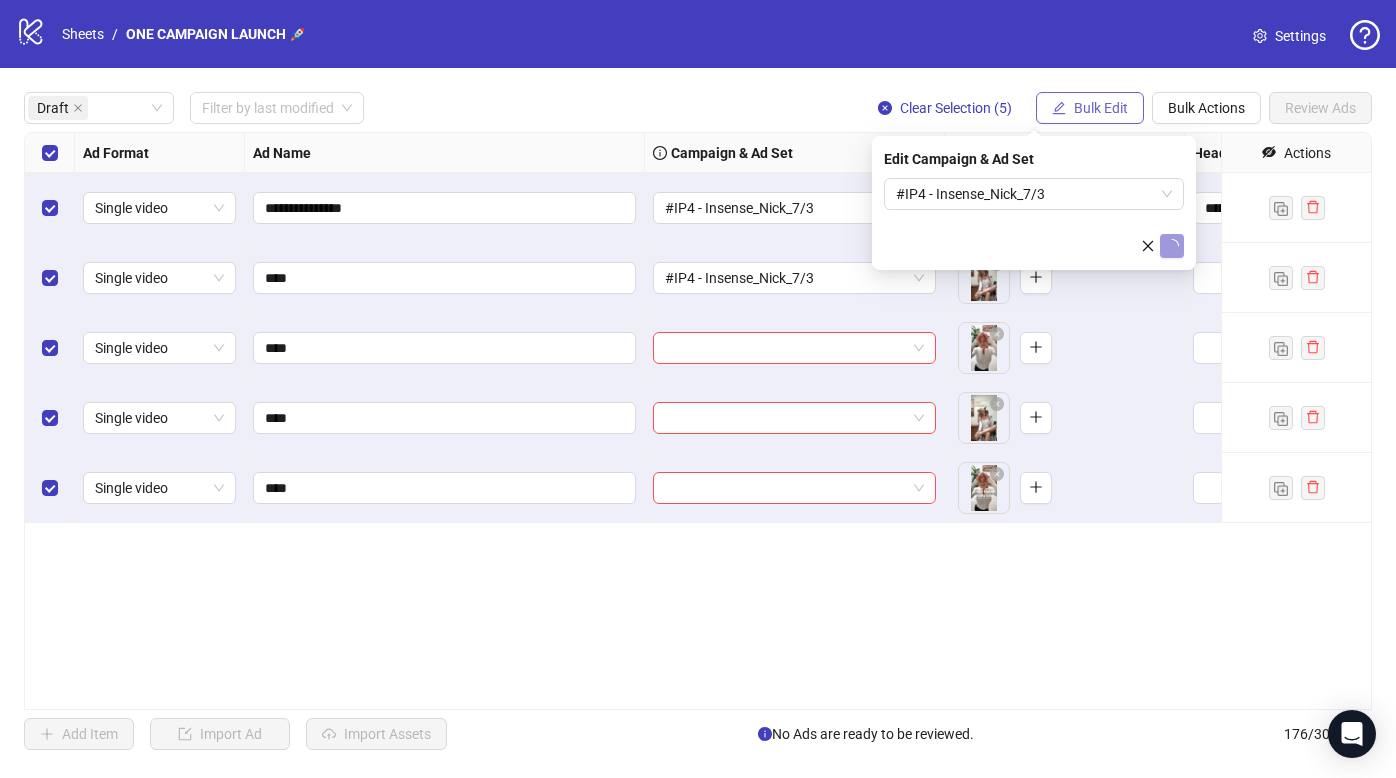 click on "Bulk Edit" at bounding box center [1101, 108] 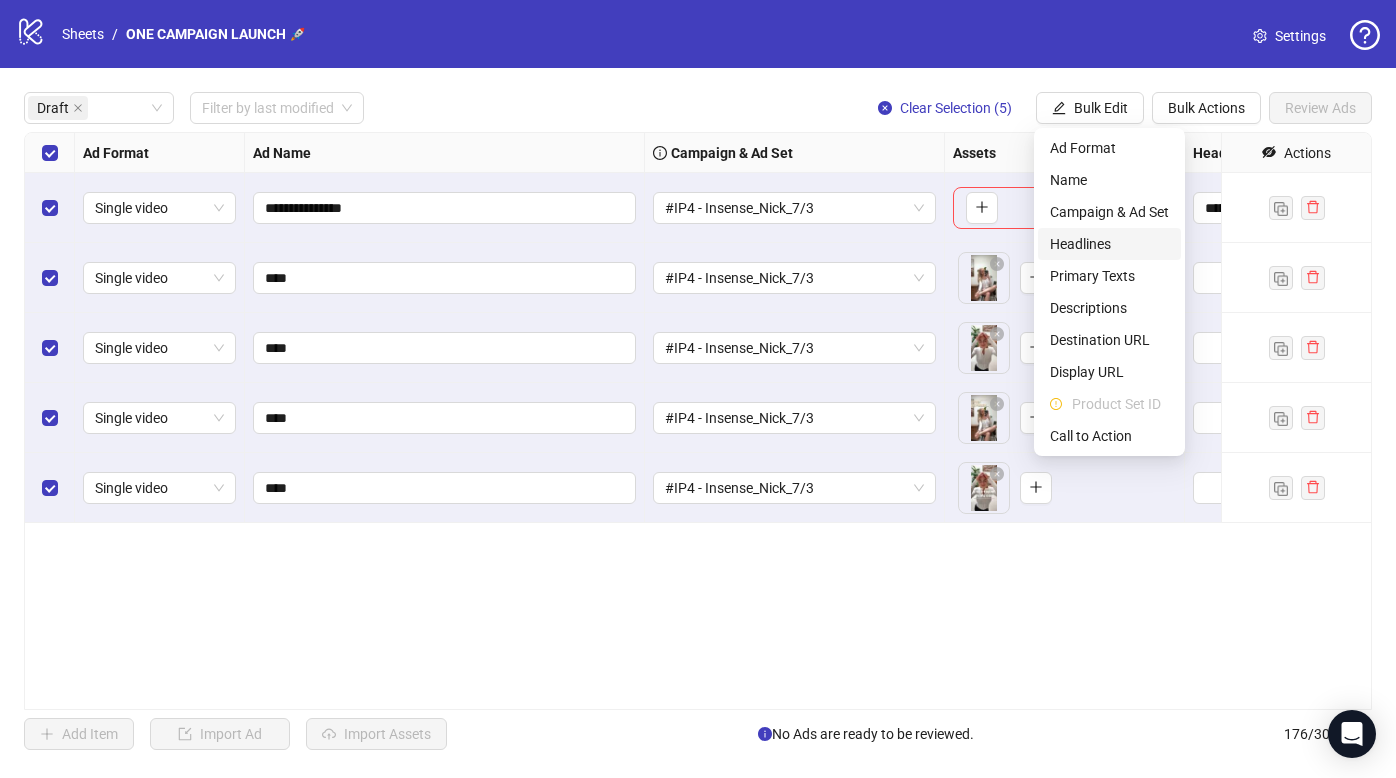 click on "Headlines" at bounding box center [1109, 244] 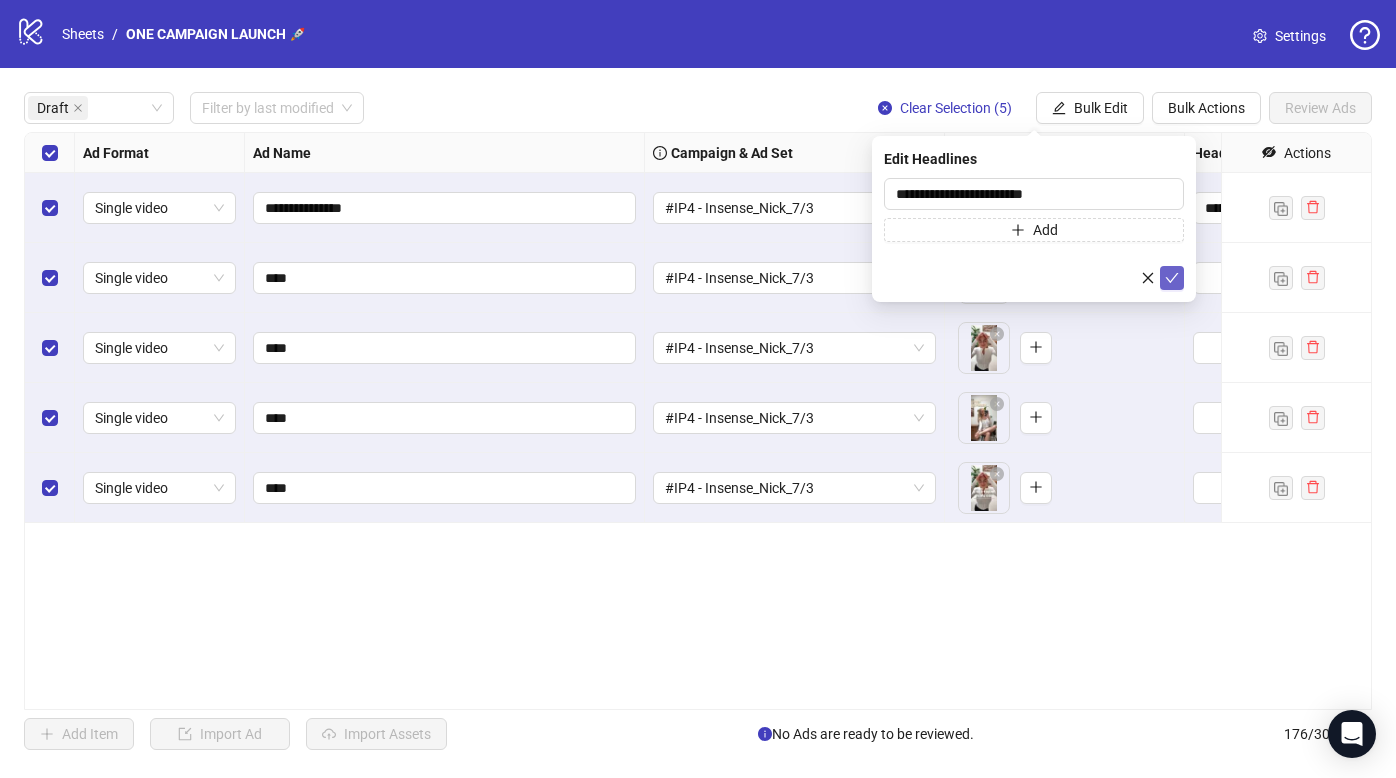 click 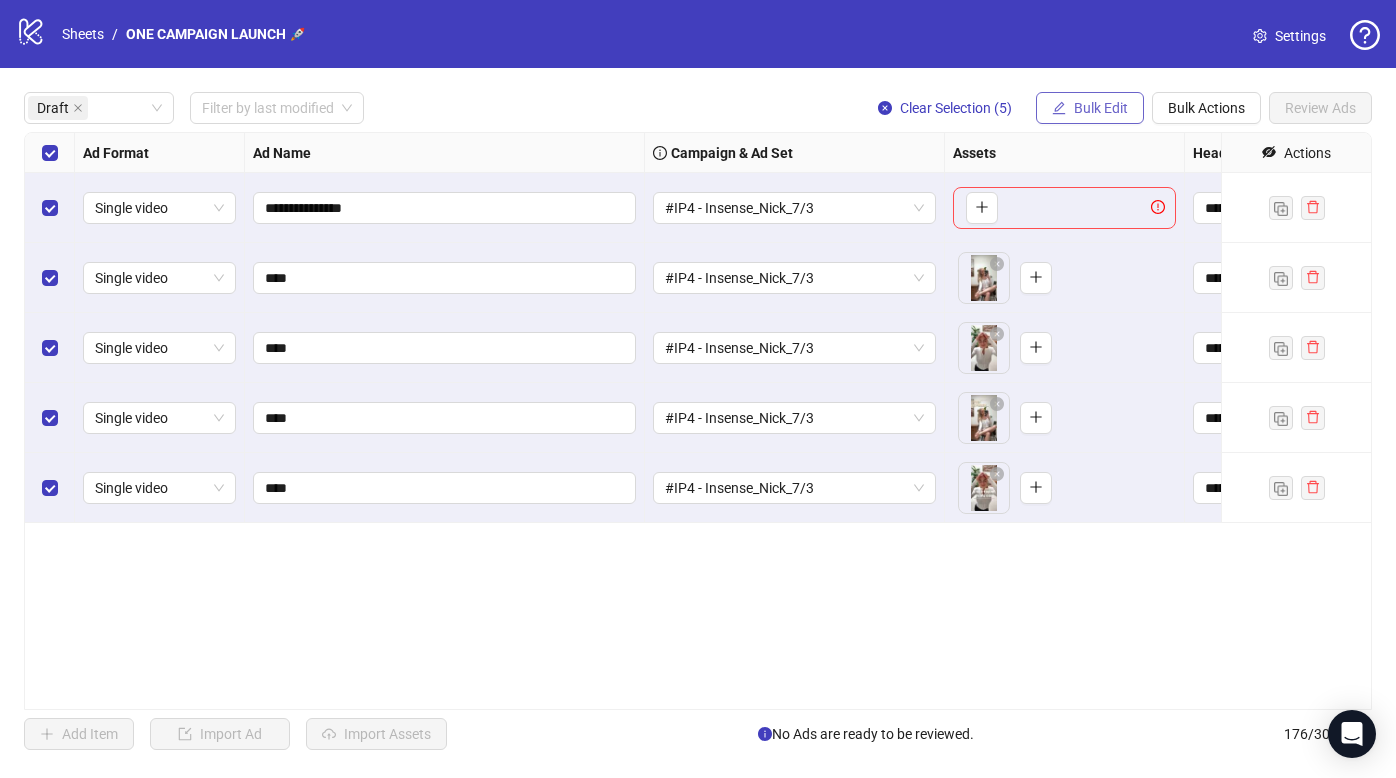 click on "Bulk Edit" at bounding box center (1090, 108) 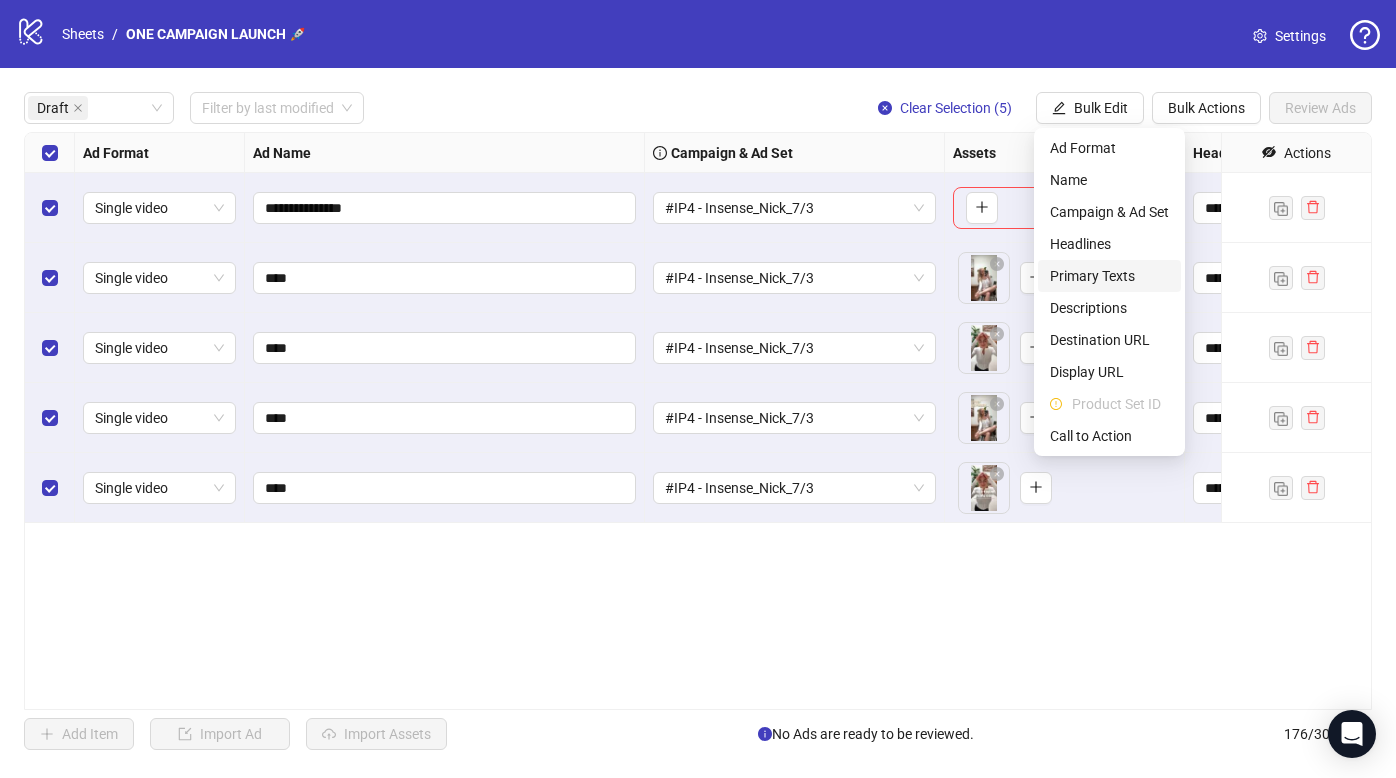 click on "Primary Texts" at bounding box center (1109, 276) 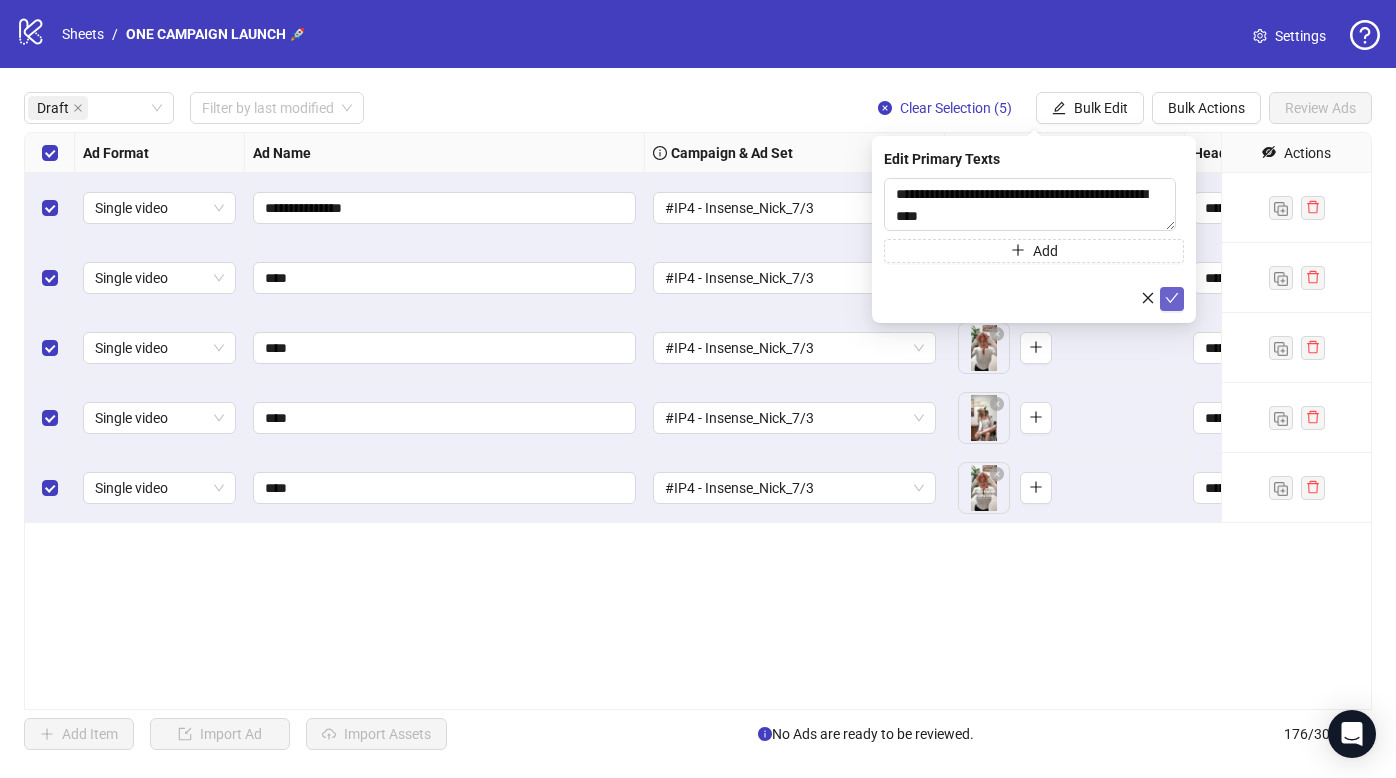 click 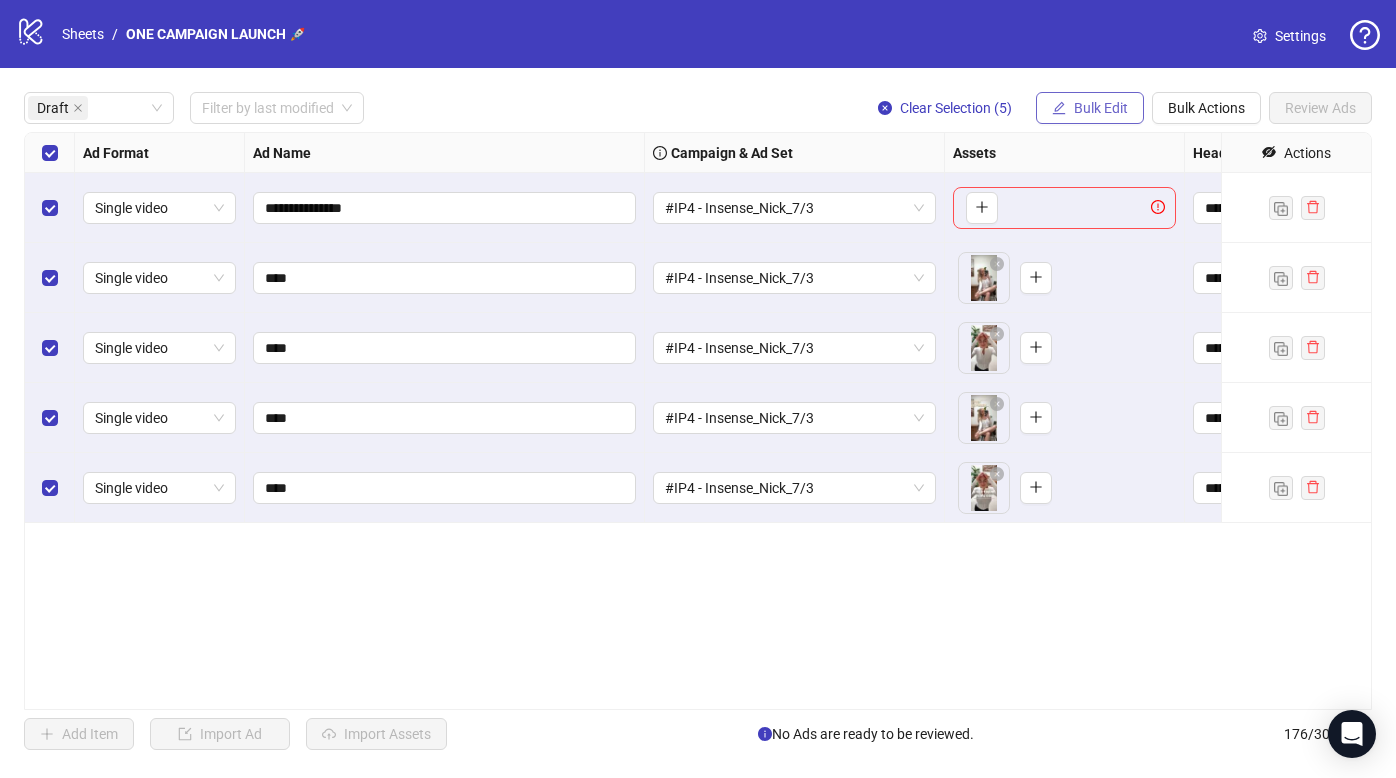 click on "Bulk Edit" at bounding box center [1090, 108] 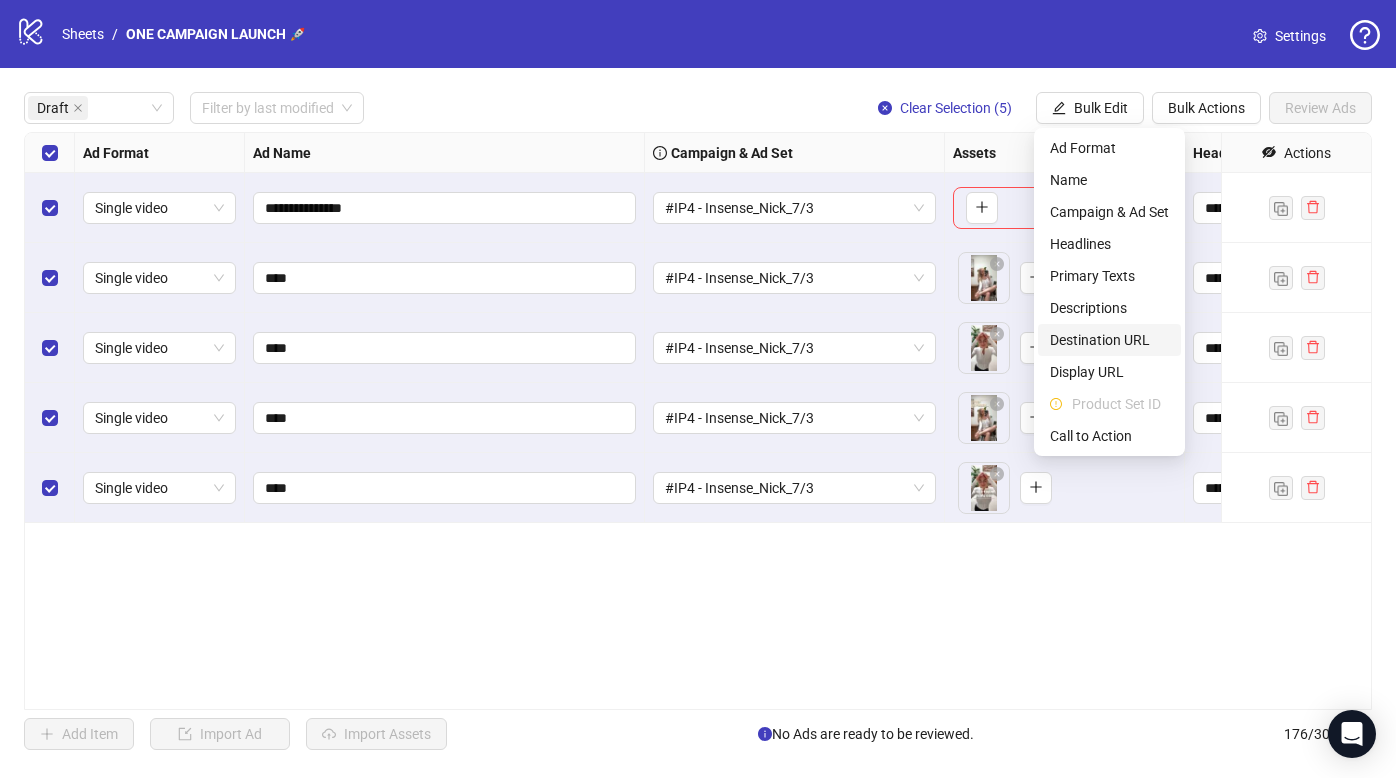 click on "Destination URL" at bounding box center (1109, 340) 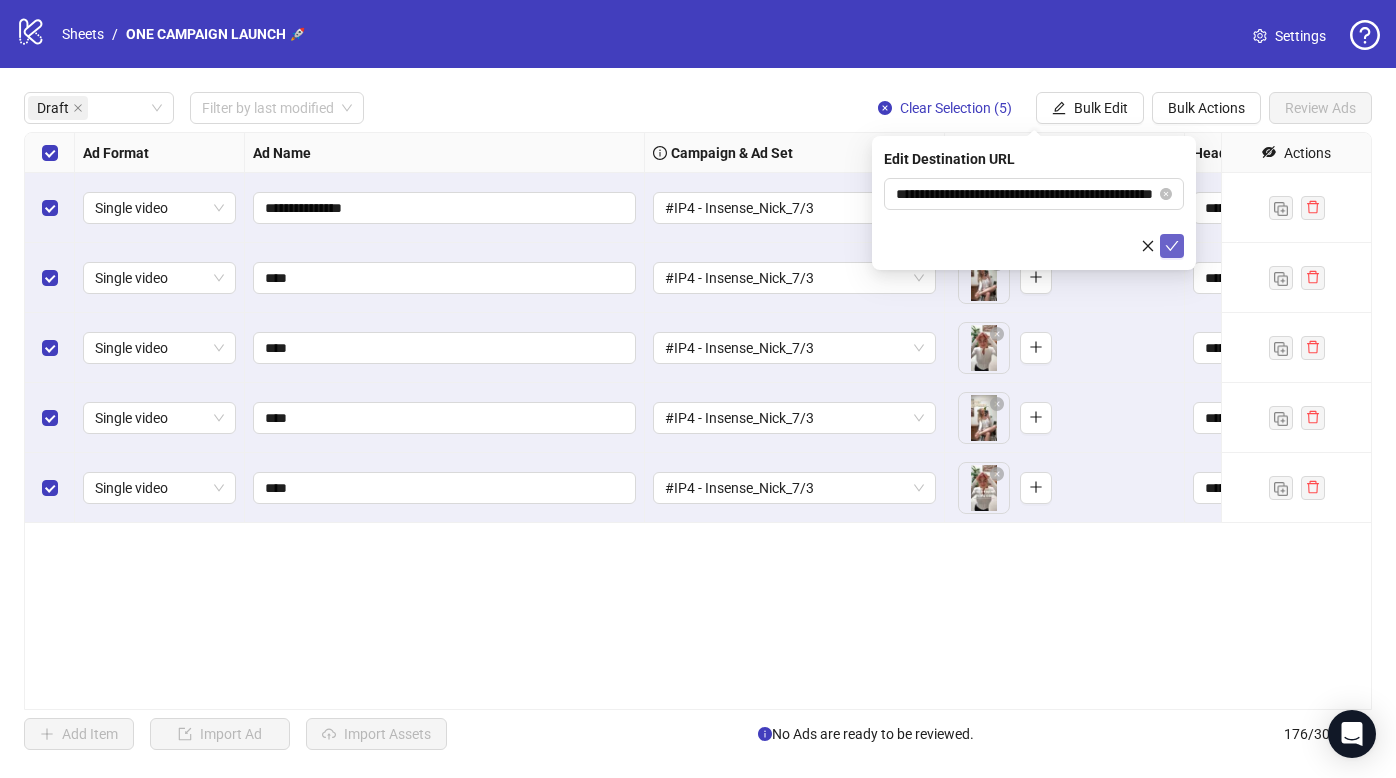 click 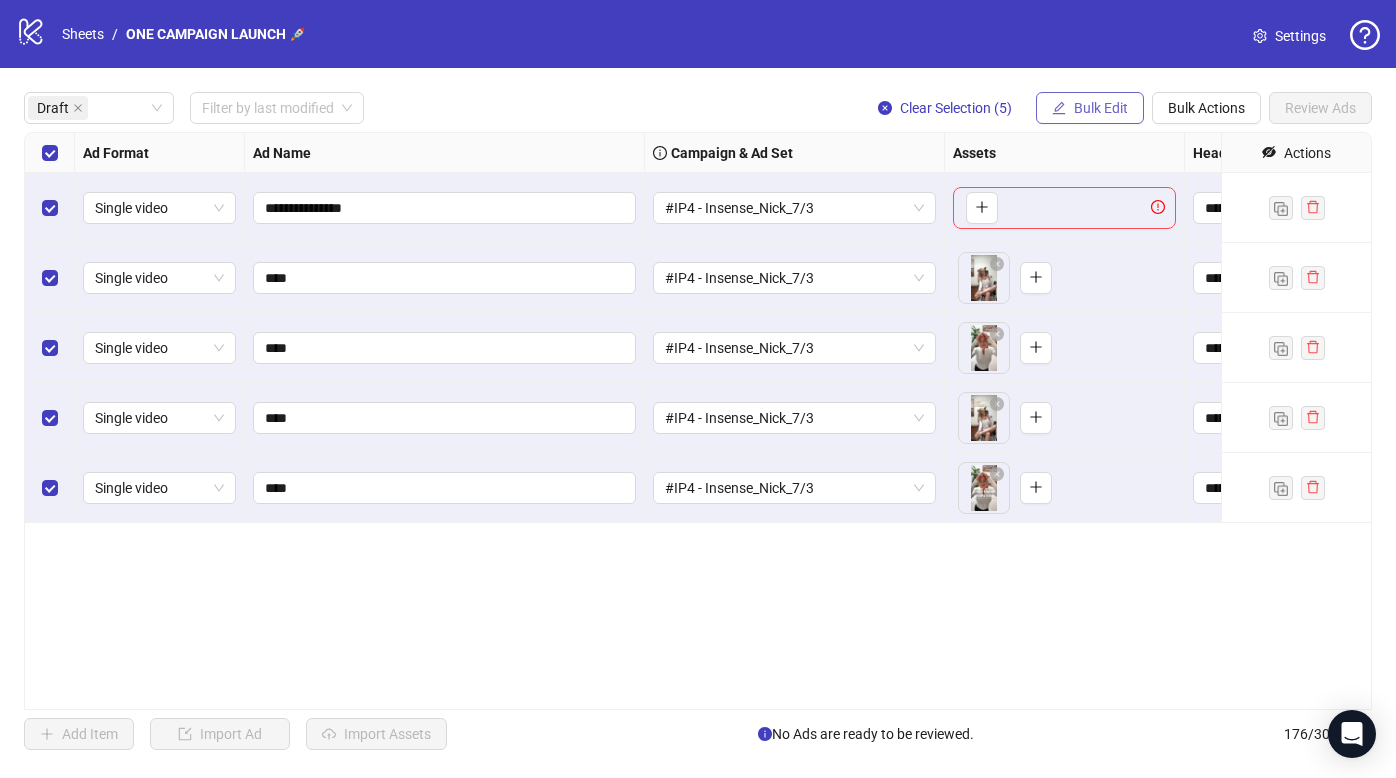 click on "Bulk Edit" at bounding box center [1101, 108] 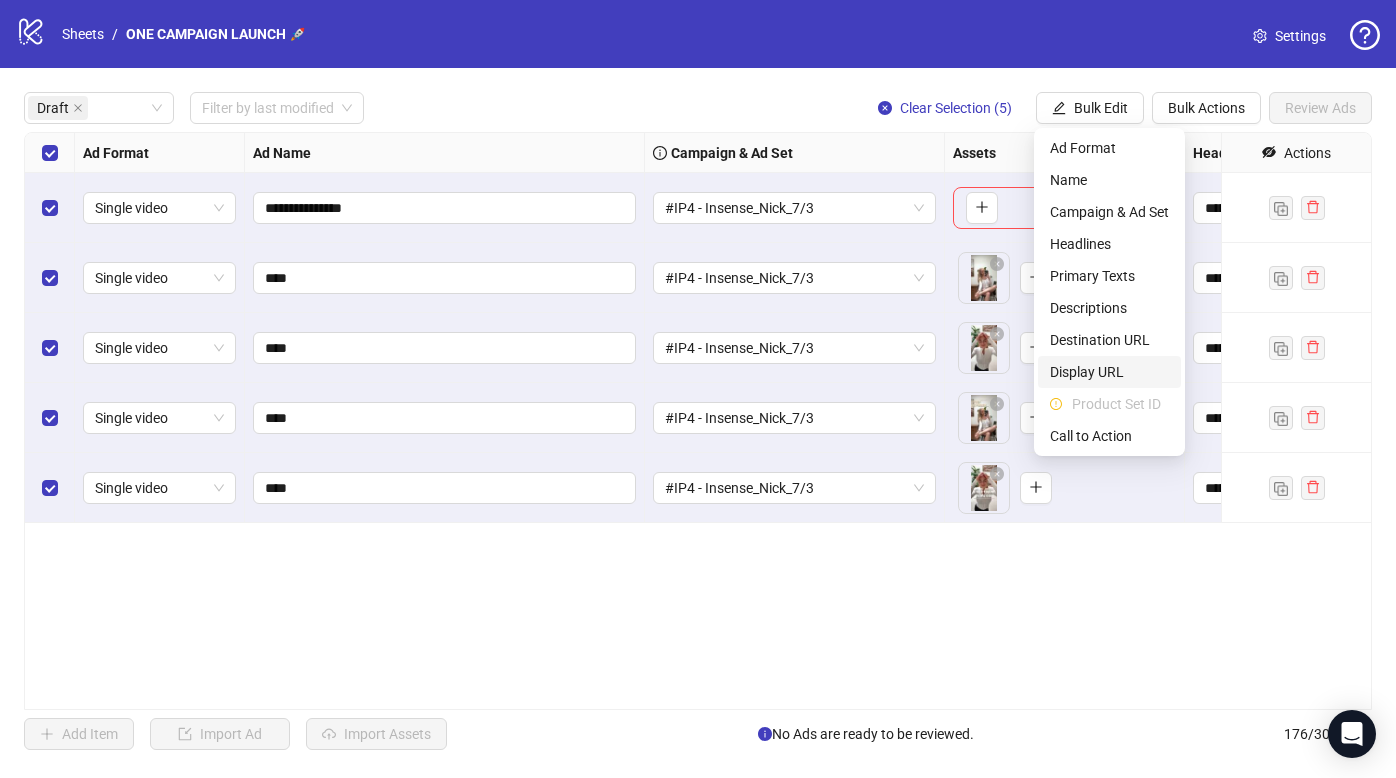 click on "Display URL" at bounding box center (1109, 372) 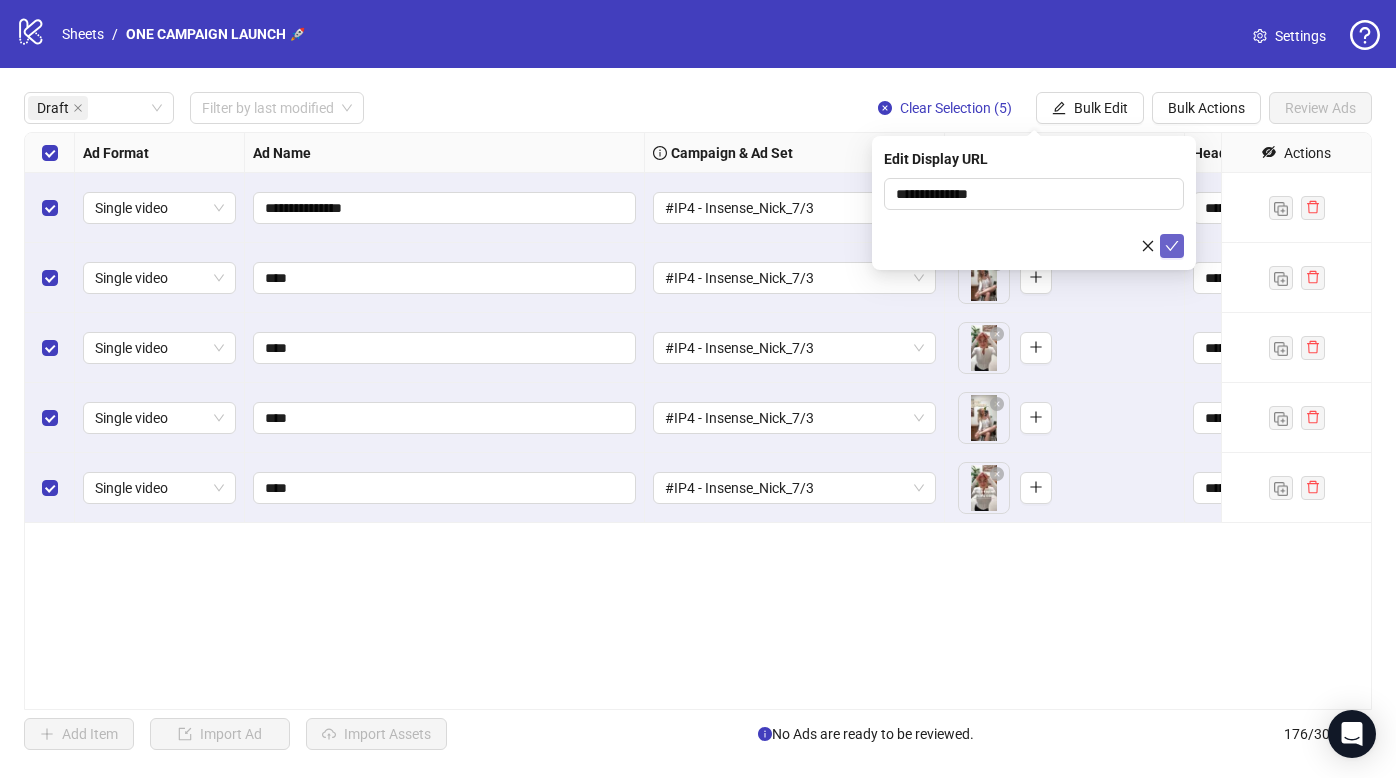 click 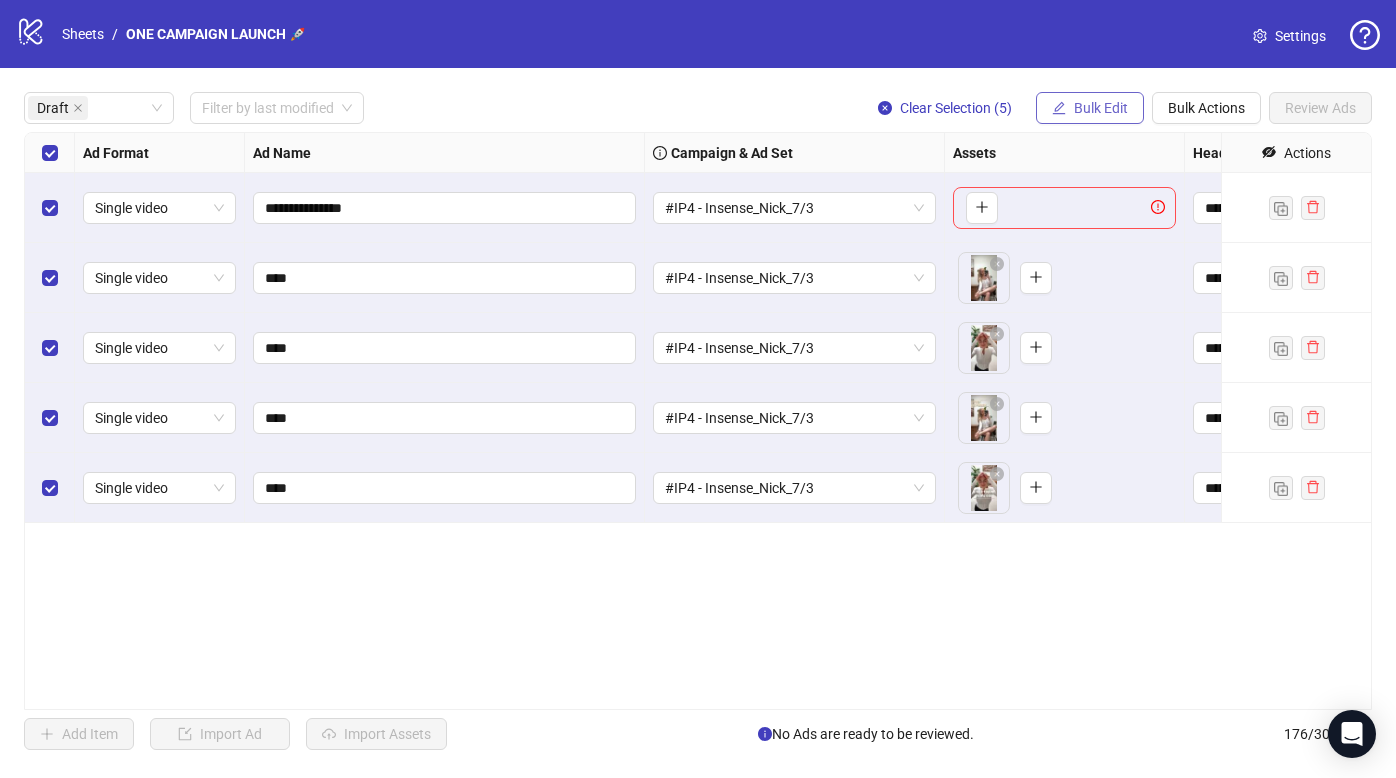 click on "Bulk Edit" at bounding box center [1101, 108] 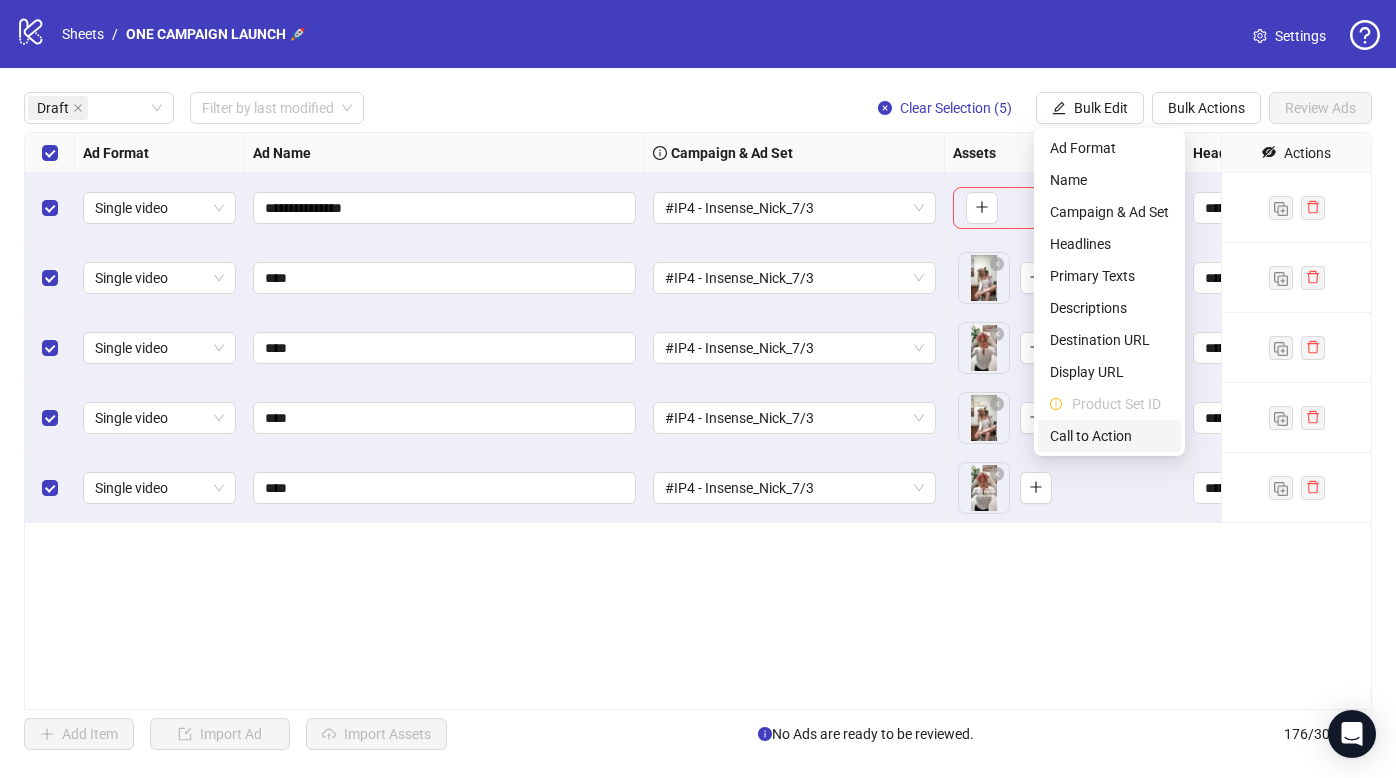 click on "Call to Action" at bounding box center (1109, 436) 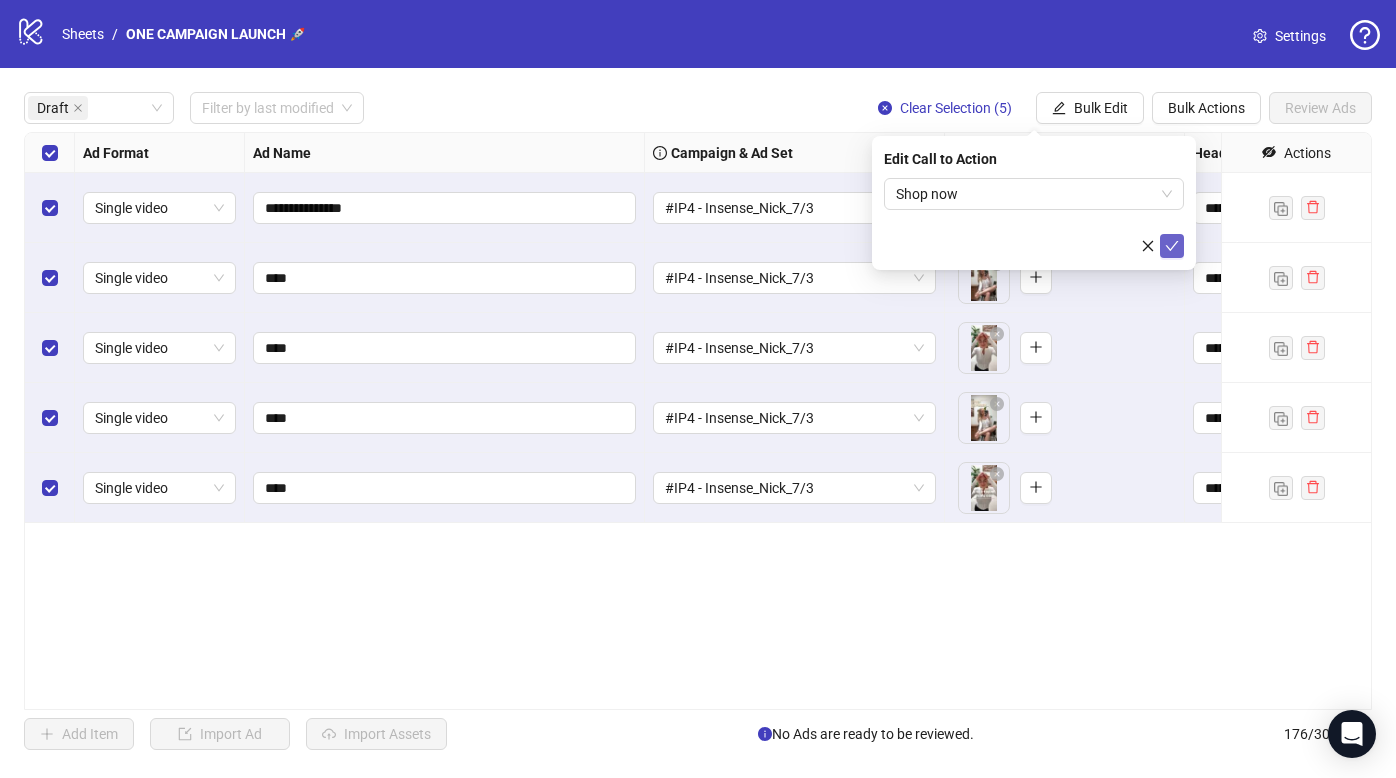 click 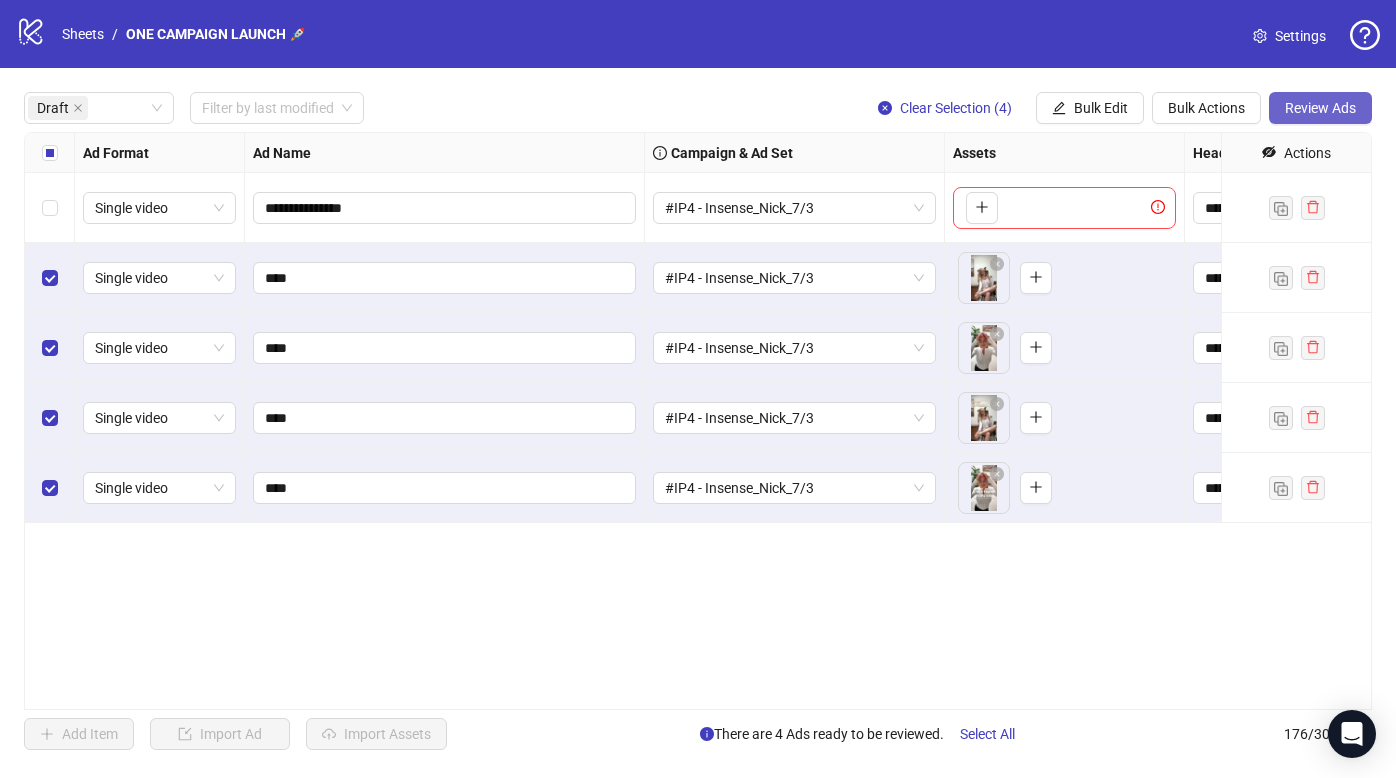 click on "Review Ads" at bounding box center (1320, 108) 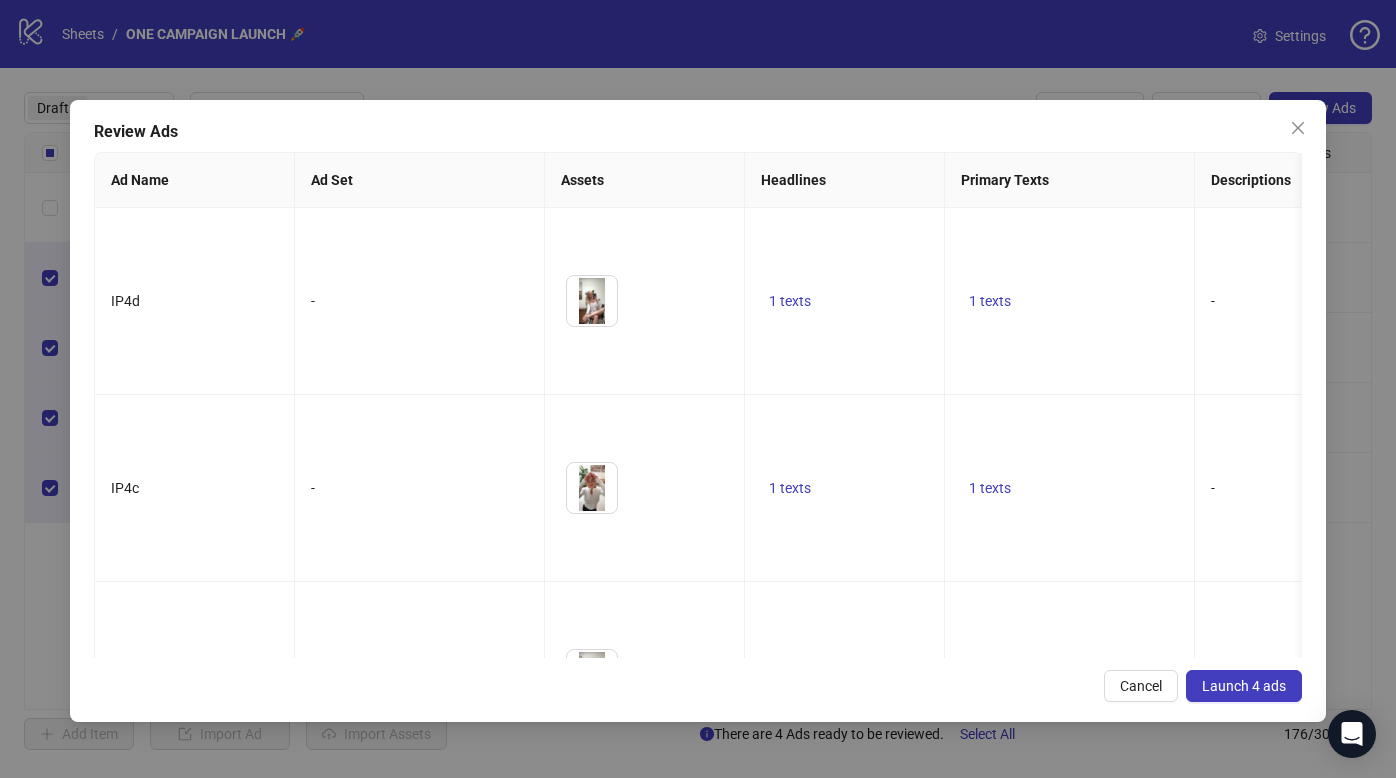 click on "Launch 4 ads" at bounding box center [1244, 686] 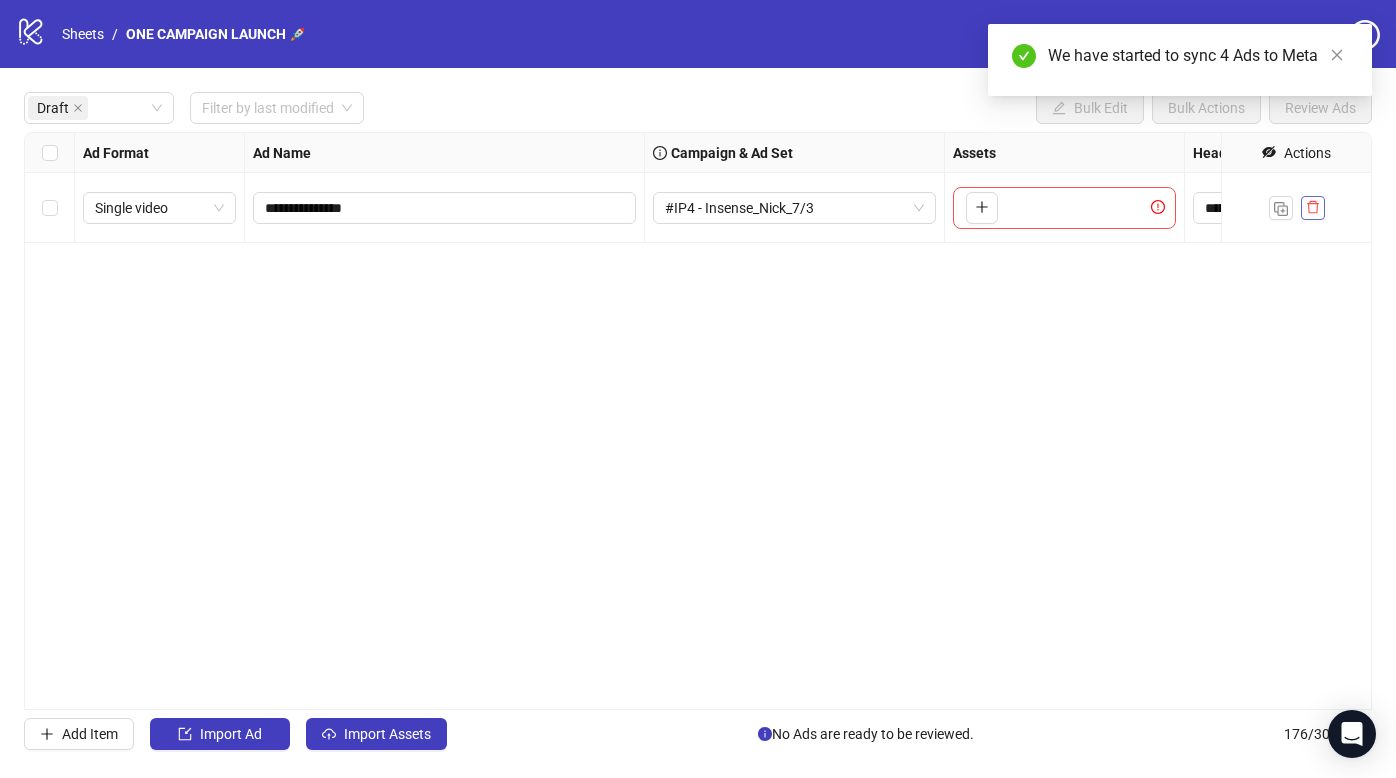 click at bounding box center (1313, 208) 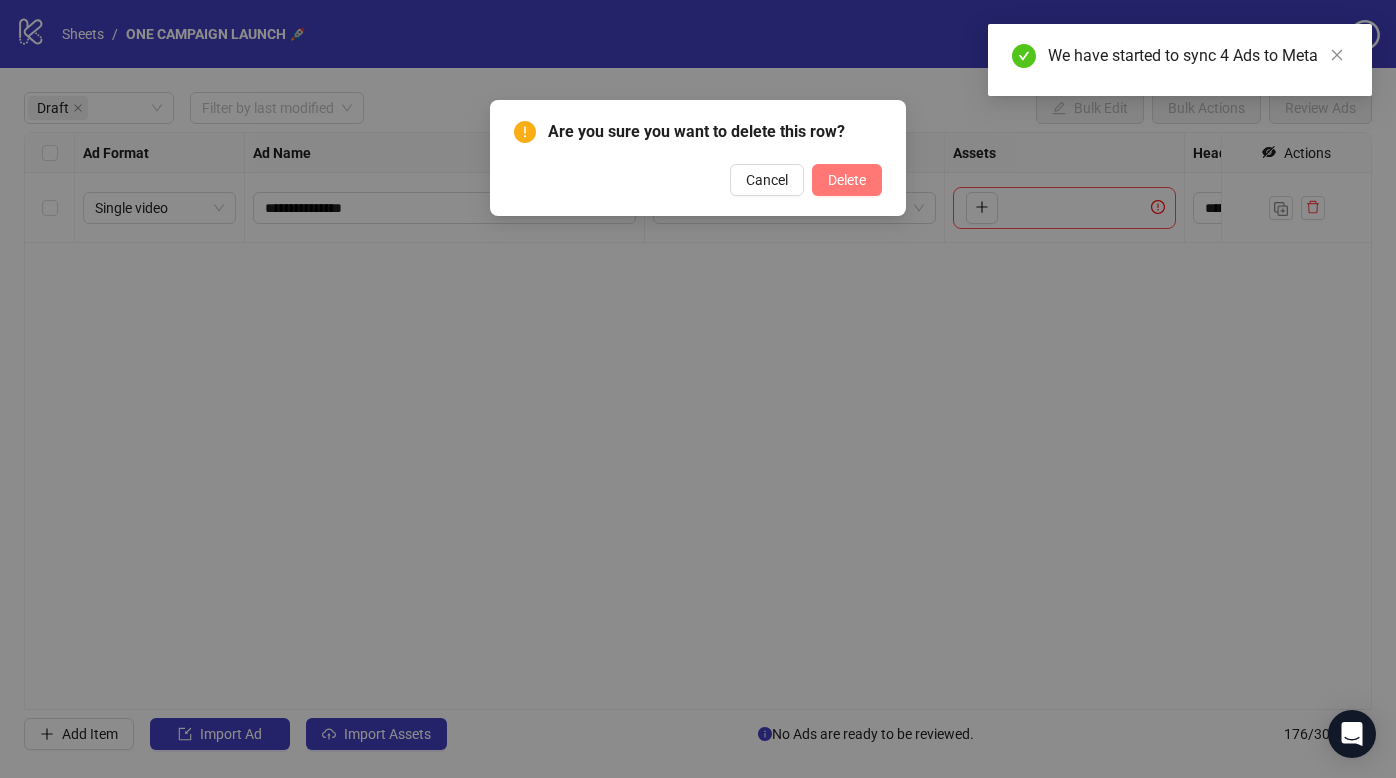 click on "Delete" at bounding box center (847, 180) 